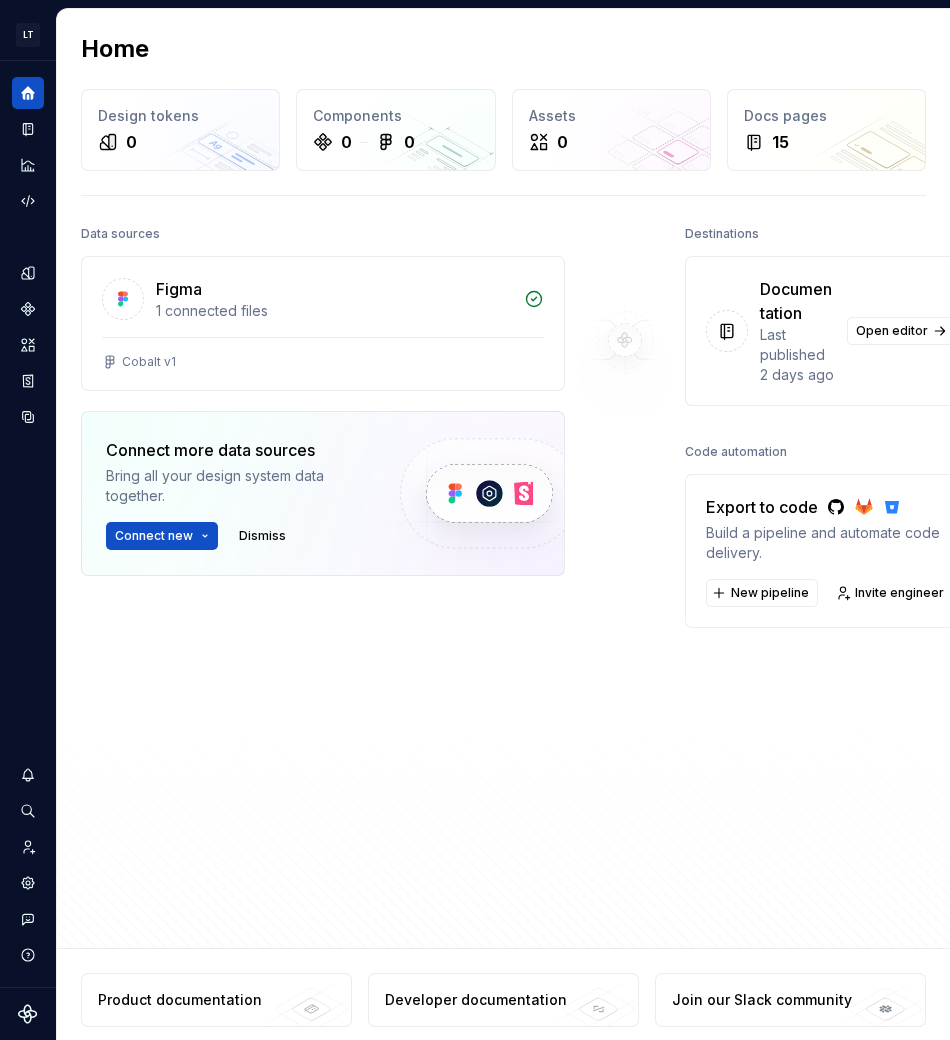 scroll, scrollTop: 0, scrollLeft: 0, axis: both 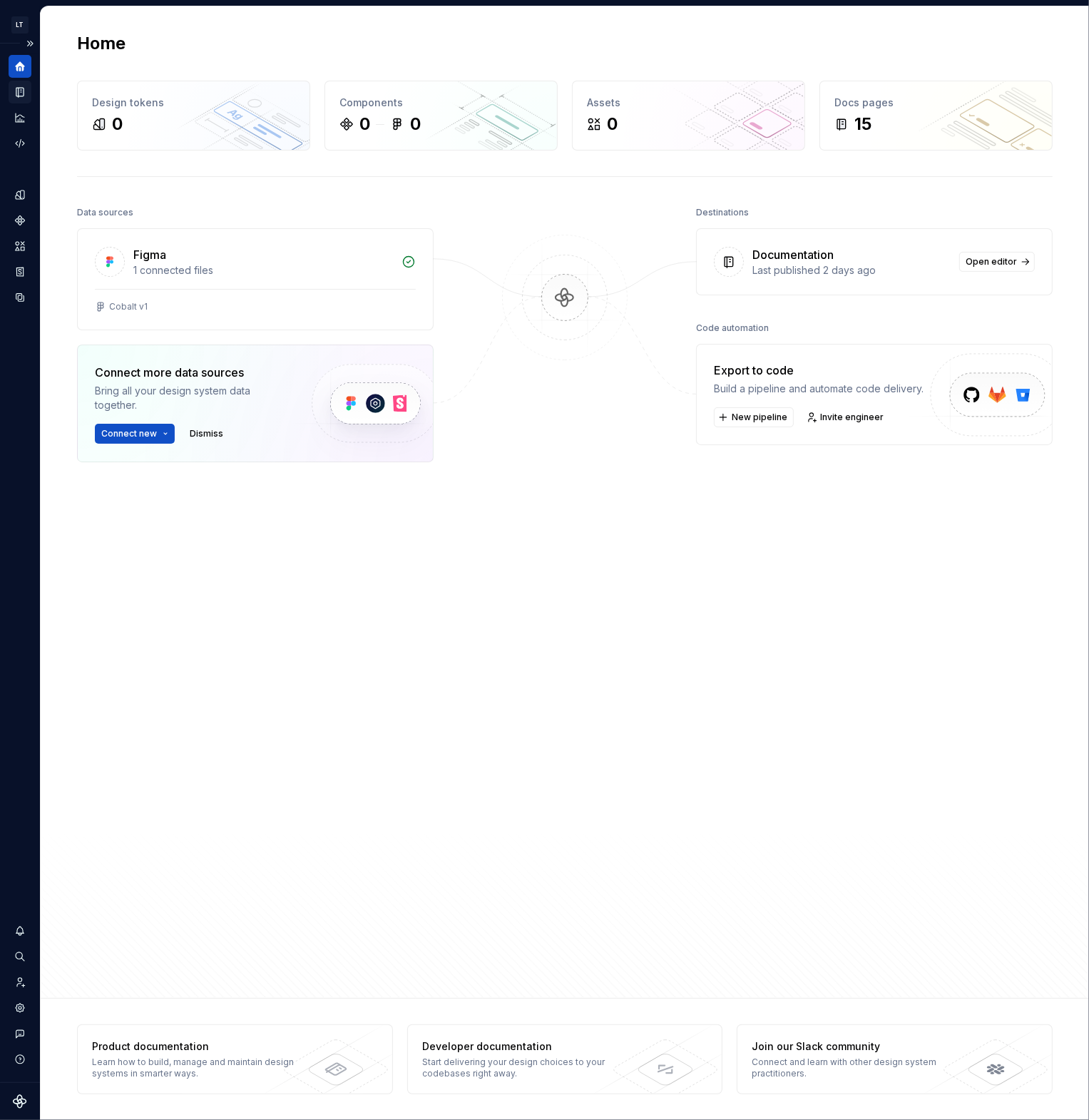 click 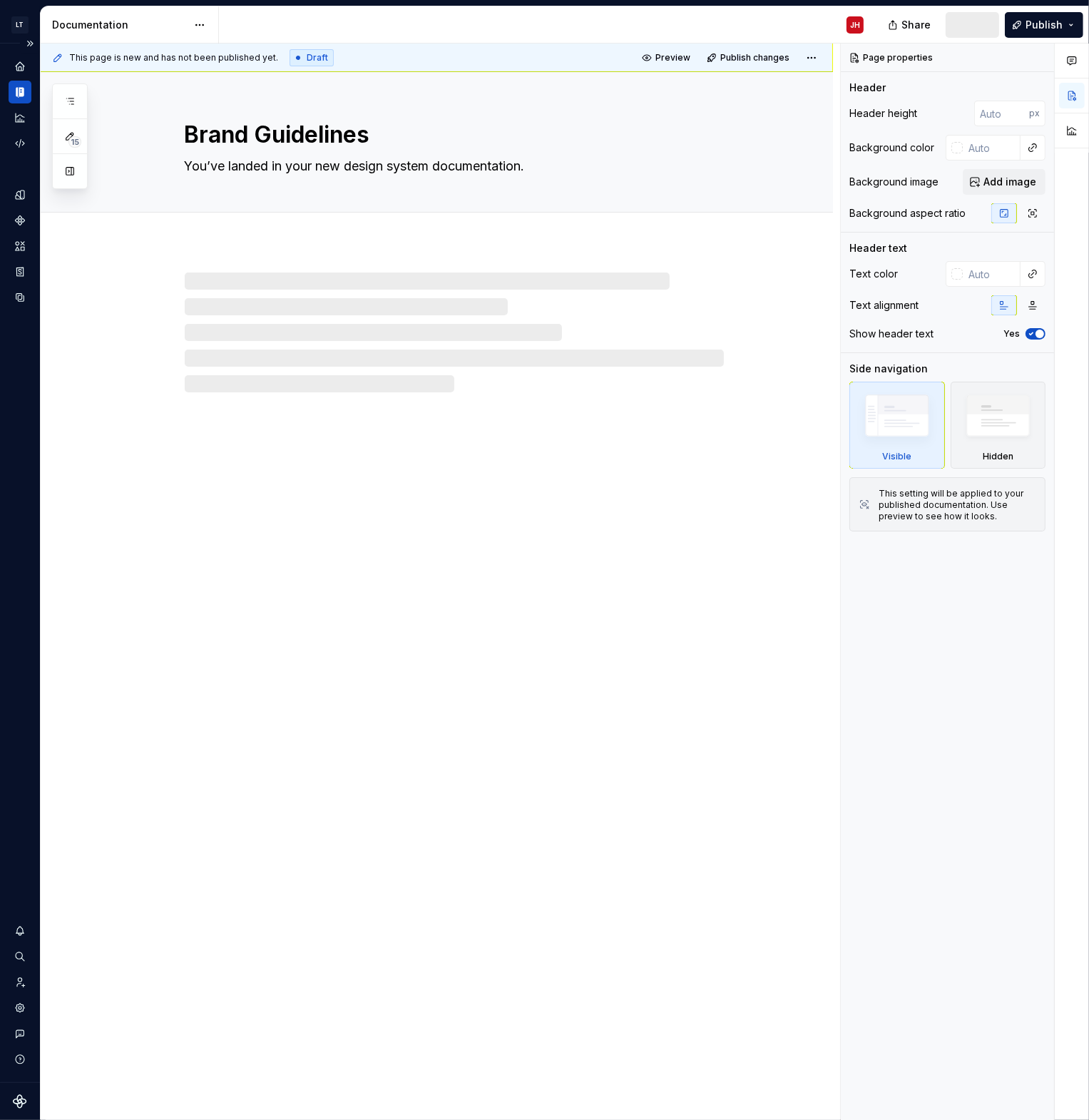 click at bounding box center [70, 171] 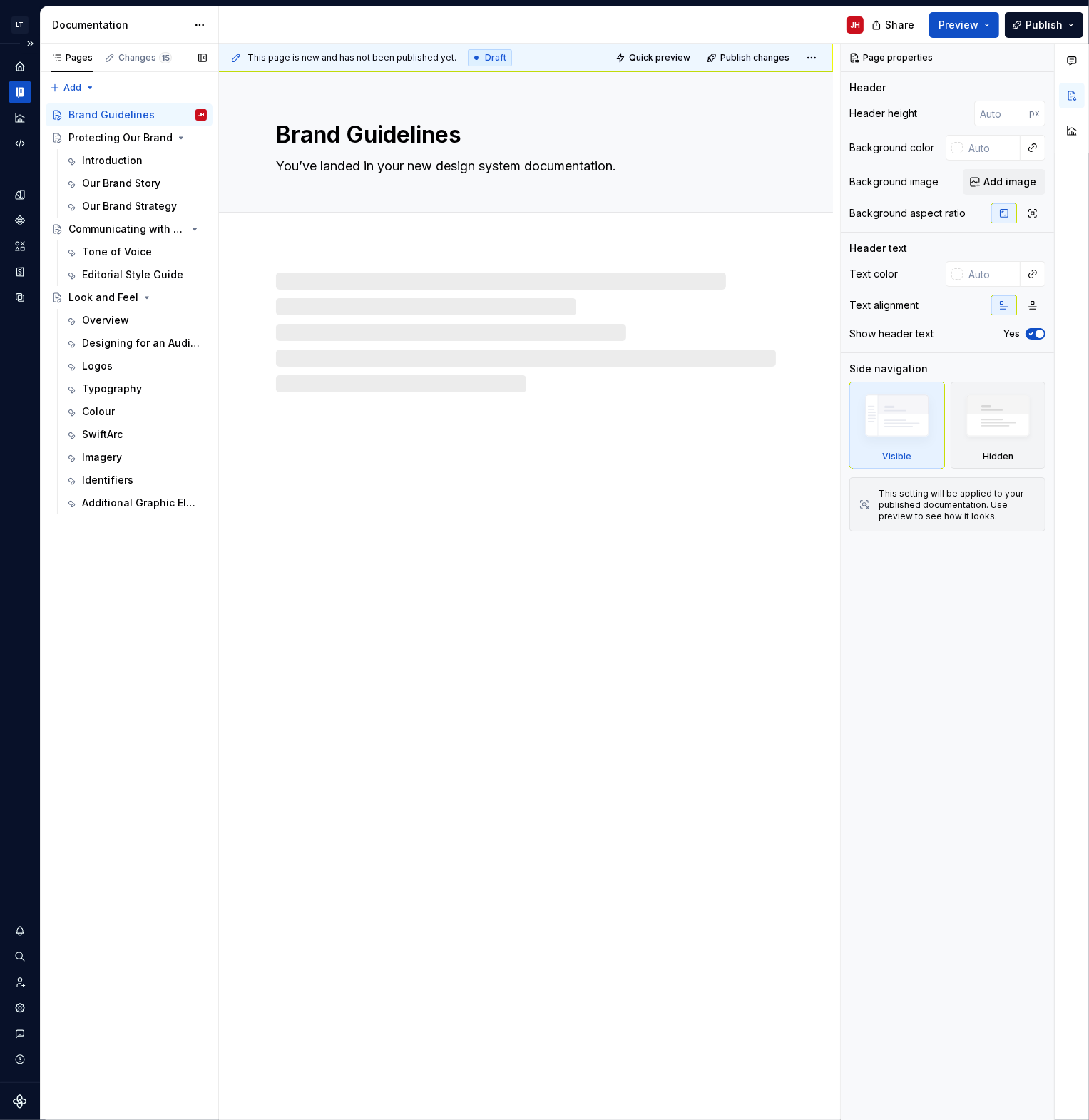 type on "*" 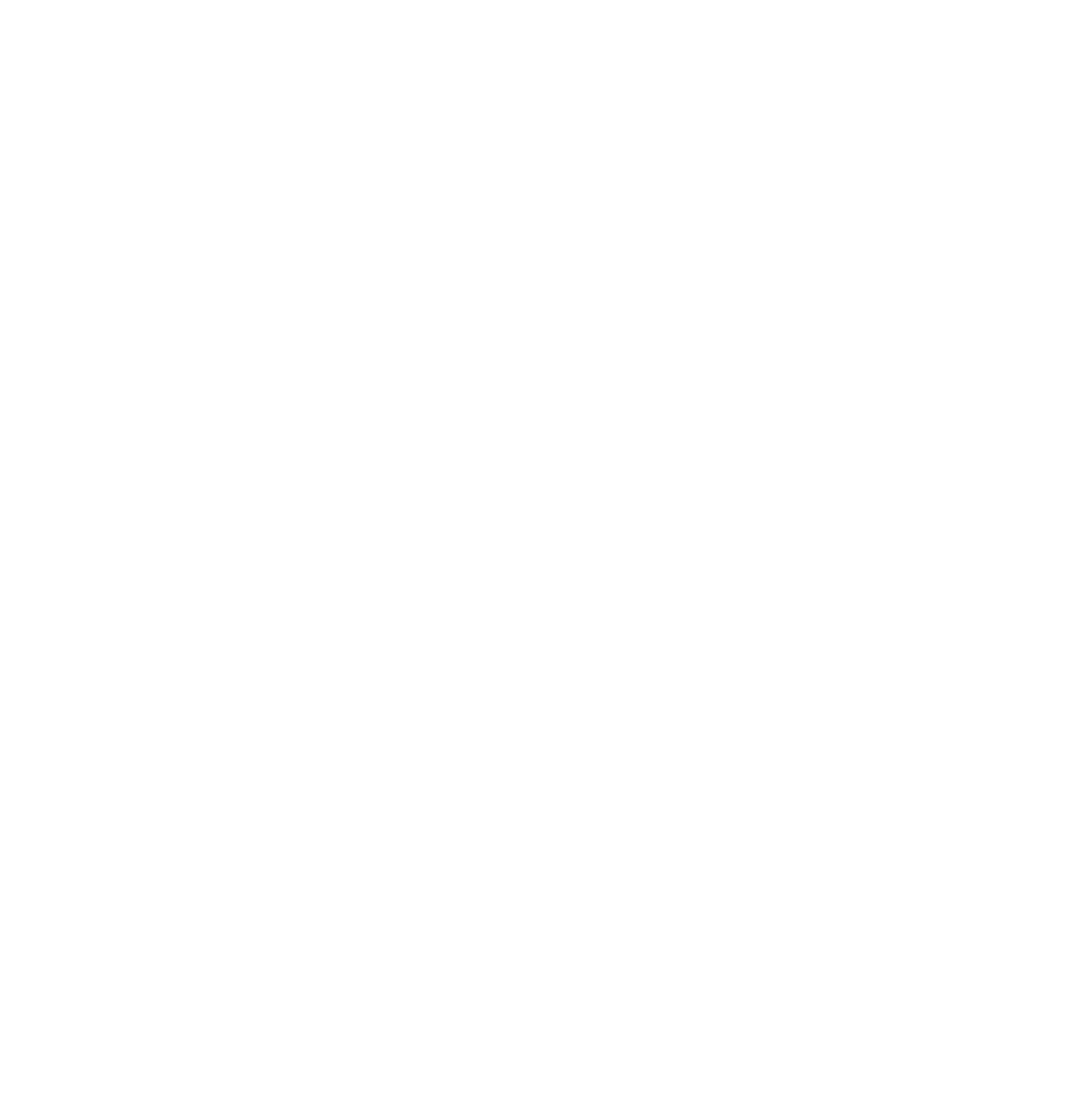 scroll, scrollTop: 0, scrollLeft: 0, axis: both 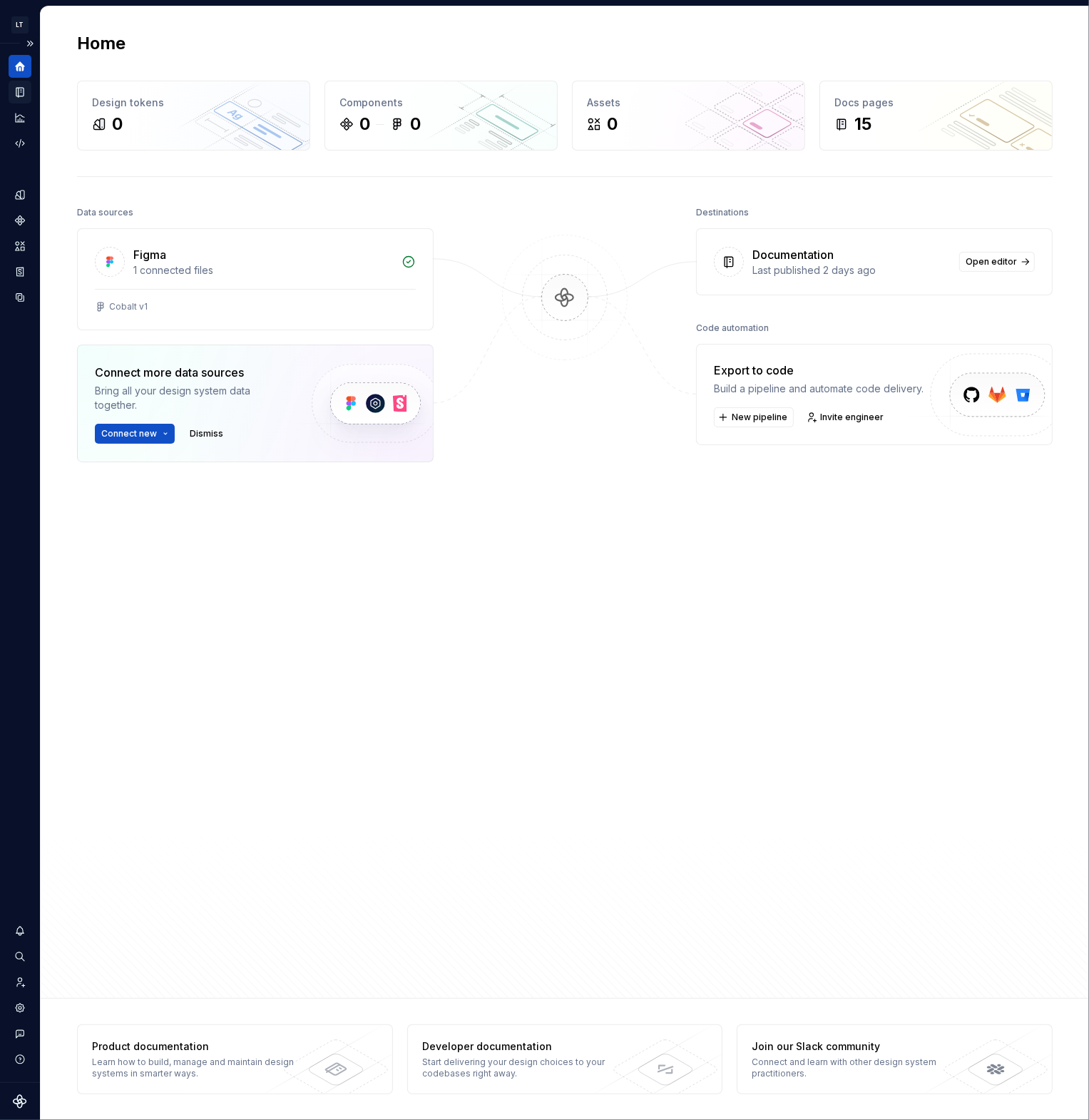 click 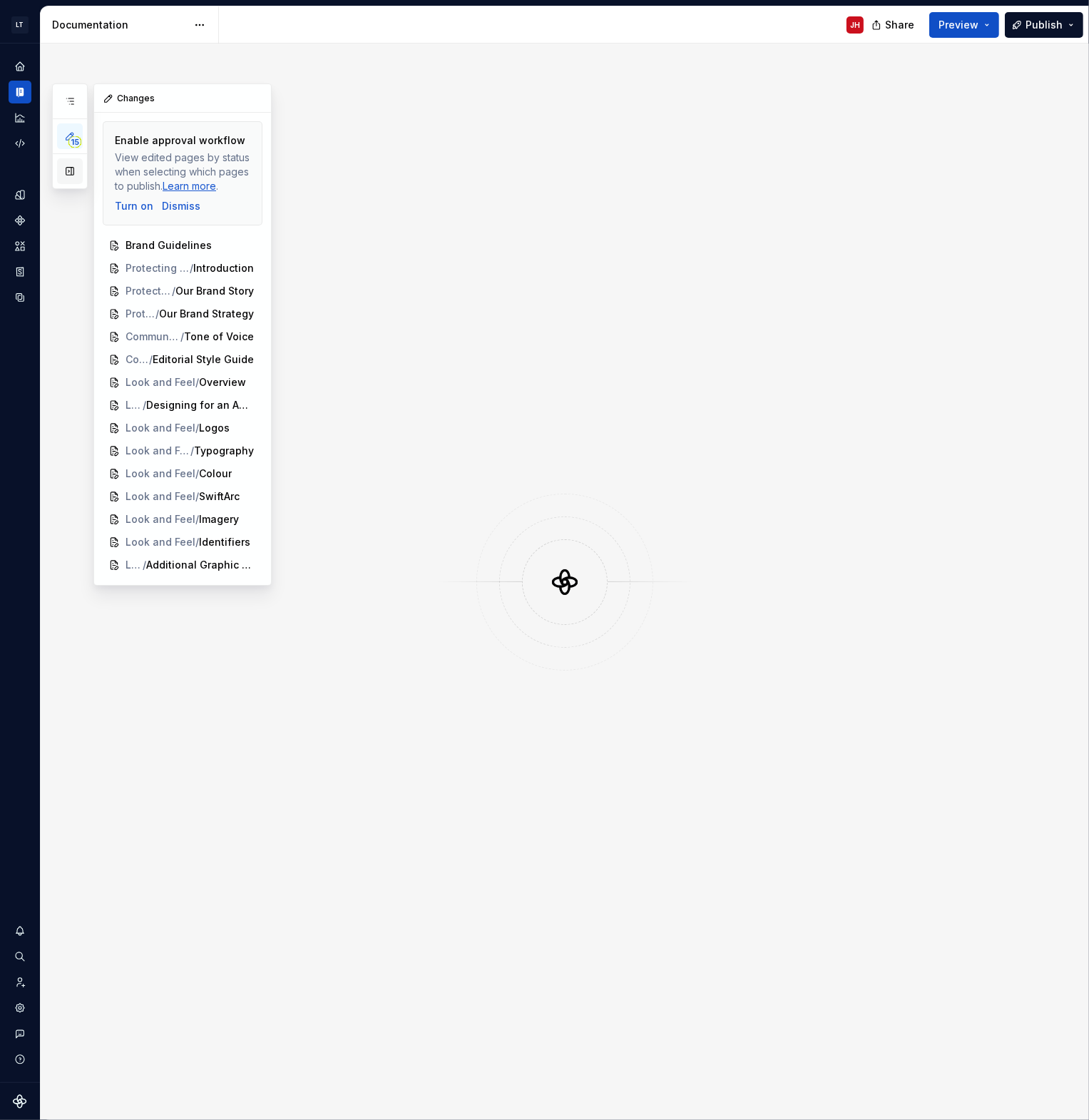 click at bounding box center (70, 171) 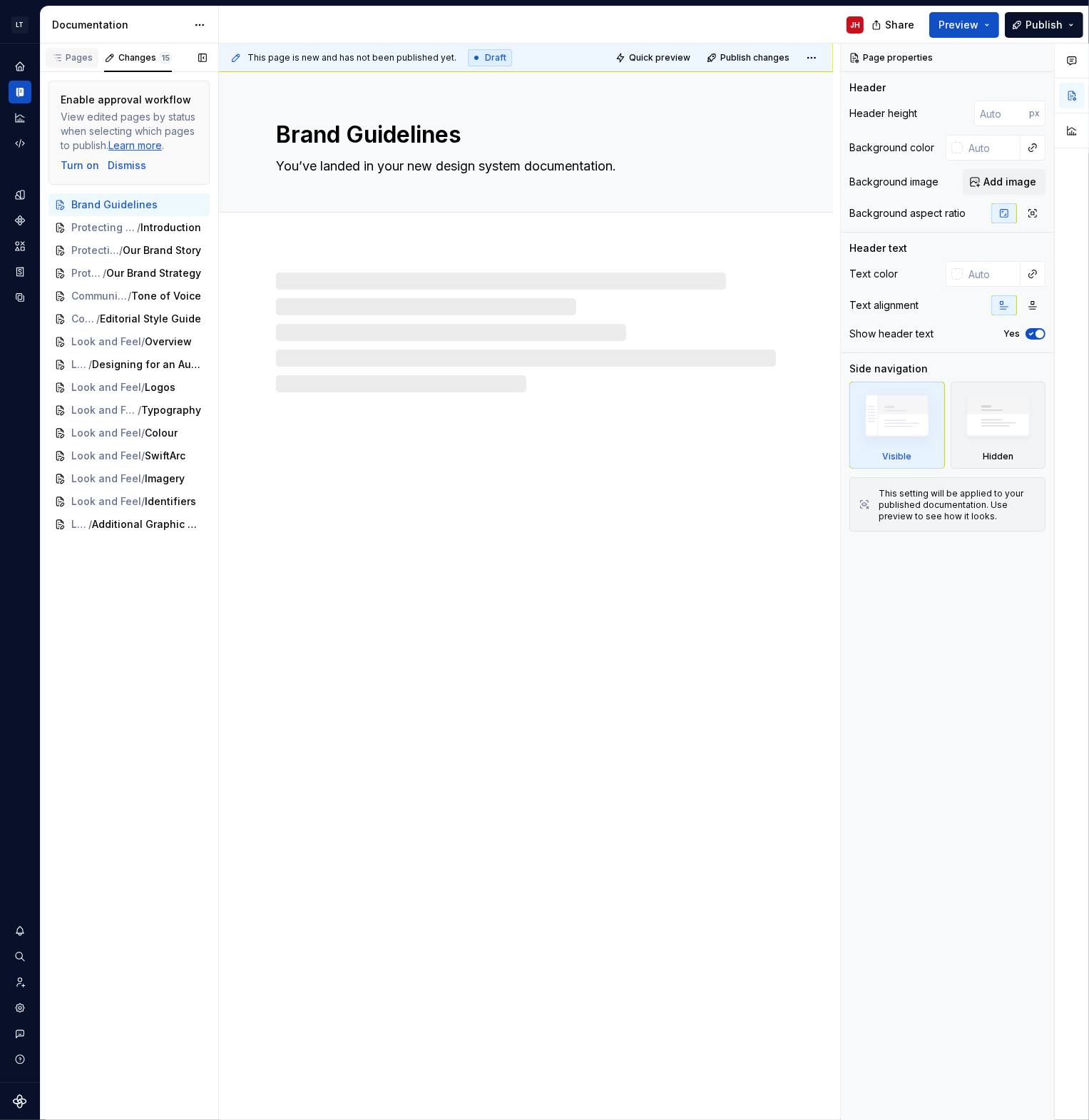 click on "Pages" at bounding box center (72, 58) 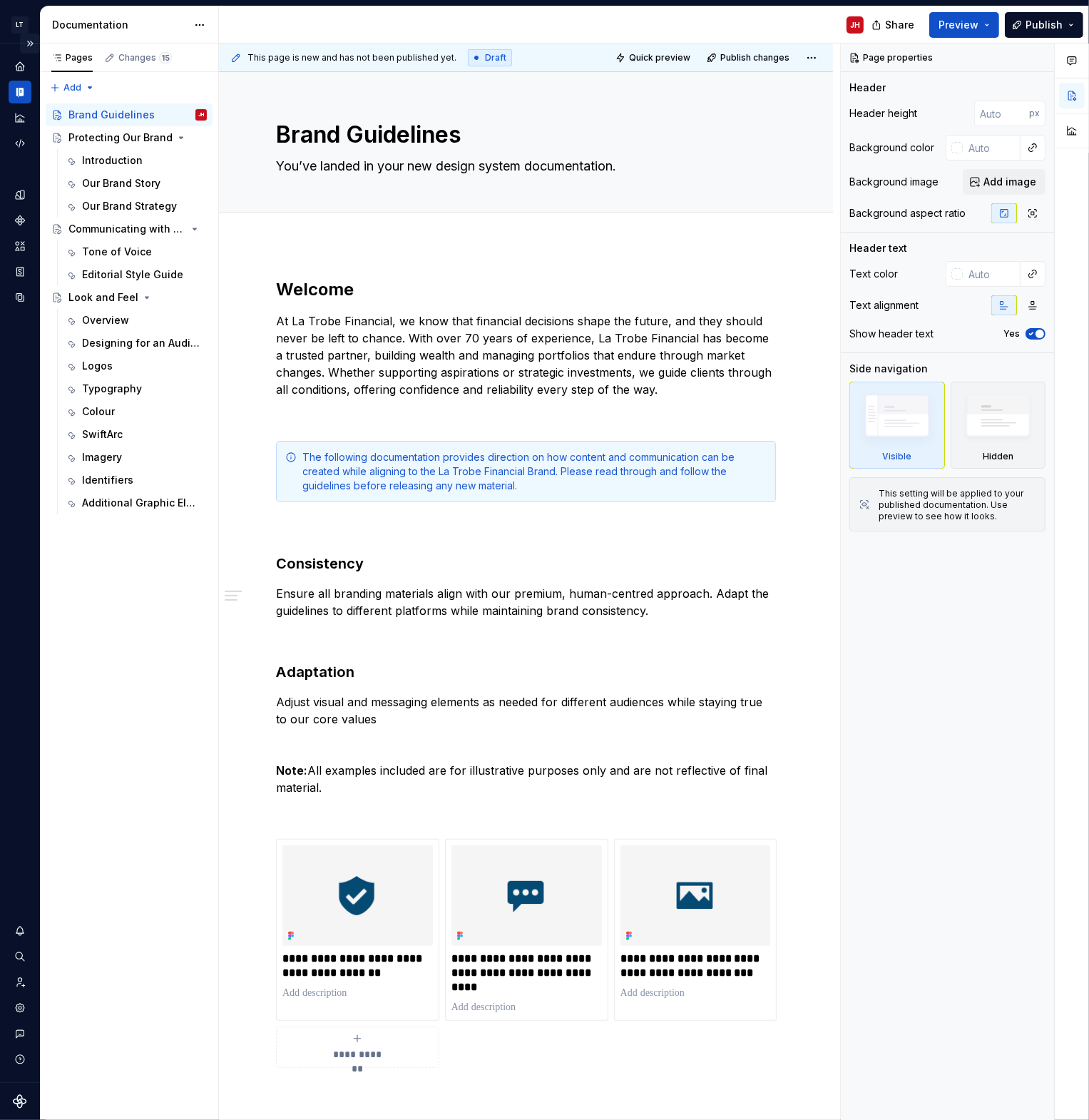 click at bounding box center [30, 44] 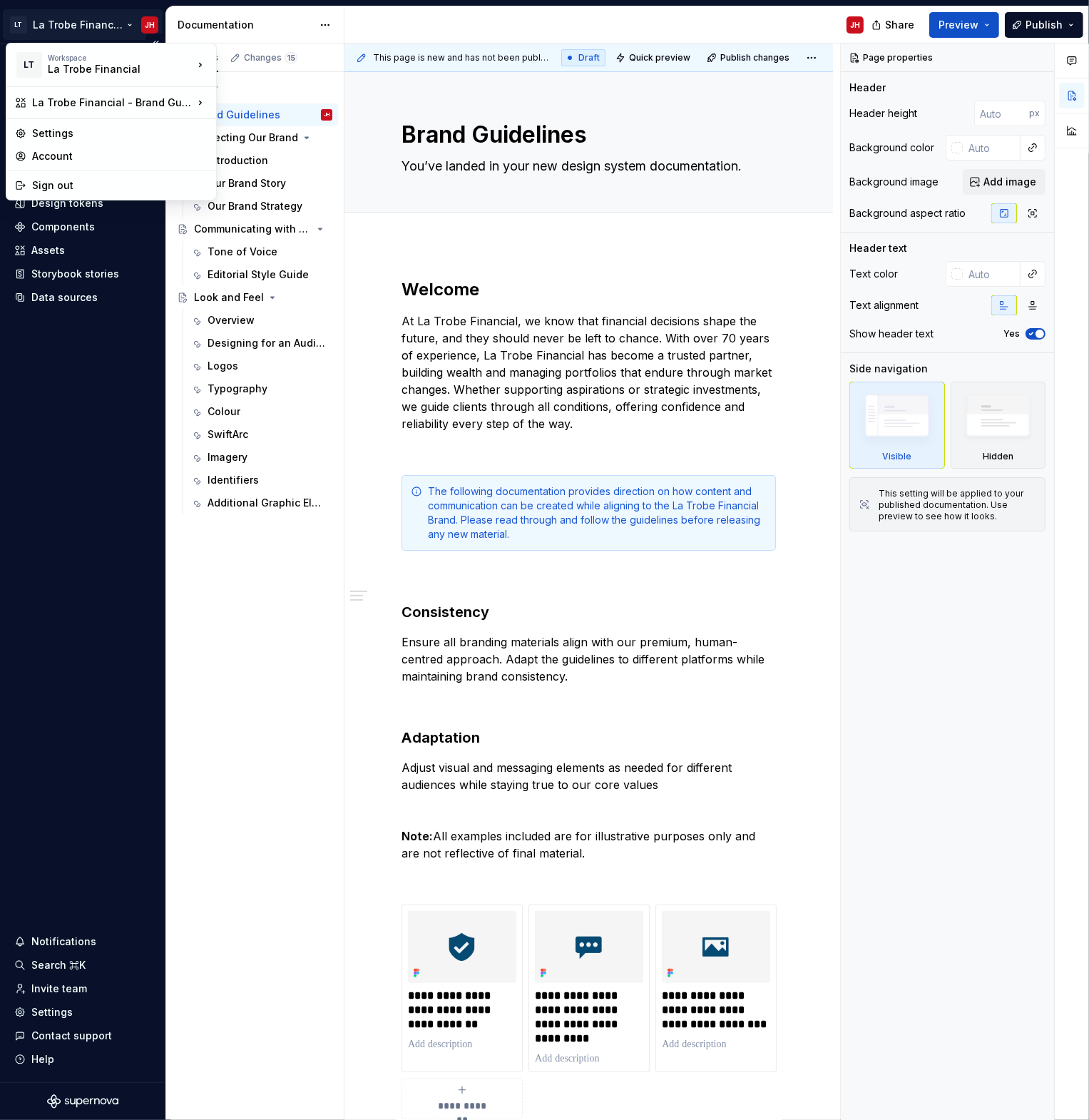 click on "LT La Trobe Financial - Brand Guidelines JH Home Documentation Analytics Code automation Design system data Design tokens Components Assets Storybook stories Data sources Notifications Search ⌘K Invite team Settings Contact support Help Documentation JH Share Preview Publish Pages Changes 15 Add
Accessibility guide for tree Page tree.
Navigate the tree with the arrow keys. Common tree hotkeys apply. Further keybindings are available:
enter to execute primary action on focused item
f2 to start renaming the focused item
escape to abort renaming an item
control+d to start dragging selected items
Brand Guidelines JH Protecting Our Brand Introduction Our Brand Story Our Brand Strategy Communicating with Our Audience Tone of Voice Editorial Style Guide Look and Feel Overview Designing for an Audience Logos Typography Colour SwiftArc Imagery Identifiers Additional Graphic Elements Enable approval workflow Learn more . Turn on Dismiss  /  px" at bounding box center [544, 560] 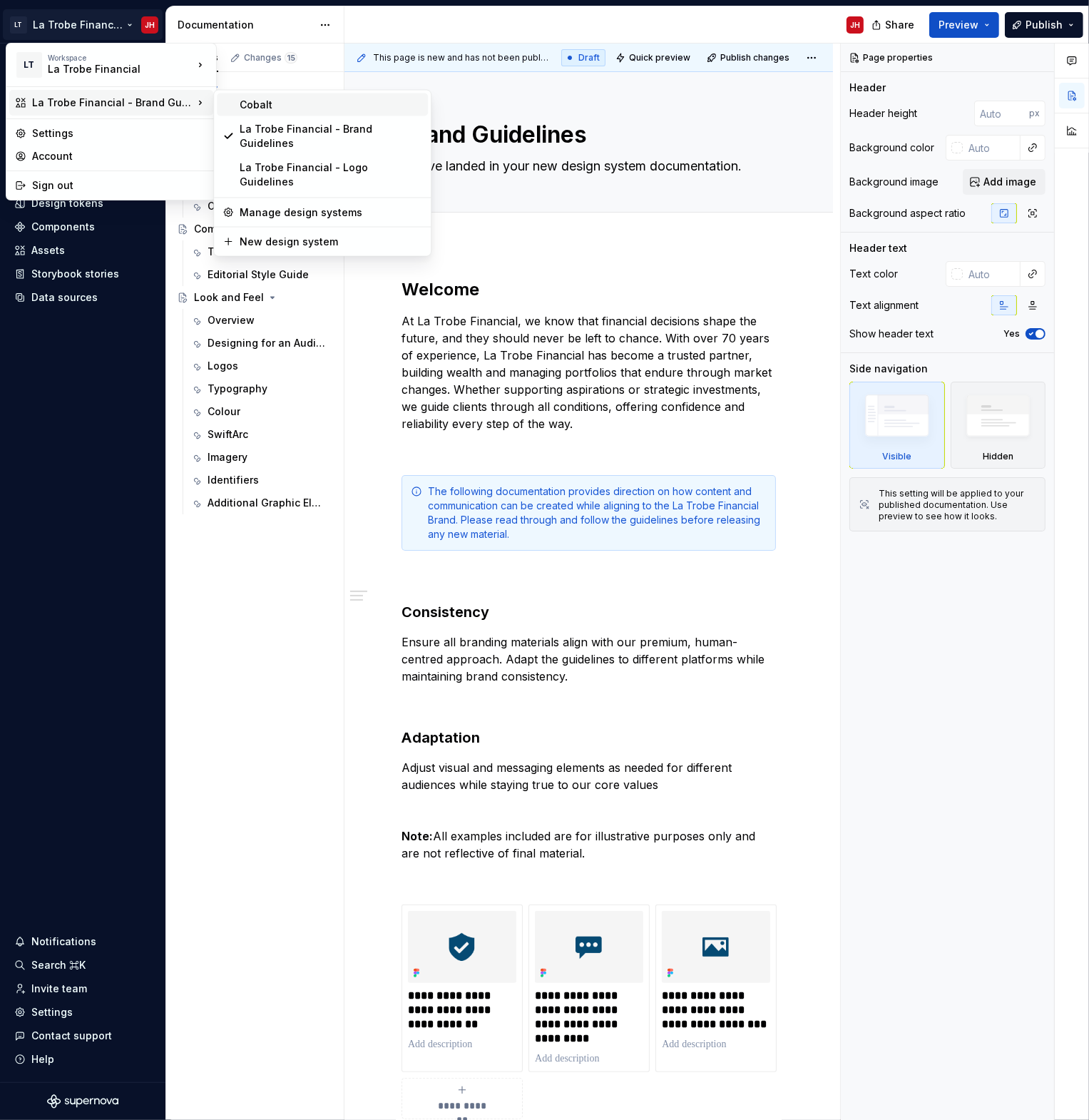 click on "Cobalt" at bounding box center (331, 105) 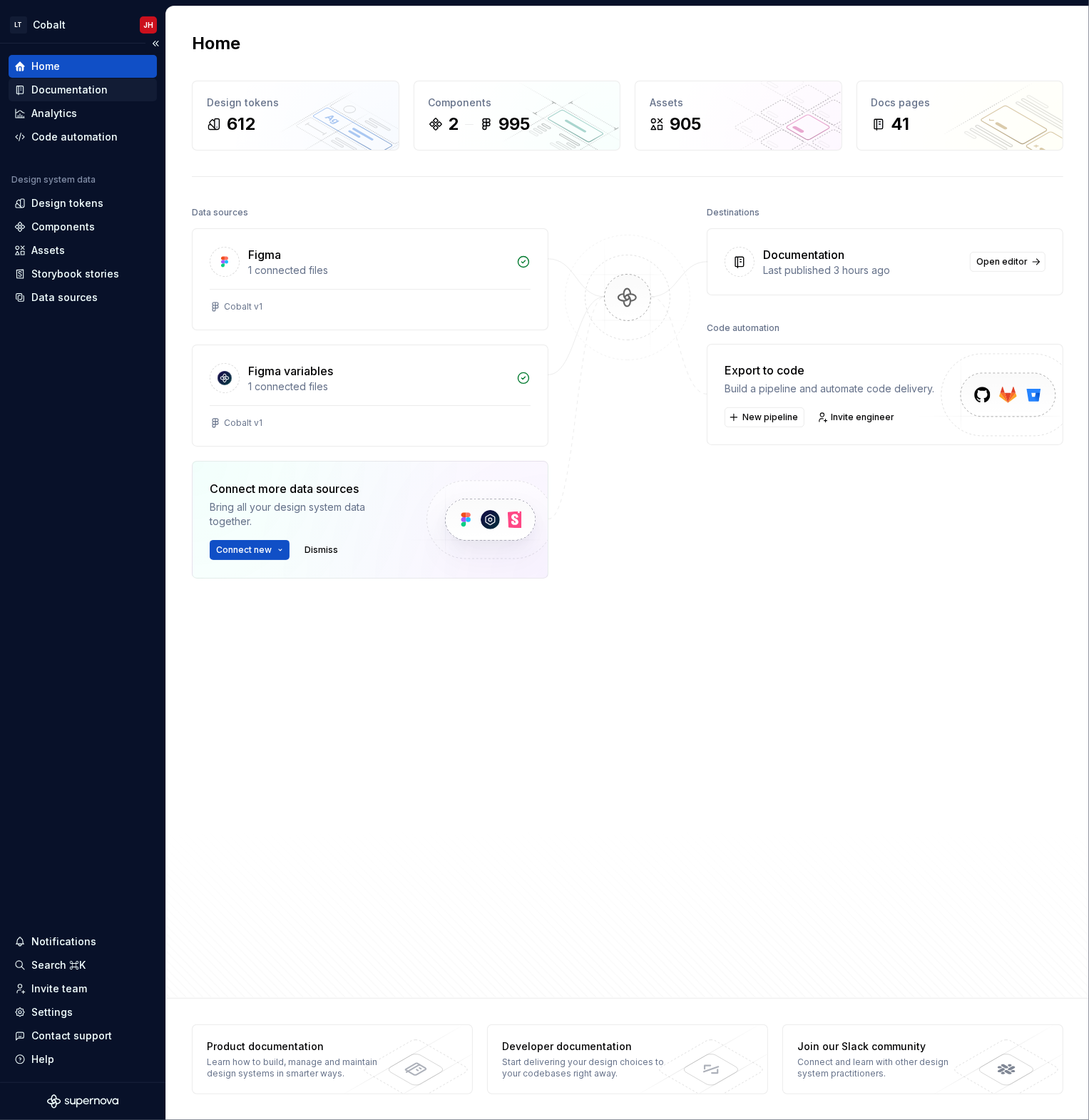 click on "Documentation" at bounding box center (69, 90) 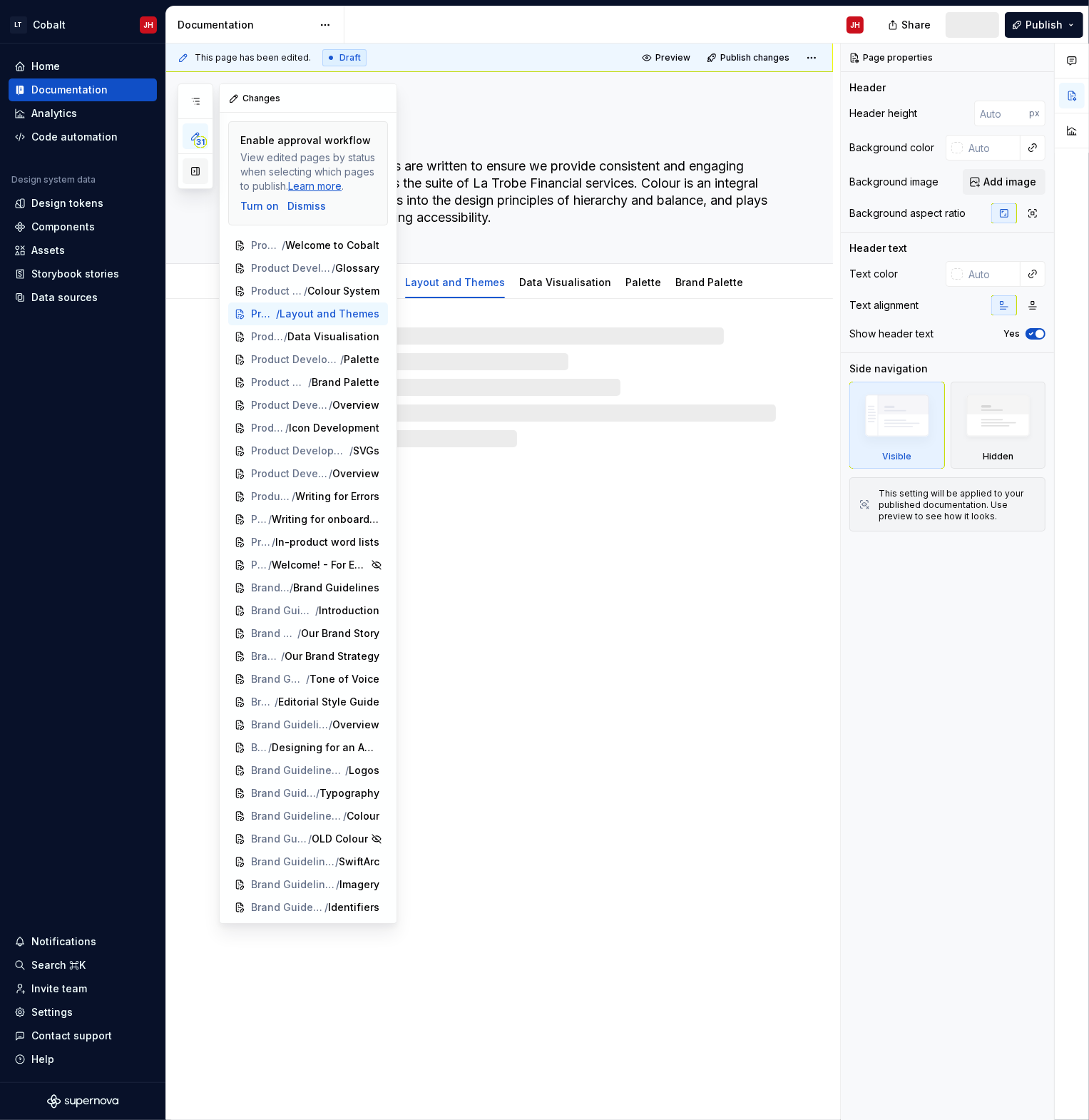 click at bounding box center (195, 171) 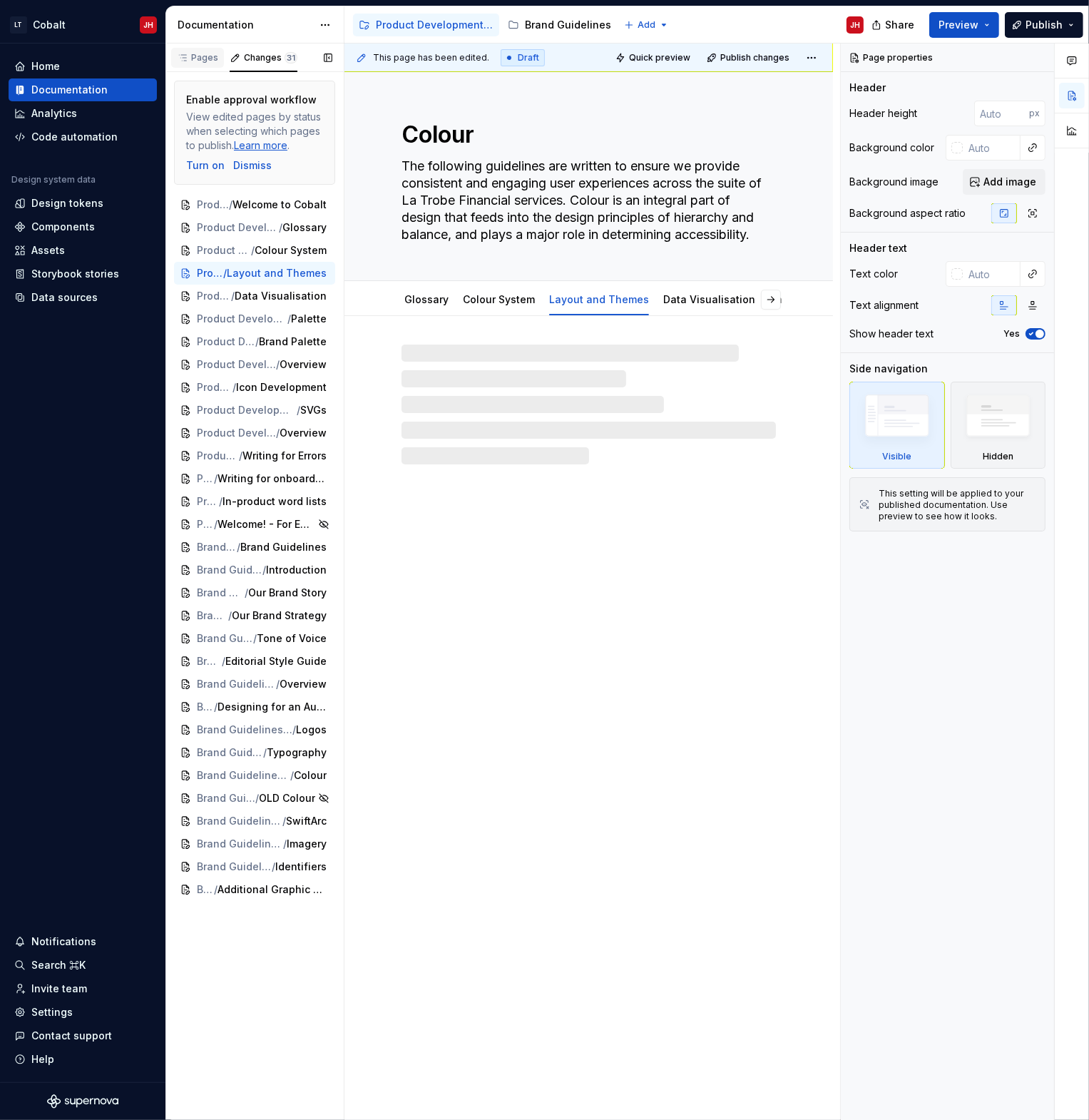 click on "Pages" at bounding box center (198, 58) 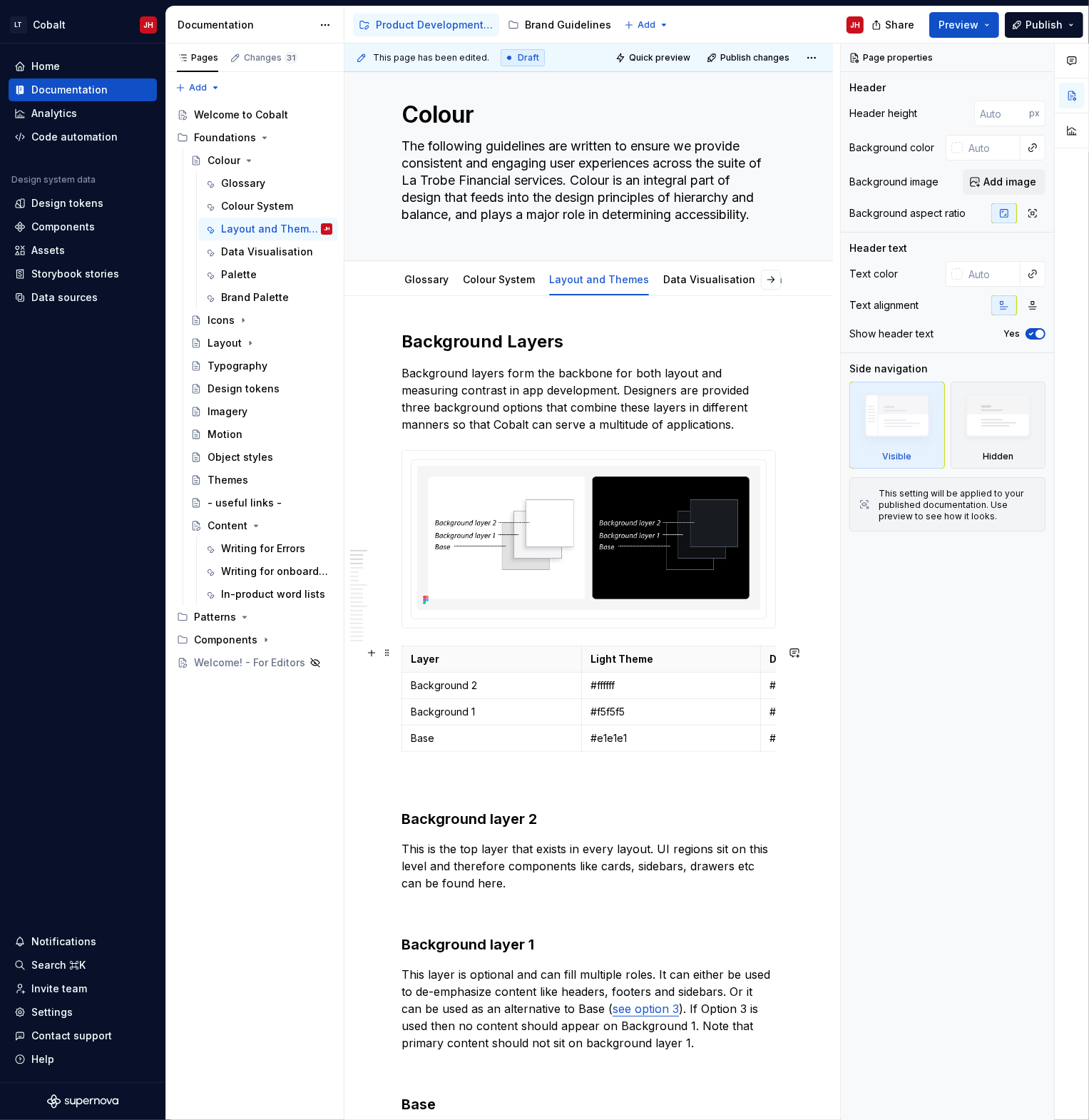 scroll, scrollTop: 0, scrollLeft: 0, axis: both 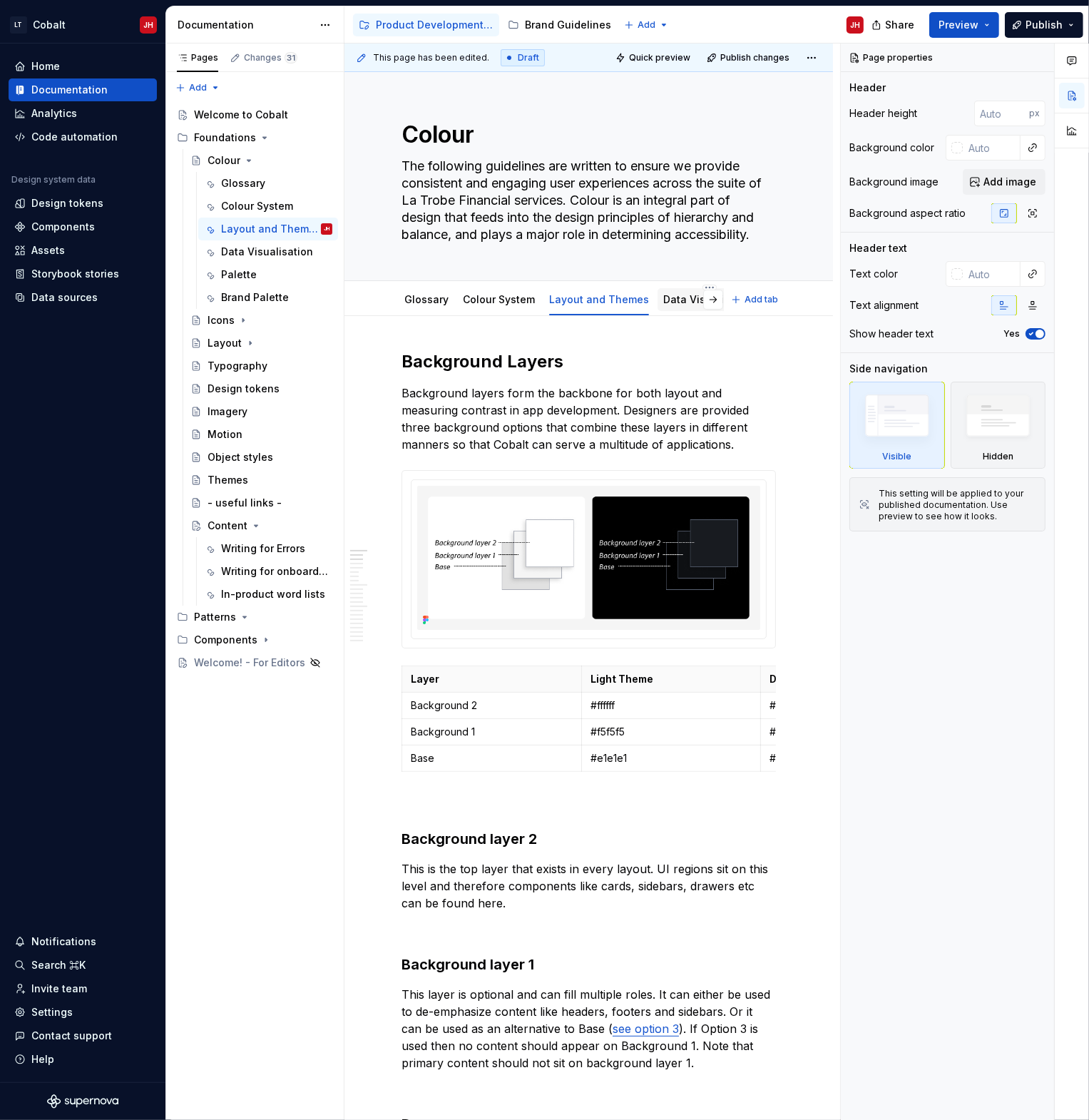 click on "Data Visualisation" at bounding box center (709, 299) 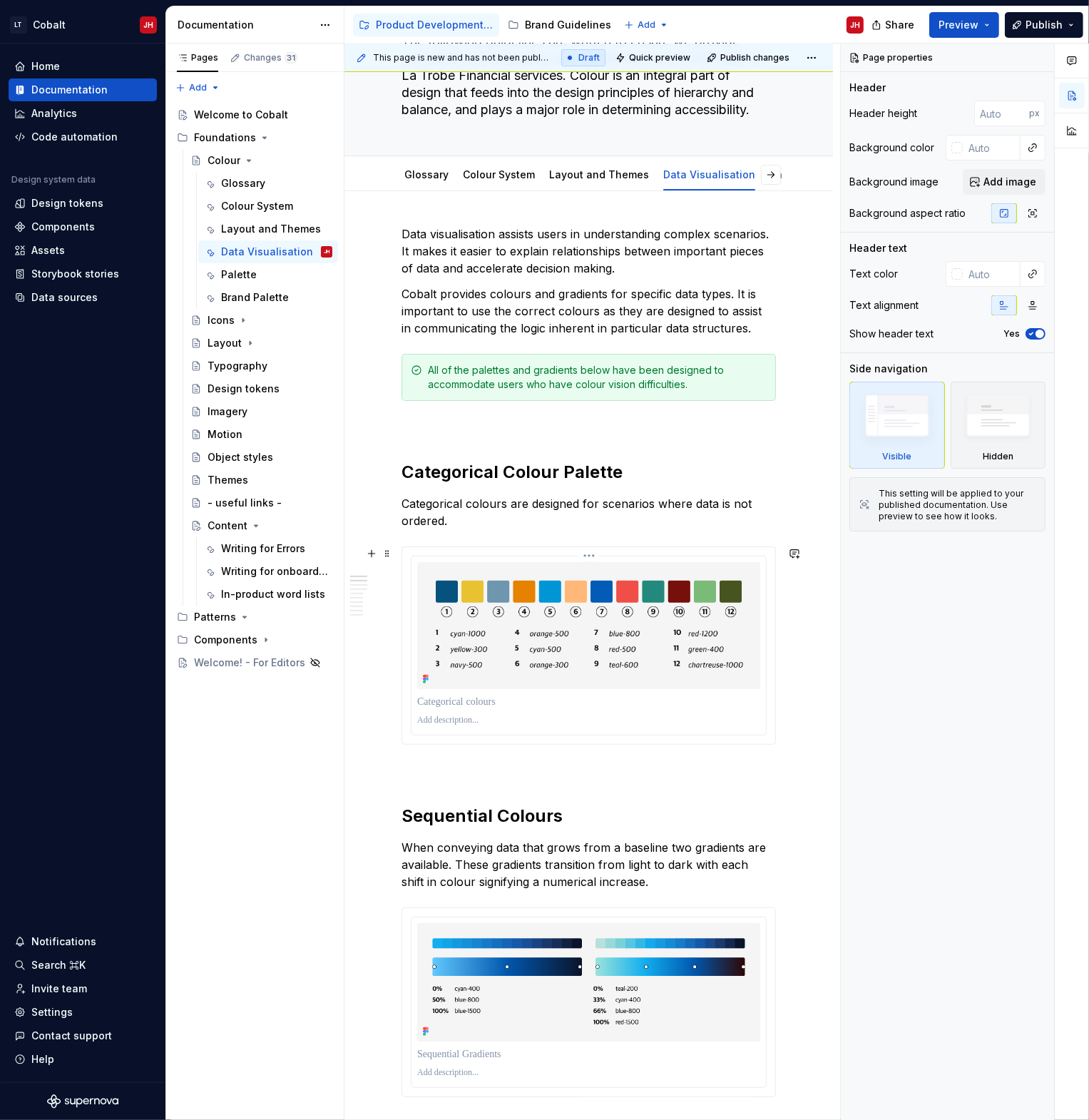 scroll, scrollTop: 214, scrollLeft: 0, axis: vertical 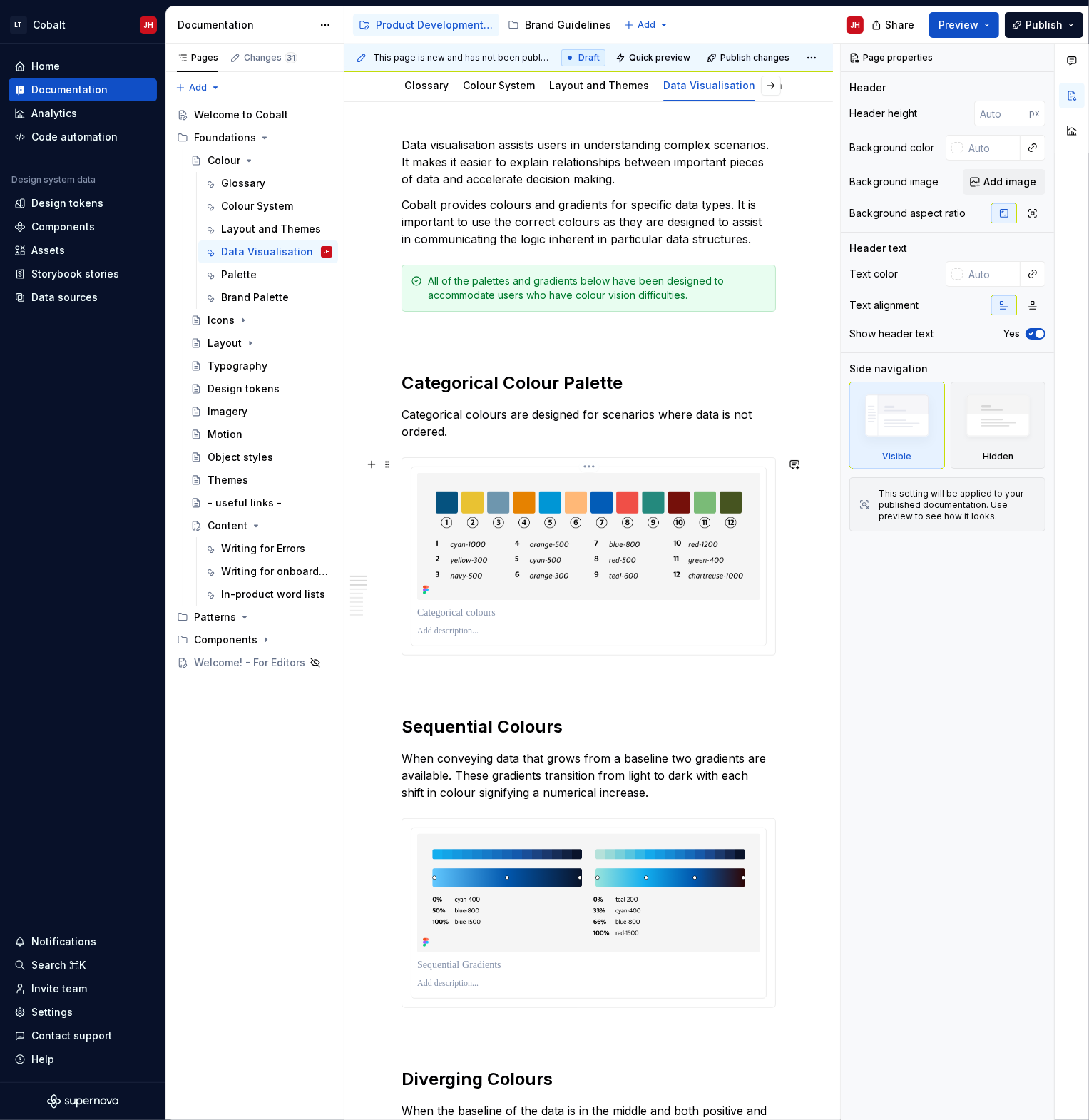 click on "[BRAND] [PRODUCT] JH Home Documentation Analytics Code automation Design system data Design tokens Components Assets Storybook stories Data sources Notifications Search ⌘K Invite team Settings Contact support Help Documentation
Accessibility guide for tree Page tree.
Navigate the tree with the arrow keys. Common tree hotkeys apply. Further keybindings are available:
enter to execute primary action on focused item
f2 to start renaming the focused item
escape to abort renaming an item
control+d to start dragging selected items
Product Development Guidelines Brand Guidelines Add JH Share Preview Publish Pages Changes 31 Add
Accessibility guide for tree Page tree.
Navigate the tree with the arrow keys. Common tree hotkeys apply. Further keybindings are available:
enter to execute primary action on focused item
f2 to start renaming the focused item
escape to abort renaming an item
." at bounding box center [544, 560] 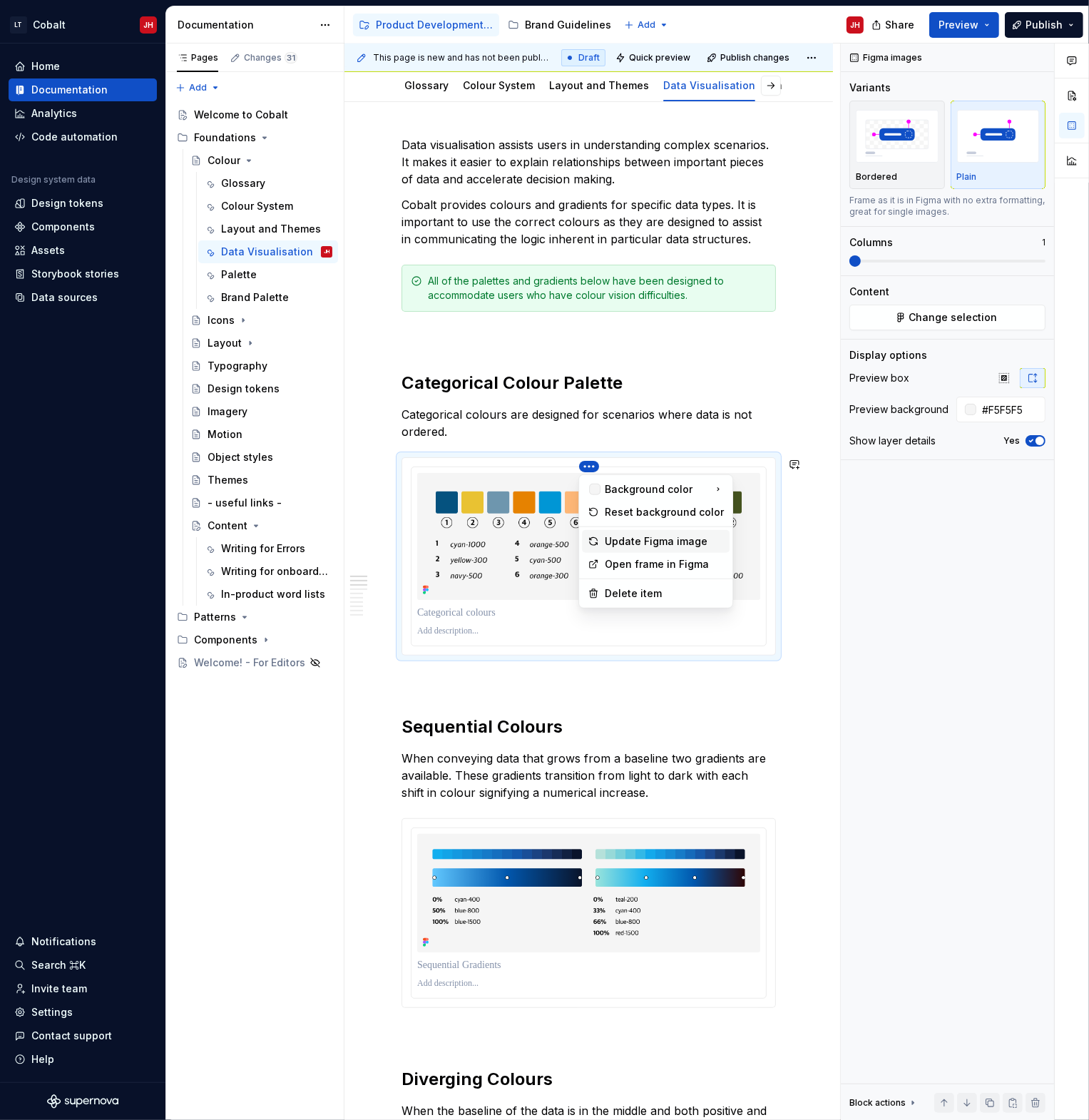 click on "Update Figma image" at bounding box center (664, 541) 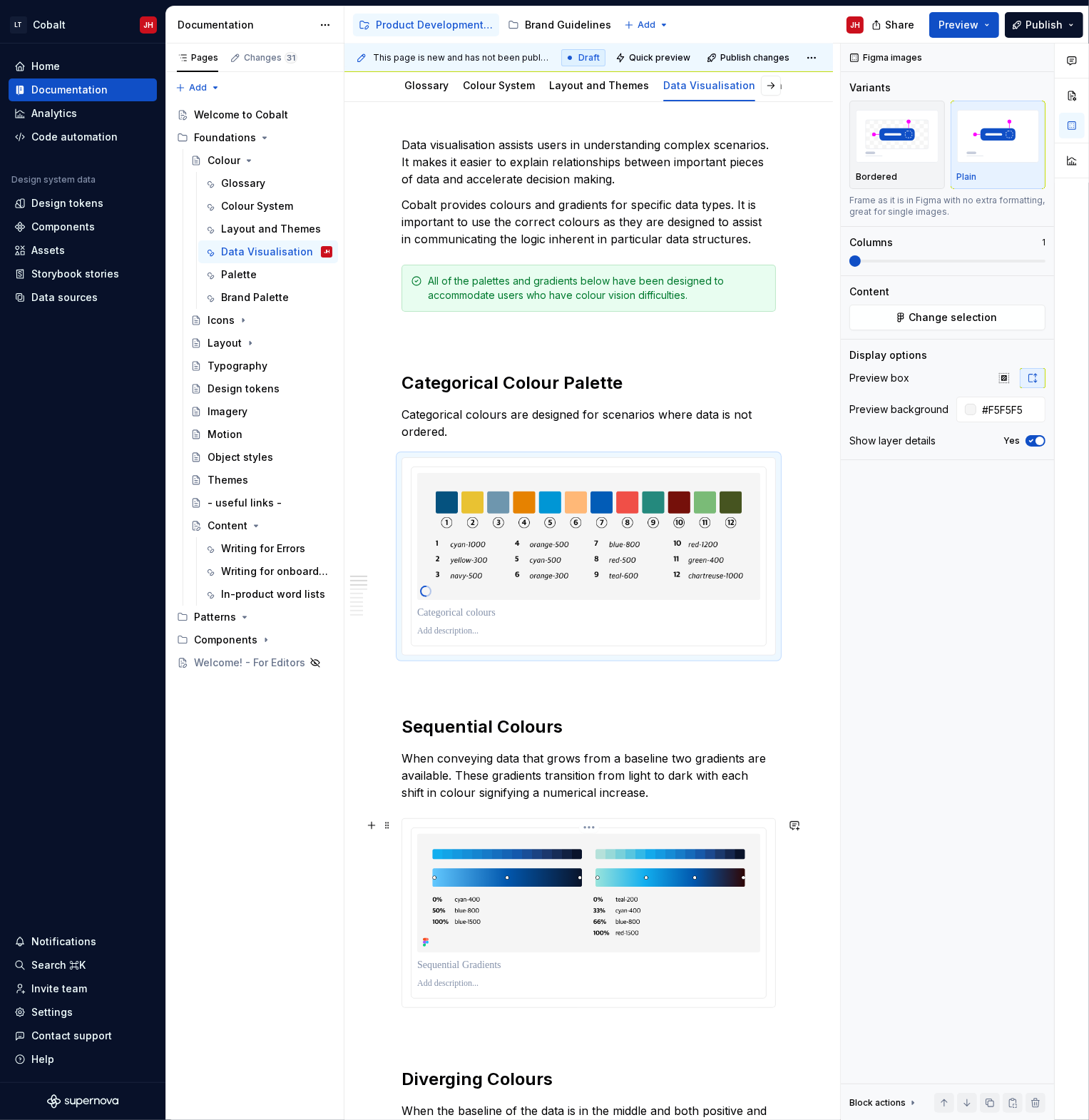click at bounding box center (588, 965) 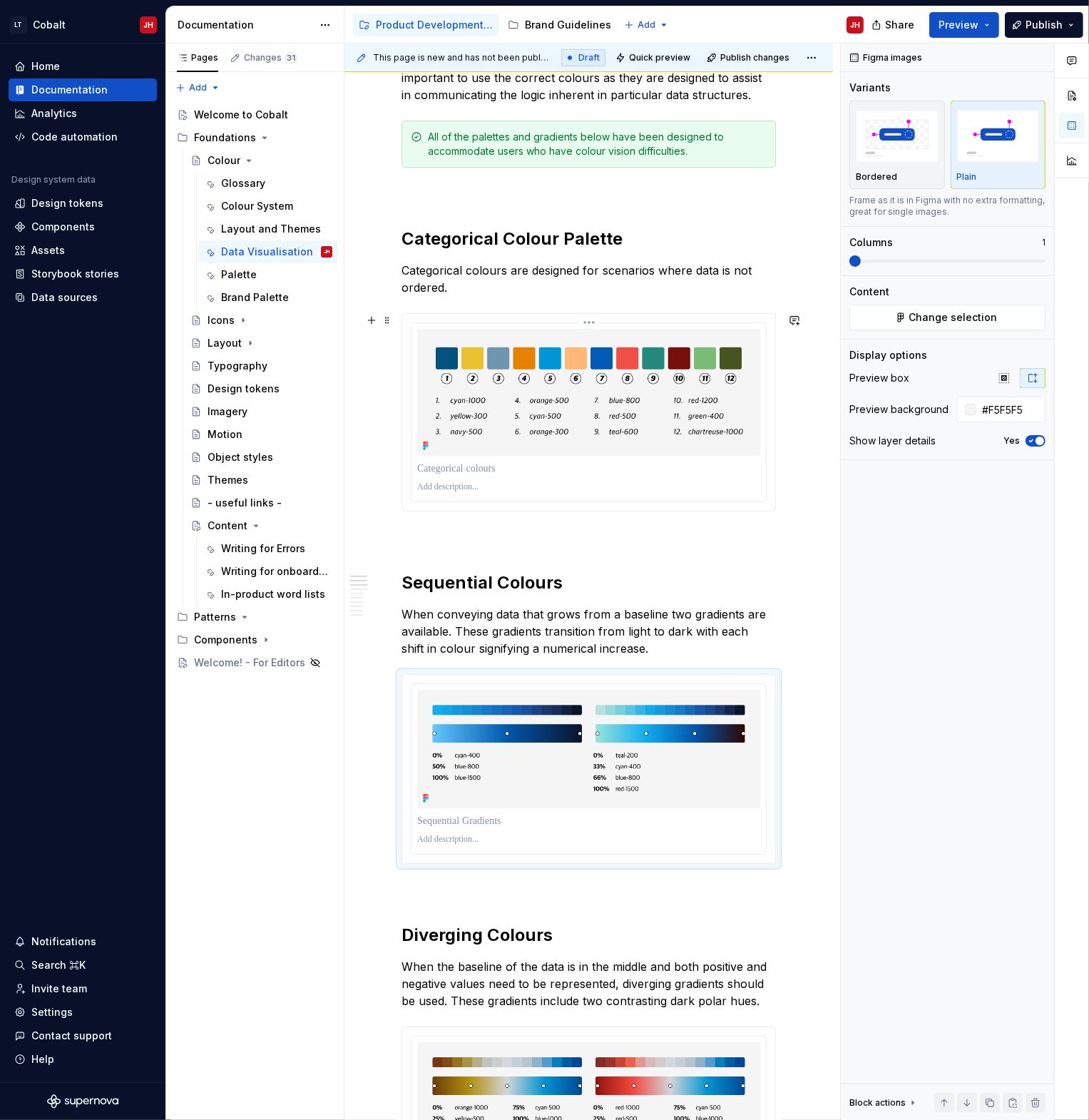 scroll, scrollTop: 357, scrollLeft: 0, axis: vertical 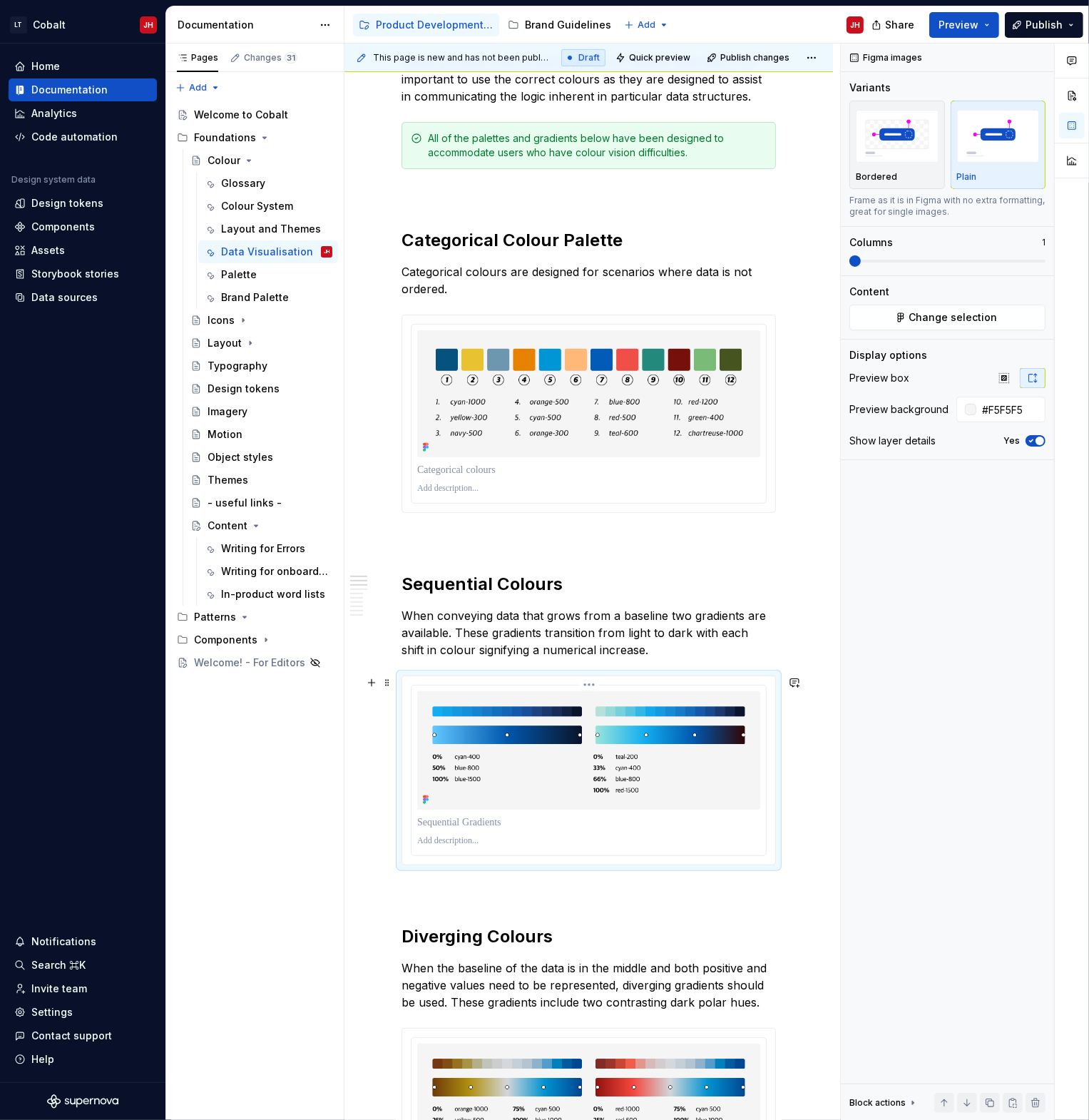 click on "[BRAND] [PRODUCT] JH Home Documentation Analytics Code automation Design system data Design tokens Components Assets Storybook stories Data sources Notifications Search ⌘K Invite team Settings Contact support Help Documentation
Accessibility guide for tree Page tree.
Navigate the tree with the arrow keys. Common tree hotkeys apply. Further keybindings are available:
enter to execute primary action on focused item
f2 to start renaming the focused item
escape to abort renaming an item
control+d to start dragging selected items
Product Development Guidelines Brand Guidelines Add JH Share Preview Publish Pages Changes 31 Add
Accessibility guide for tree Page tree.
Navigate the tree with the arrow keys. Common tree hotkeys apply. Further keybindings are available:
enter to execute primary action on focused item
f2 to start renaming the focused item
escape to abort renaming an item
." at bounding box center (544, 560) 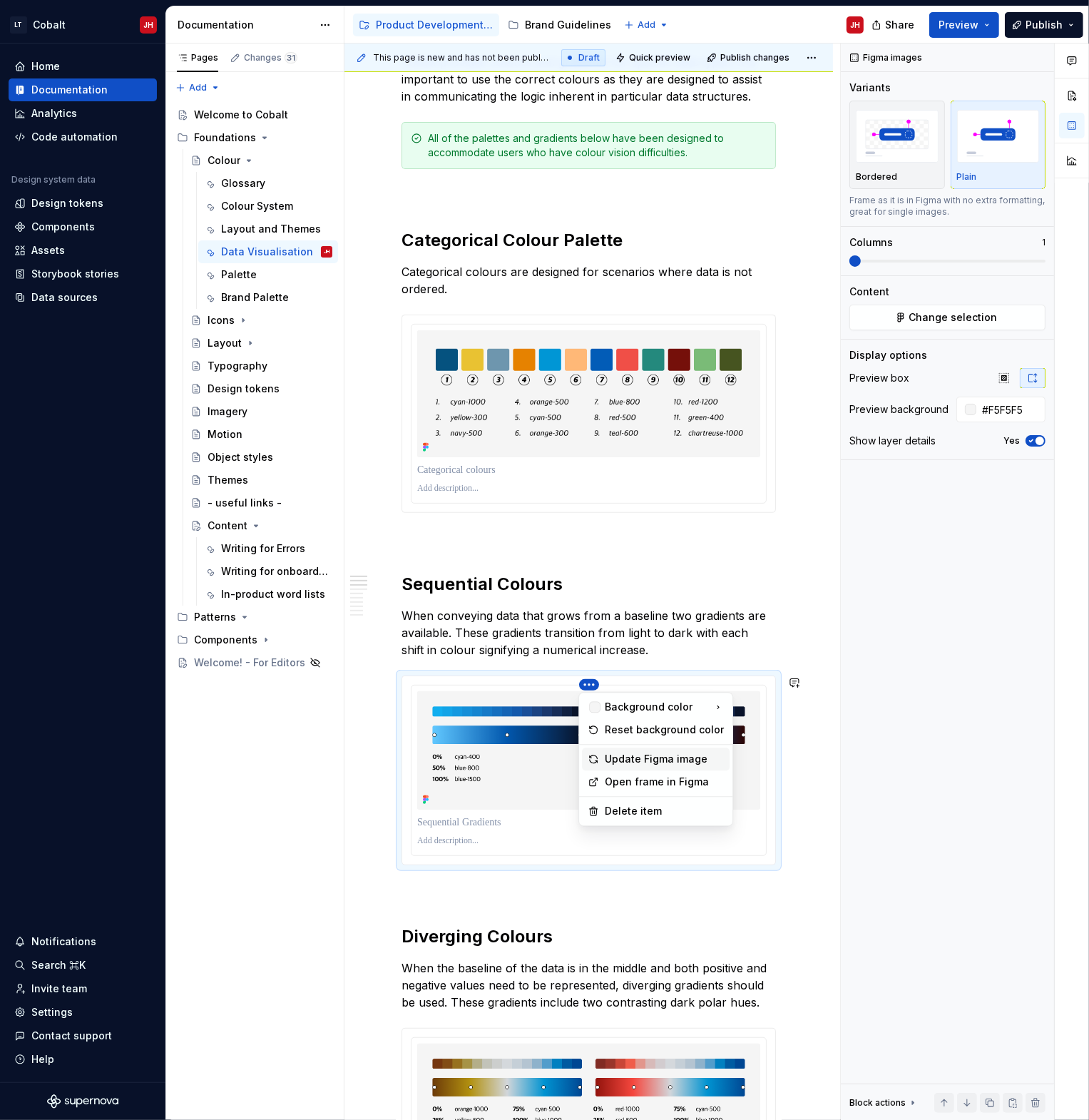click on "Update Figma image" at bounding box center (664, 759) 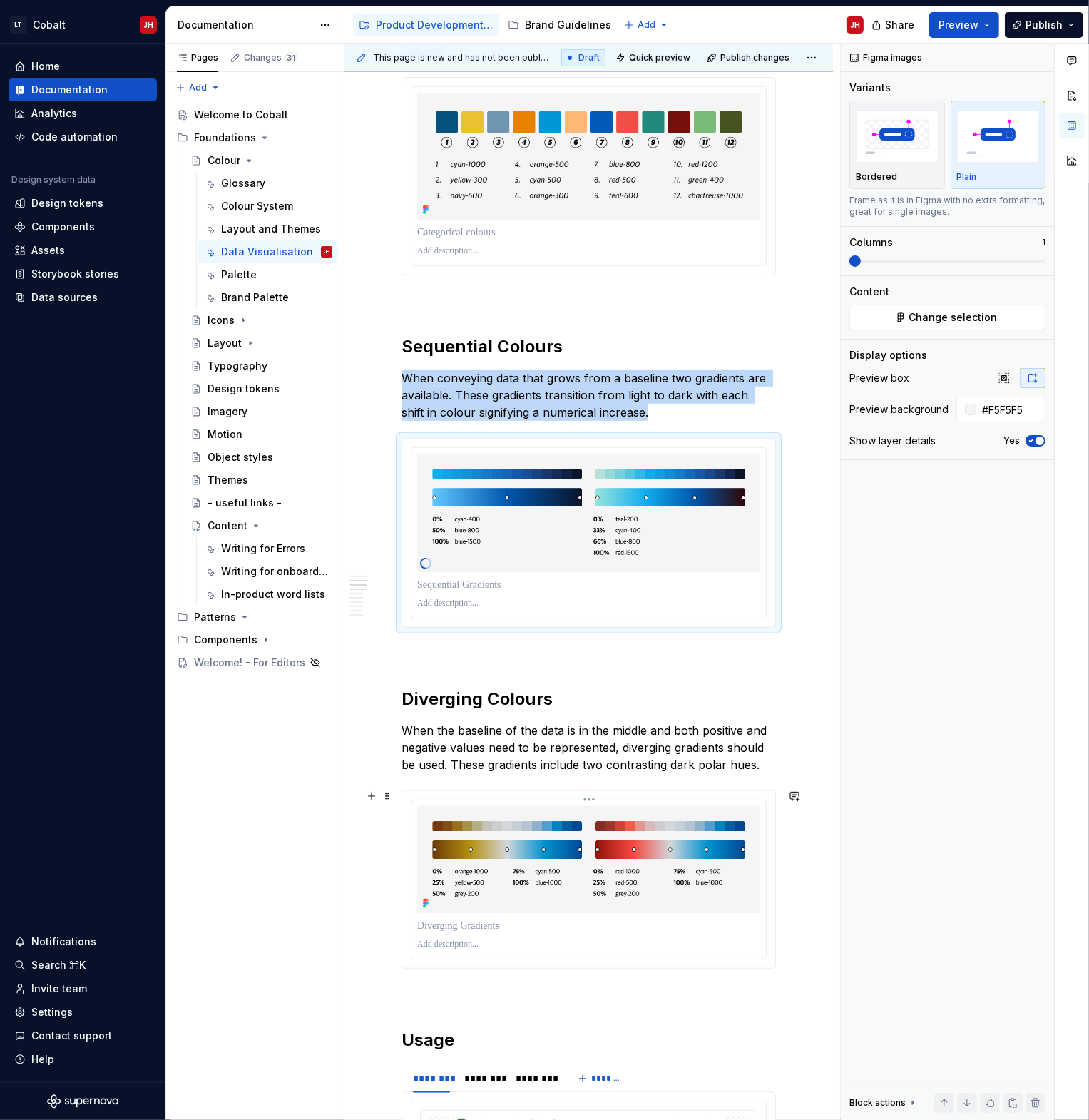 scroll, scrollTop: 713, scrollLeft: 0, axis: vertical 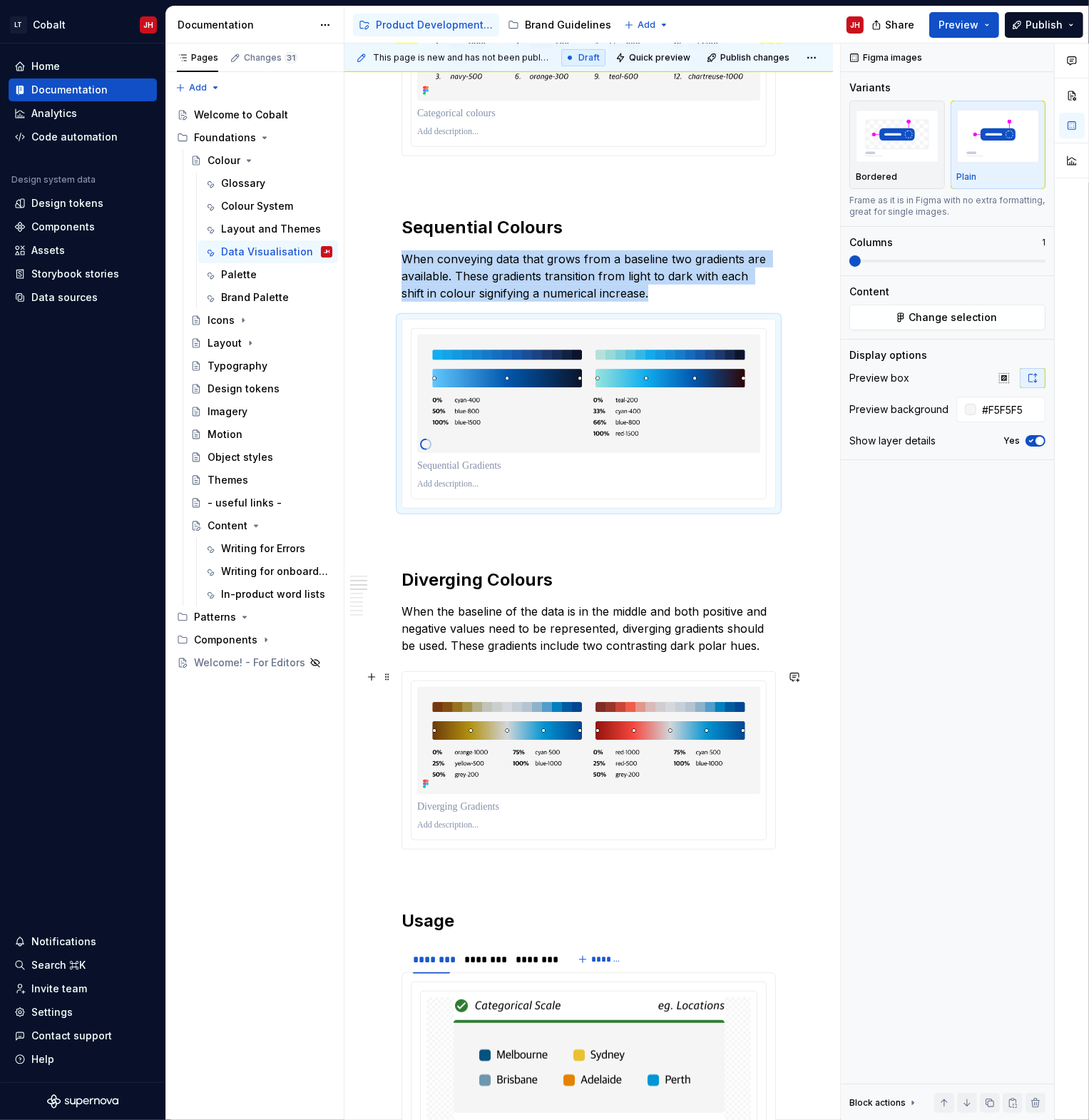 click on "[BRAND] [PRODUCT] JH Home Documentation Analytics Code automation Design system data Design tokens Components Assets Storybook stories Data sources Notifications Search ⌘K Invite team Settings Contact support Help Documentation
Accessibility guide for tree Page tree.
Navigate the tree with the arrow keys. Common tree hotkeys apply. Further keybindings are available:
enter to execute primary action on focused item
f2 to start renaming the focused item
escape to abort renaming an item
control+d to start dragging selected items
Product Development Guidelines Brand Guidelines Add JH Share Preview Publish Pages Changes 31 Add
Accessibility guide for tree Page tree.
Navigate the tree with the arrow keys. Common tree hotkeys apply. Further keybindings are available:
enter to execute primary action on focused item
f2 to start renaming the focused item
escape to abort renaming an item
." at bounding box center [544, 560] 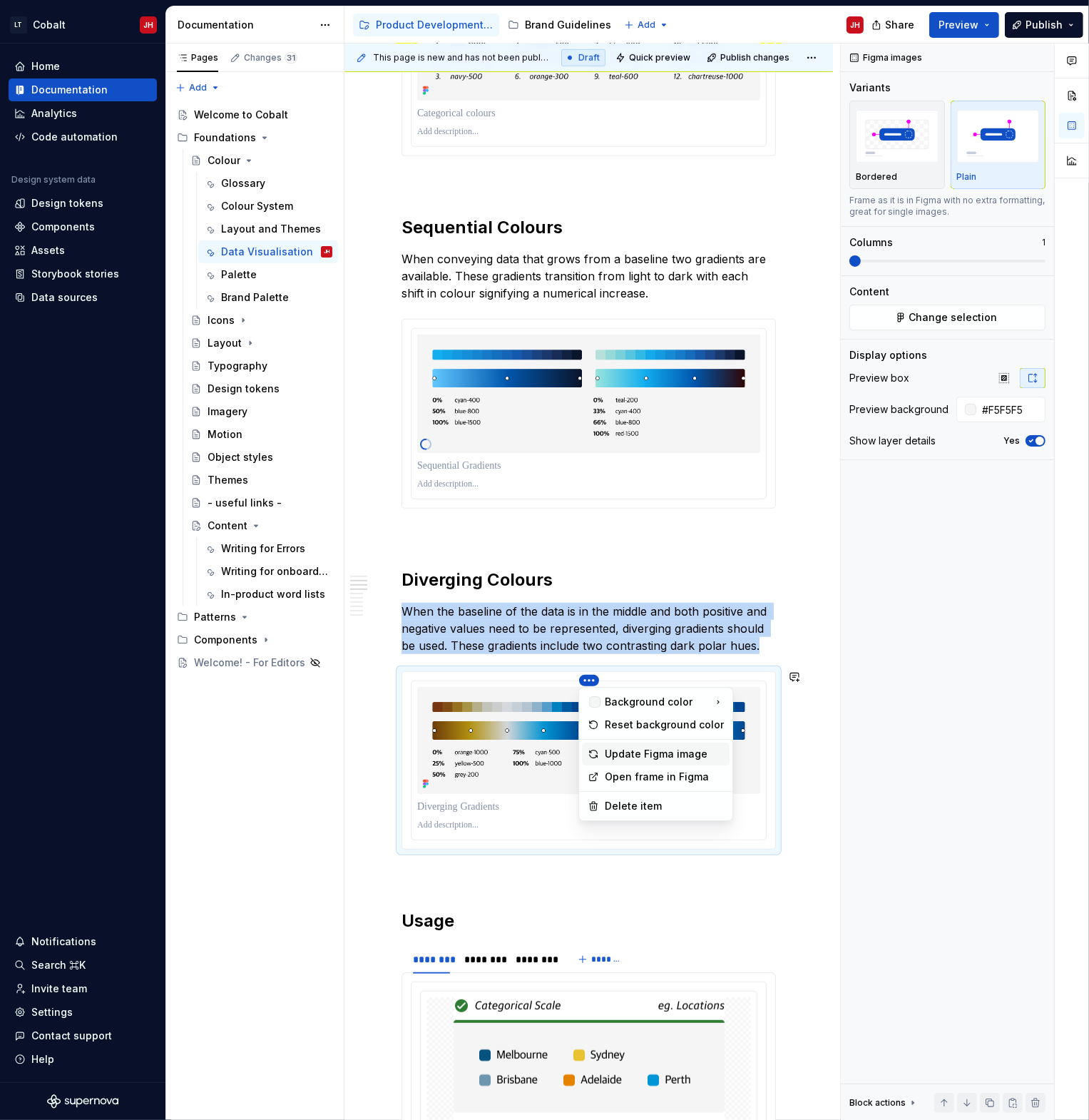 click on "Update Figma image" at bounding box center [664, 754] 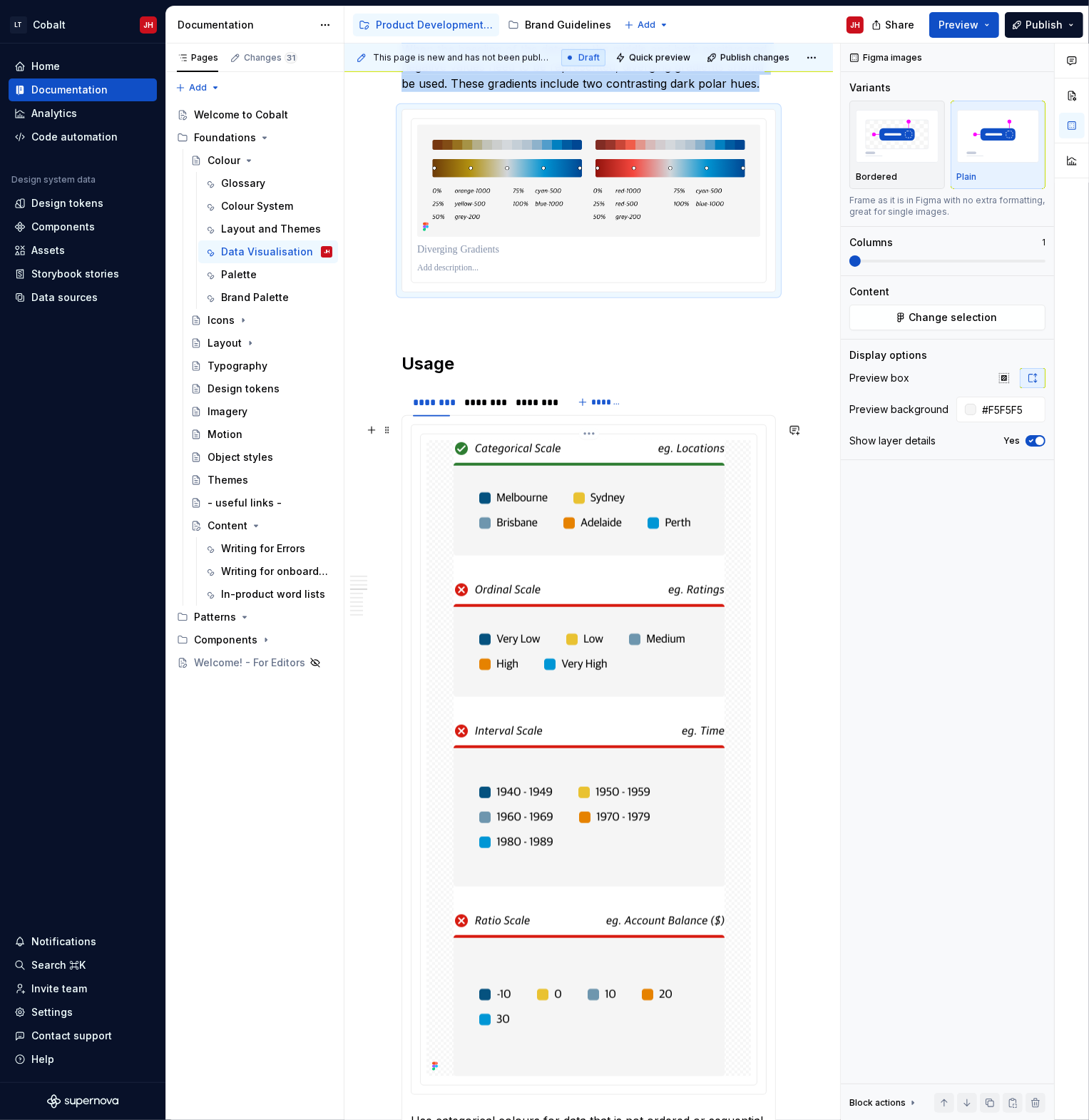 scroll, scrollTop: 1284, scrollLeft: 0, axis: vertical 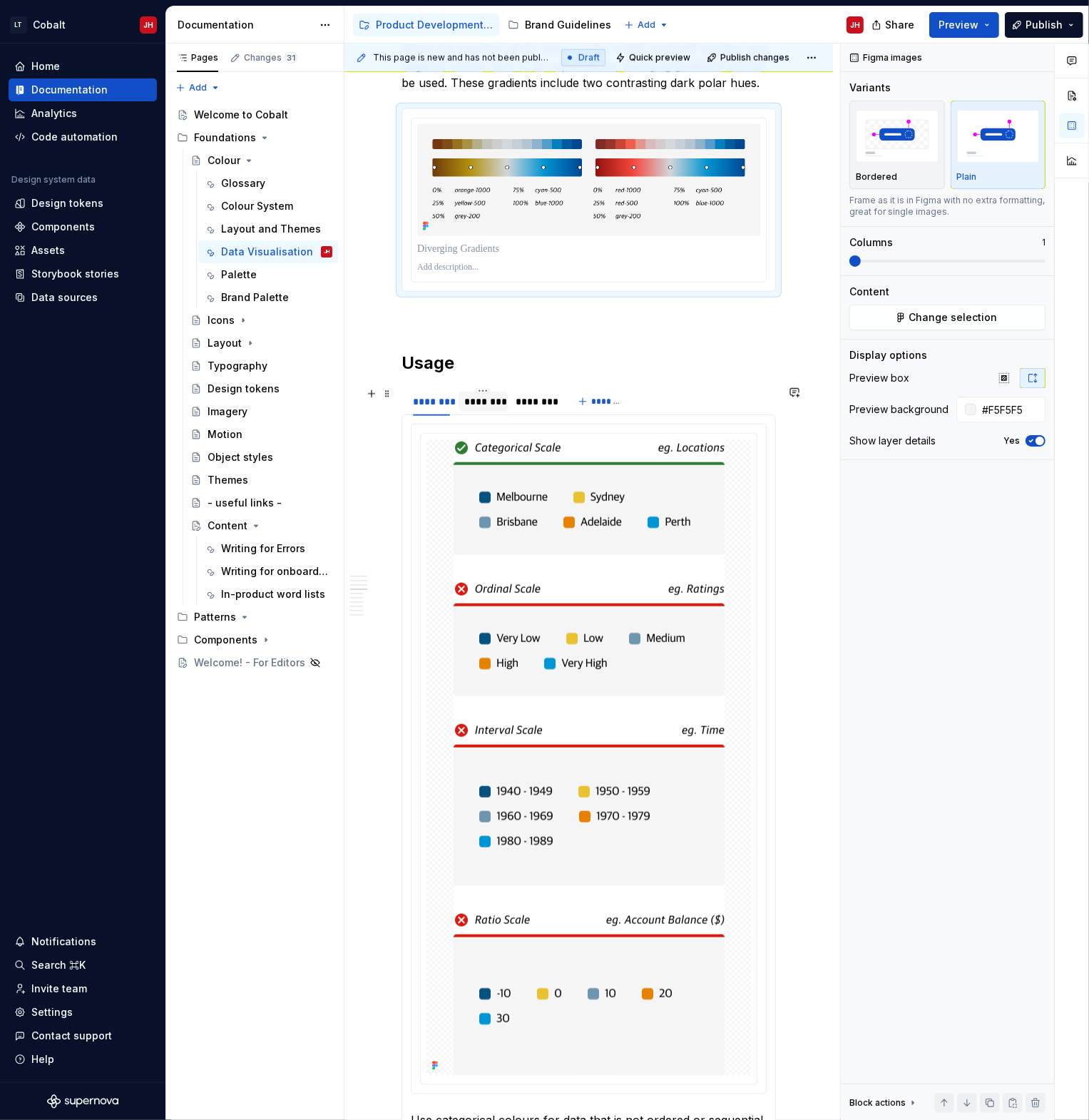 click on "********" at bounding box center (483, 402) 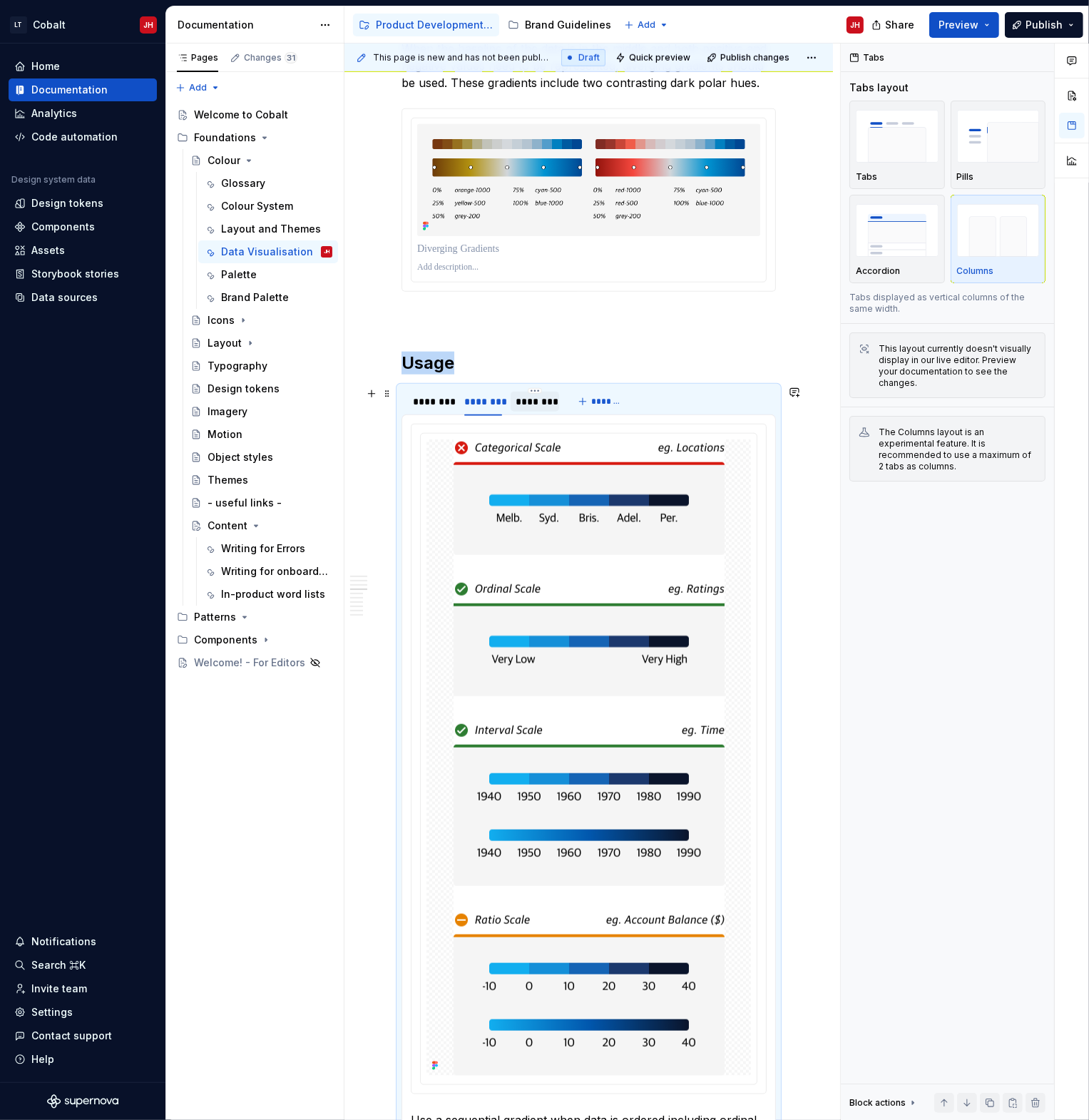 click on "********" at bounding box center [535, 402] 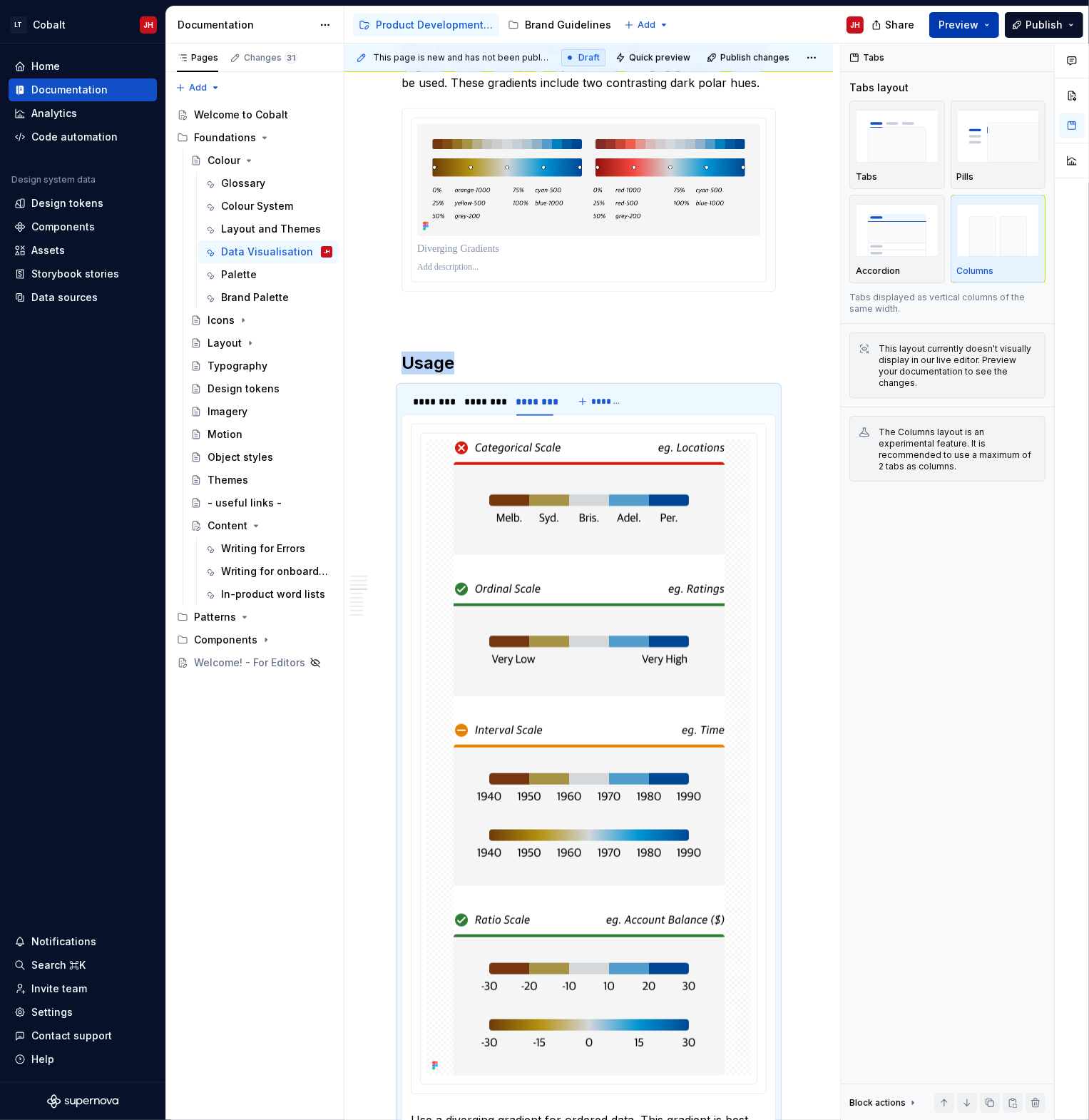 click on "Preview" at bounding box center (958, 25) 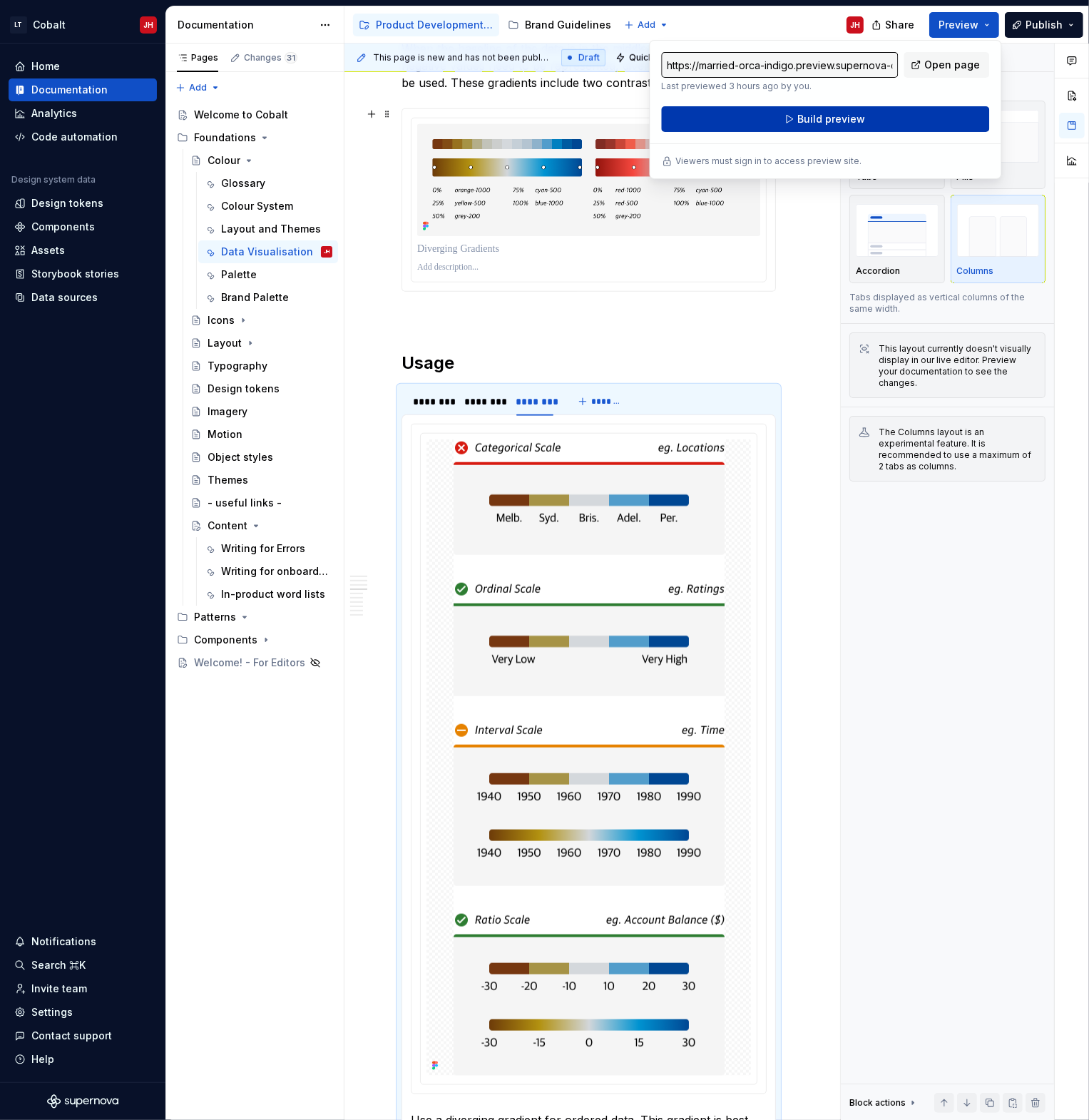 click on "Build preview" at bounding box center [831, 119] 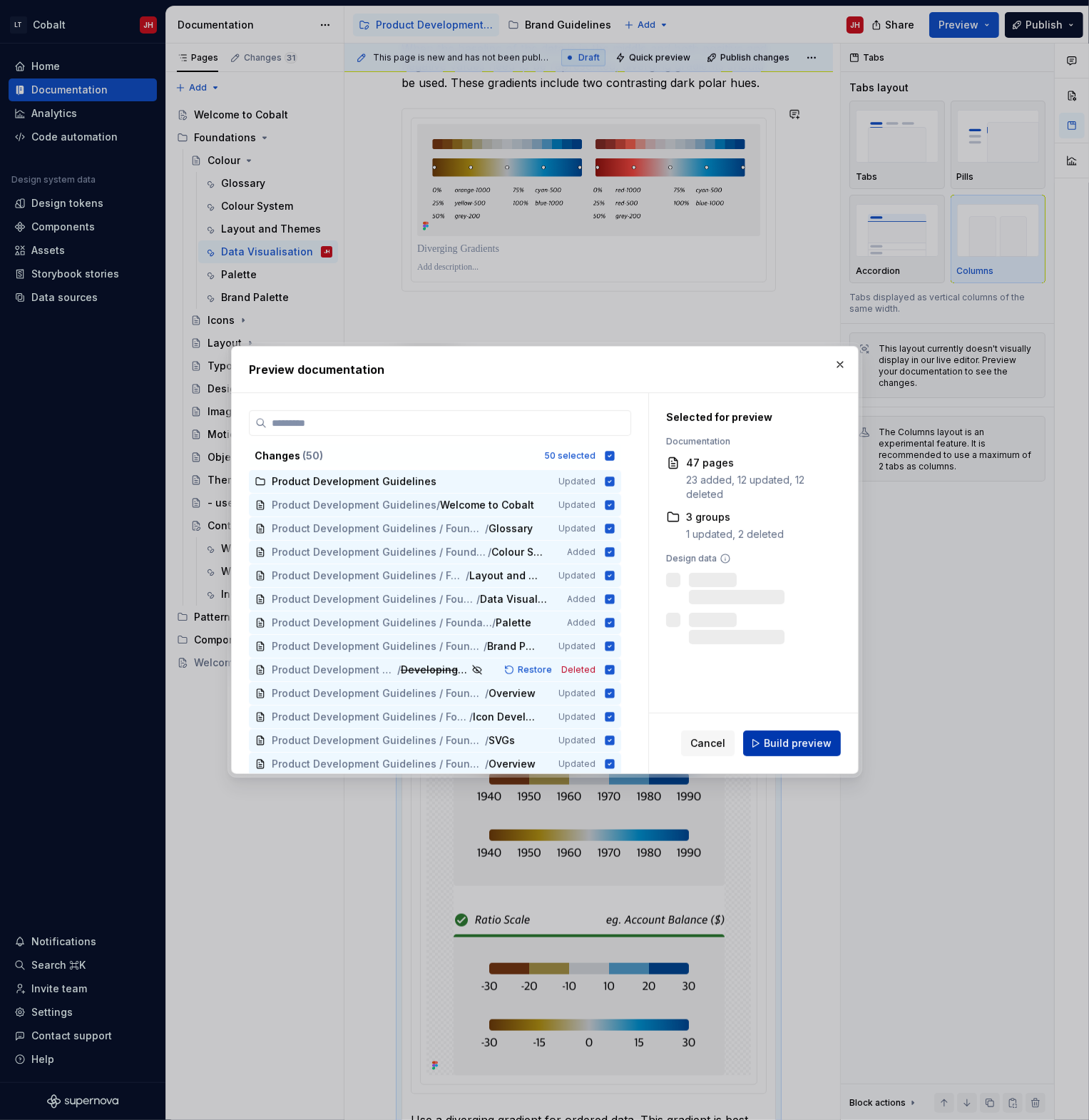 click on "Build preview" at bounding box center [792, 743] 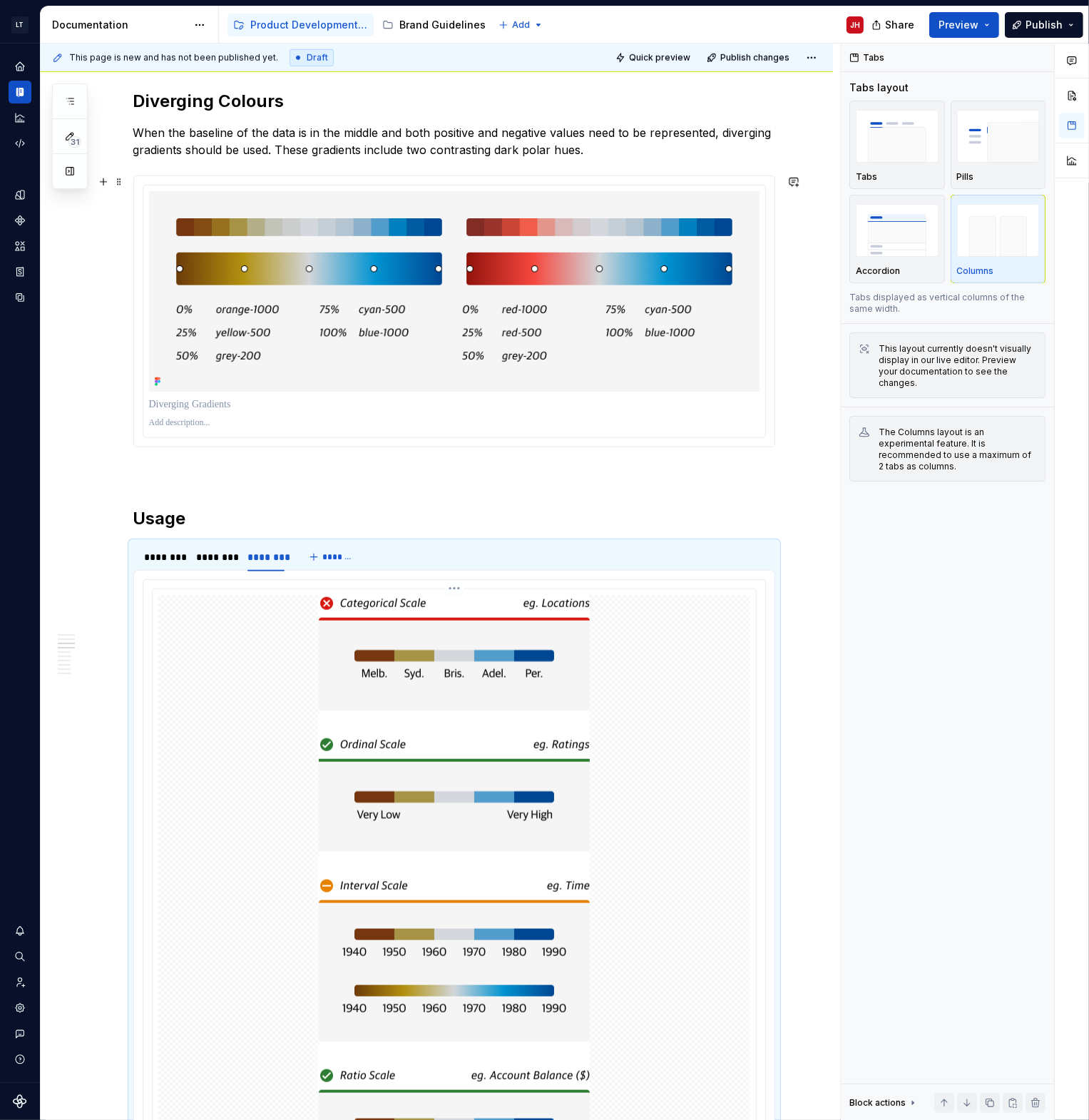 scroll, scrollTop: 785, scrollLeft: 0, axis: vertical 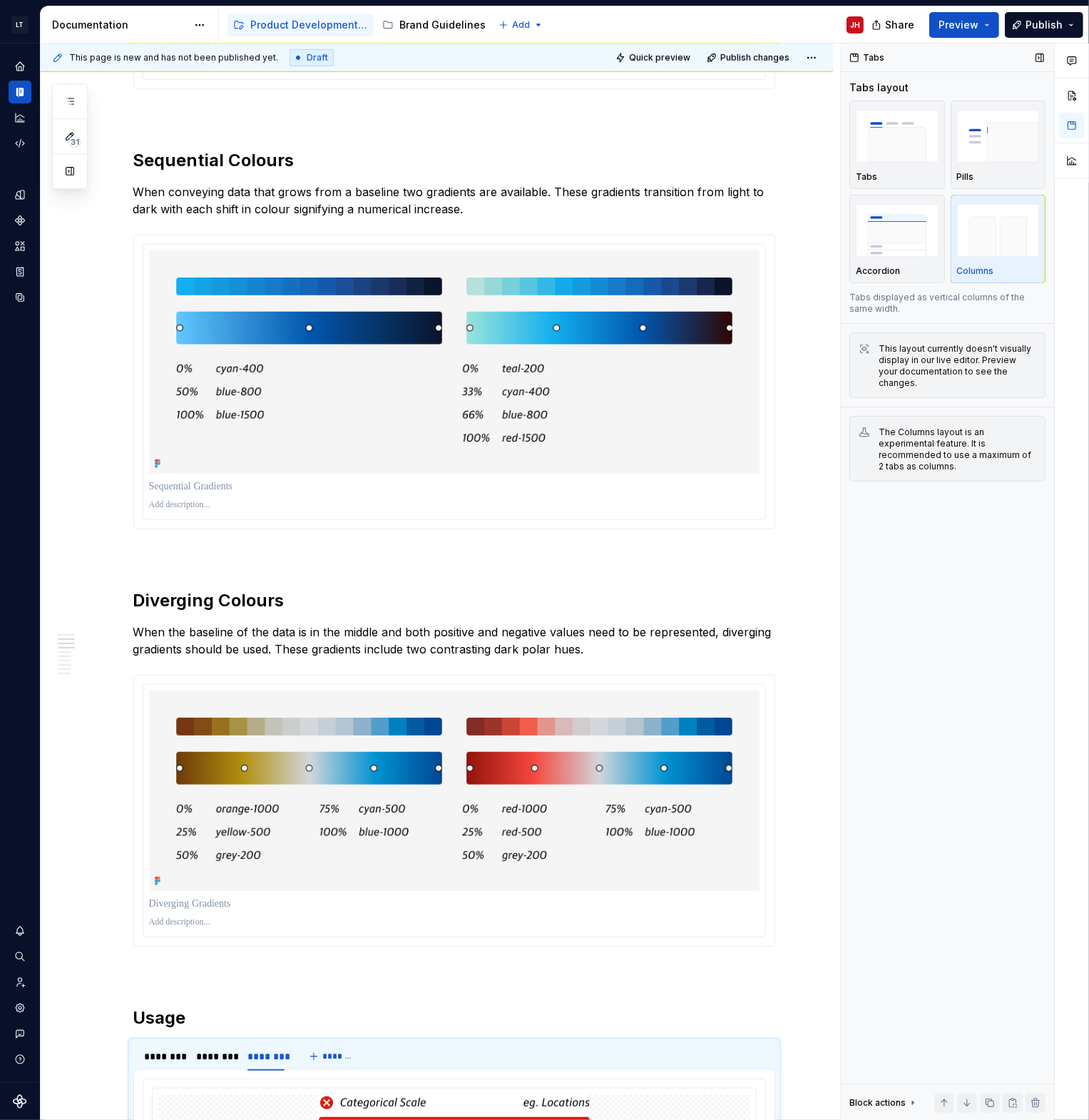 drag, startPoint x: 911, startPoint y: 546, endPoint x: 862, endPoint y: 551, distance: 49.25444 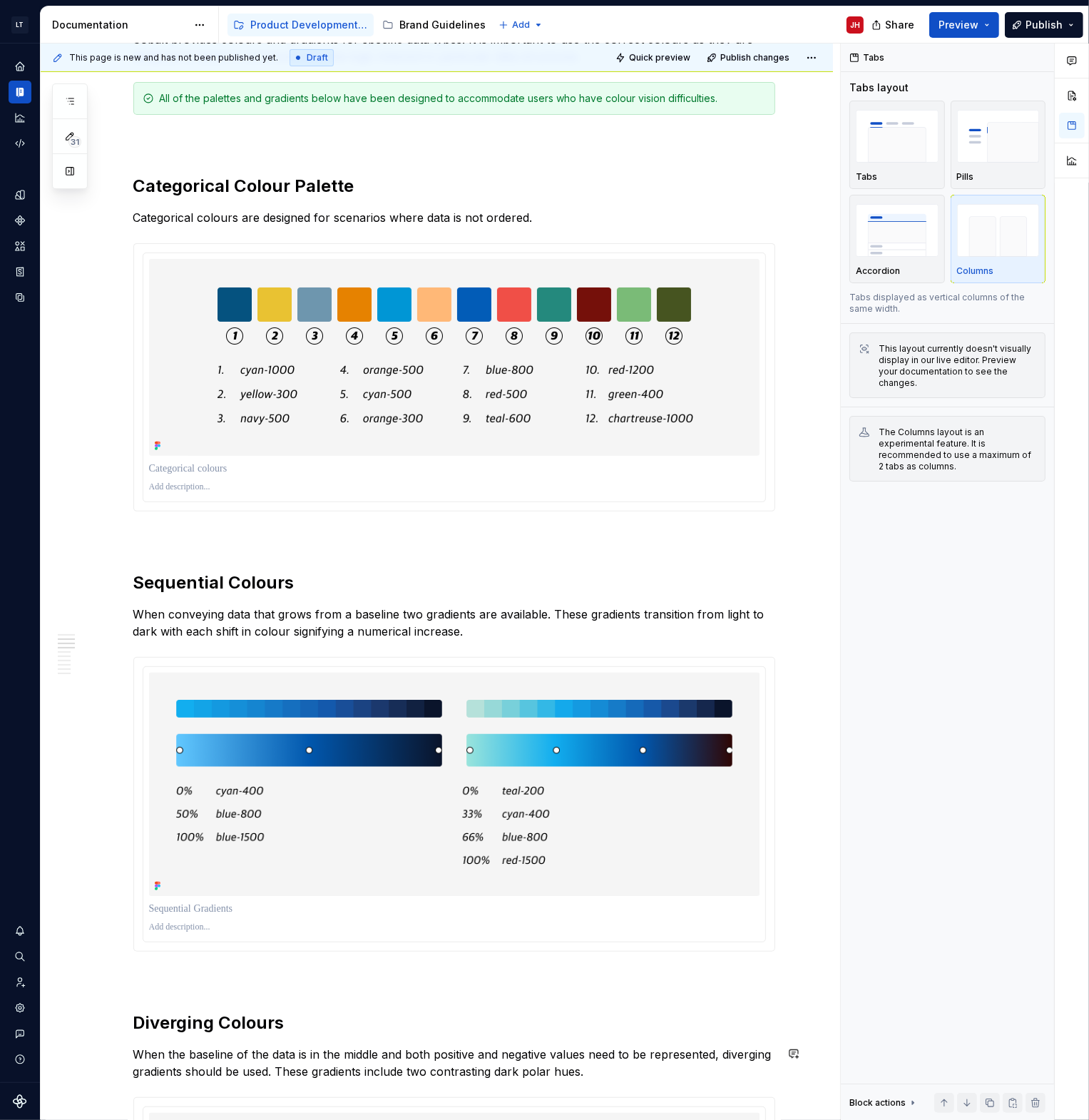 scroll, scrollTop: 143, scrollLeft: 0, axis: vertical 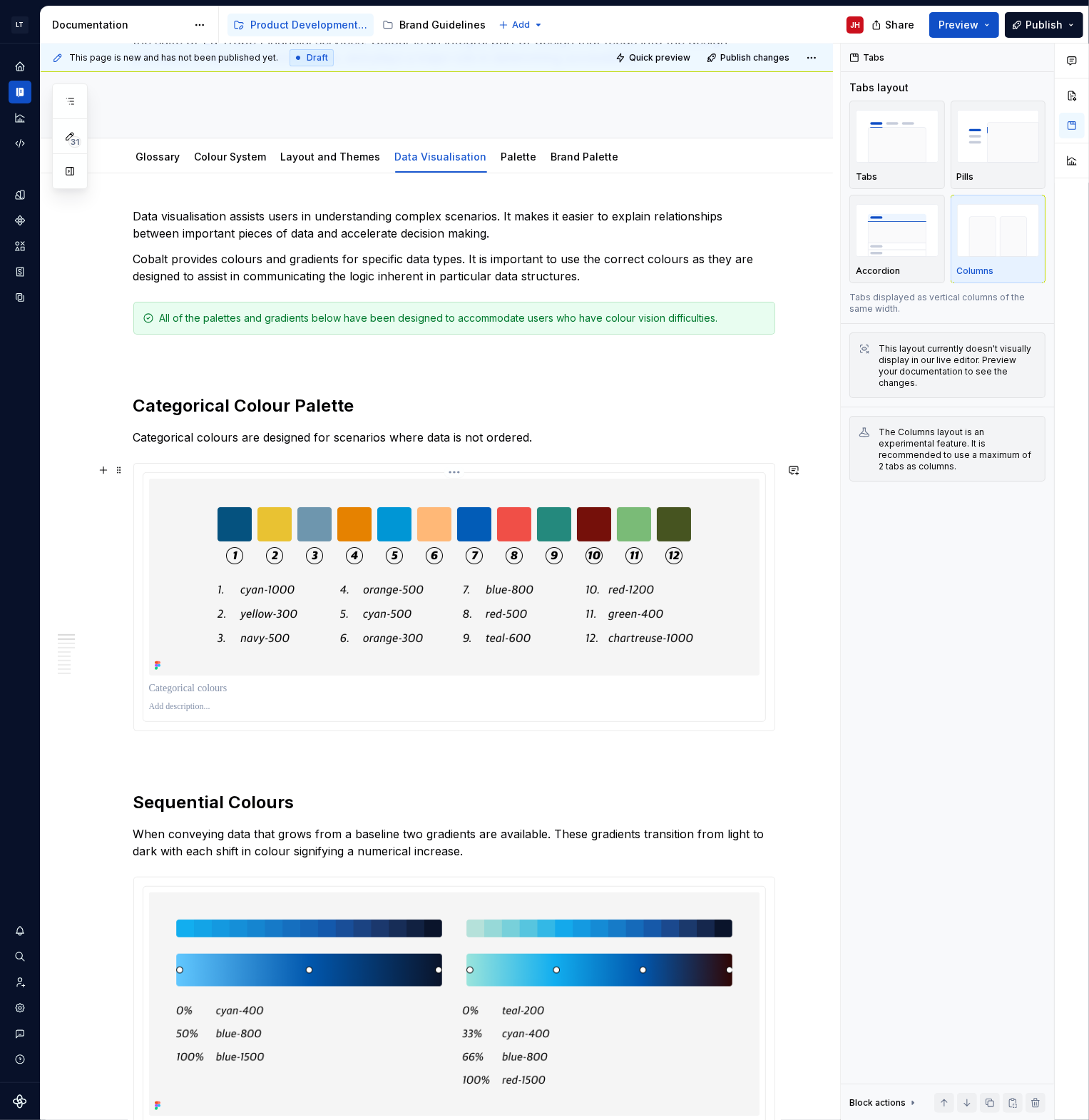 click on "LT Cobalt JH Design system data Documentation
Accessibility guide for tree Page tree.
Navigate the tree with the arrow keys. Common tree hotkeys apply. Further keybindings are available:
enter to execute primary action on focused item
f2 to start renaming the focused item
escape to abort renaming an item
control+d to start dragging selected items
Product Development Guidelines Brand Guidelines Add JH Share Preview Publish 31 Pages Add
Accessibility guide for tree Page tree.
Navigate the tree with the arrow keys. Common tree hotkeys apply. Further keybindings are available:
enter to execute primary action on focused item
f2 to start renaming the focused item
escape to abort renaming an item
control+d to start dragging selected items
Welcome to Cobalt Foundations Colour Glossary Colour System Layout and Themes Data Visualisation JH Palette Brand Palette Icons Layout ." at bounding box center [544, 560] 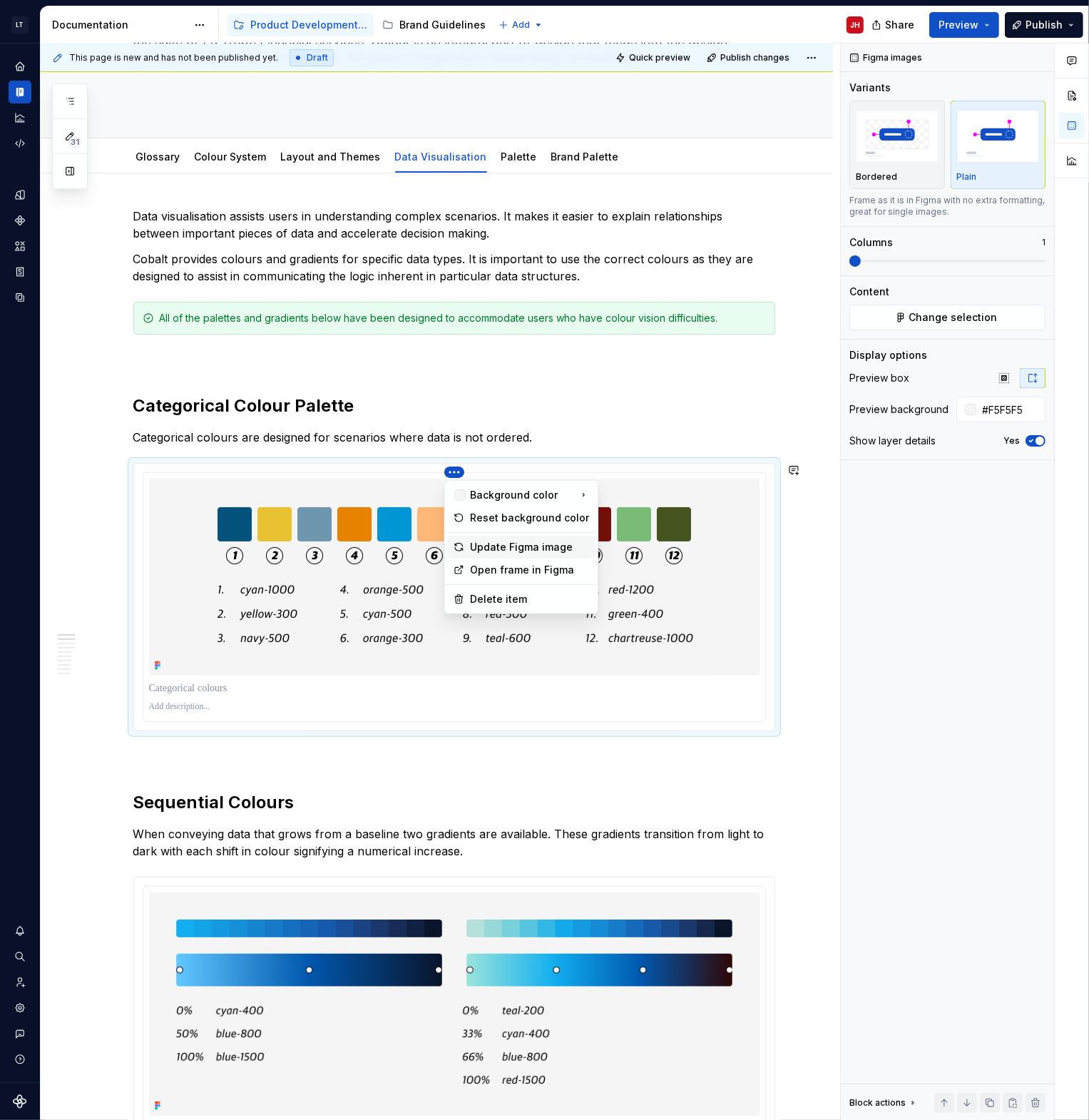 click on "Update Figma image" at bounding box center [529, 547] 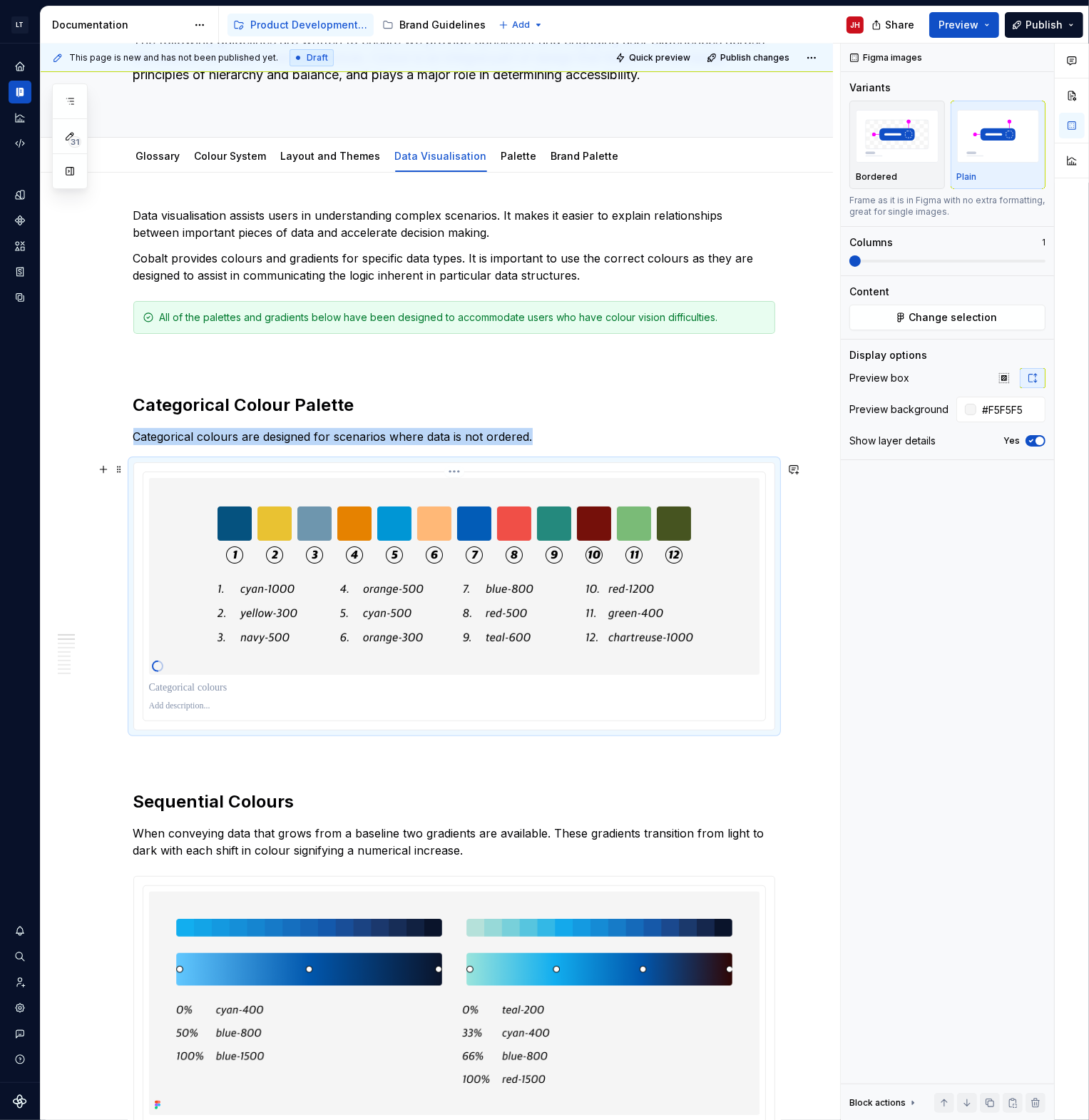 scroll, scrollTop: 142, scrollLeft: 0, axis: vertical 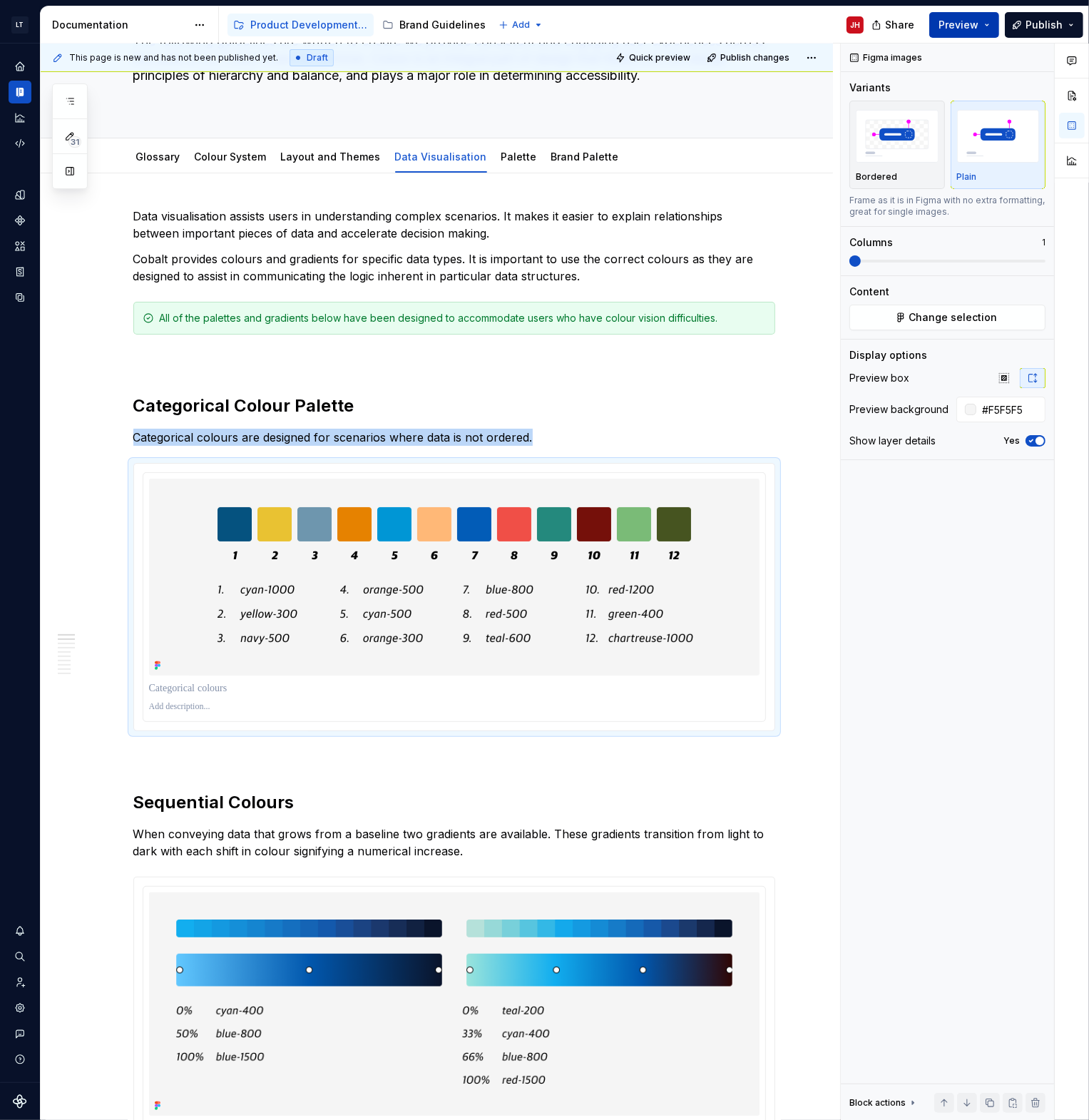 click on "Preview" at bounding box center (958, 25) 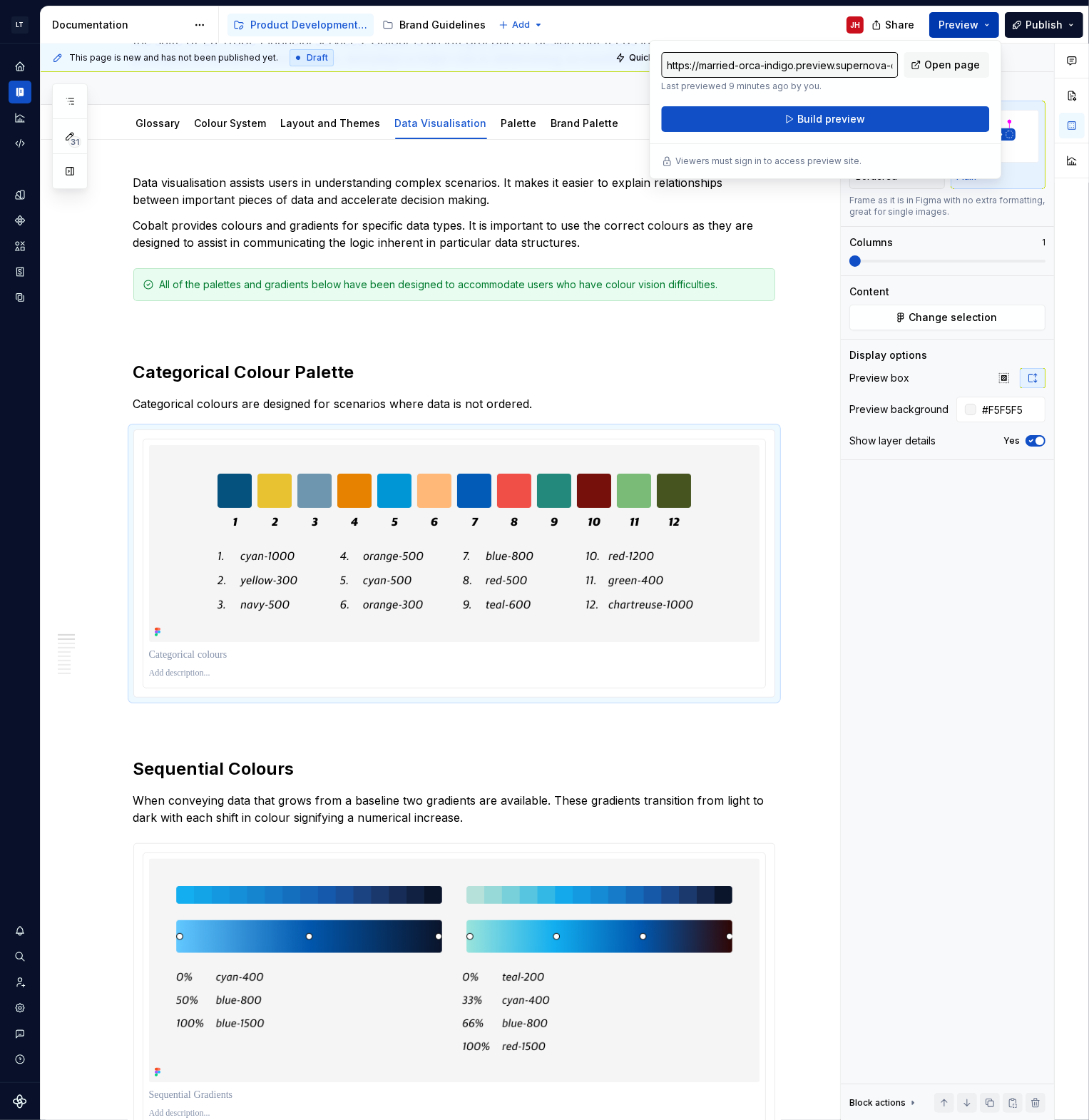 scroll, scrollTop: 134, scrollLeft: 0, axis: vertical 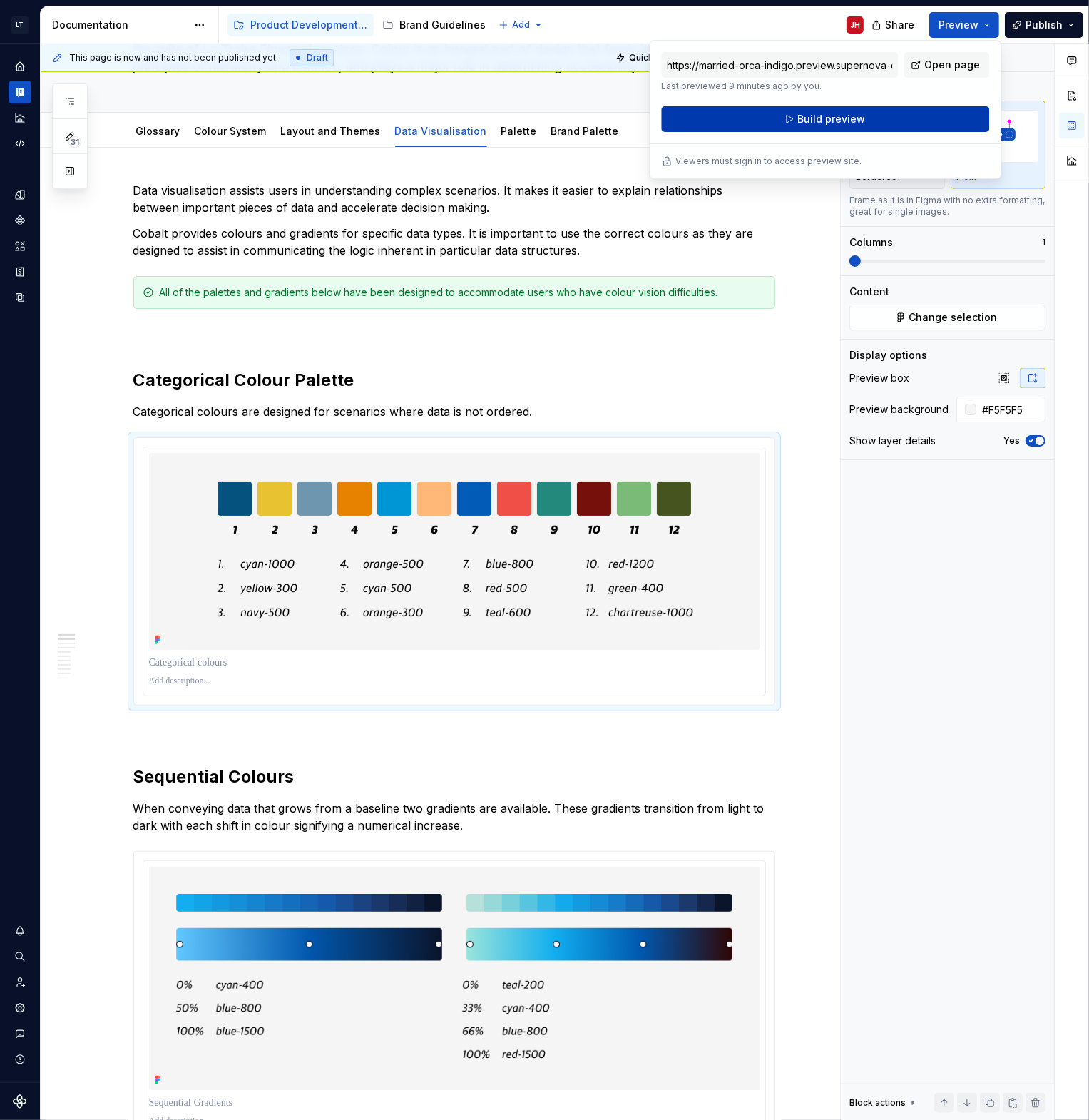 click on "Build preview" at bounding box center (831, 119) 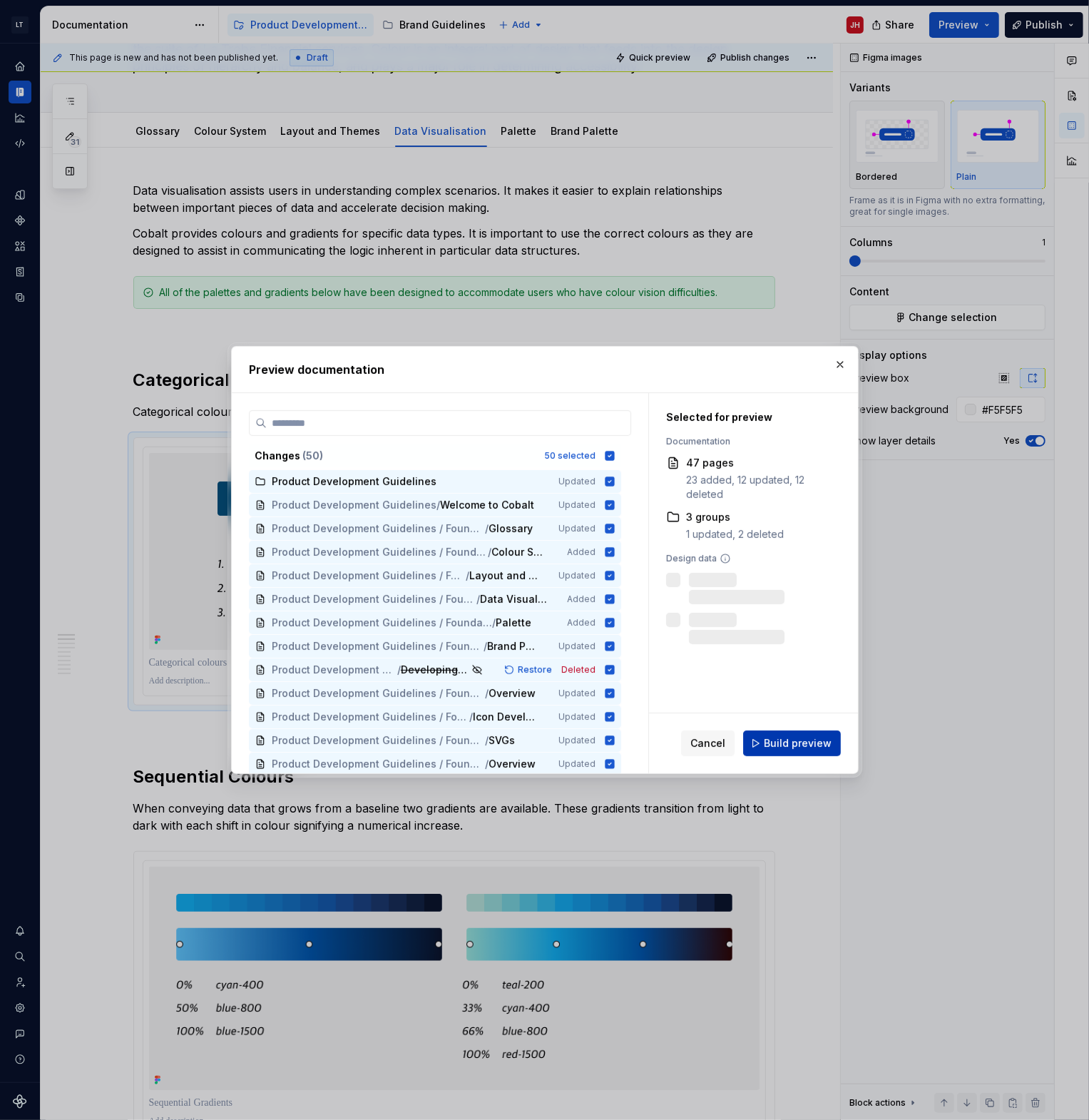 click on "Build preview" at bounding box center [797, 743] 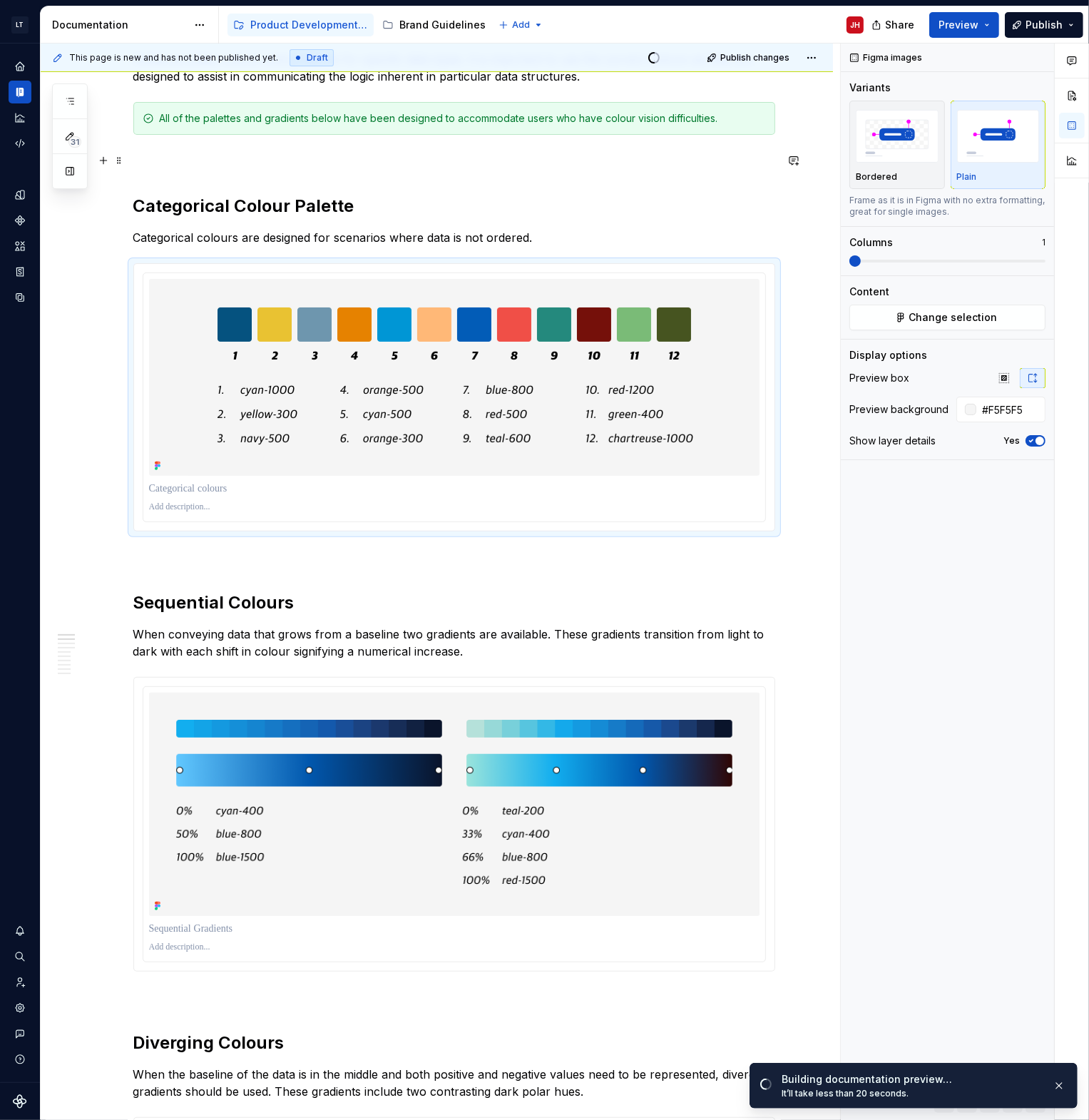 scroll, scrollTop: 0, scrollLeft: 0, axis: both 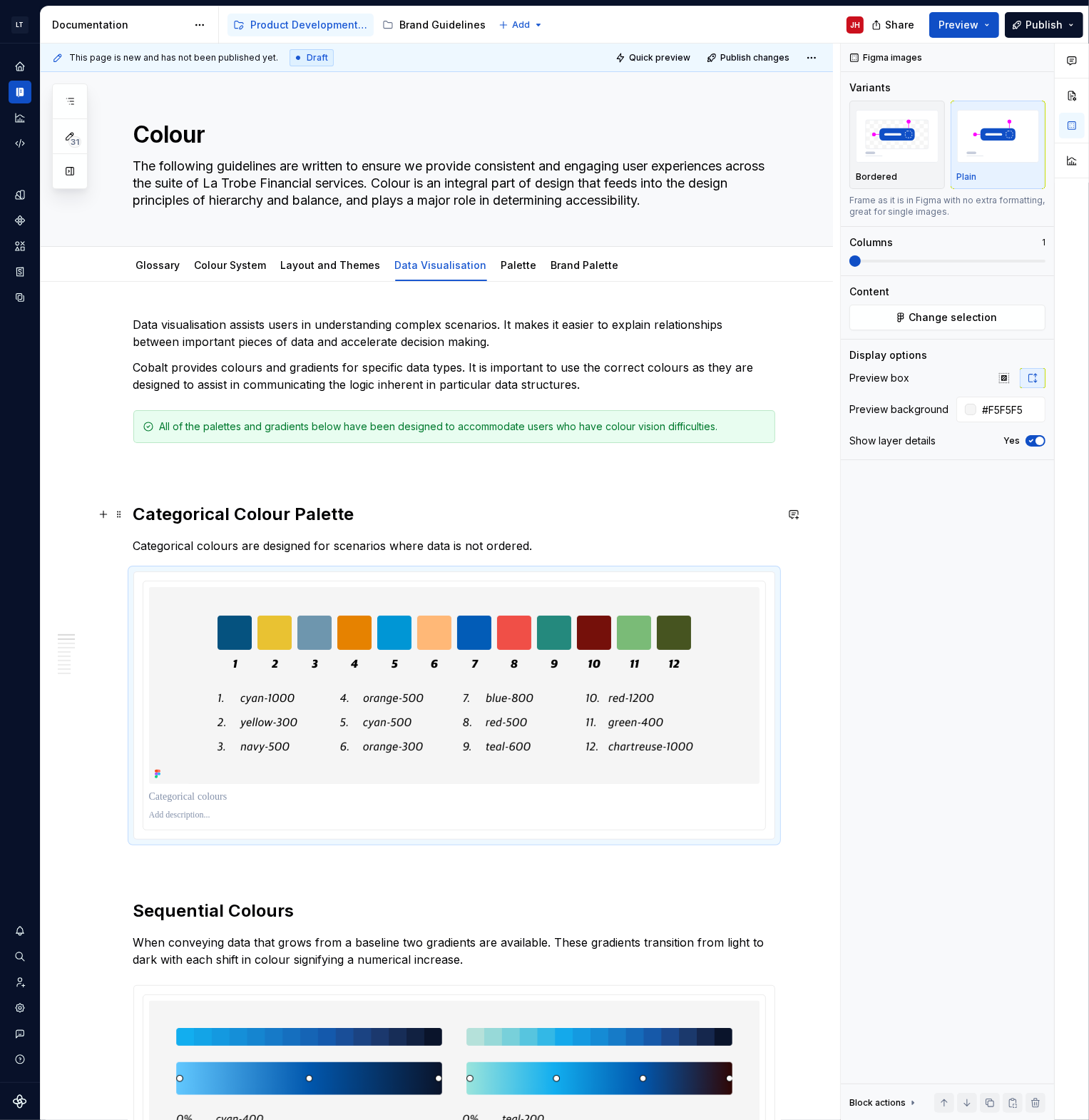 click on "Categorical Colour Palette" at bounding box center [454, 514] 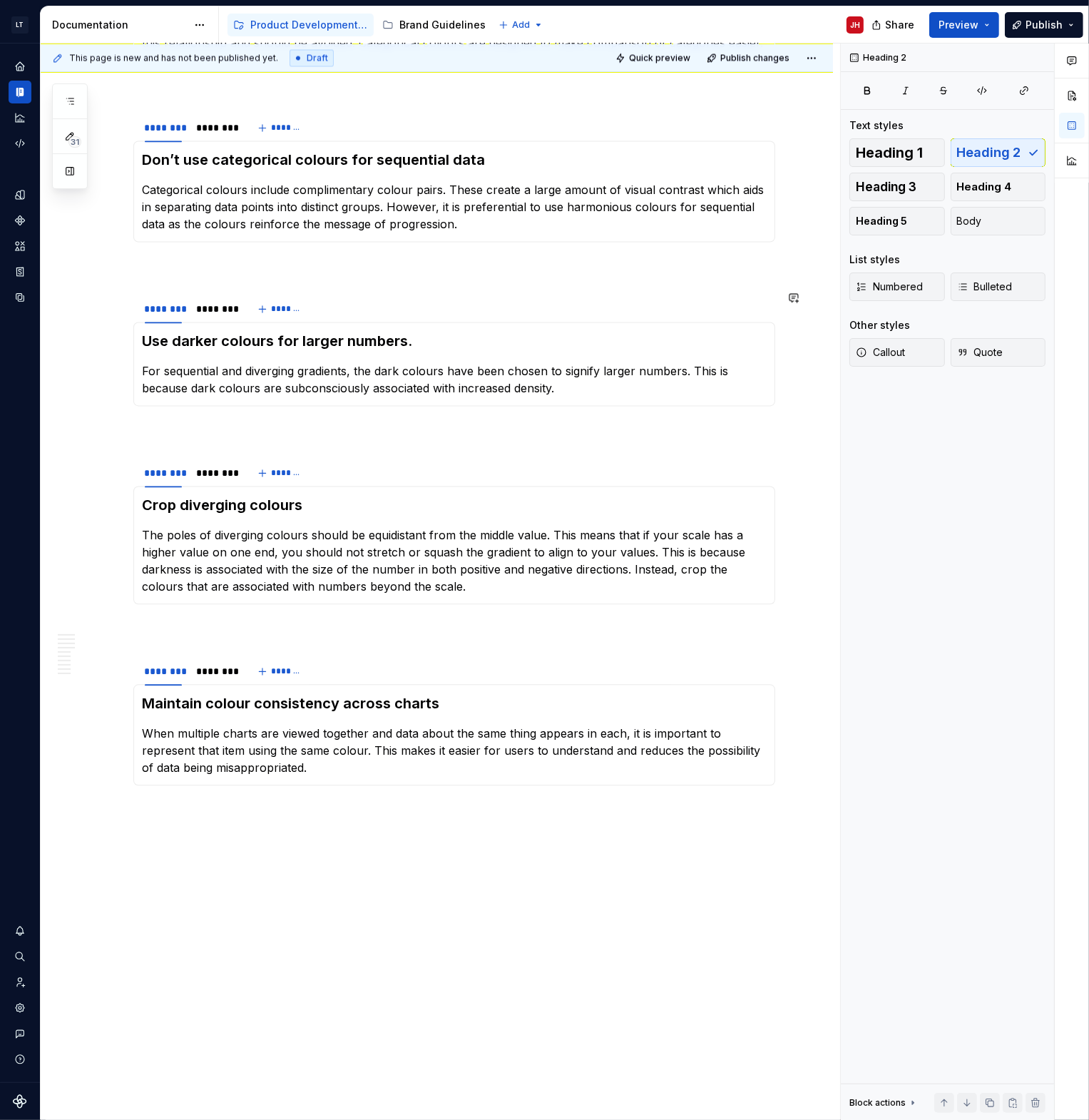 scroll, scrollTop: 2927, scrollLeft: 0, axis: vertical 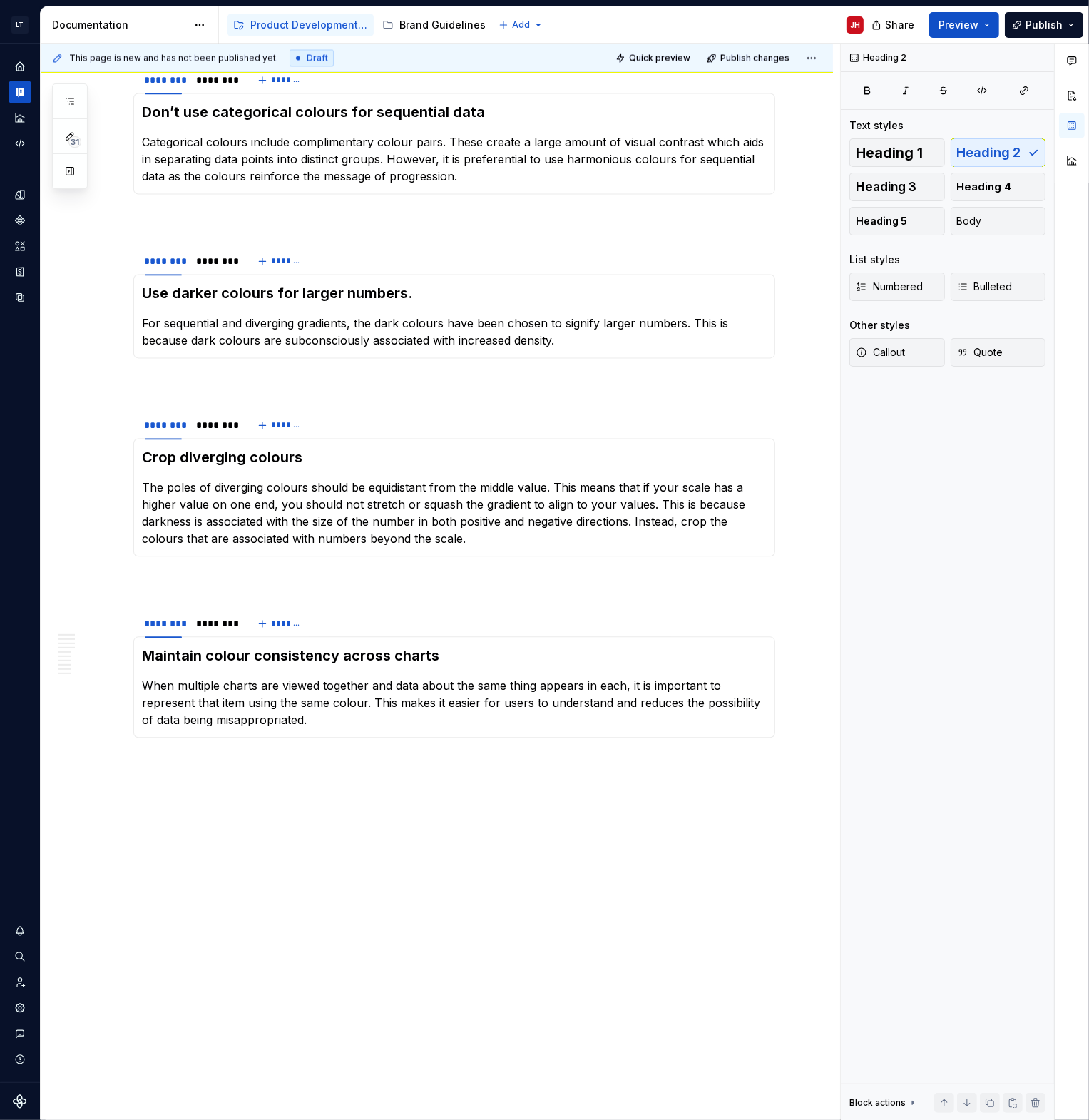 drag, startPoint x: 653, startPoint y: 1099, endPoint x: 641, endPoint y: 1064, distance: 37 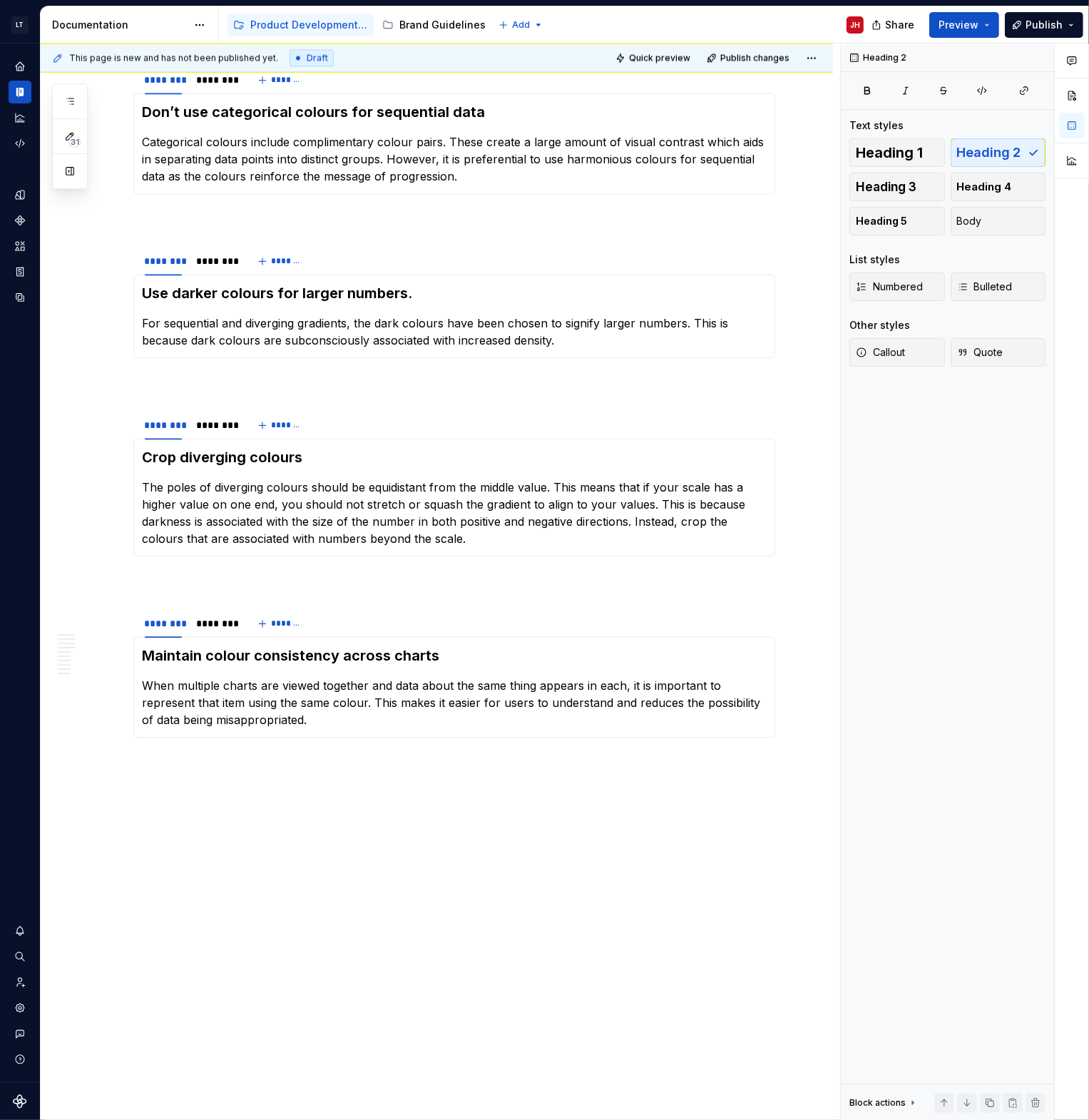 click on "This page is new and has not been published yet. Draft Quick preview Publish changes Colour The following guidelines are written to ensure we provide consistent and engaging user experiences across the suite of La Trobe Financial services. Colour is an integral part of design that feeds into the design principles of hierarchy and balance, and plays a major role in determining accessibility. Edit header Glossary Colour System Layout and Themes Data Visualisation Palette Brand Palette Categorical Colour Palette Sequential Colours Diverging Colours Usage Applying multiple categorical colours  Don’t use sequential colours for categorical data Don’t use categorical colours for sequential data Use darker colours for larger numbers. Crop diverging colours Maintain colour consistency across charts Data visualisation assists users in understanding complex scenarios. It makes it easier to explain relationships between important pieces of data and accelerate decision making. Categorical Colour Palette Usage ********" at bounding box center [440, 582] 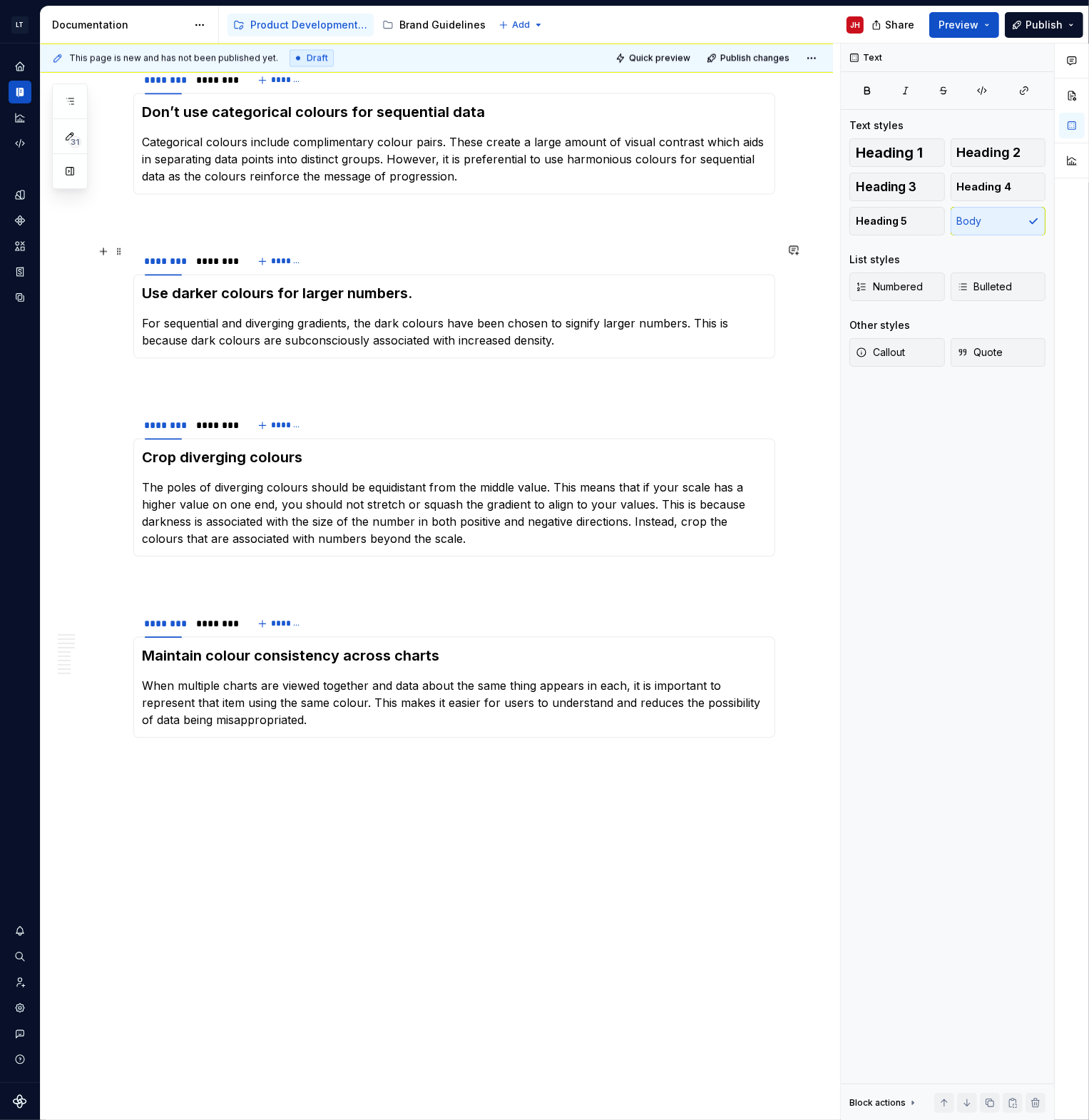 click on "******** ******** *******" at bounding box center [454, 261] 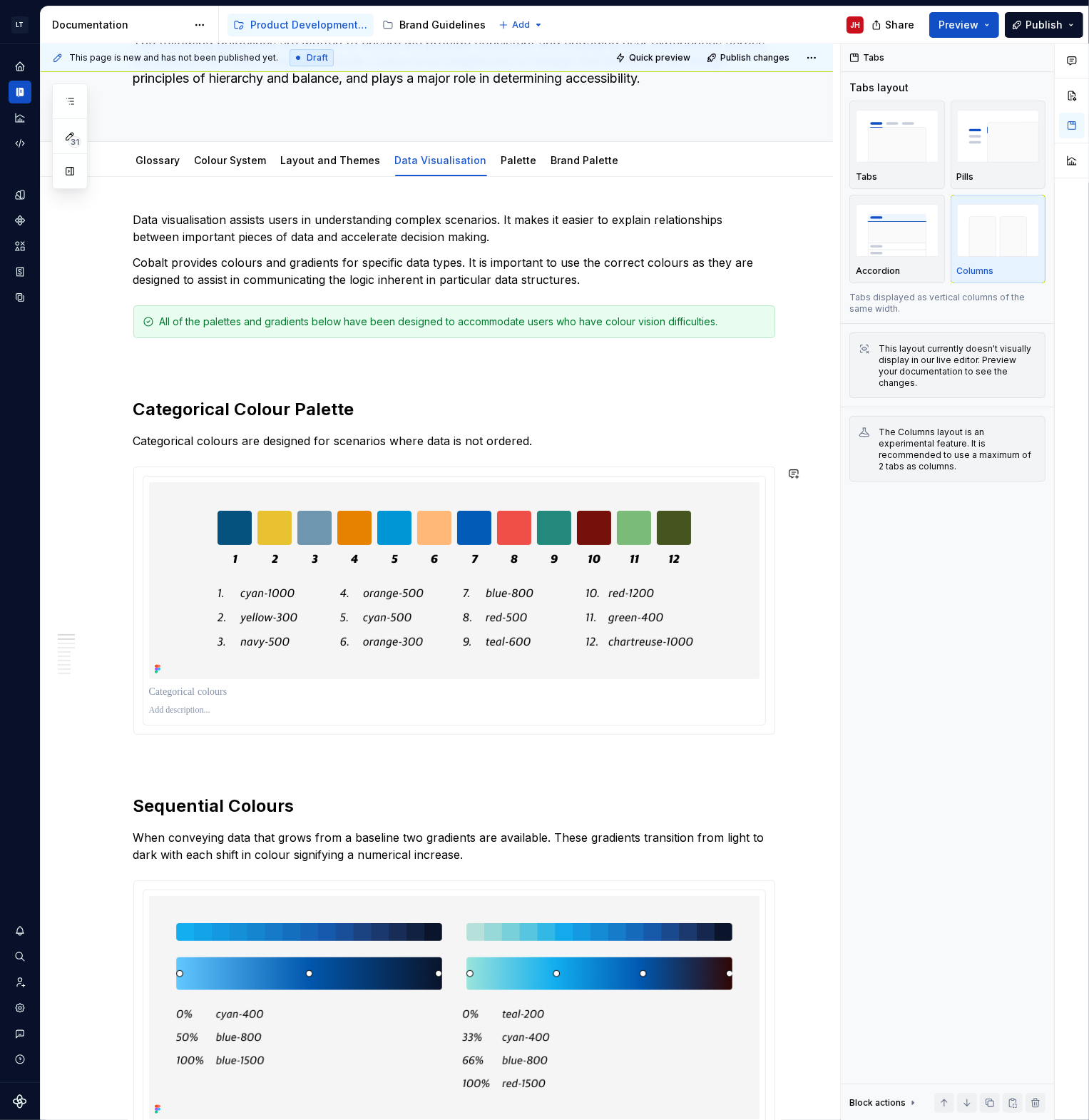 scroll, scrollTop: 0, scrollLeft: 0, axis: both 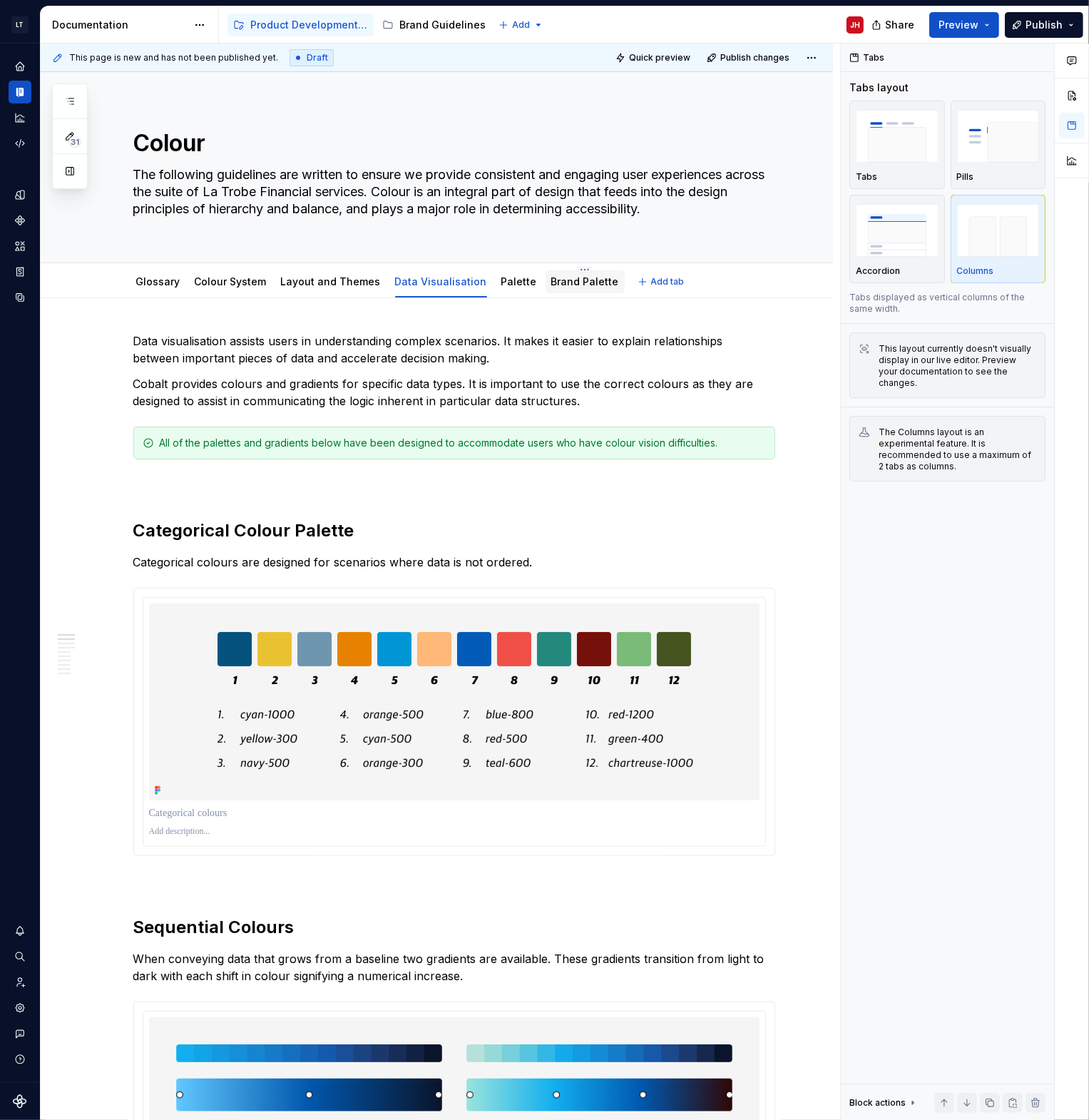click on "Brand Palette" at bounding box center [585, 281] 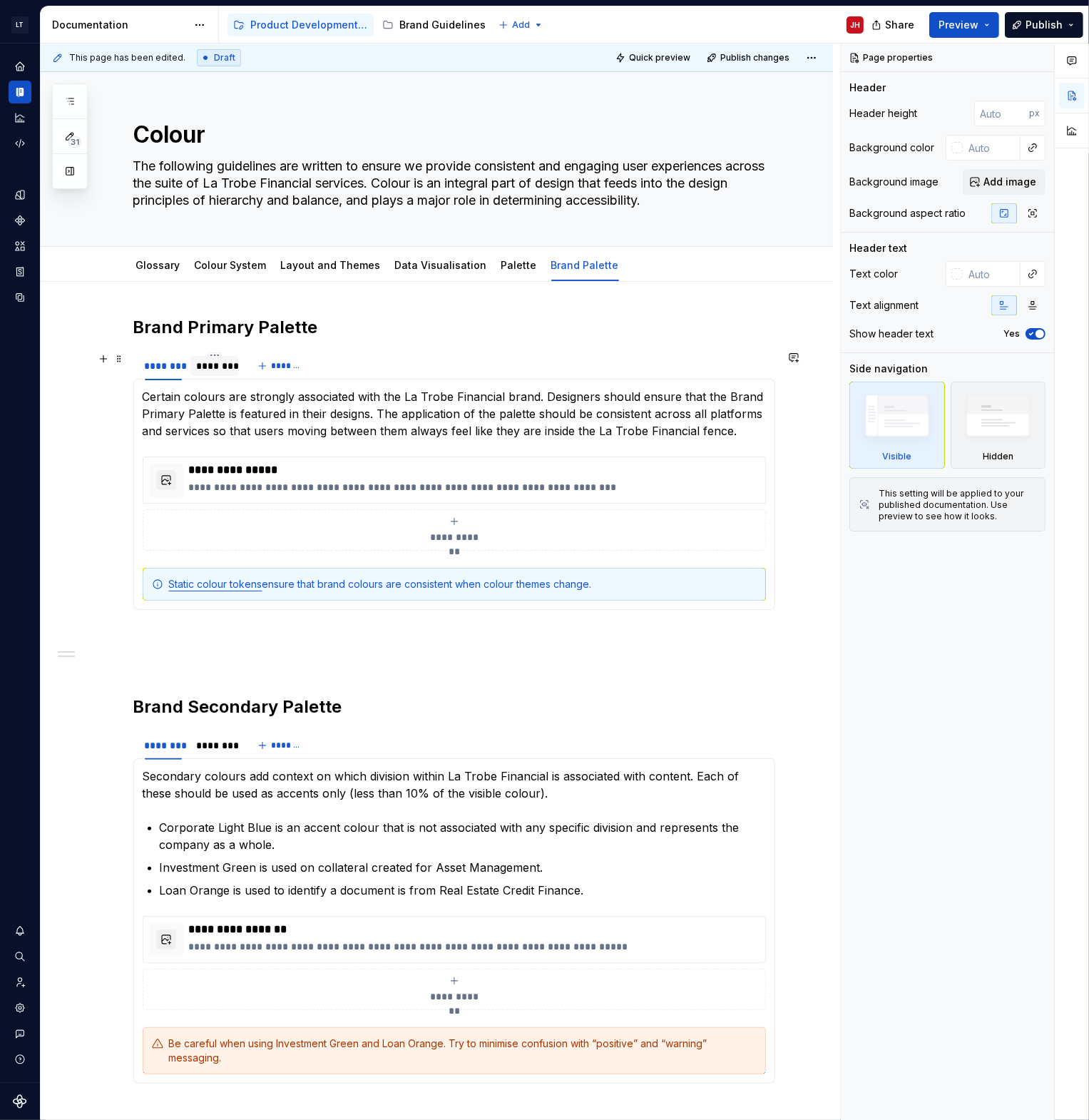 click on "********" at bounding box center (215, 366) 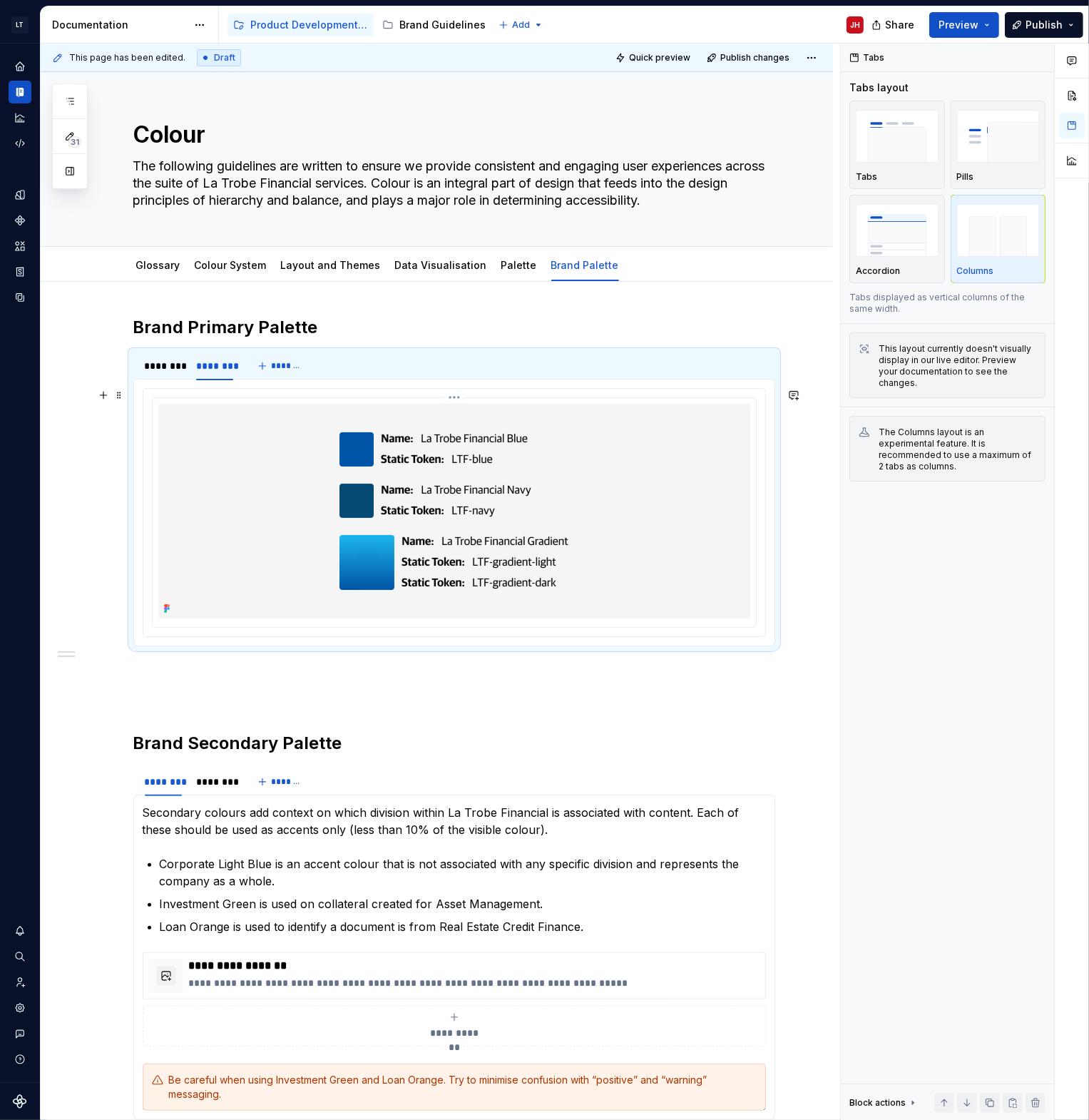 click at bounding box center (454, 511) 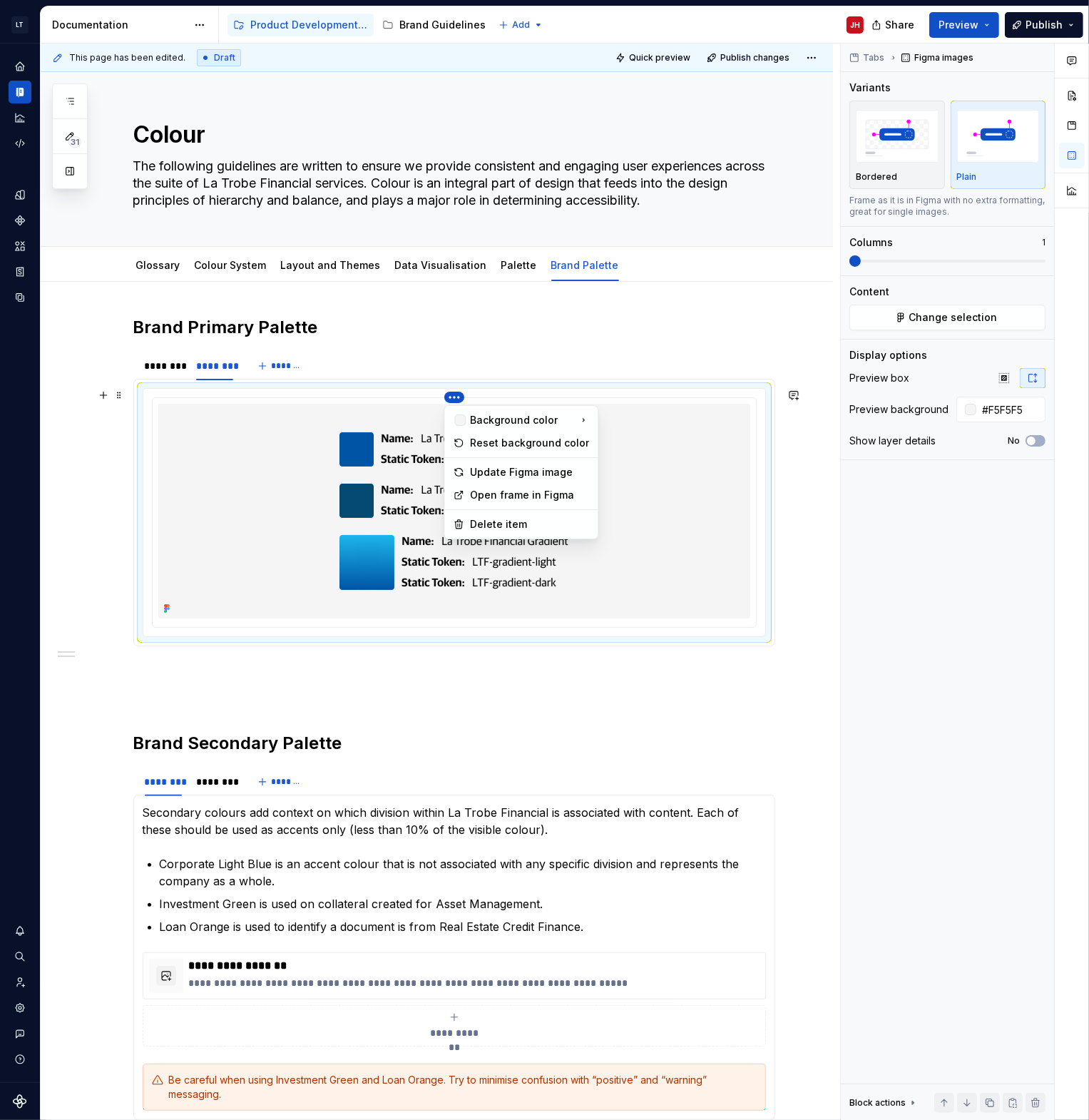 click on "LT Cobalt JH Design system data Documentation
Accessibility guide for tree Page tree.
Navigate the tree with the arrow keys. Common tree hotkeys apply. Further keybindings are available:
enter to execute primary action on focused item
f2 to start renaming the focused item
escape to abort renaming an item
control+d to start dragging selected items
Product Development Guidelines Brand Guidelines Add JH Share Preview Publish 31 Pages Add
Accessibility guide for tree Page tree.
Navigate the tree with the arrow keys. Common tree hotkeys apply. Further keybindings are available:
enter to execute primary action on focused item
f2 to start renaming the focused item
escape to abort renaming an item
control+d to start dragging selected items
Welcome to Cobalt Foundations Colour Glossary Colour System Layout and Themes Data Visualisation Palette Brand Palette JH Icons Layout . 1" at bounding box center [544, 560] 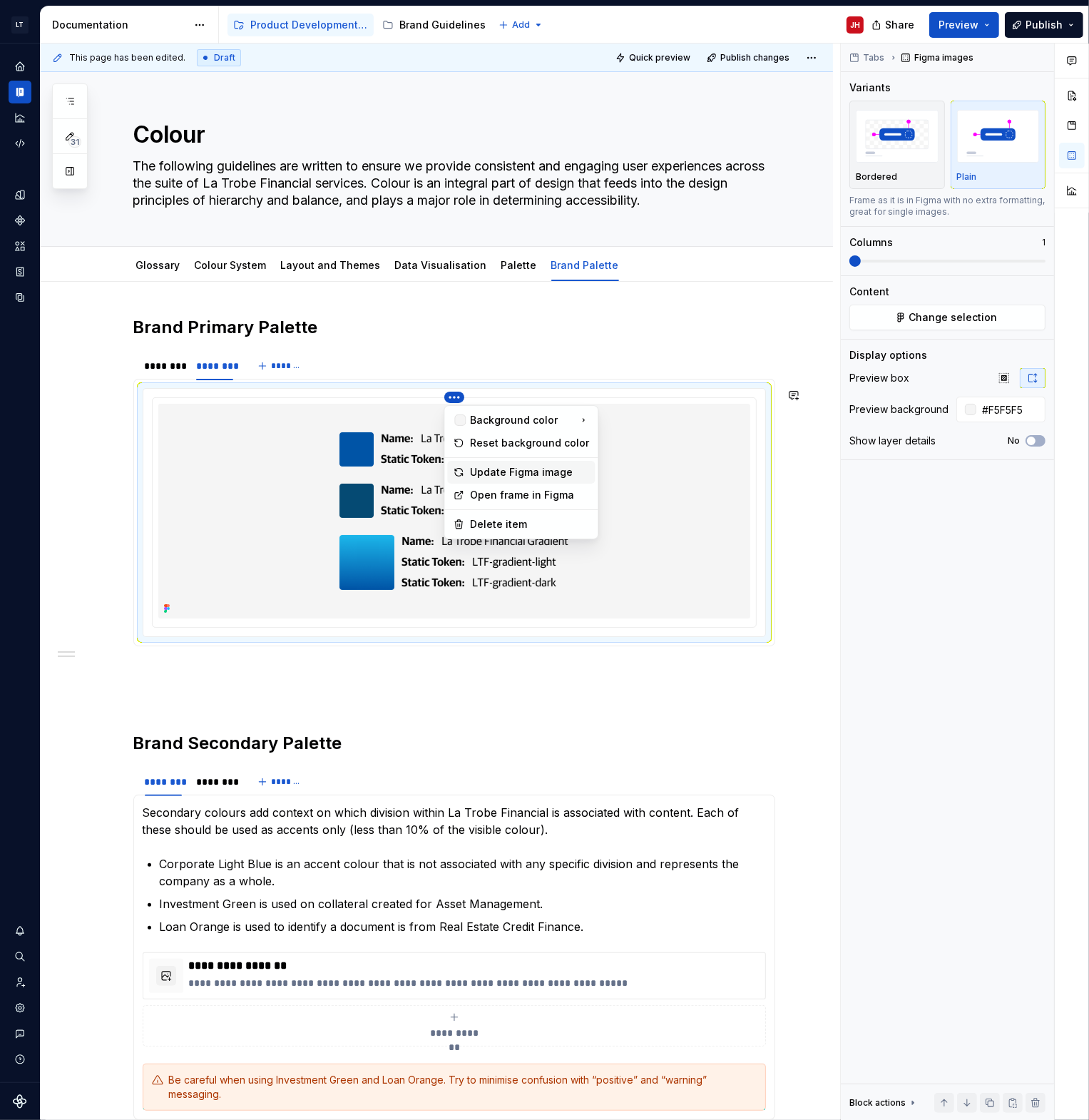 click on "Update Figma image" at bounding box center (529, 472) 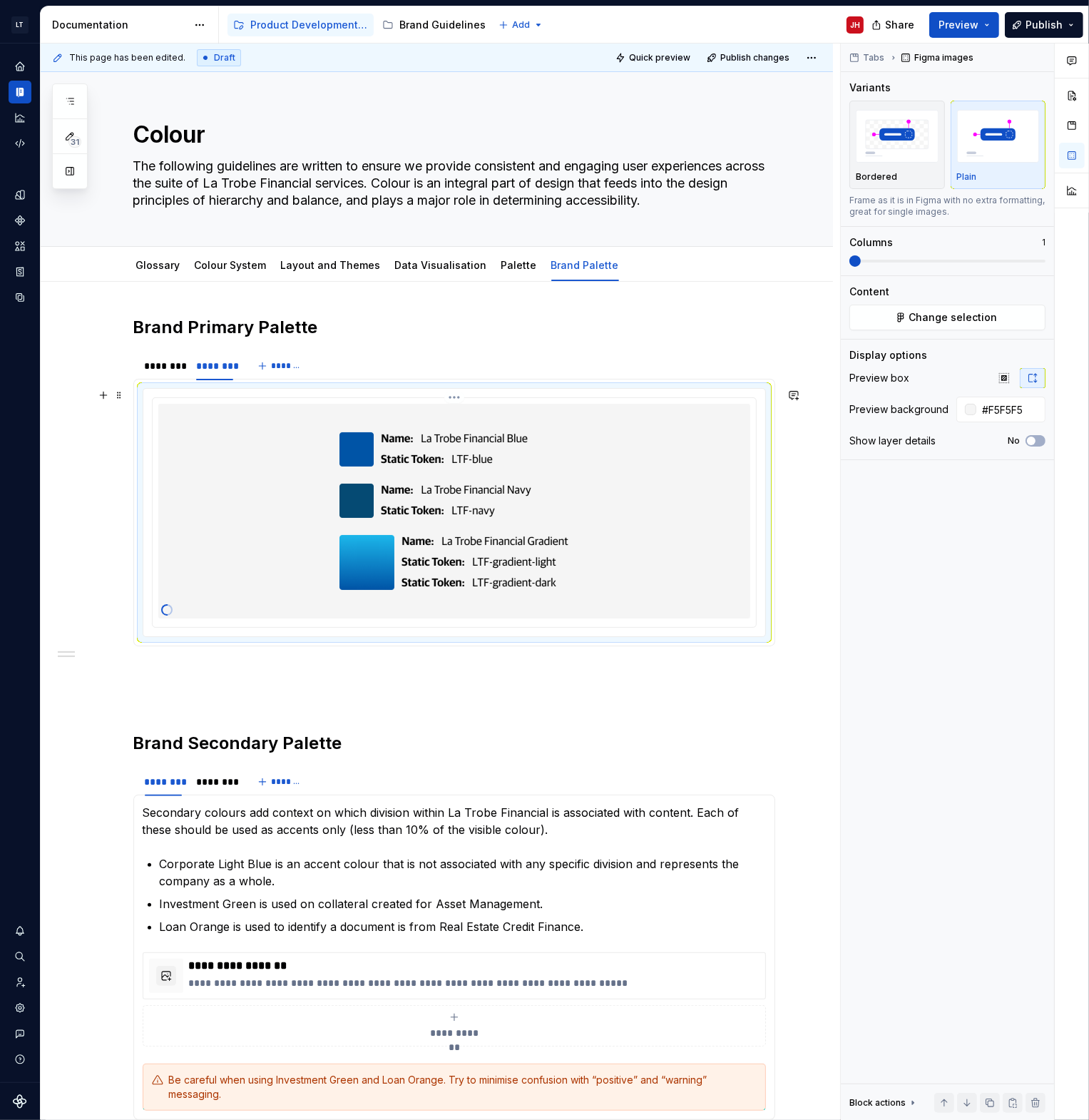 scroll, scrollTop: 385, scrollLeft: 0, axis: vertical 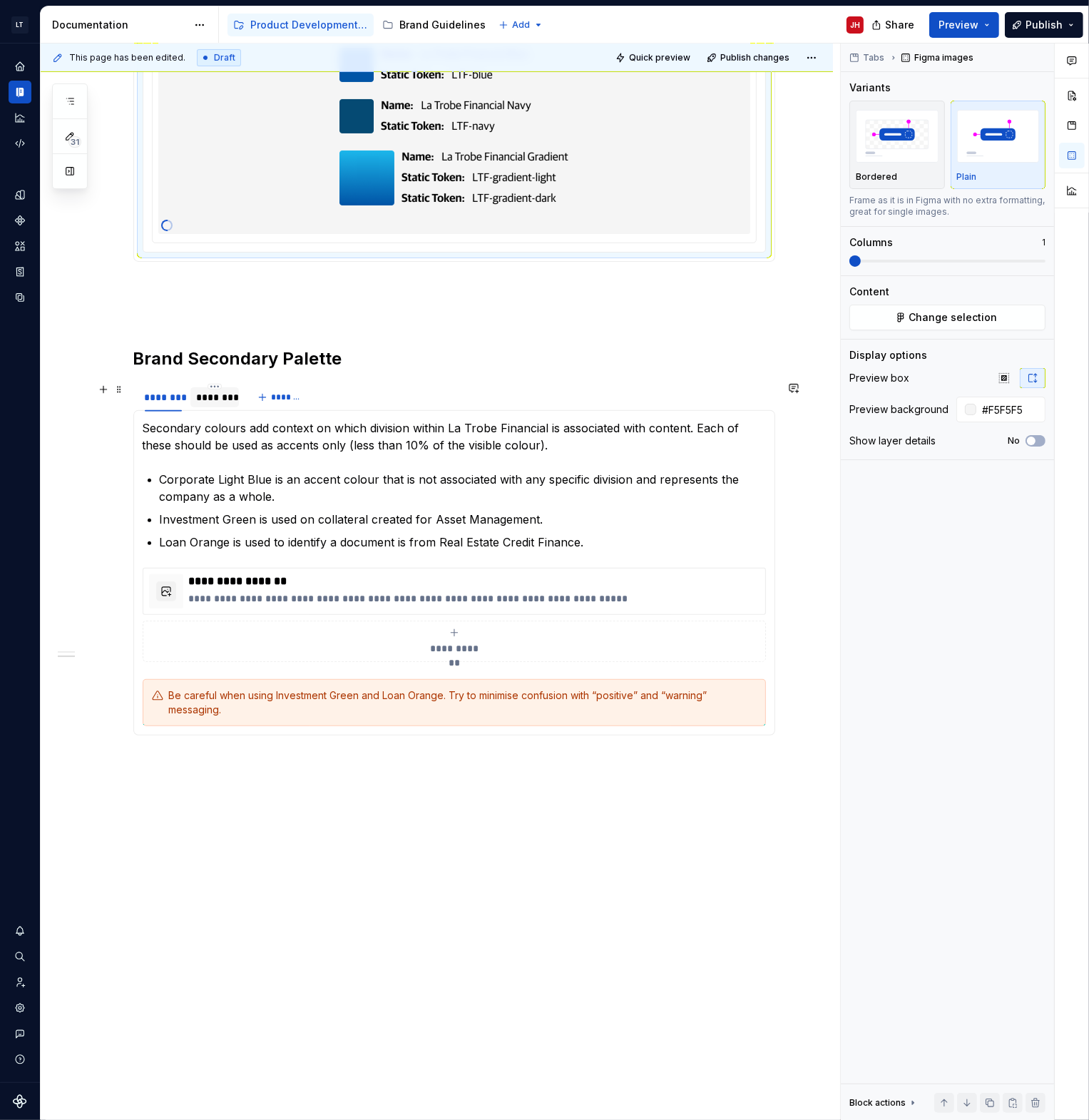 click on "********" at bounding box center (215, 397) 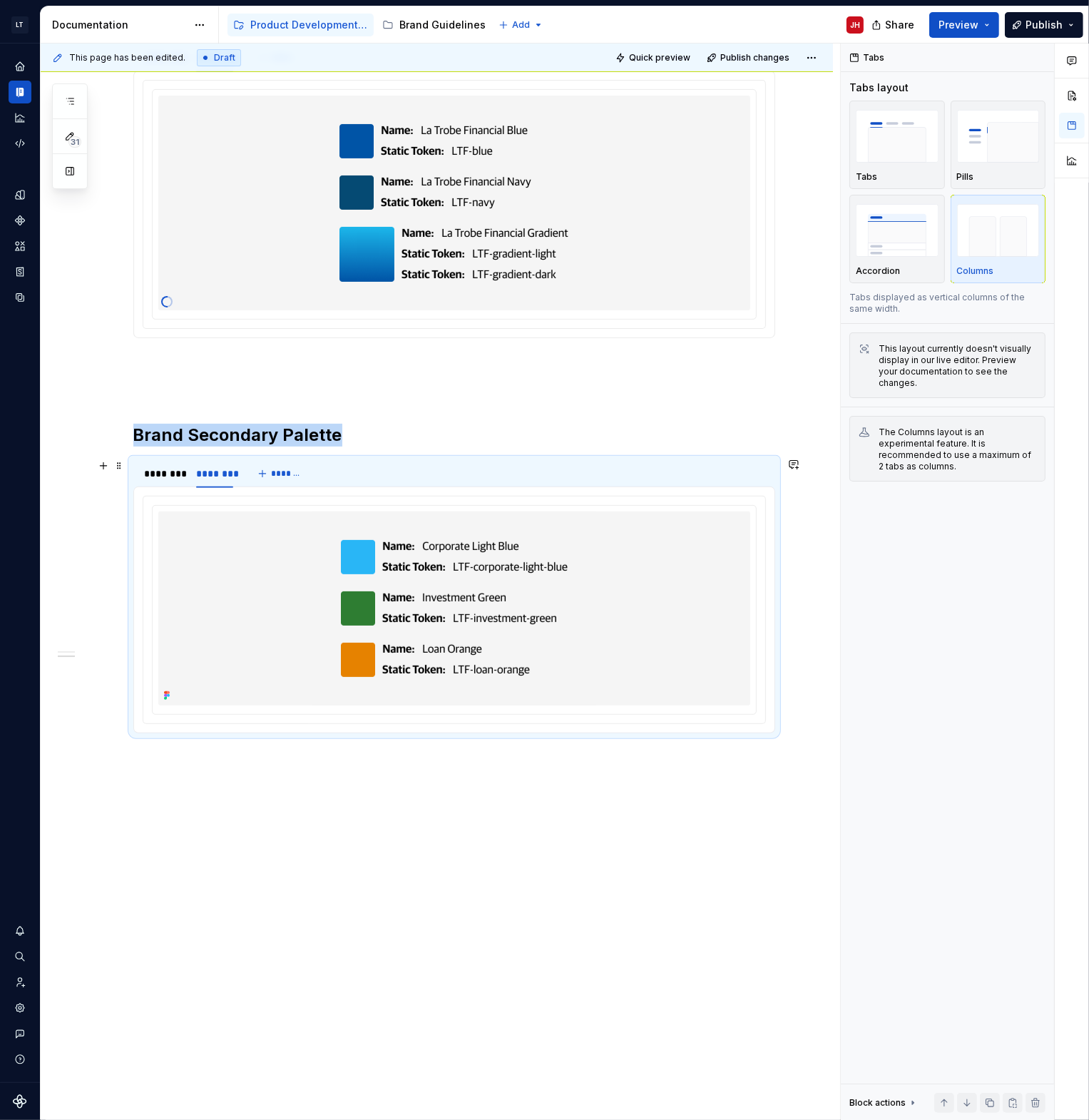 scroll, scrollTop: 306, scrollLeft: 0, axis: vertical 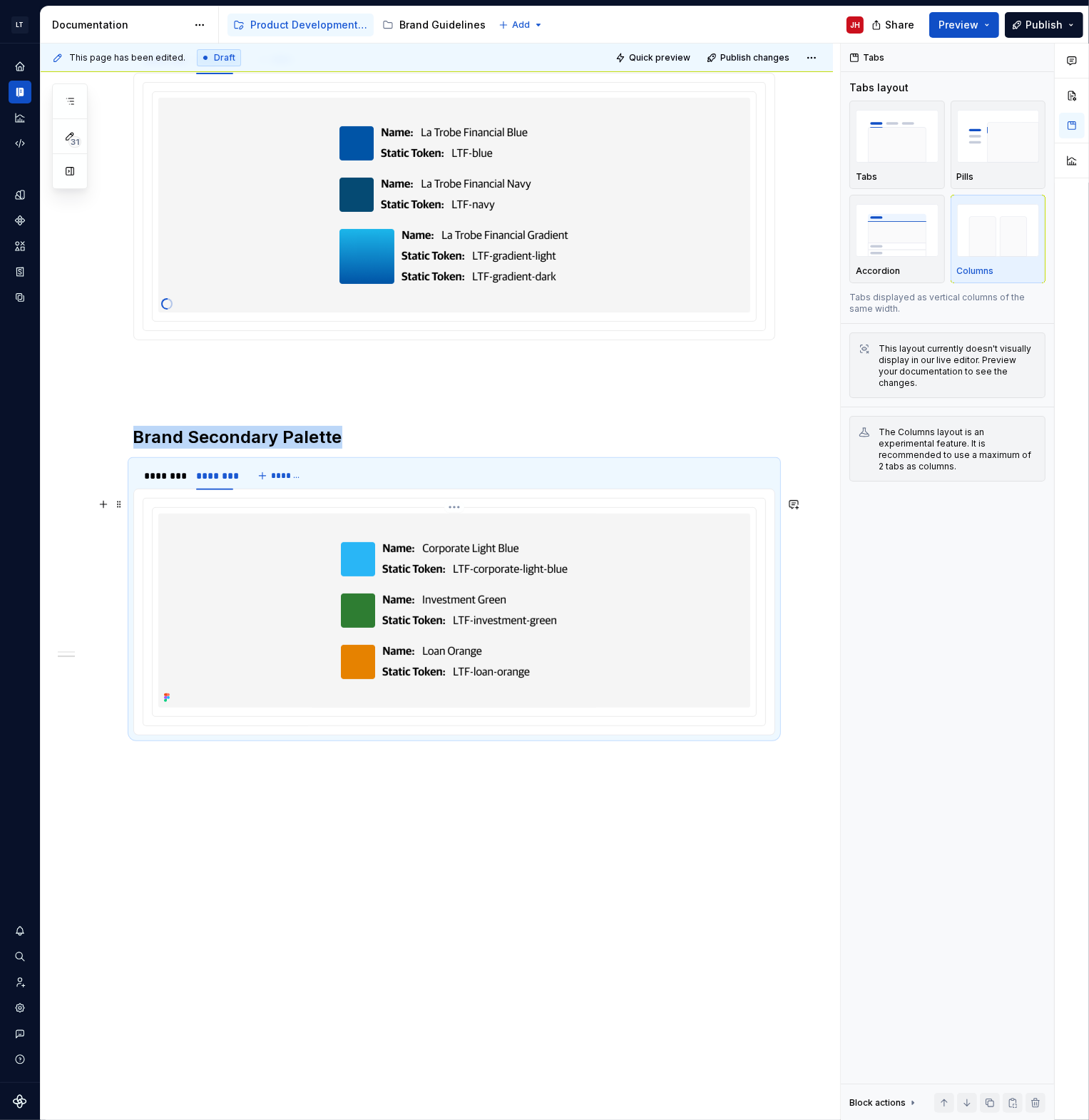 click on "LT Cobalt JH Design system data Documentation
Accessibility guide for tree Page tree.
Navigate the tree with the arrow keys. Common tree hotkeys apply. Further keybindings are available:
enter to execute primary action on focused item
f2 to start renaming the focused item
escape to abort renaming an item
control+d to start dragging selected items
Product Development Guidelines Brand Guidelines Add JH Share Preview Publish 31 Pages Add
Accessibility guide for tree Page tree.
Navigate the tree with the arrow keys. Common tree hotkeys apply. Further keybindings are available:
enter to execute primary action on focused item
f2 to start renaming the focused item
escape to abort renaming an item
control+d to start dragging selected items
Welcome to Cobalt Foundations Colour Glossary Colour System Layout and Themes Data Visualisation Palette Brand Palette JH Icons Layout ." at bounding box center (544, 560) 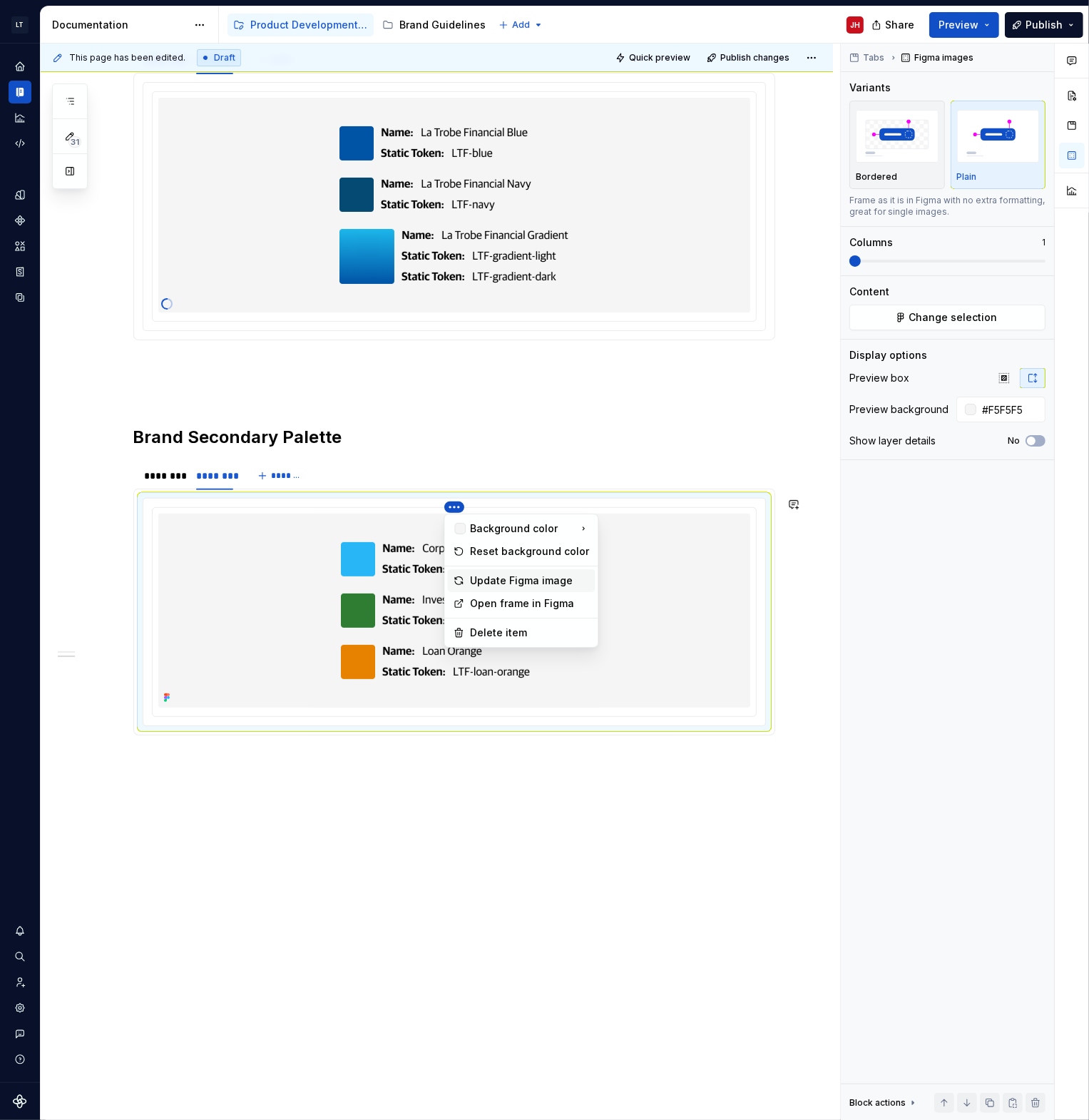 click on "Update Figma image" at bounding box center [529, 581] 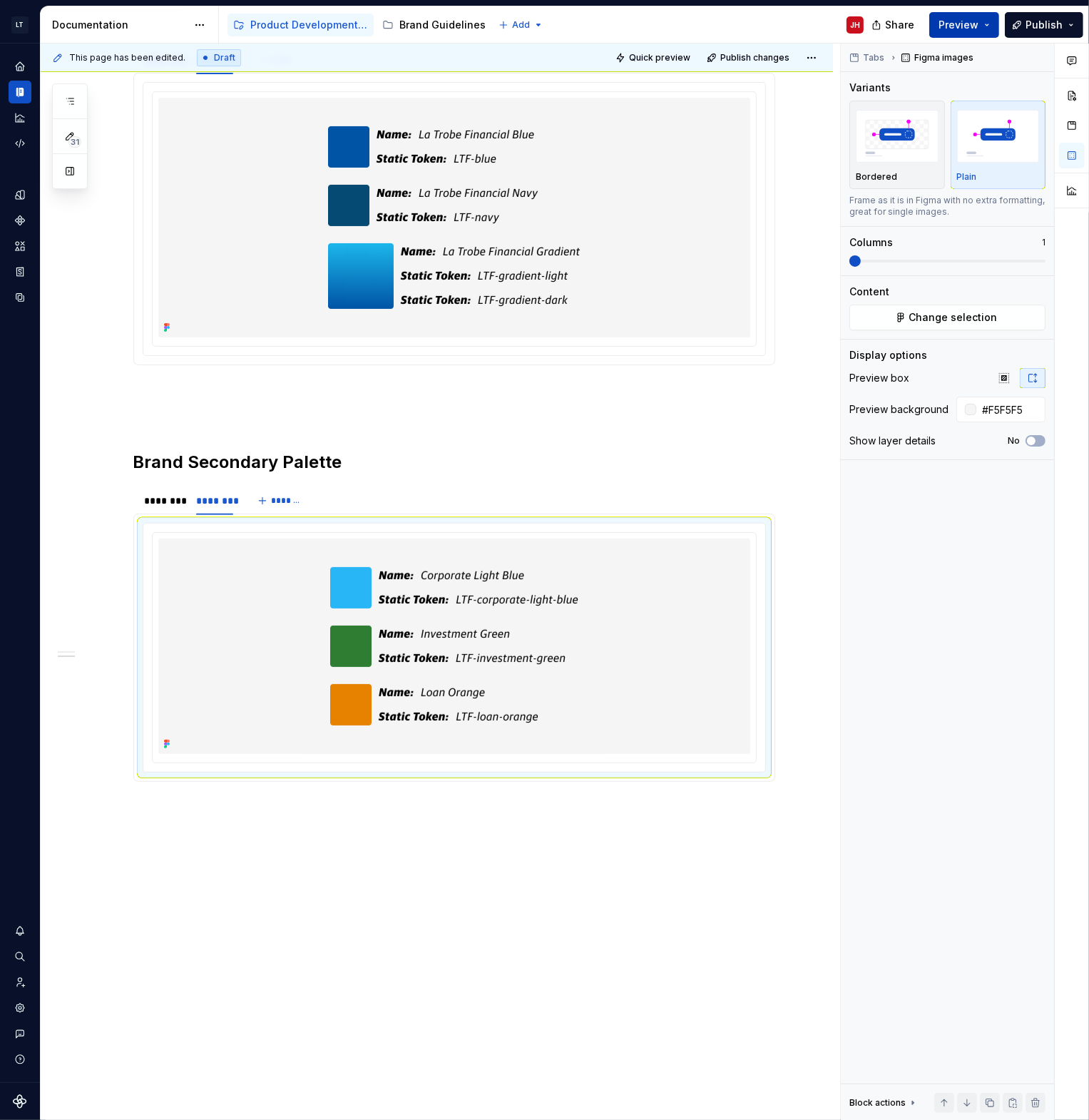 click on "Preview" at bounding box center (958, 25) 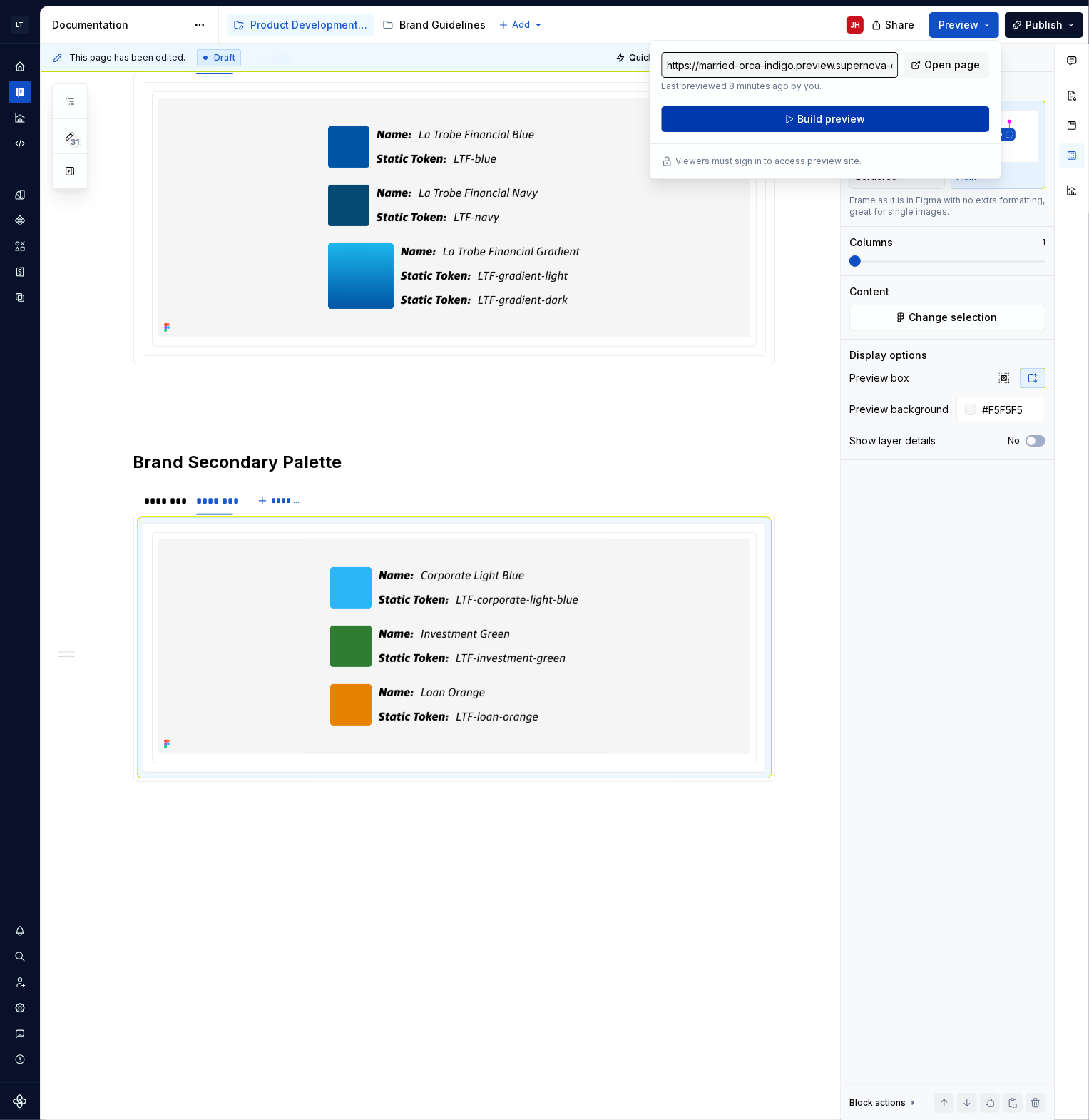 drag, startPoint x: 968, startPoint y: 24, endPoint x: 862, endPoint y: 115, distance: 139.70326 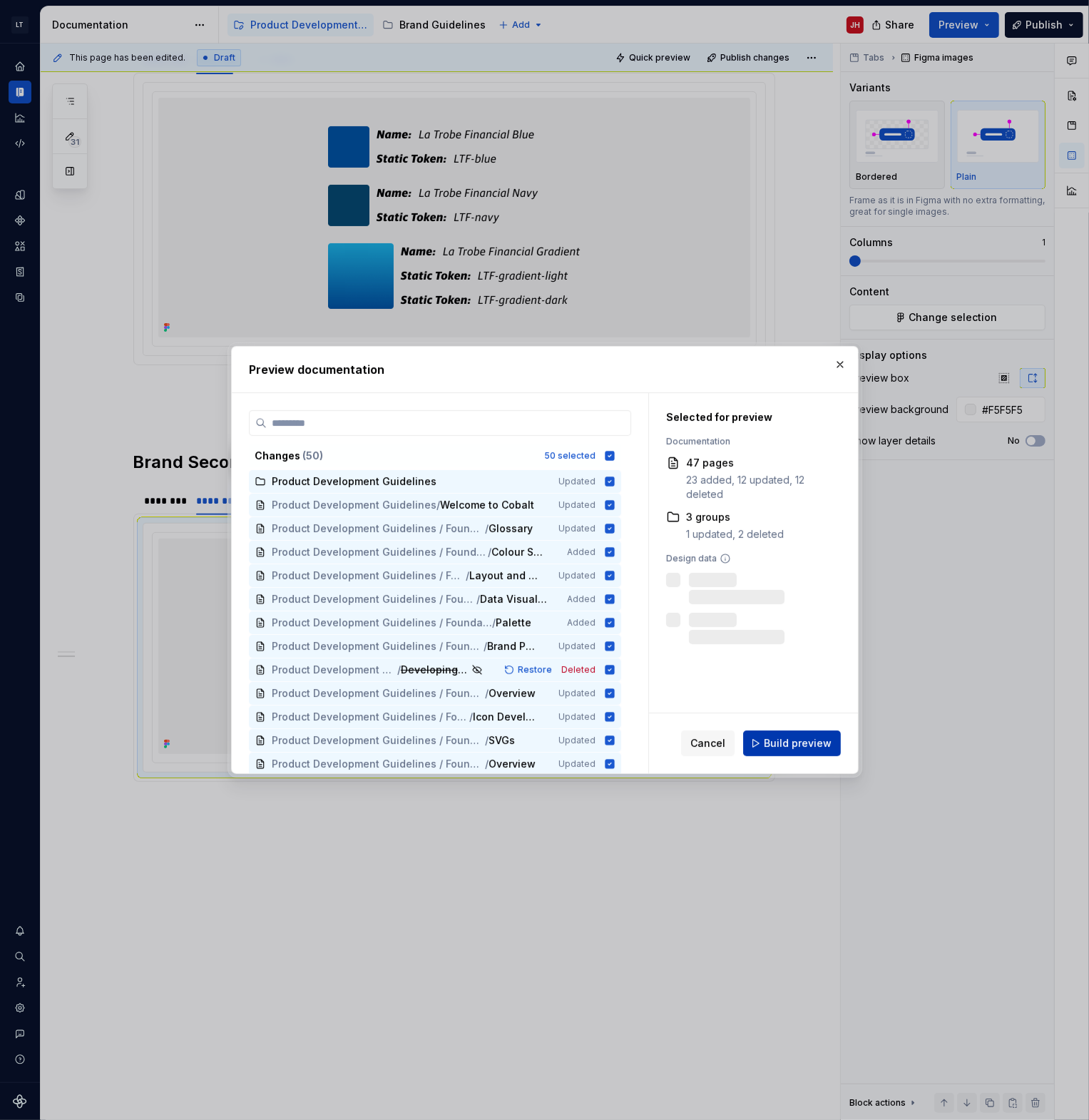 click on "Build preview" at bounding box center (792, 743) 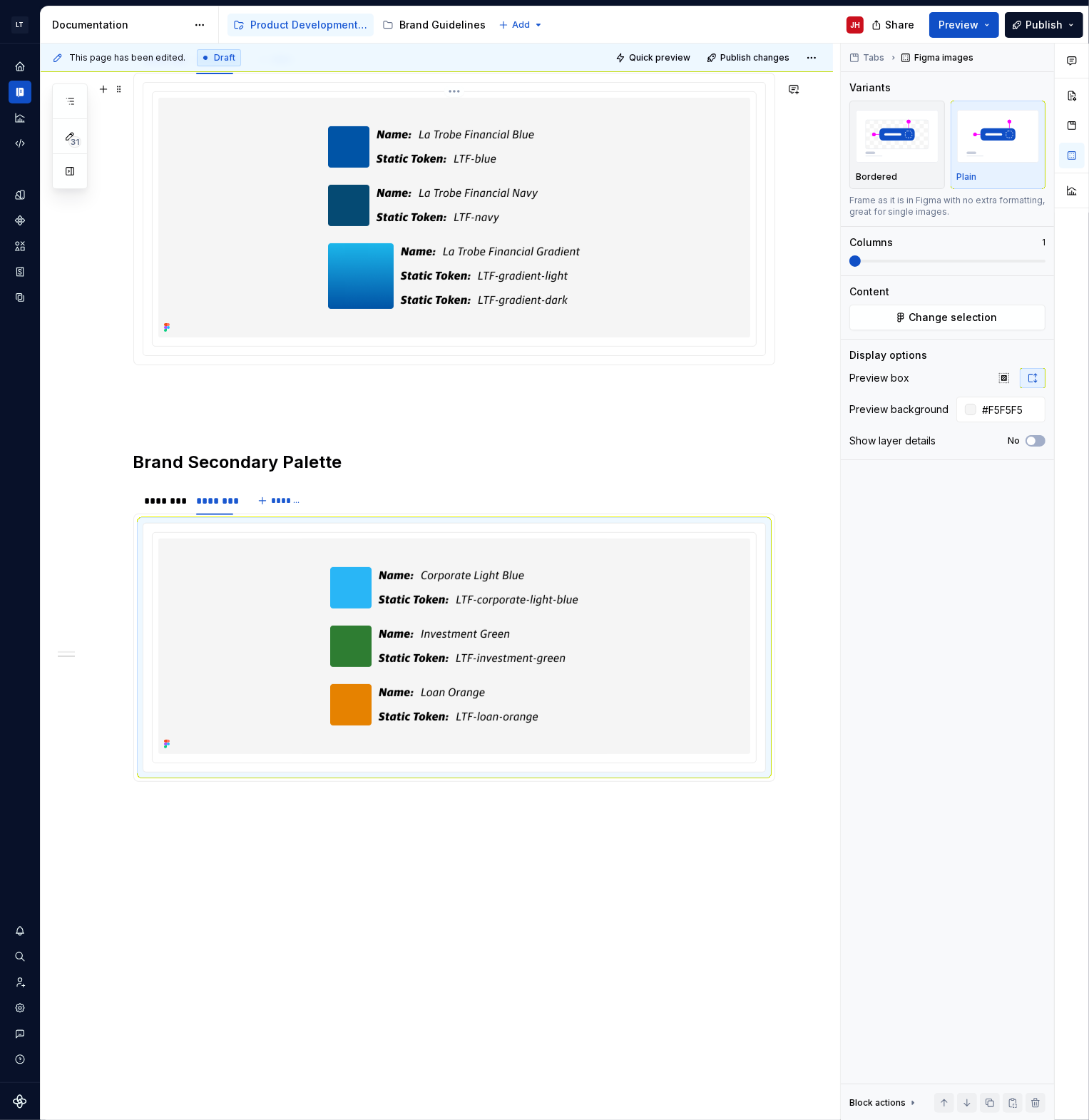 click on "LT Cobalt JH Design system data Documentation
Accessibility guide for tree Page tree.
Navigate the tree with the arrow keys. Common tree hotkeys apply. Further keybindings are available:
enter to execute primary action on focused item
f2 to start renaming the focused item
escape to abort renaming an item
control+d to start dragging selected items
Product Development Guidelines Brand Guidelines Add JH Share Preview Publish 31 Pages Add
Accessibility guide for tree Page tree.
Navigate the tree with the arrow keys. Common tree hotkeys apply. Further keybindings are available:
enter to execute primary action on focused item
f2 to start renaming the focused item
escape to abort renaming an item
control+d to start dragging selected items
Welcome to Cobalt Foundations Colour Glossary Colour System Layout and Themes Data Visualisation Palette Brand Palette JH Icons Layout . 1" at bounding box center (544, 560) 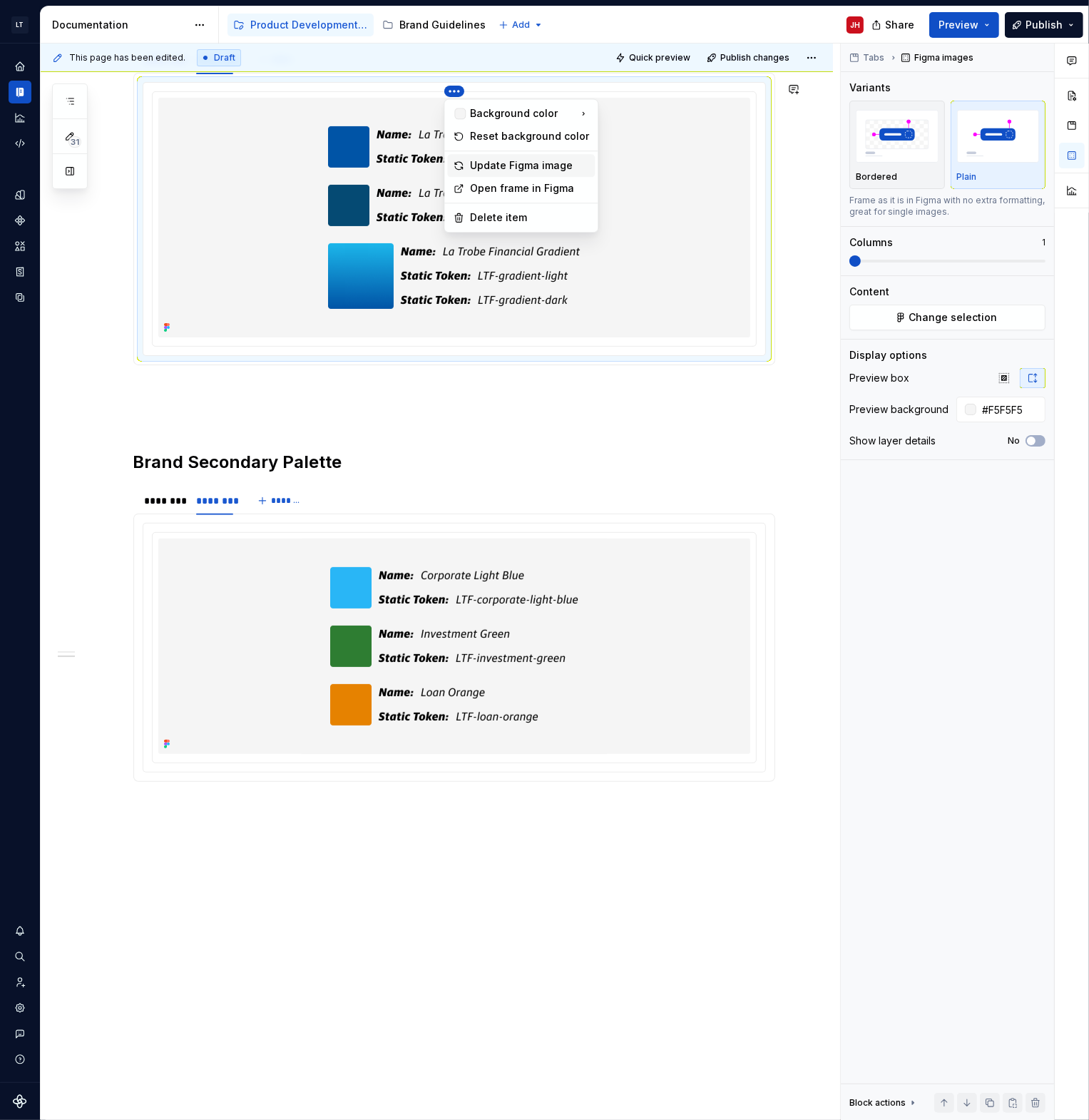 click on "Update Figma image" at bounding box center (529, 166) 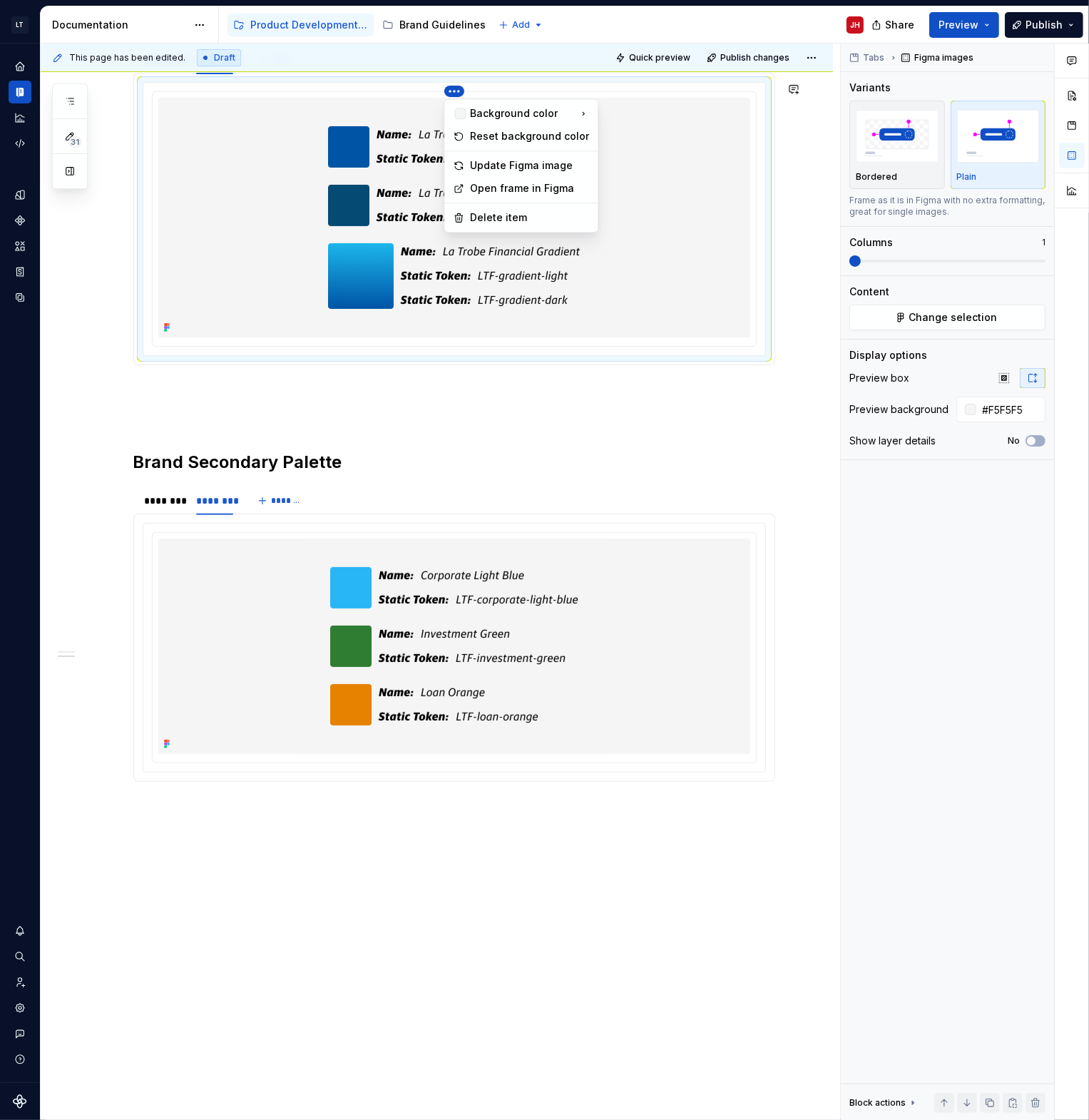 scroll, scrollTop: 0, scrollLeft: 0, axis: both 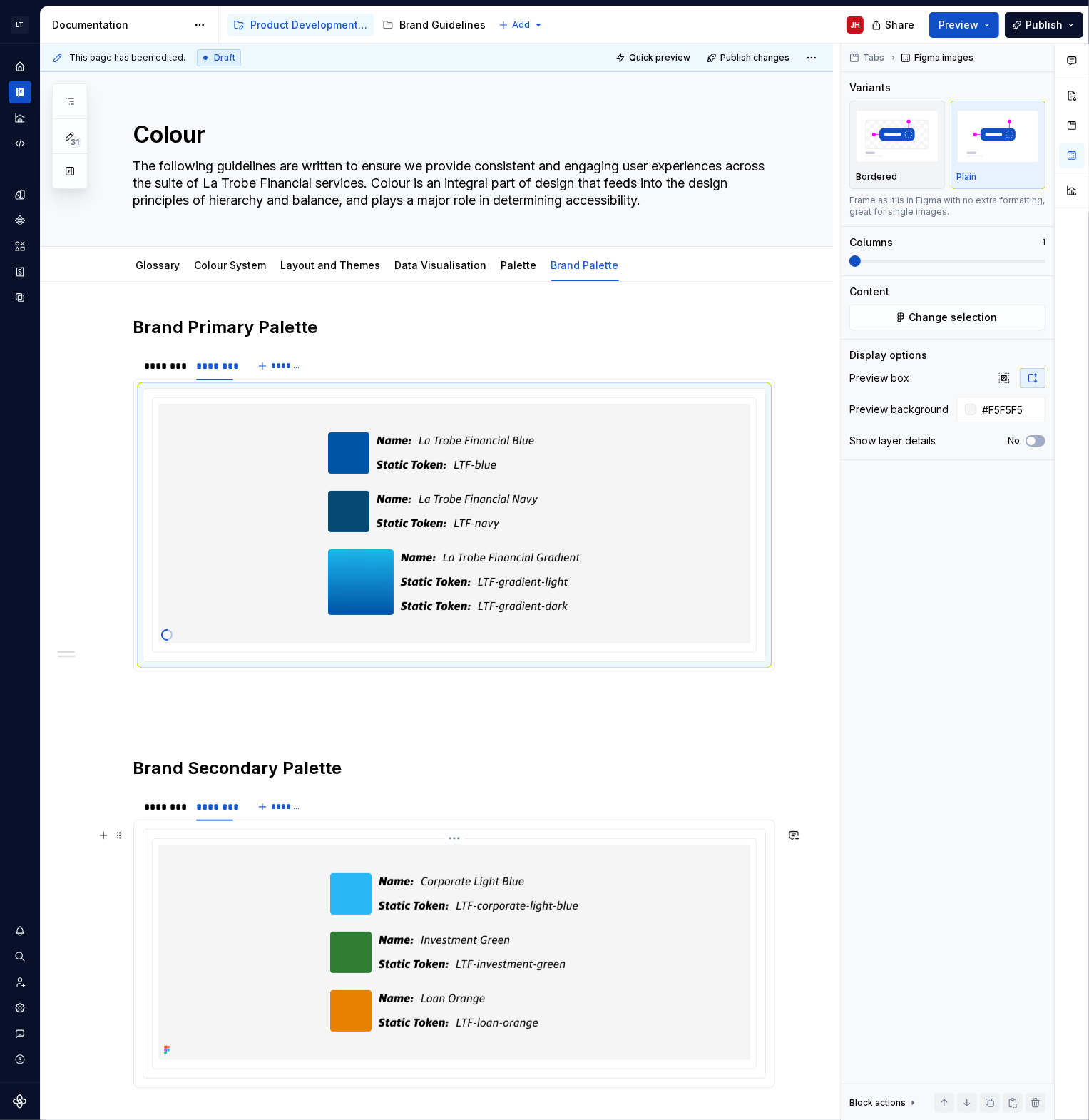 click on "LT Cobalt JH Design system data Documentation
Accessibility guide for tree Page tree.
Navigate the tree with the arrow keys. Common tree hotkeys apply. Further keybindings are available:
enter to execute primary action on focused item
f2 to start renaming the focused item
escape to abort renaming an item
control+d to start dragging selected items
Product Development Guidelines Brand Guidelines Add JH Share Preview Publish 31 Pages Add
Accessibility guide for tree Page tree.
Navigate the tree with the arrow keys. Common tree hotkeys apply. Further keybindings are available:
enter to execute primary action on focused item
f2 to start renaming the focused item
escape to abort renaming an item
control+d to start dragging selected items
Welcome to Cobalt Foundations Colour Glossary Colour System Layout and Themes Data Visualisation Palette Brand Palette JH Icons Layout . 1" at bounding box center [544, 560] 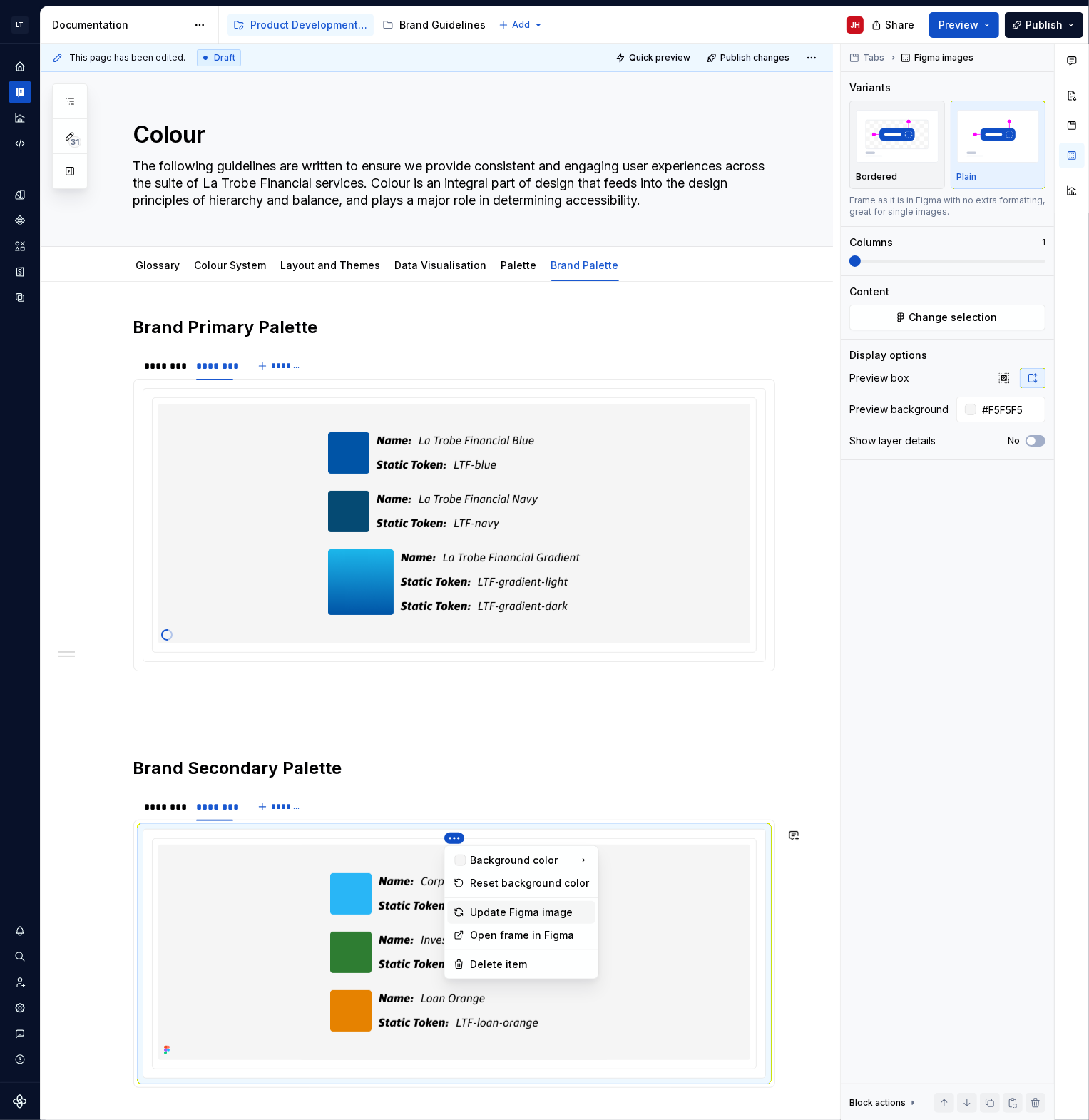 click on "Update Figma image" at bounding box center [529, 912] 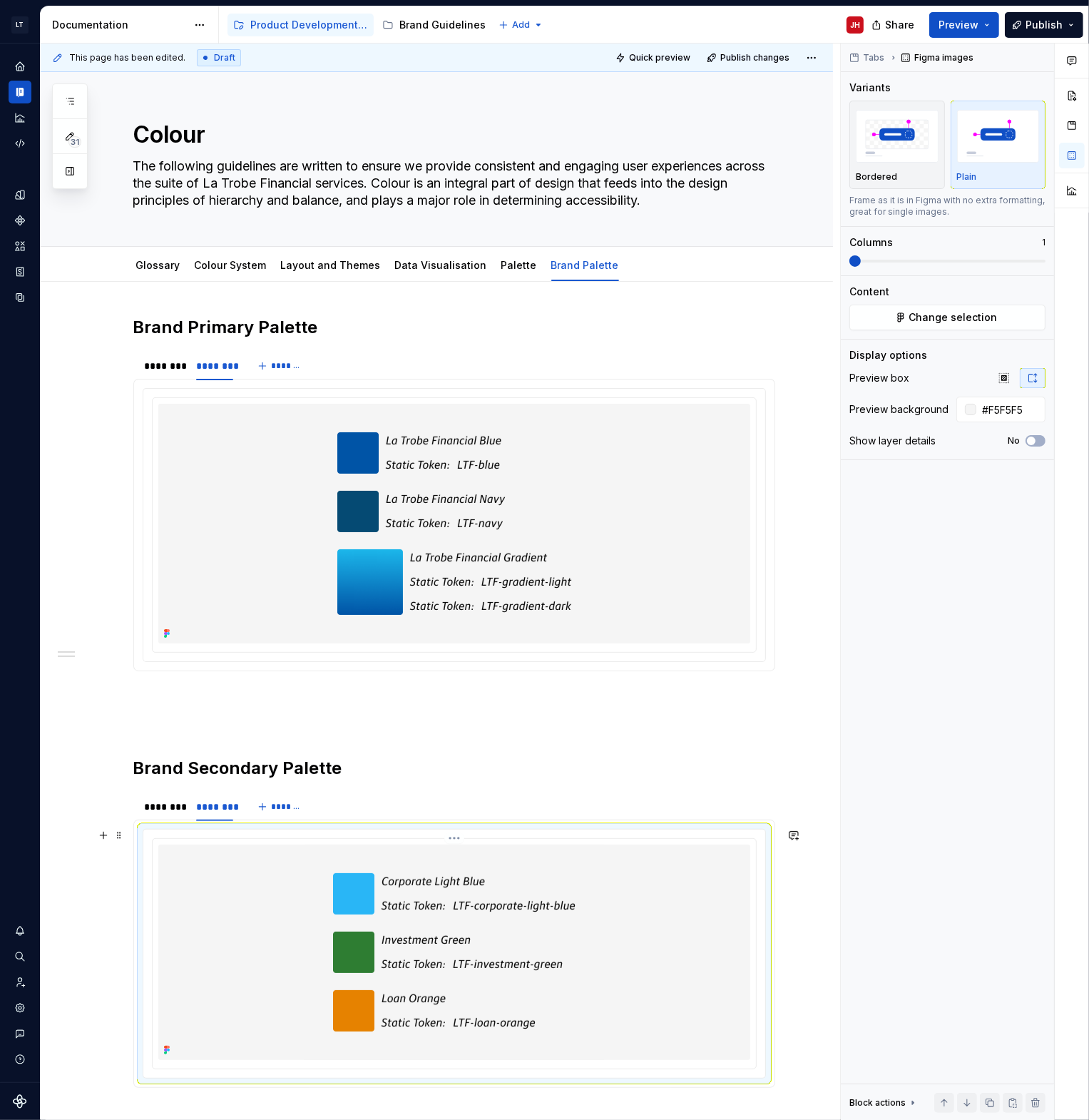 click at bounding box center [454, 952] 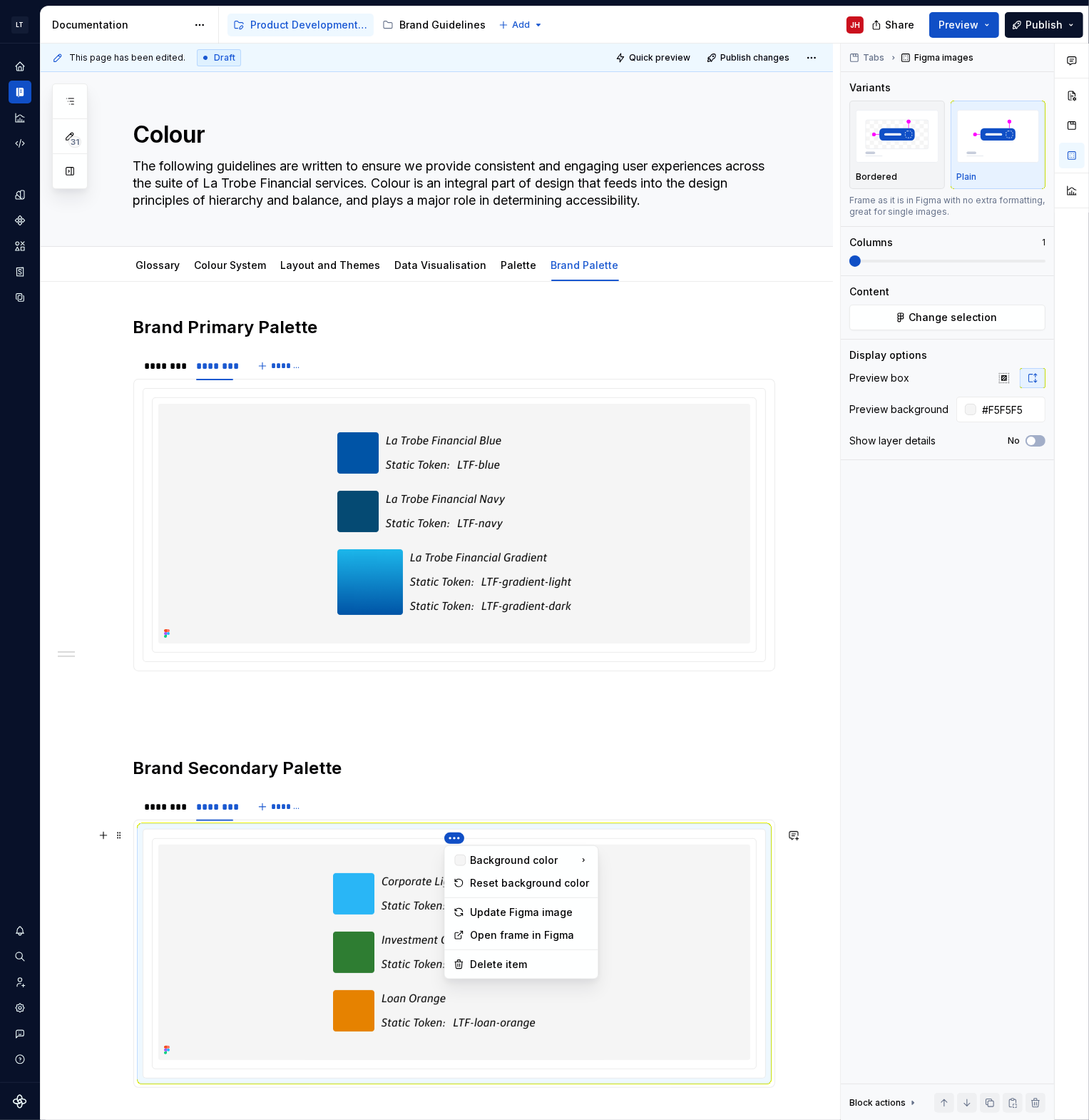 click on "LT Cobalt JH Design system data Documentation
Accessibility guide for tree Page tree.
Navigate the tree with the arrow keys. Common tree hotkeys apply. Further keybindings are available:
enter to execute primary action on focused item
f2 to start renaming the focused item
escape to abort renaming an item
control+d to start dragging selected items
Product Development Guidelines Brand Guidelines Add JH Share Preview Publish 31 Pages Add
Accessibility guide for tree Page tree.
Navigate the tree with the arrow keys. Common tree hotkeys apply. Further keybindings are available:
enter to execute primary action on focused item
f2 to start renaming the focused item
escape to abort renaming an item
control+d to start dragging selected items
Welcome to Cobalt Foundations Colour Glossary Colour System Layout and Themes Data Visualisation Palette Brand Palette JH Icons Layout . 1" at bounding box center (544, 560) 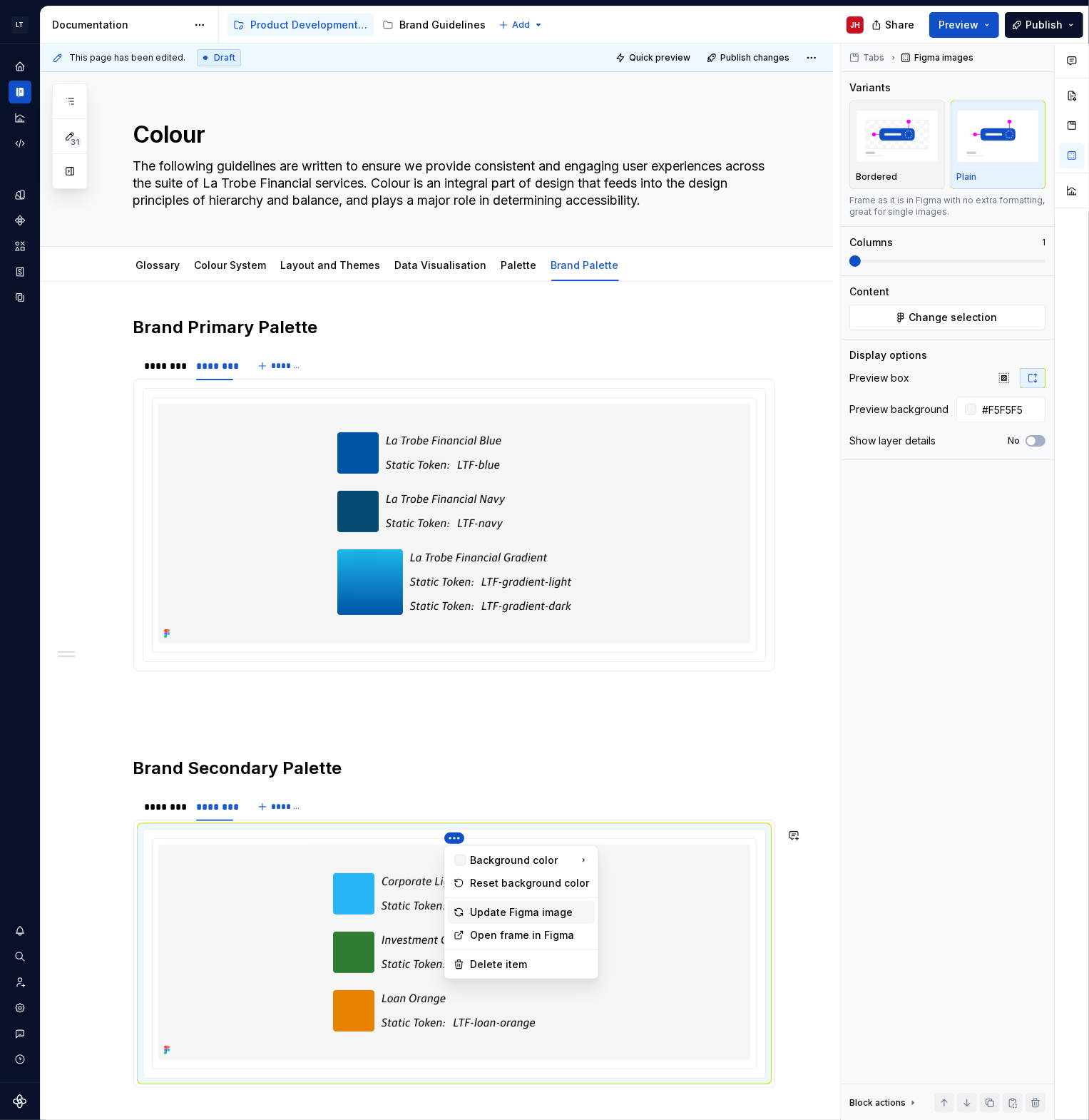 click on "Update Figma image" at bounding box center [521, 912] 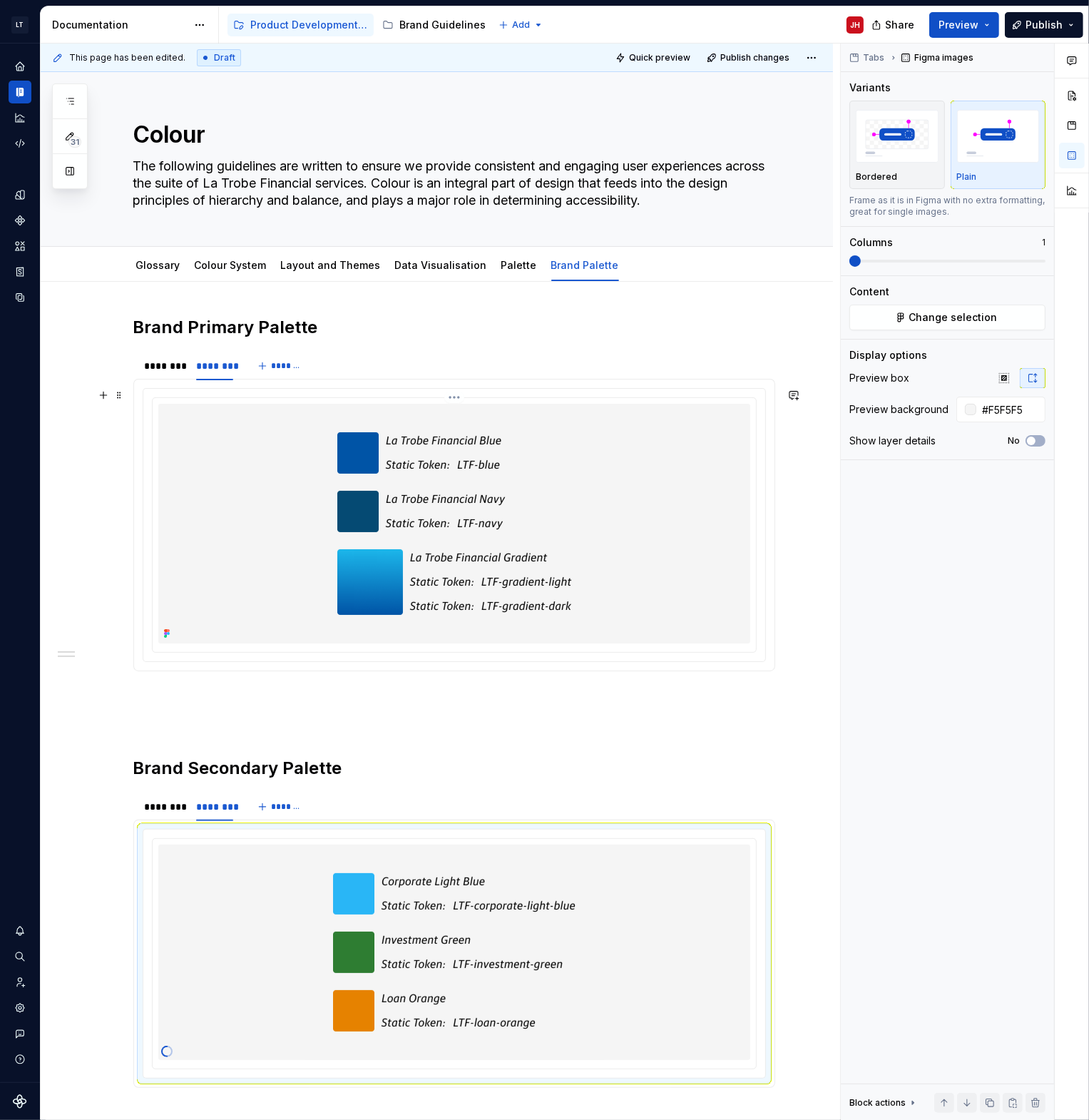 click on "LT Cobalt JH Design system data Documentation
Accessibility guide for tree Page tree.
Navigate the tree with the arrow keys. Common tree hotkeys apply. Further keybindings are available:
enter to execute primary action on focused item
f2 to start renaming the focused item
escape to abort renaming an item
control+d to start dragging selected items
Product Development Guidelines Brand Guidelines Add JH Share Preview Publish 31 Pages Add
Accessibility guide for tree Page tree.
Navigate the tree with the arrow keys. Common tree hotkeys apply. Further keybindings are available:
enter to execute primary action on focused item
f2 to start renaming the focused item
escape to abort renaming an item
control+d to start dragging selected items
Welcome to Cobalt Foundations Colour Glossary Colour System Layout and Themes Data Visualisation Palette Brand Palette JH Icons Layout . 1" at bounding box center (544, 560) 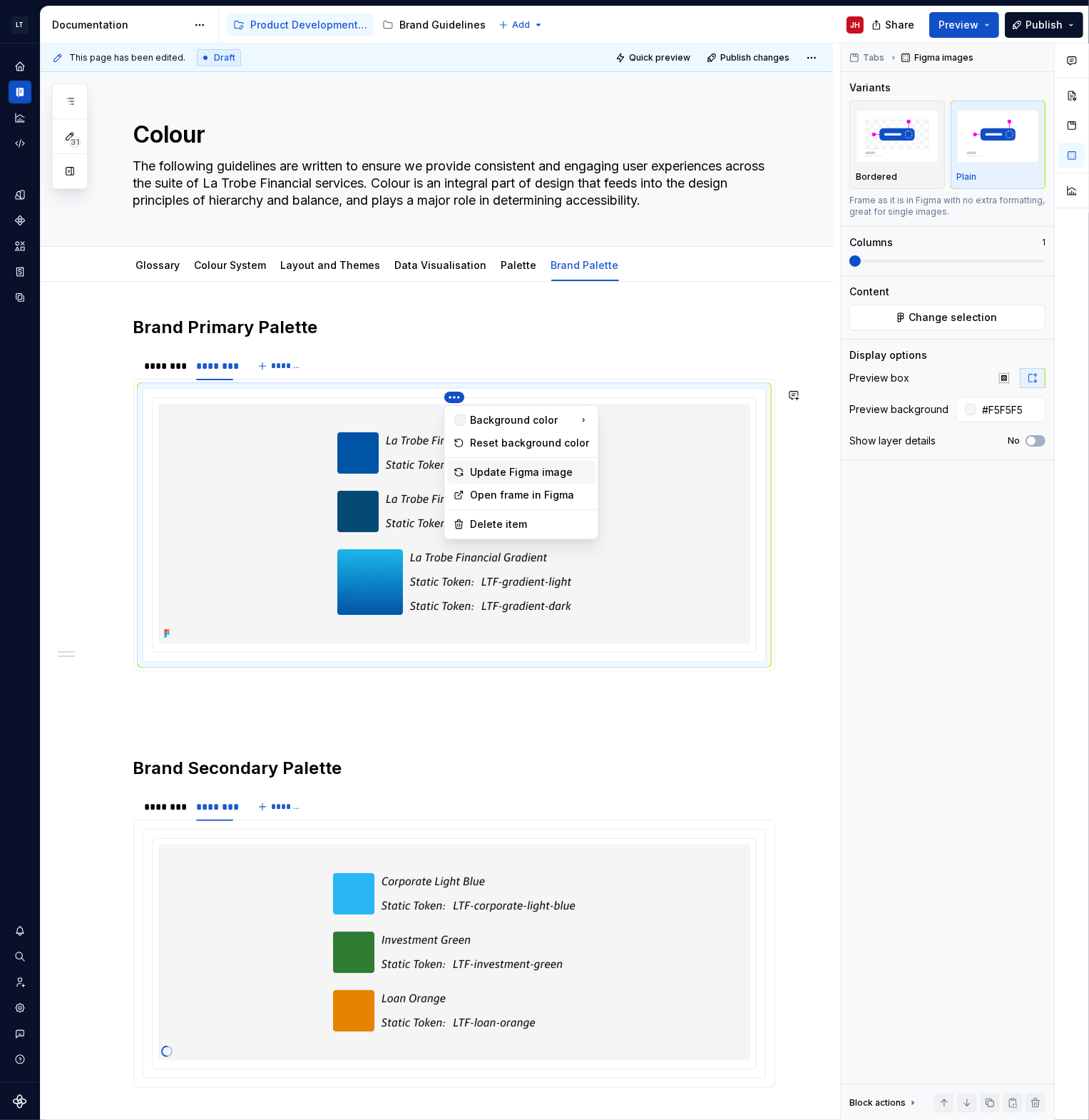 click on "Update Figma image" at bounding box center (529, 472) 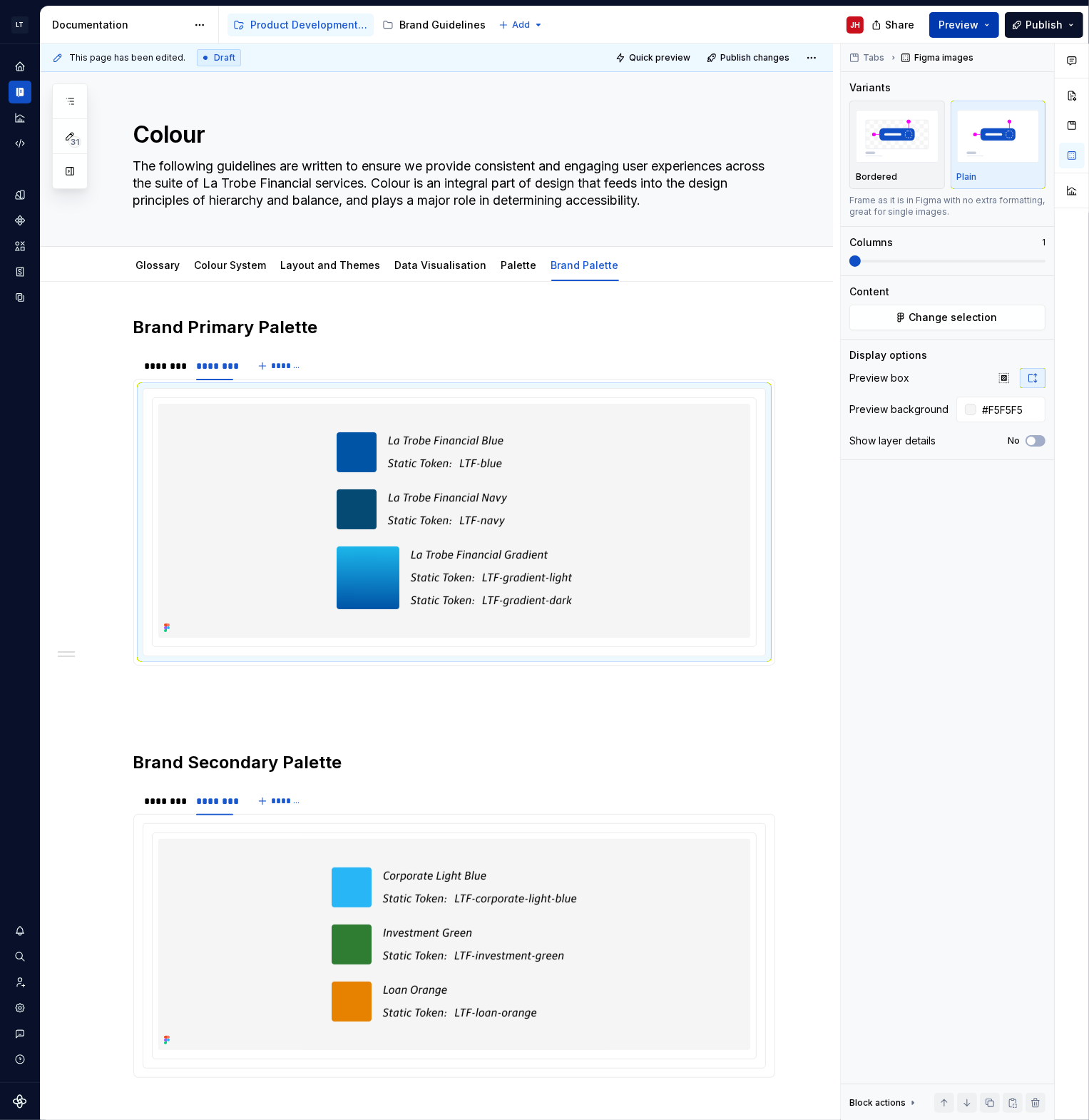 click on "Preview" at bounding box center (964, 25) 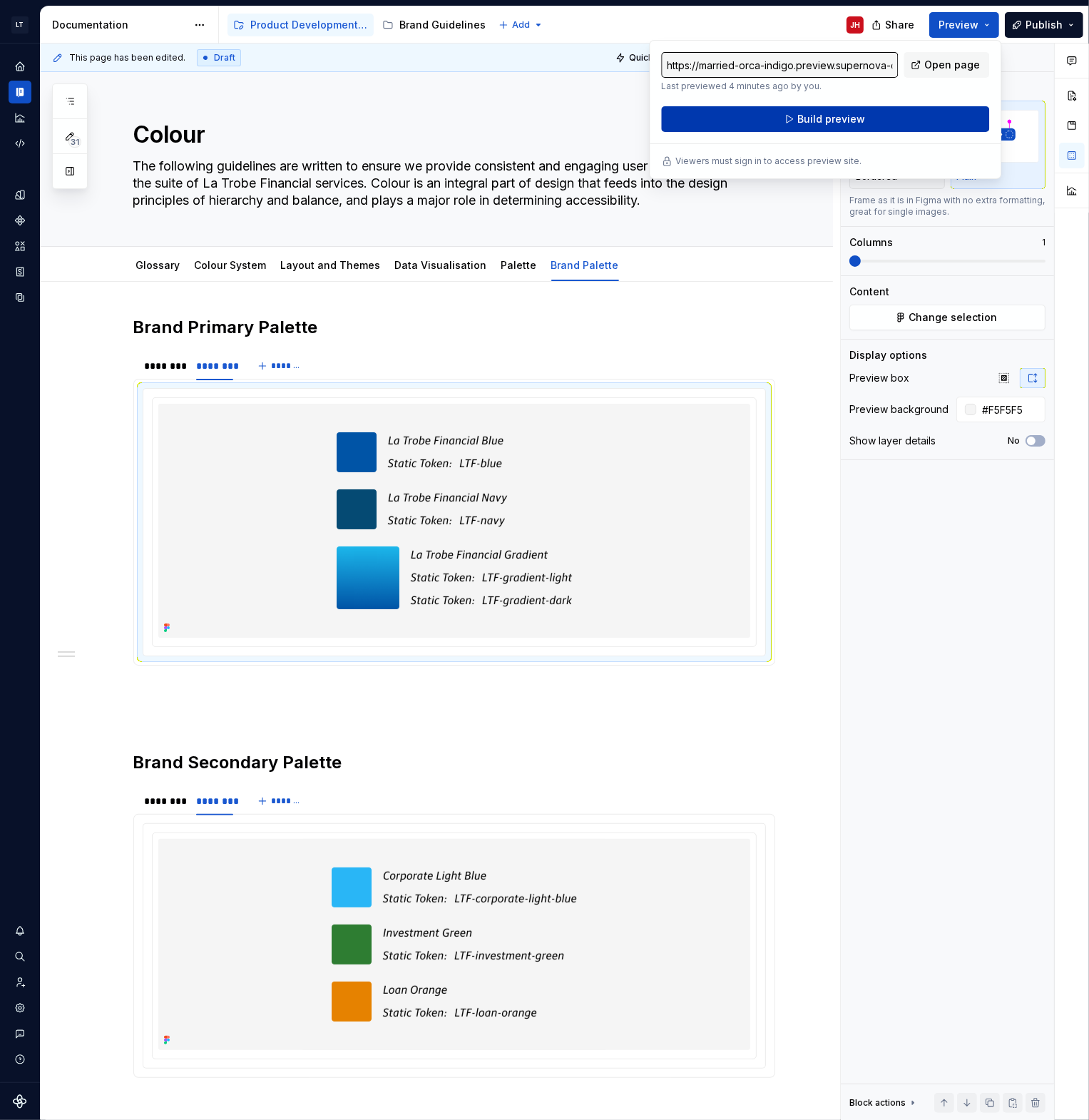 click on "Build preview" at bounding box center (831, 119) 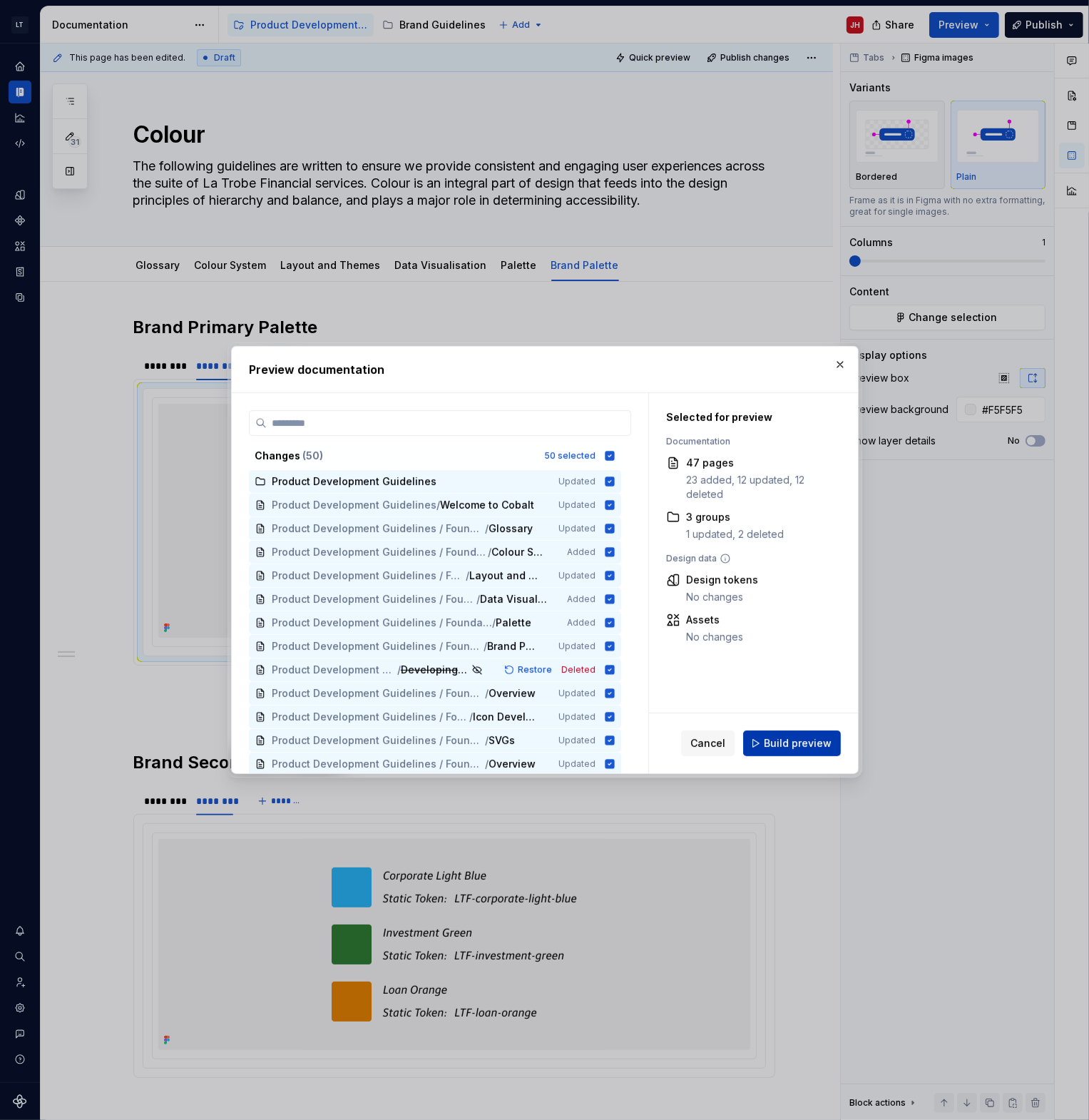 click on "Build preview" at bounding box center [797, 743] 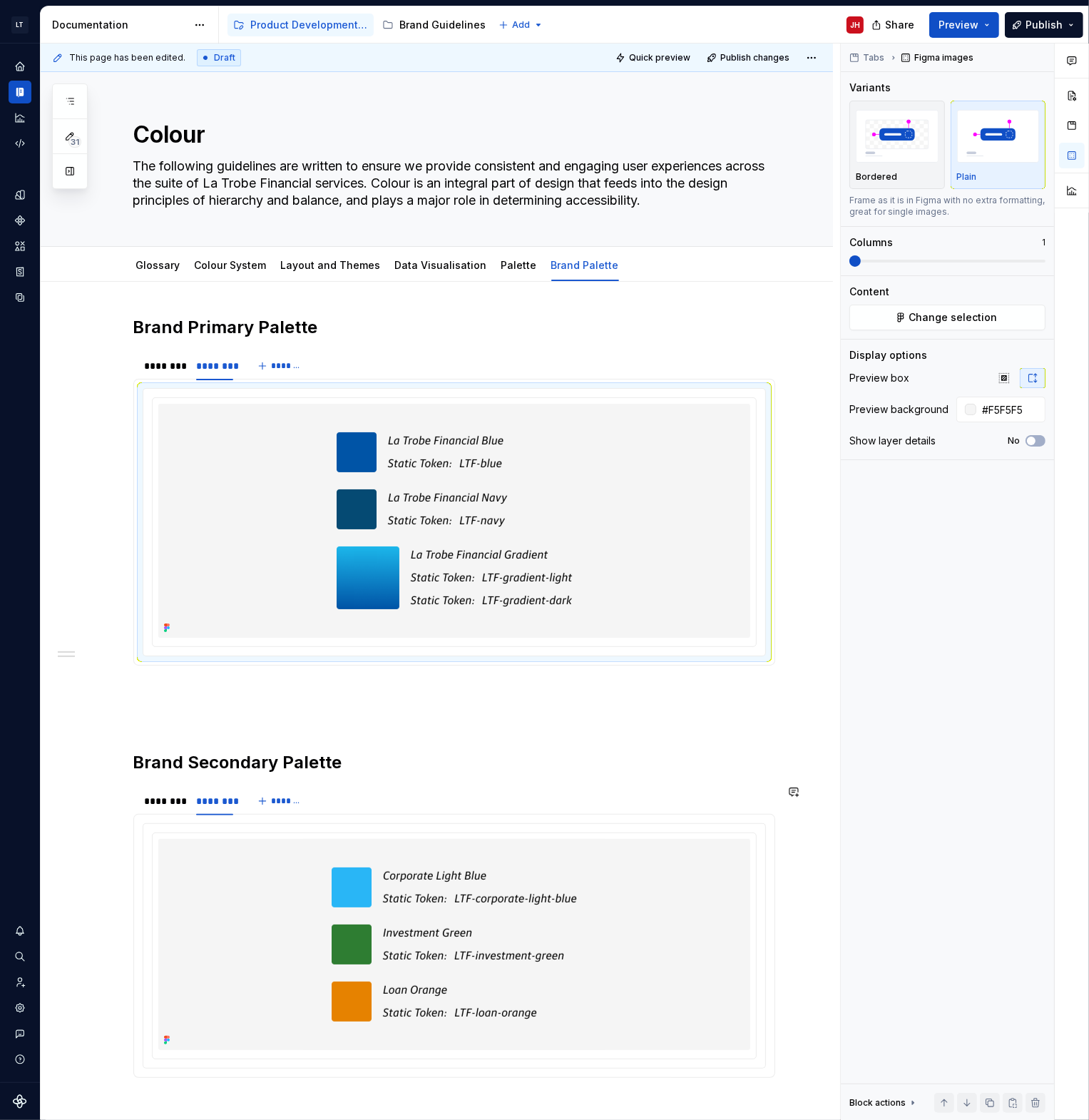 click on "**********" at bounding box center (454, 946) 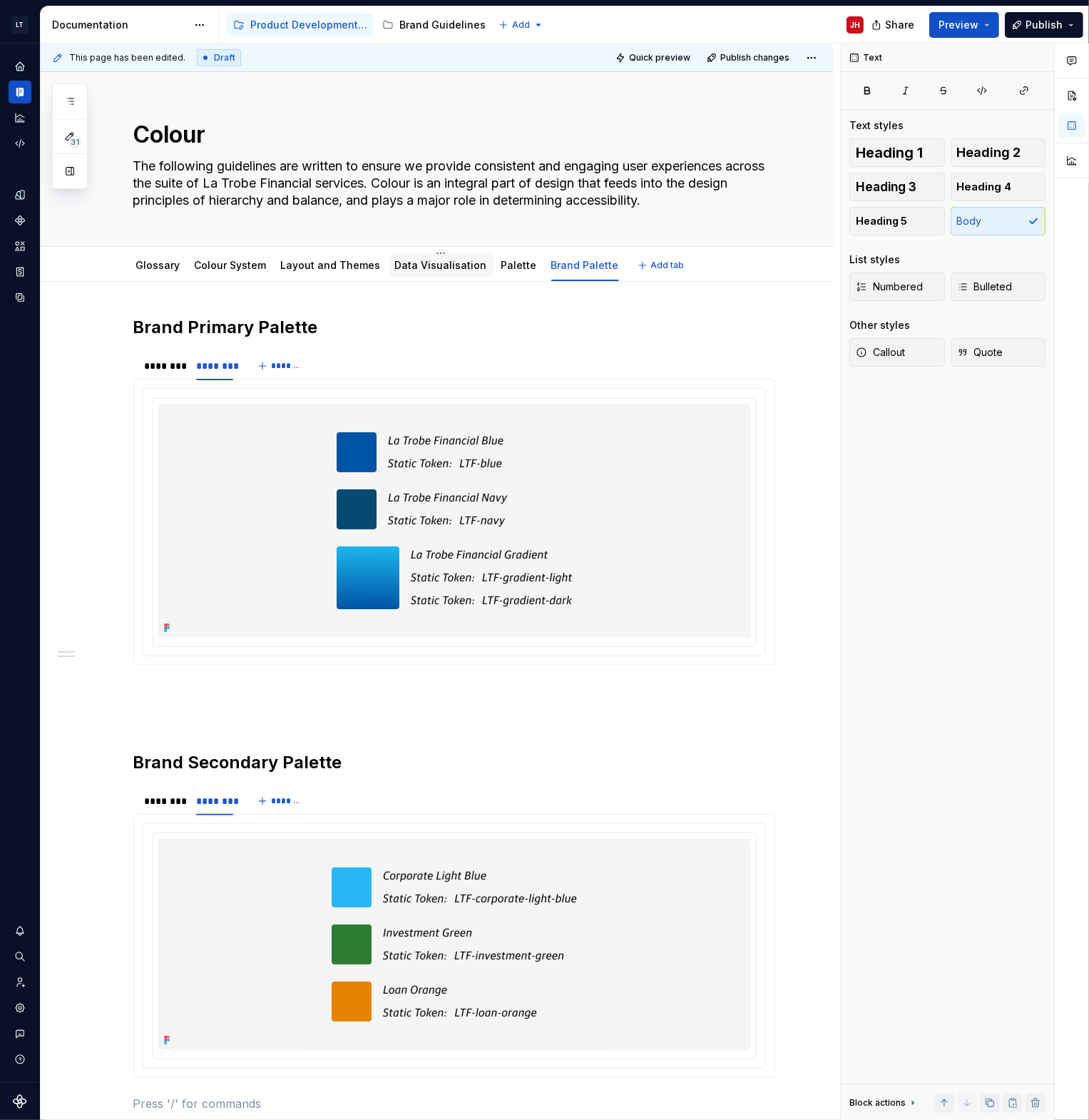 click on "Data Visualisation" at bounding box center [441, 265] 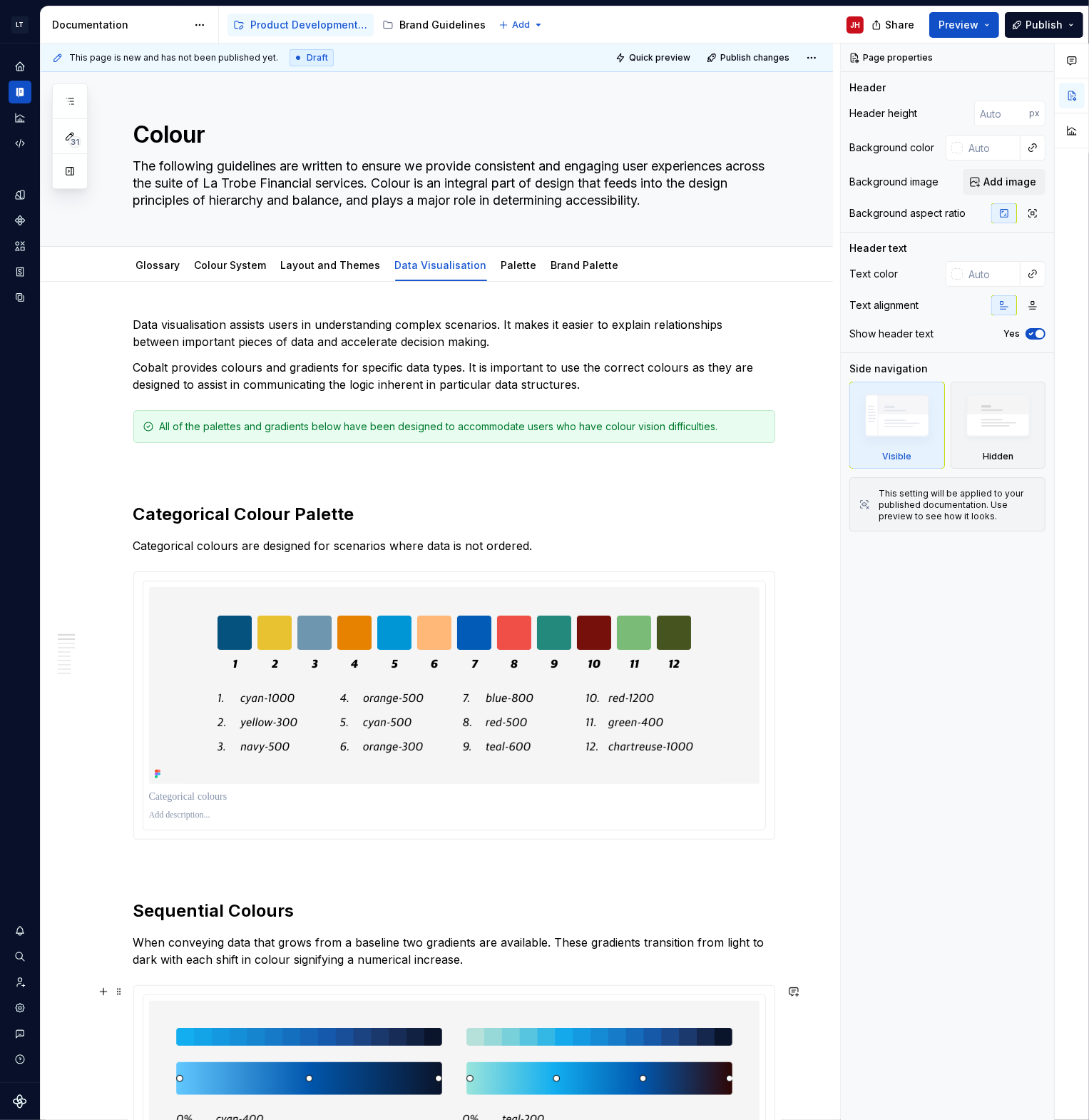 click on "Data visualisation assists users in understanding complex scenarios. It makes it easier to explain relationships between important pieces of data and accelerate decision making. [PRODUCT] provides colours and gradients for specific data types. It is important to use the correct colours as they are designed to assist in communicating the logic inherent in particular data structures.  All of the palettes and gradients below have been designed to accommodate users who have colour vision difficulties. Categorical Colour Palette Categorical colours are designed for scenarios where data is not ordered. Sequential Colours When conveying data that grows from a baseline two gradients are available. These gradients transition from light to dark with each shift in colour signifying a numerical increase. Diverging Colours When the baseline of the data is in the middle and both positive and negative values need to be represented, diverging gradients should be used. These gradients include two contrasting dark polar hues." at bounding box center (436, 2149) 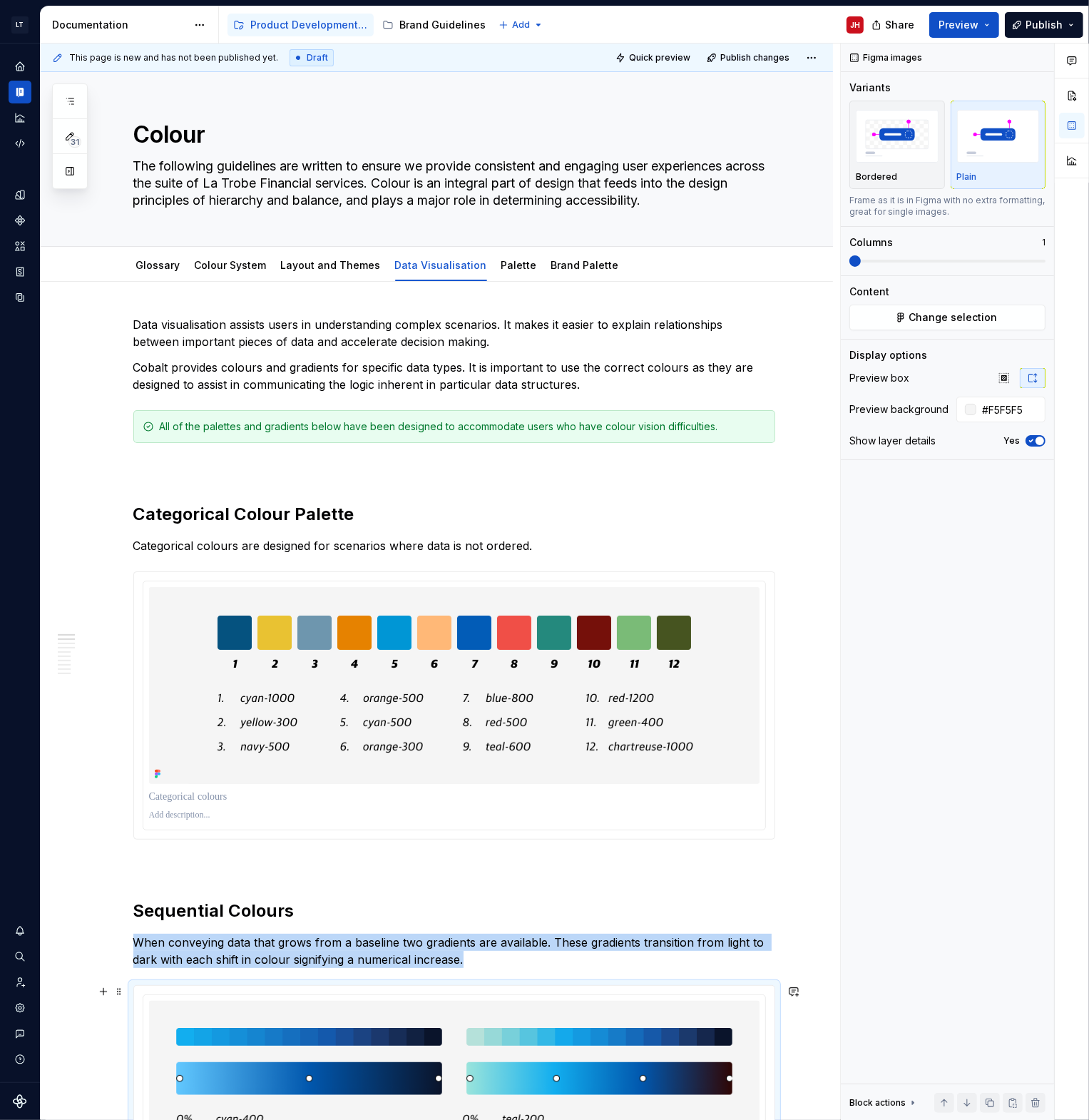 scroll, scrollTop: 158, scrollLeft: 0, axis: vertical 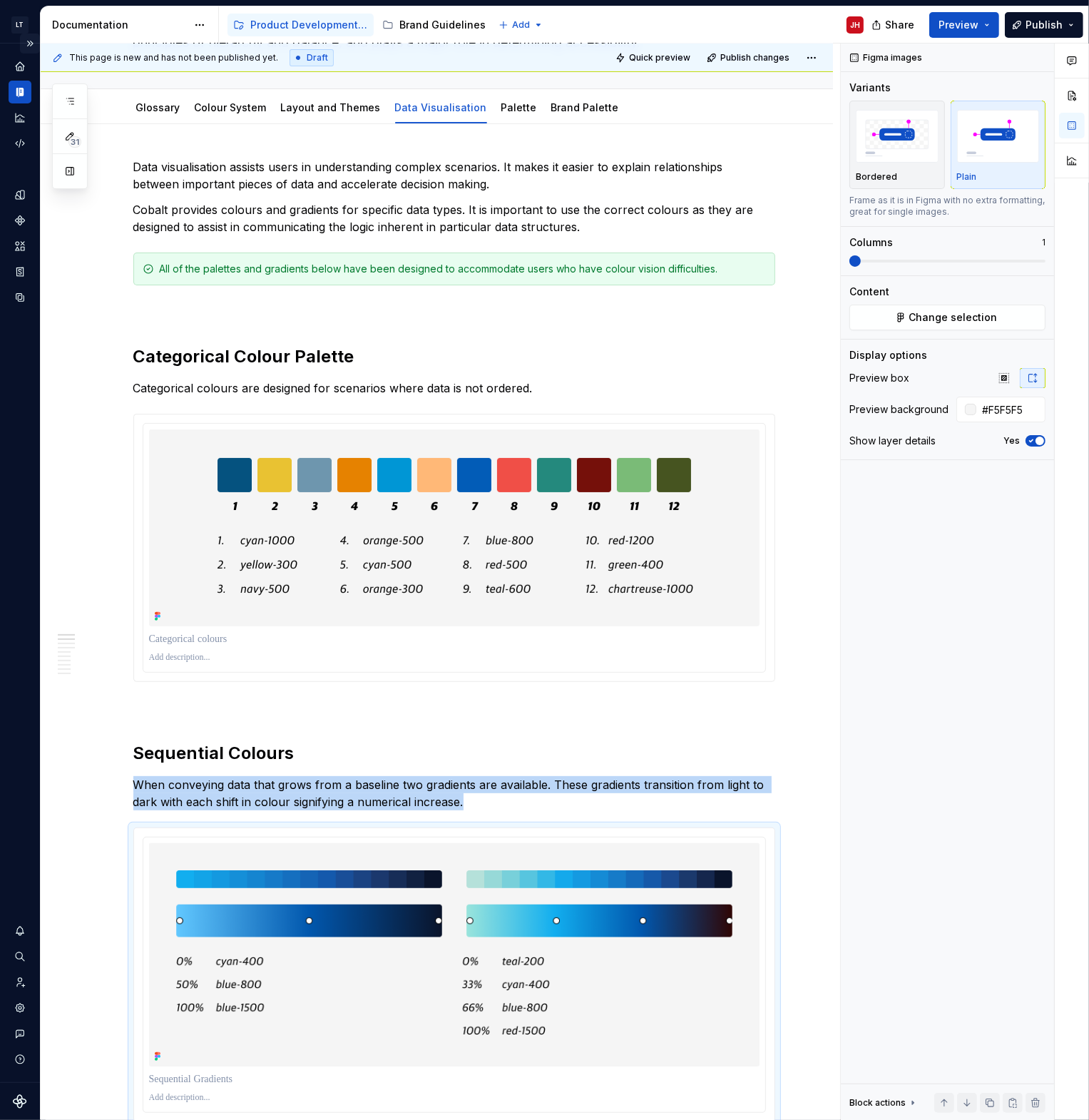 click at bounding box center [30, 44] 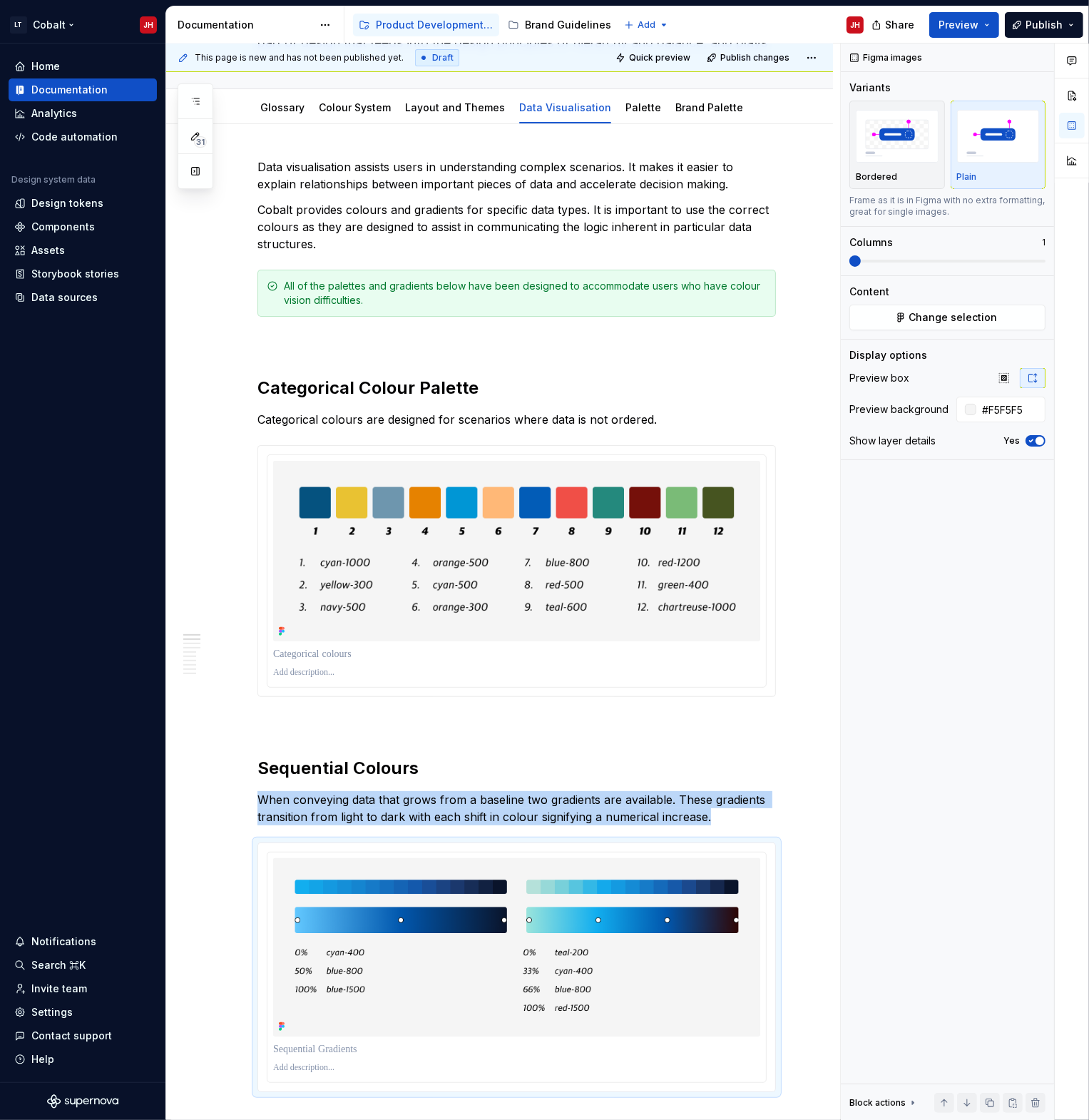scroll, scrollTop: 175, scrollLeft: 0, axis: vertical 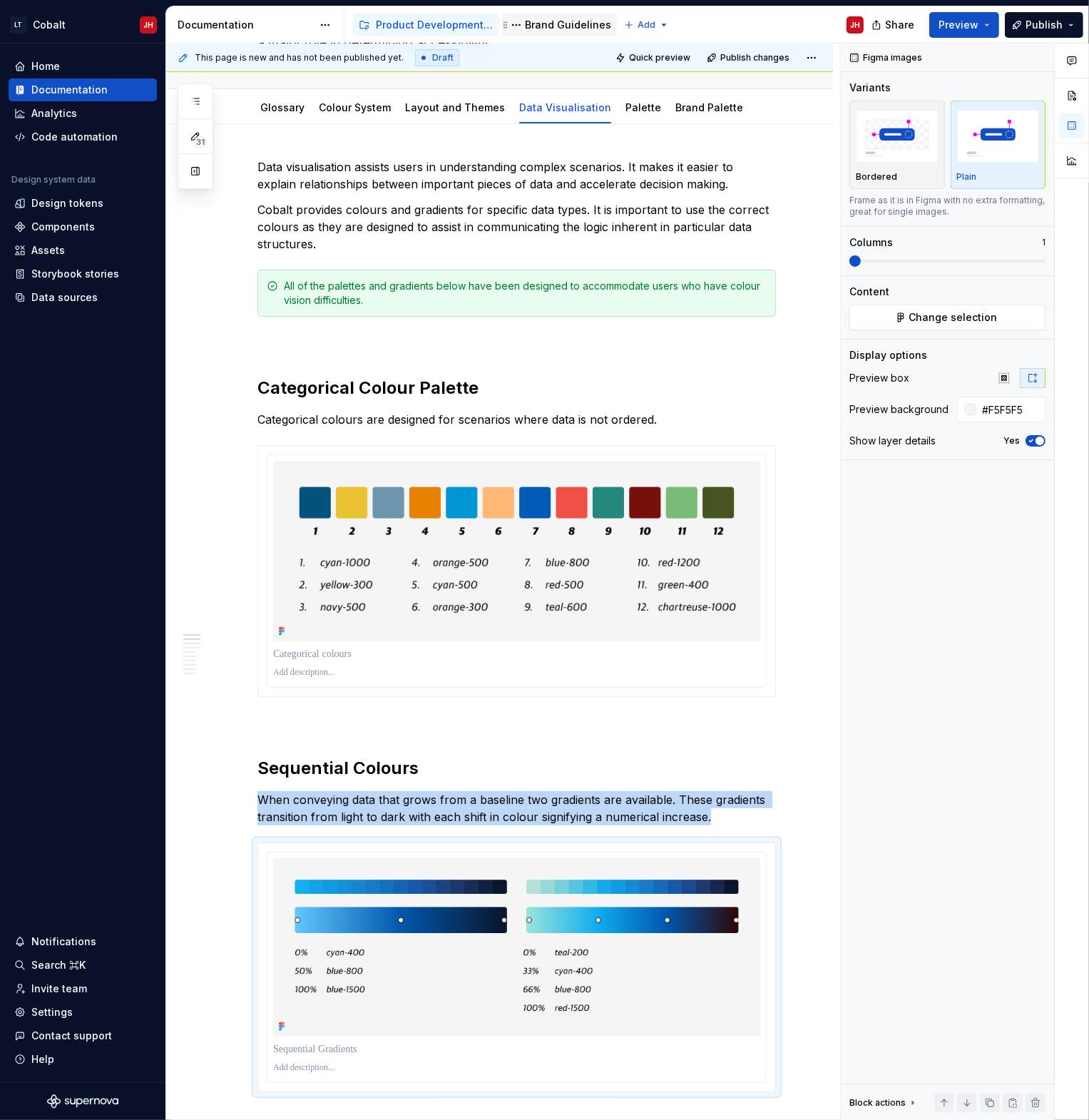 click on "Brand Guidelines" at bounding box center [568, 25] 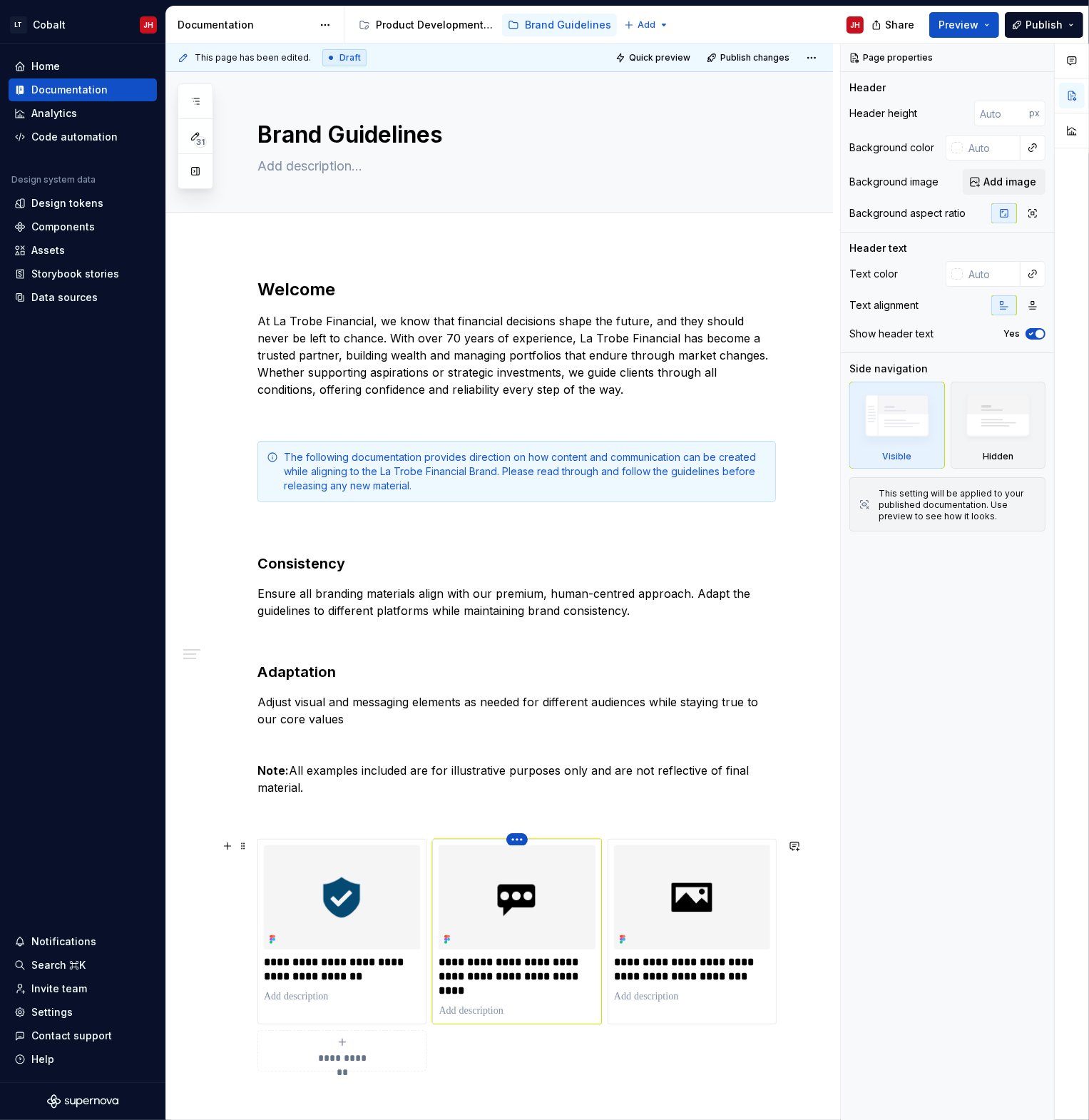 click on "LT Cobalt JH Home Documentation Analytics Code automation Design system data Design tokens Components Assets Storybook stories Data sources Notifications Search ⌘K Invite team Settings Contact support Help Documentation
Accessibility guide for tree Page tree.
Navigate the tree with the arrow keys. Common tree hotkeys apply. Further keybindings are available:
enter to execute primary action on focused item
f2 to start renaming the focused item
escape to abort renaming an item
control+d to start dragging selected items
Product Development Guidelines Brand Guidelines Add JH Share Preview Publish 31 Pages Add
Accessibility guide for tree Page tree.
Navigate the tree with the arrow keys. Common tree hotkeys apply. Further keybindings are available:
enter to execute primary action on focused item
f2 to start renaming the focused item
escape to abort renaming an item
JH ." at bounding box center [544, 560] 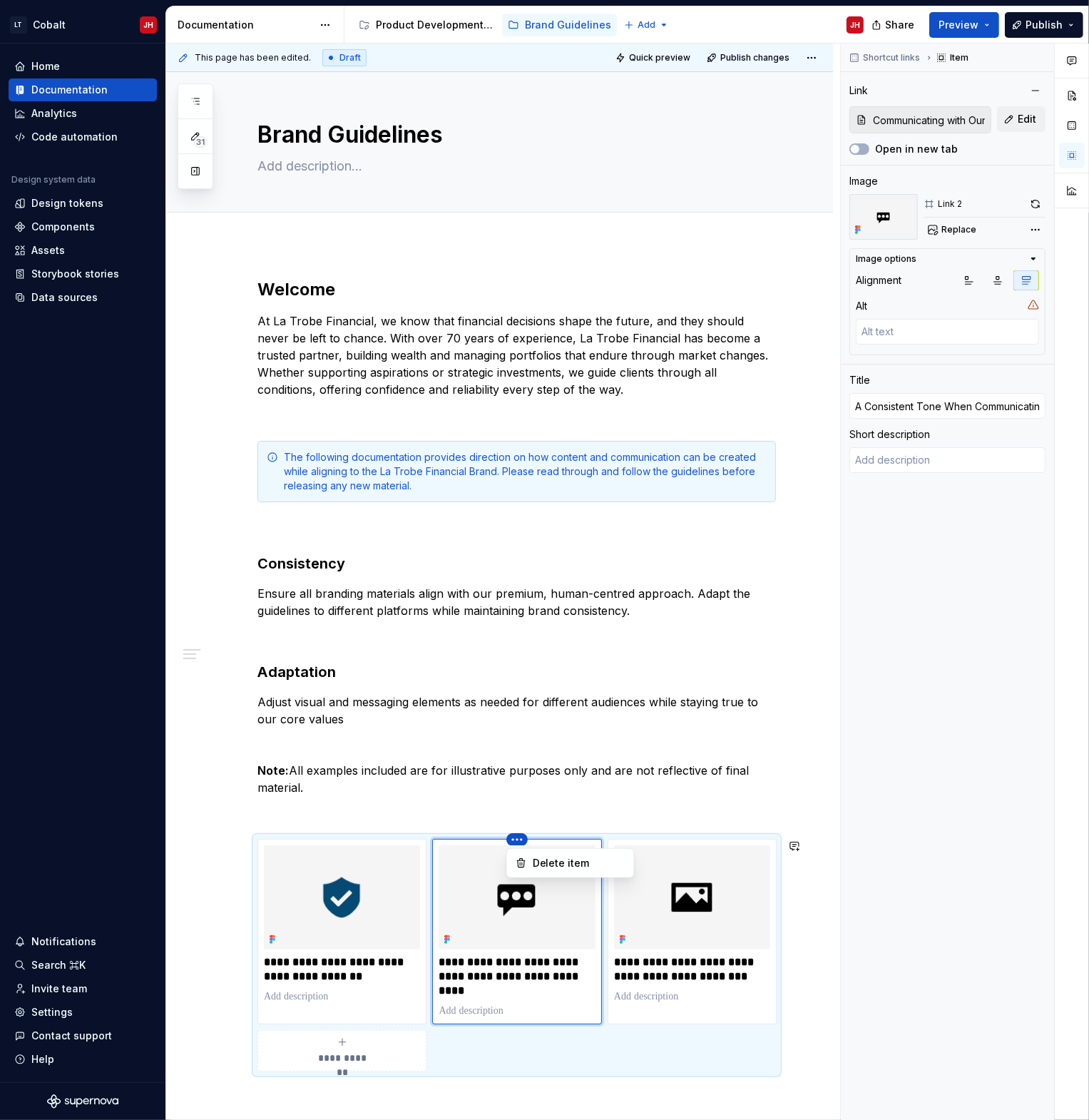 click on "LT Cobalt JH Home Documentation Analytics Code automation Design system data Design tokens Components Assets Storybook stories Data sources Notifications Search ⌘K Invite team Settings Contact support Help Documentation
Accessibility guide for tree Page tree.
Navigate the tree with the arrow keys. Common tree hotkeys apply. Further keybindings are available:
enter to execute primary action on focused item
f2 to start renaming the focused item
escape to abort renaming an item
control+d to start dragging selected items
Product Development Guidelines Brand Guidelines Add JH Share Preview Publish 31 Pages Add
Accessibility guide for tree Page tree.
Navigate the tree with the arrow keys. Common tree hotkeys apply. Further keybindings are available:
enter to execute primary action on focused item
f2 to start renaming the focused item
escape to abort renaming an item
JH ." at bounding box center [544, 560] 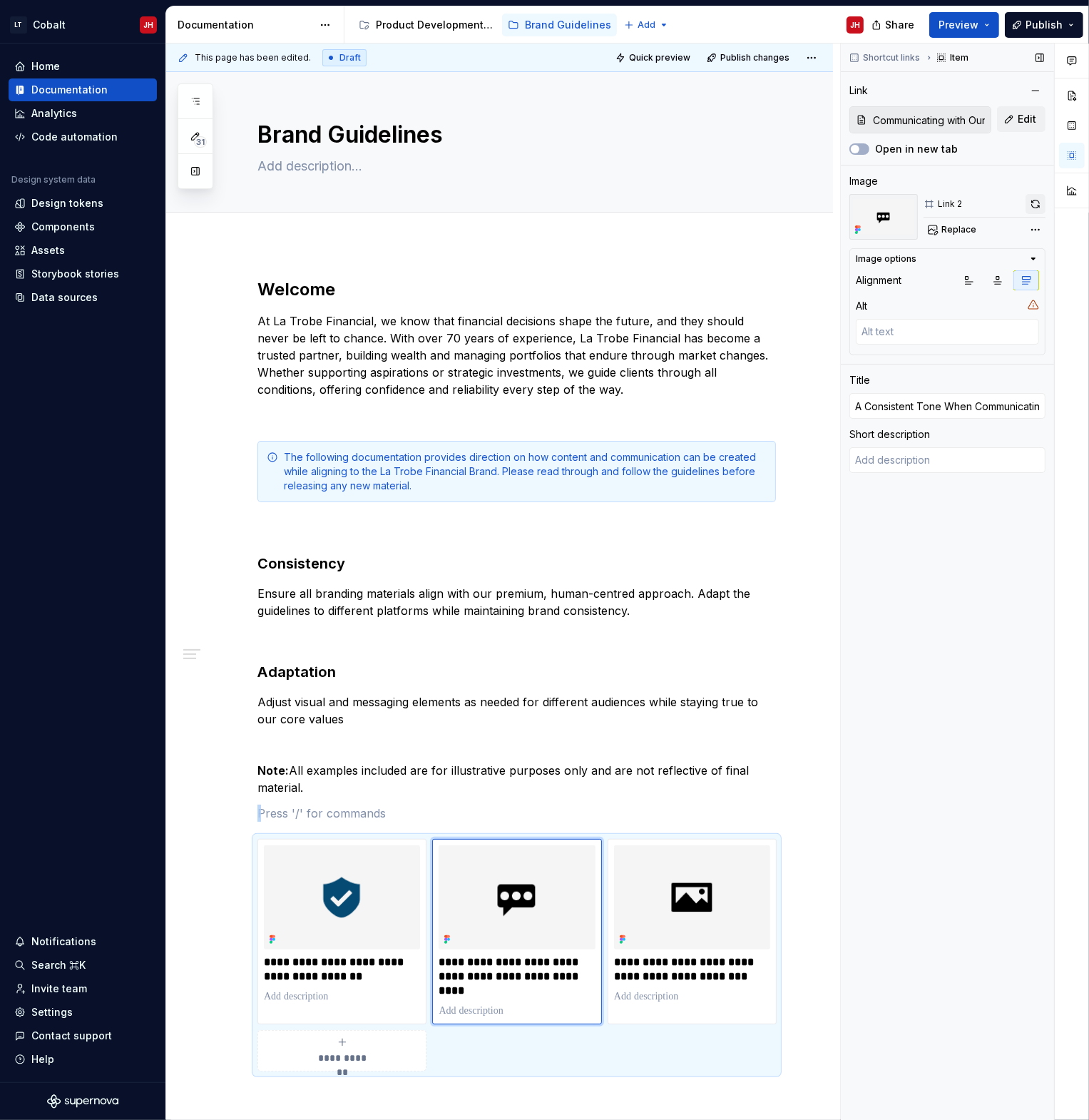 click at bounding box center (1036, 204) 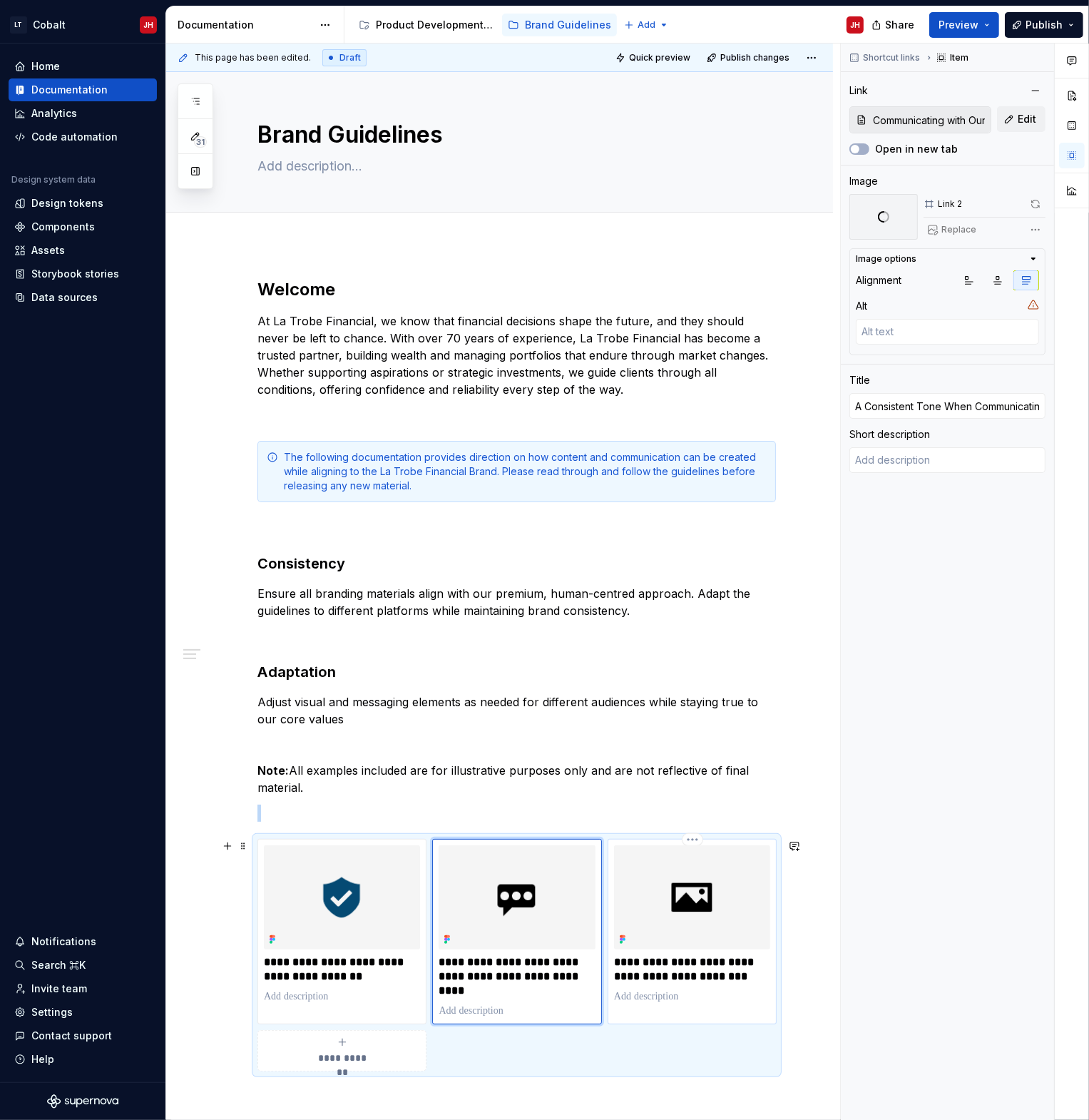 type on "*" 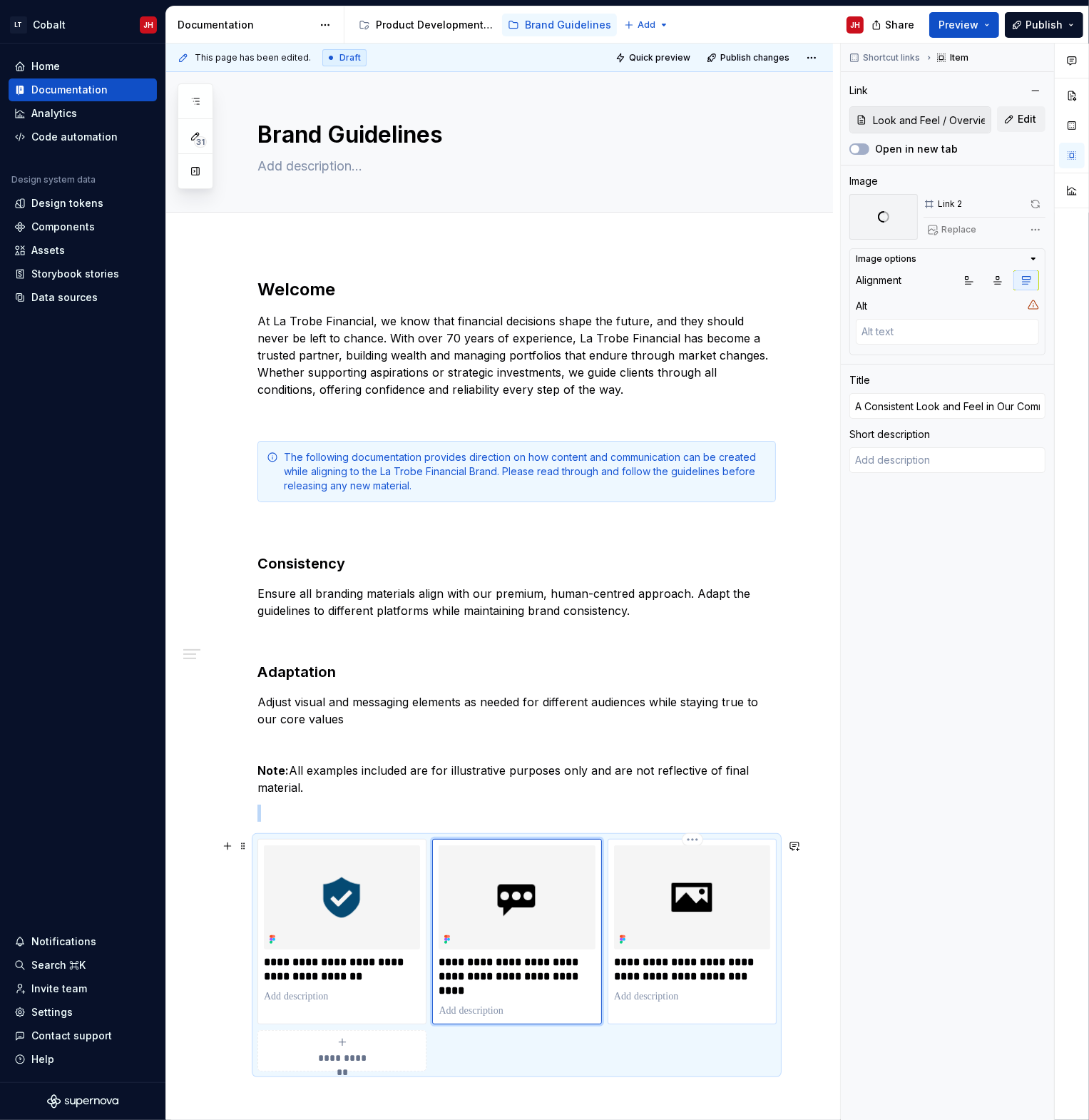 click at bounding box center [692, 897] 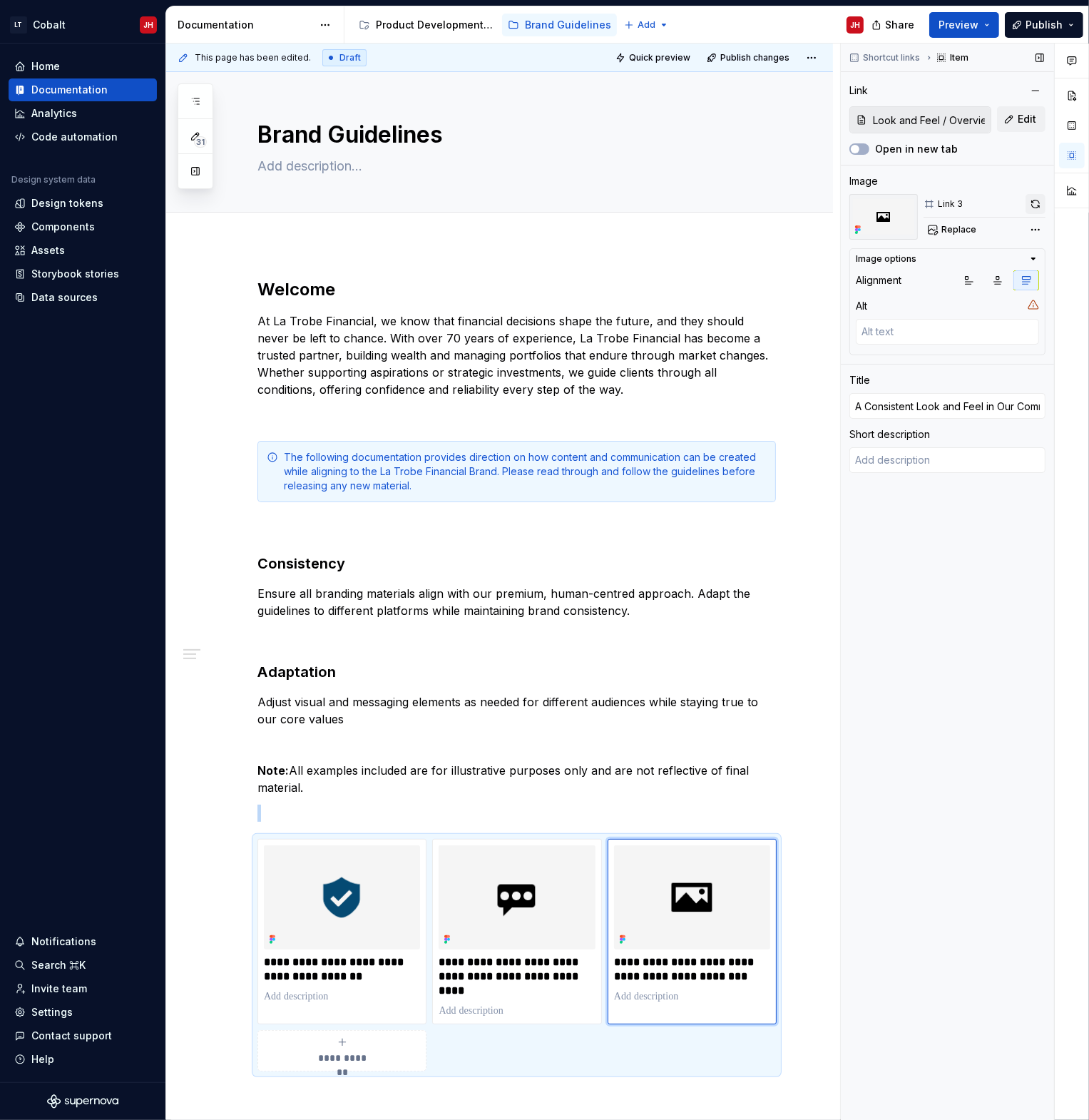 click at bounding box center [1036, 204] 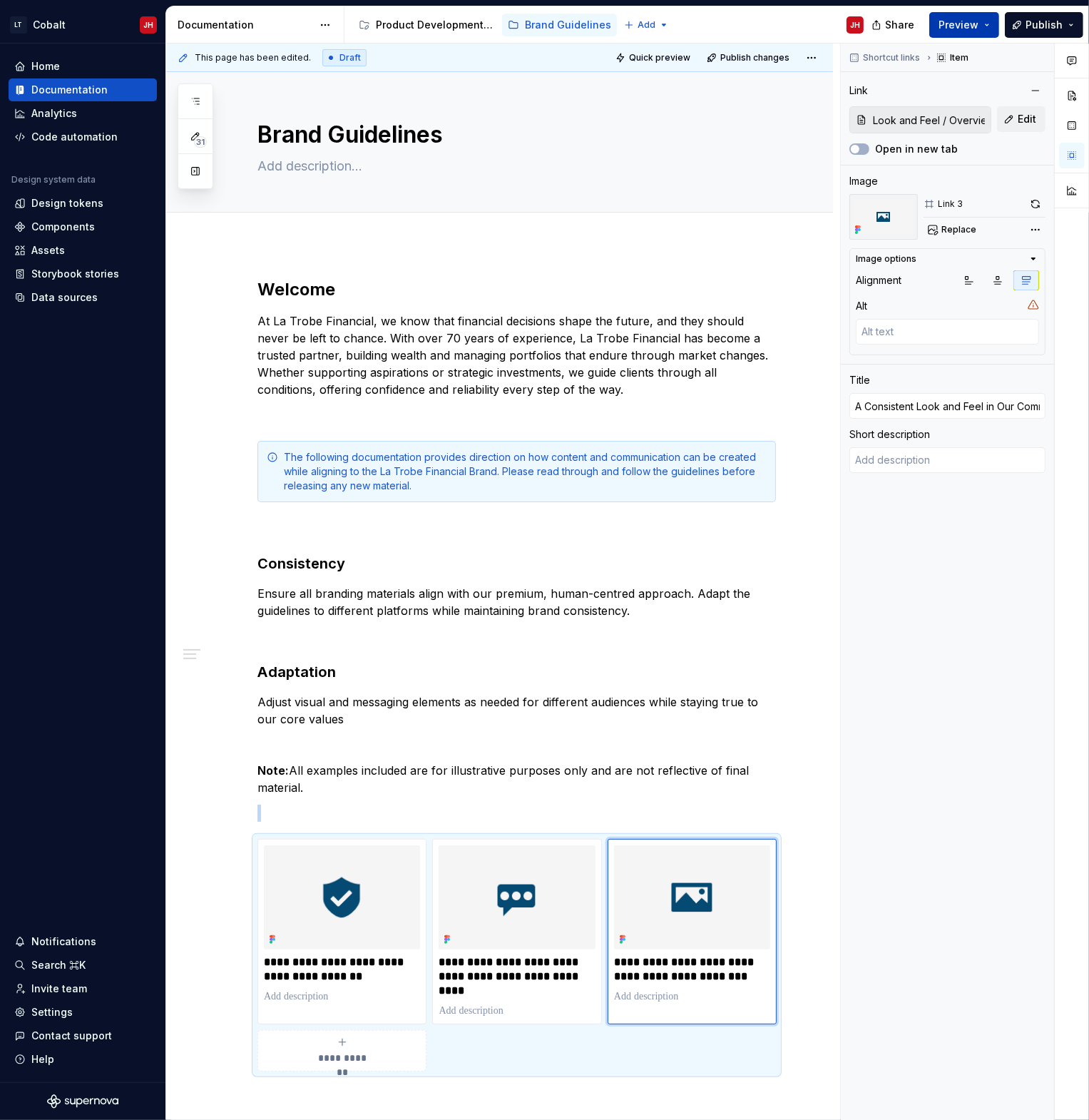 click on "Preview" at bounding box center (958, 25) 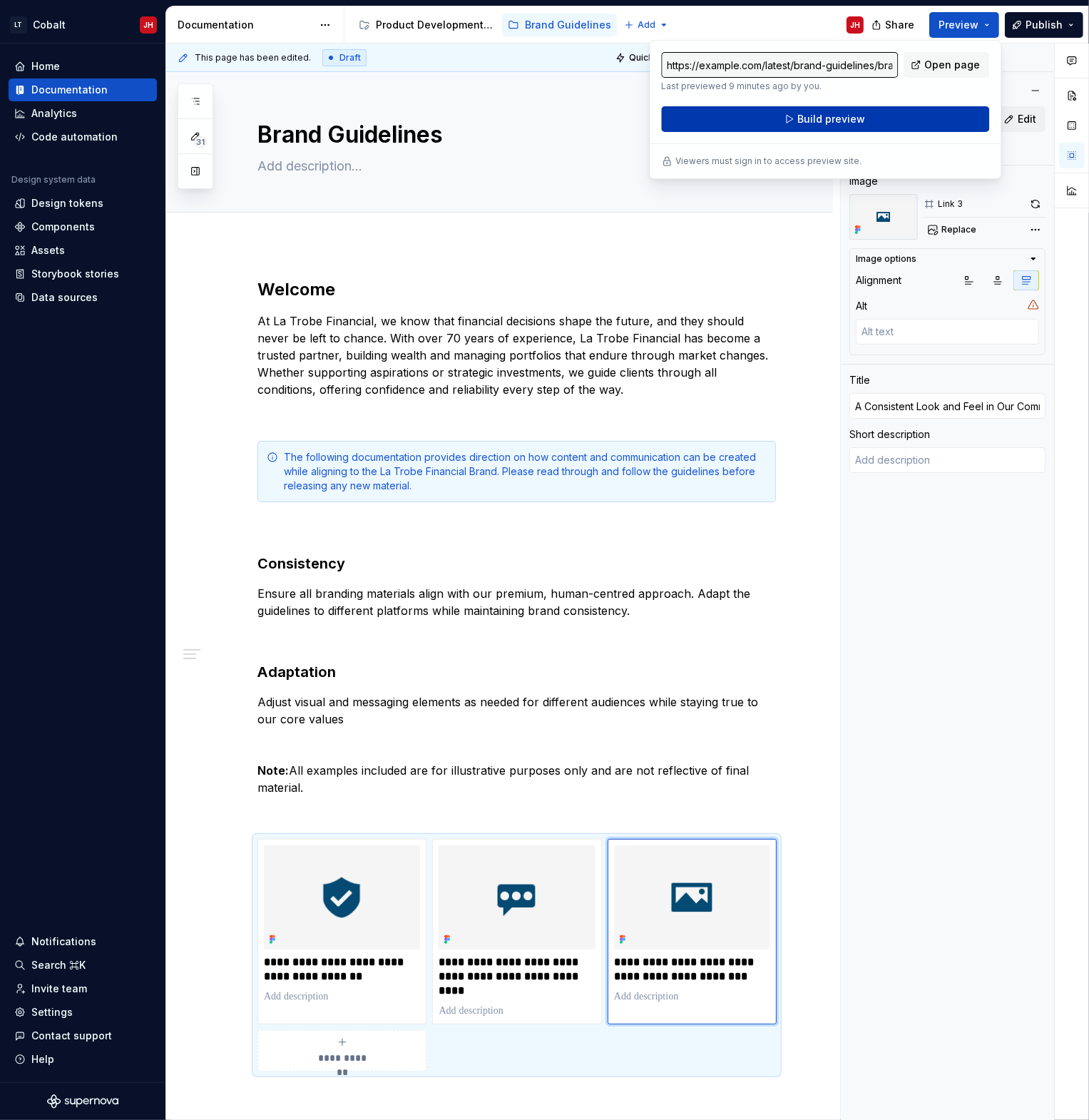 click on "Build preview" at bounding box center [831, 119] 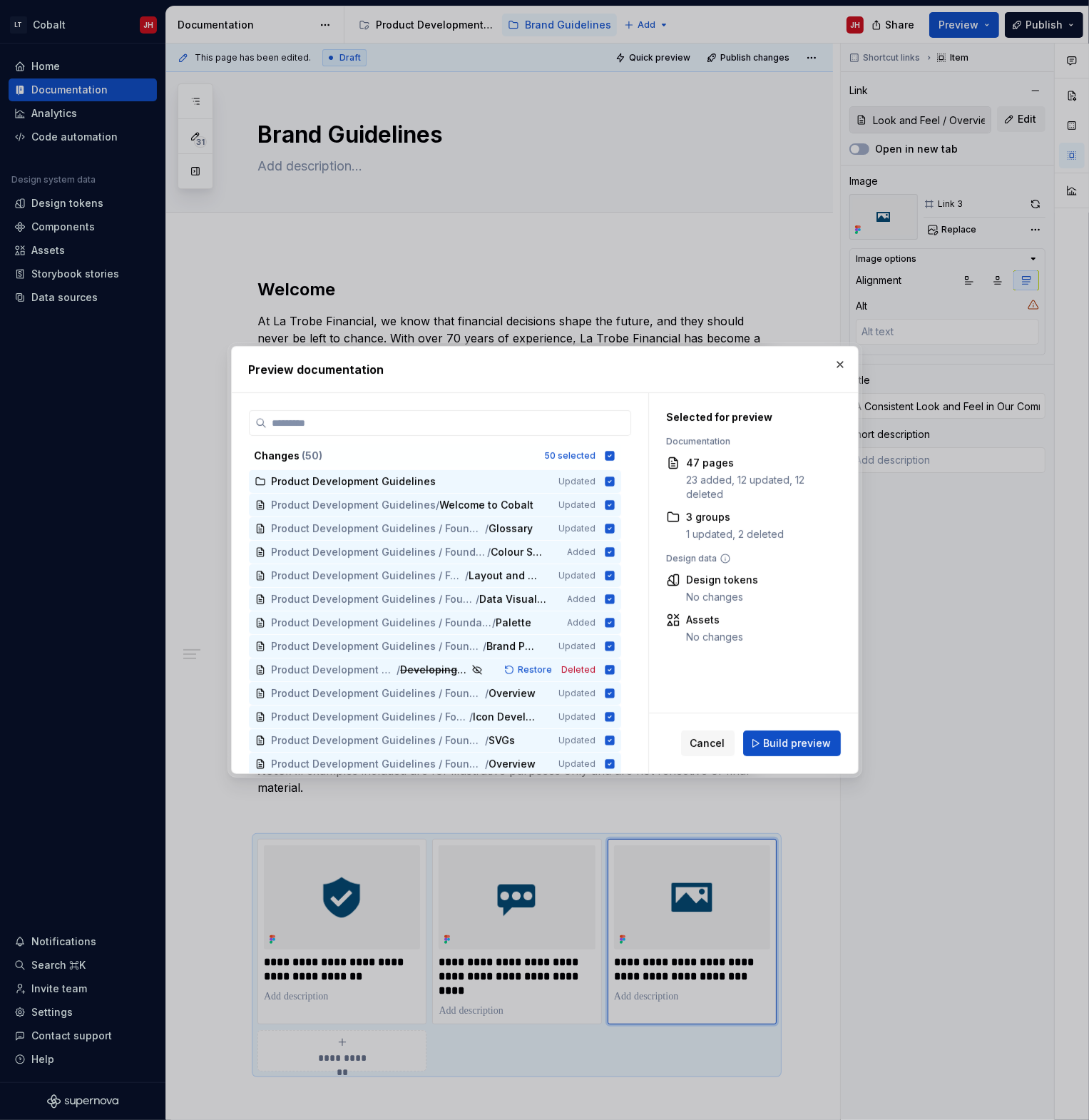 click on "Cancel Build preview" at bounding box center (753, 743) 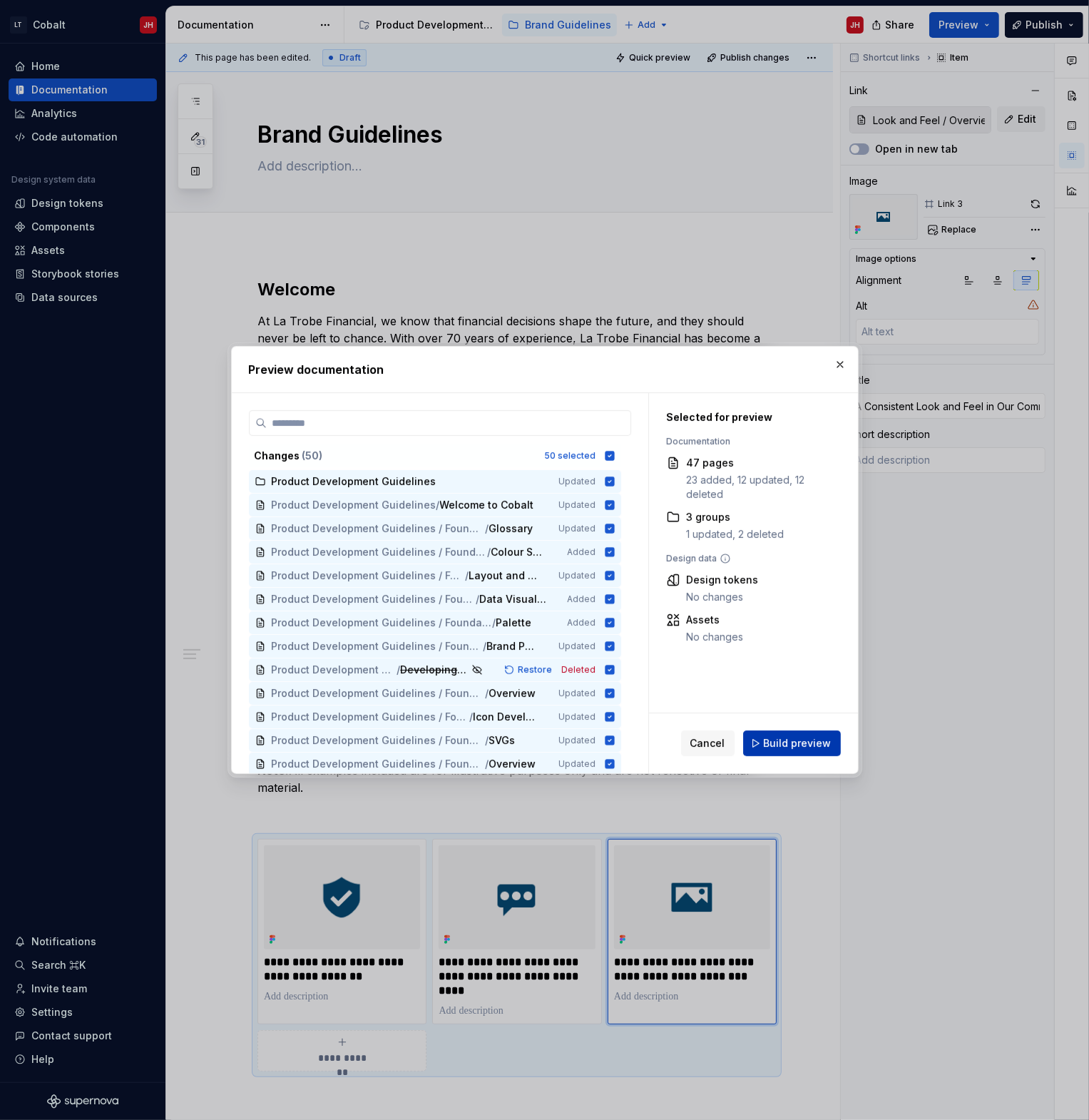 click on "Build preview" at bounding box center (797, 743) 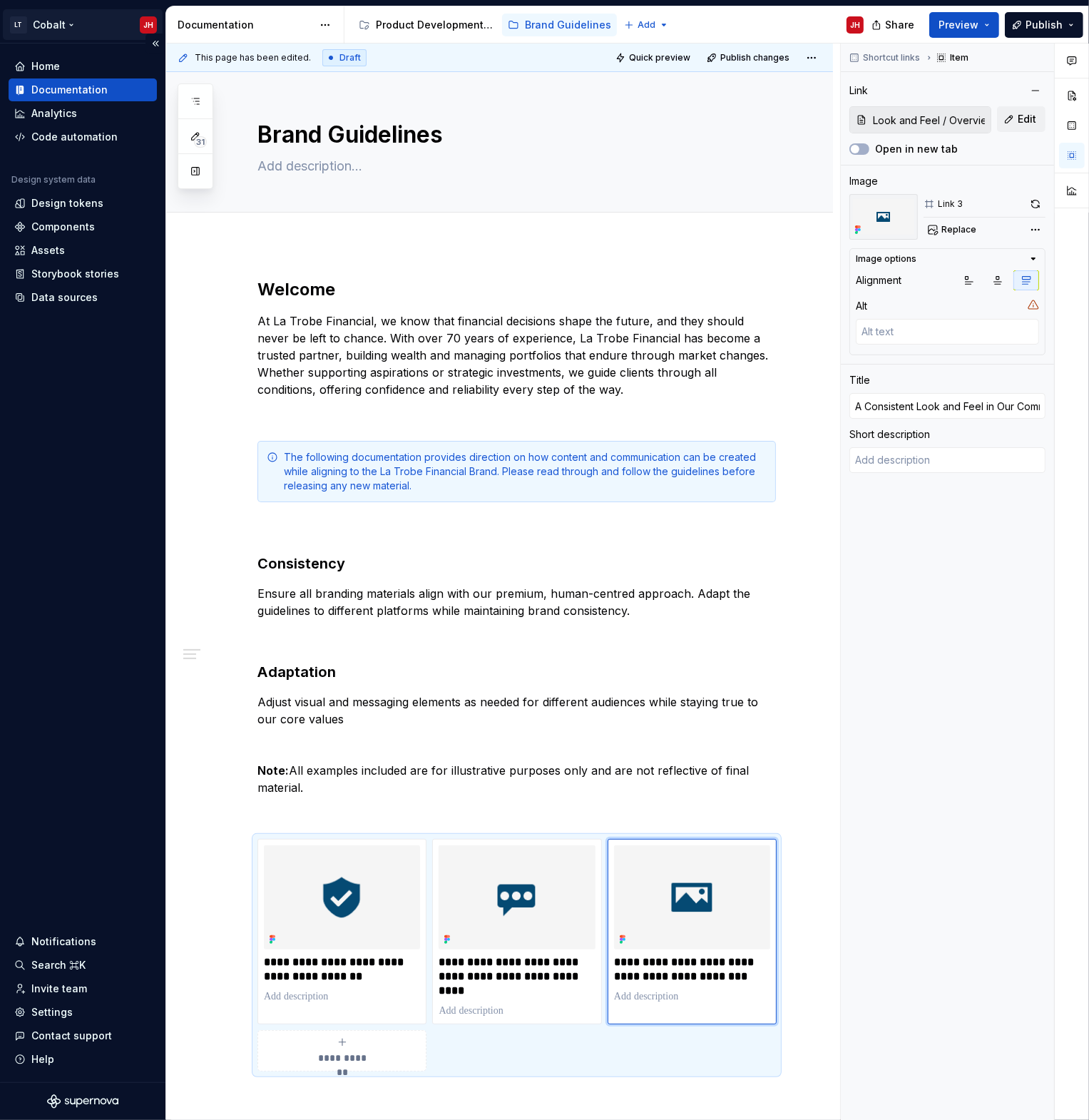 click on "LT Cobalt JH Home Documentation Analytics Code automation Design system data Design tokens Components Assets Storybook stories Data sources Notifications Search ⌘K Invite team Settings Contact support Help Documentation
Accessibility guide for tree Page tree.
Navigate the tree with the arrow keys. Common tree hotkeys apply. Further keybindings are available:
enter to execute primary action on focused item
f2 to start renaming the focused item
escape to abort renaming an item
control+d to start dragging selected items
Product Development Guidelines Brand Guidelines Add JH Share Preview Publish 31 Pages Add
Accessibility guide for tree Page tree.
Navigate the tree with the arrow keys. Common tree hotkeys apply. Further keybindings are available:
enter to execute primary action on focused item
f2 to start renaming the focused item
escape to abort renaming an item
JH ." at bounding box center [544, 560] 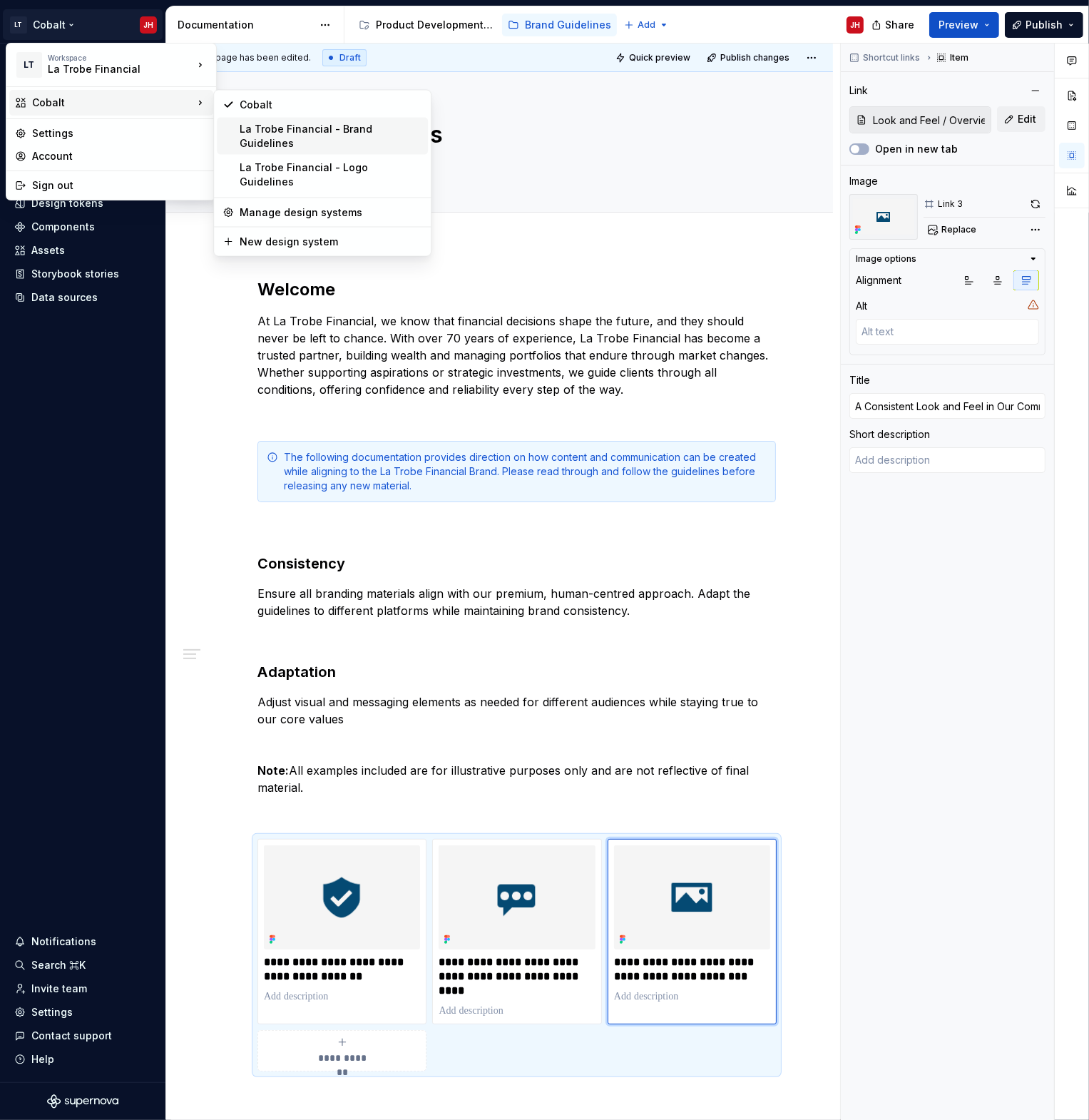 click on "La Trobe Financial - Brand Guidelines" at bounding box center (331, 136) 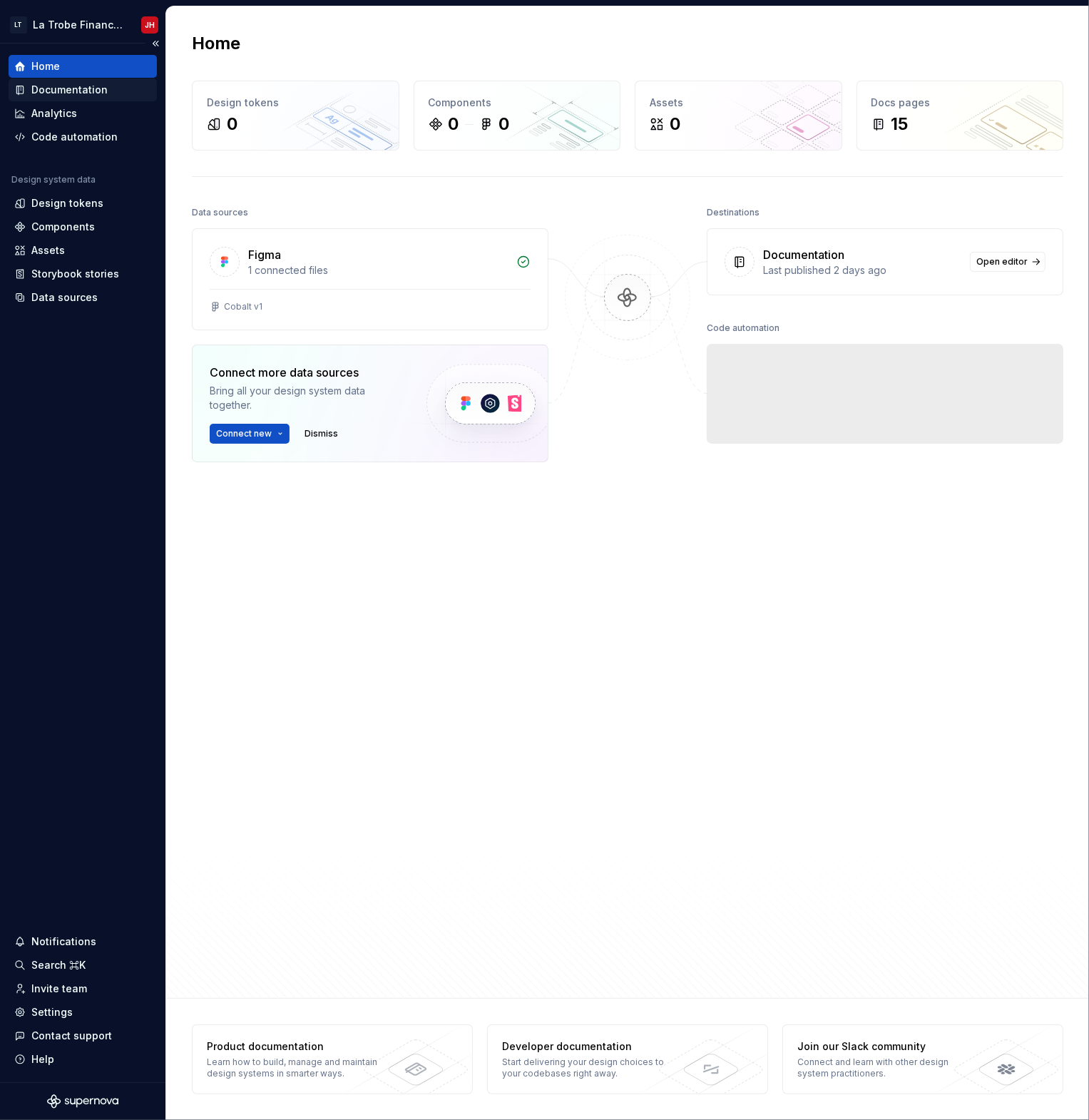 click on "Documentation" at bounding box center (69, 90) 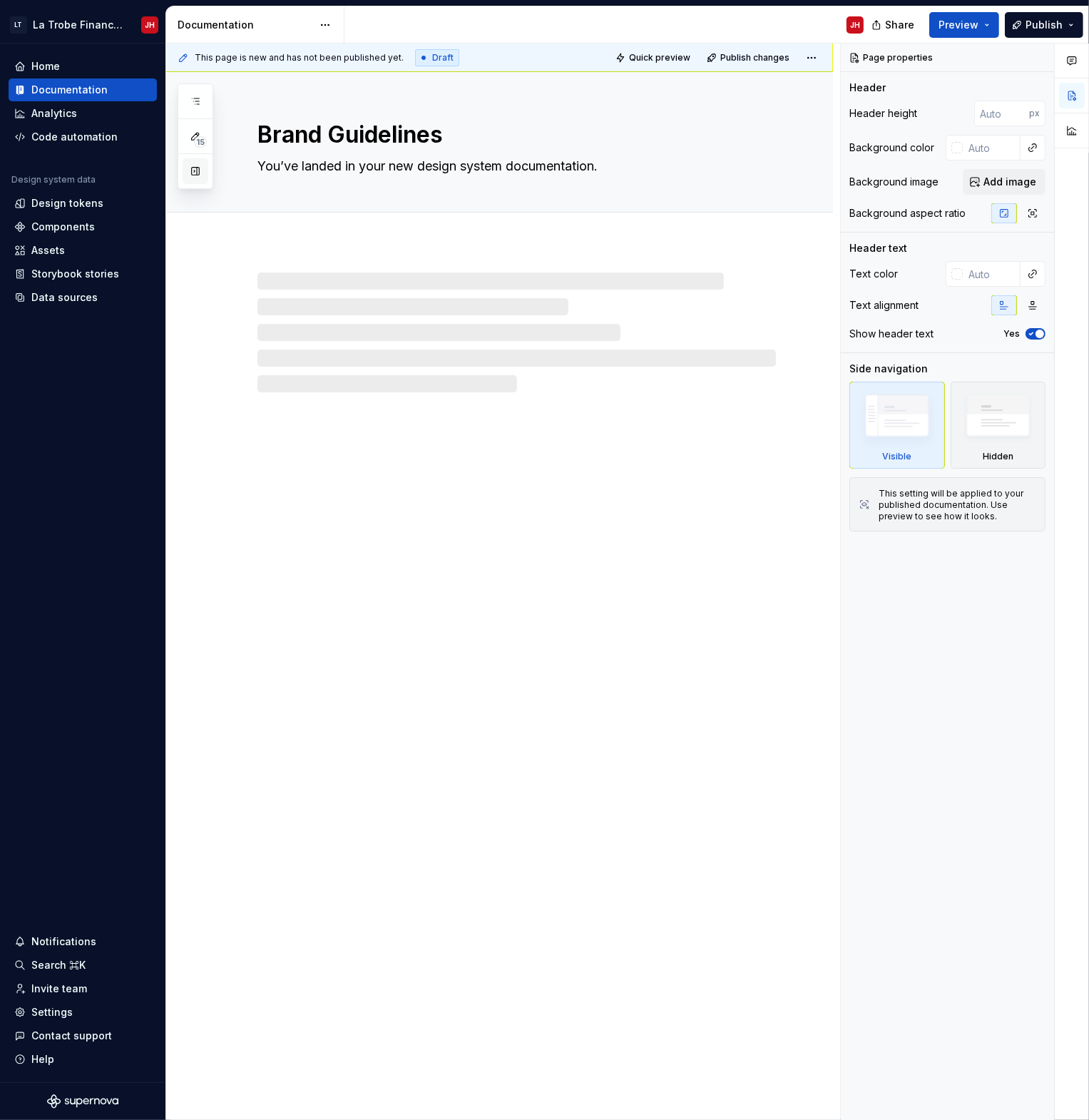 click at bounding box center (195, 171) 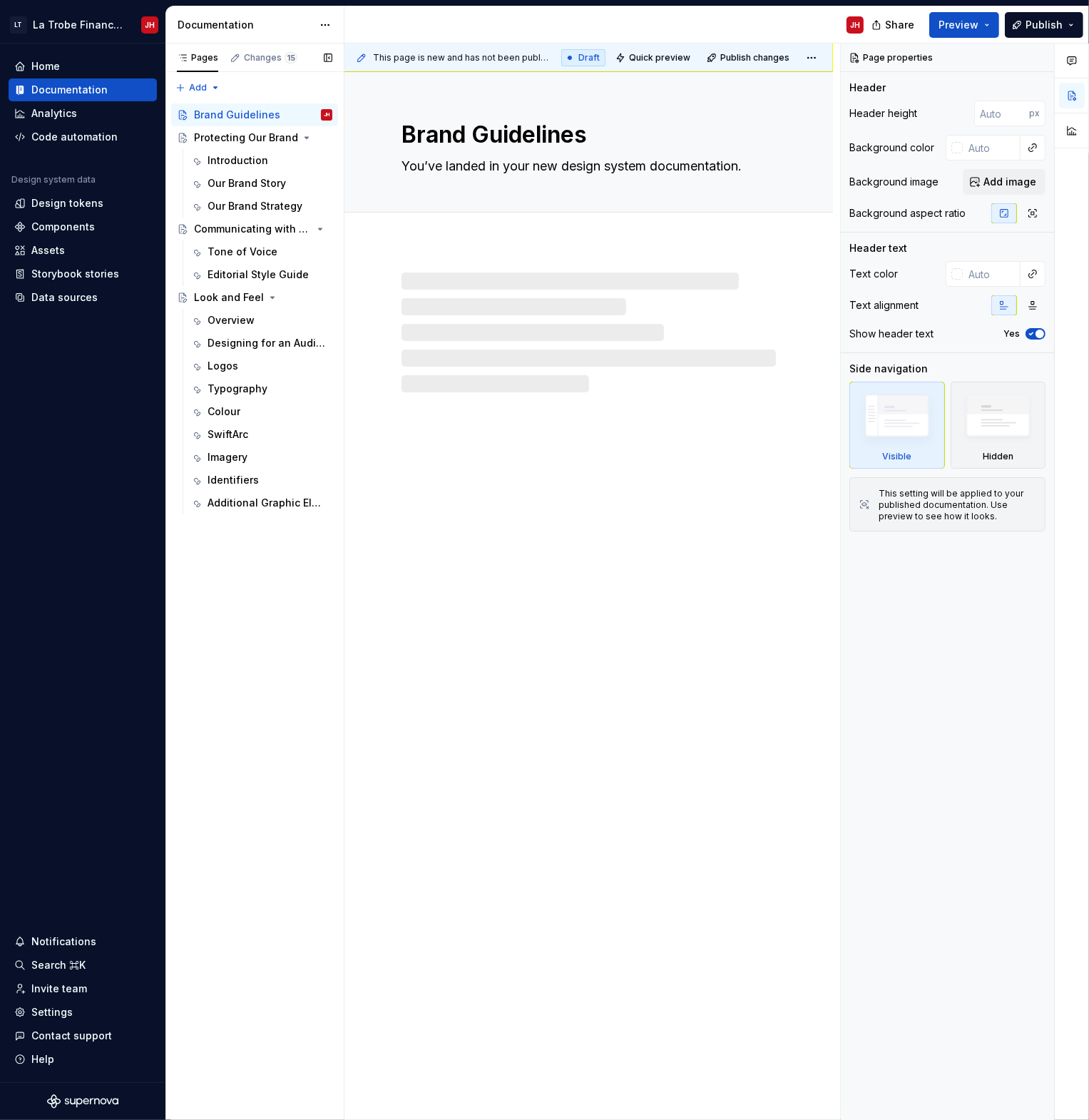 type on "*" 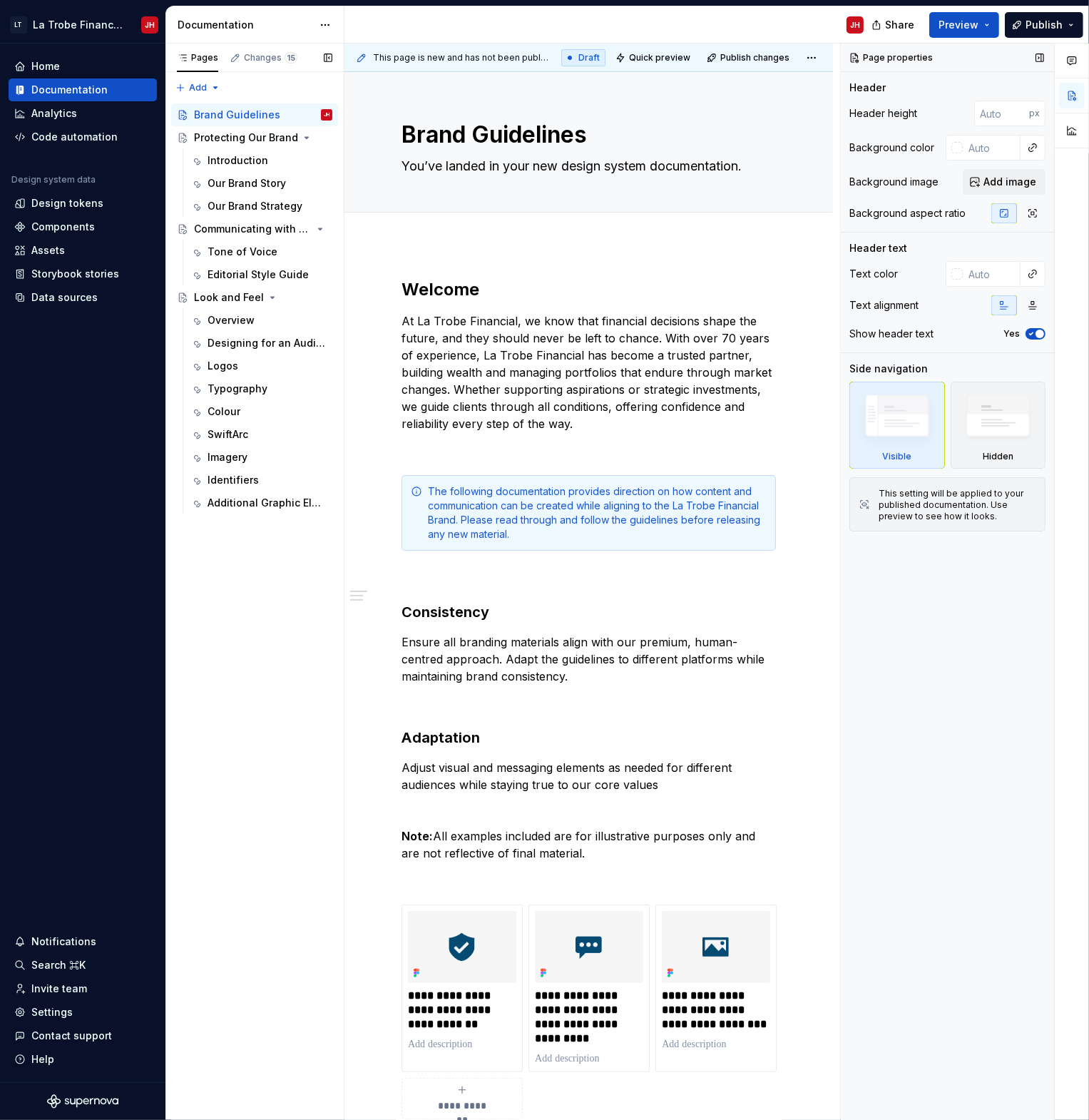 type 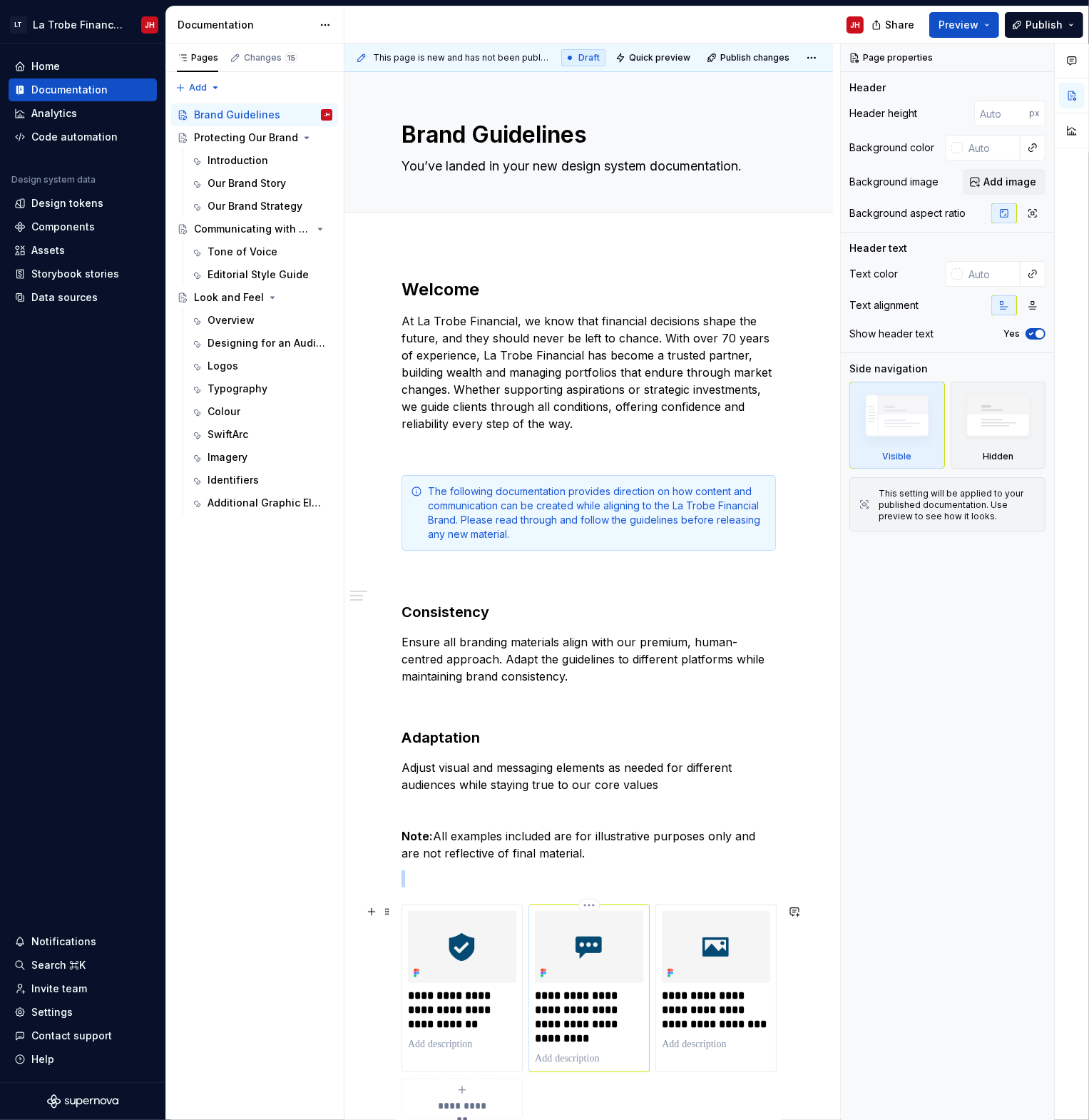 click at bounding box center [589, 947] 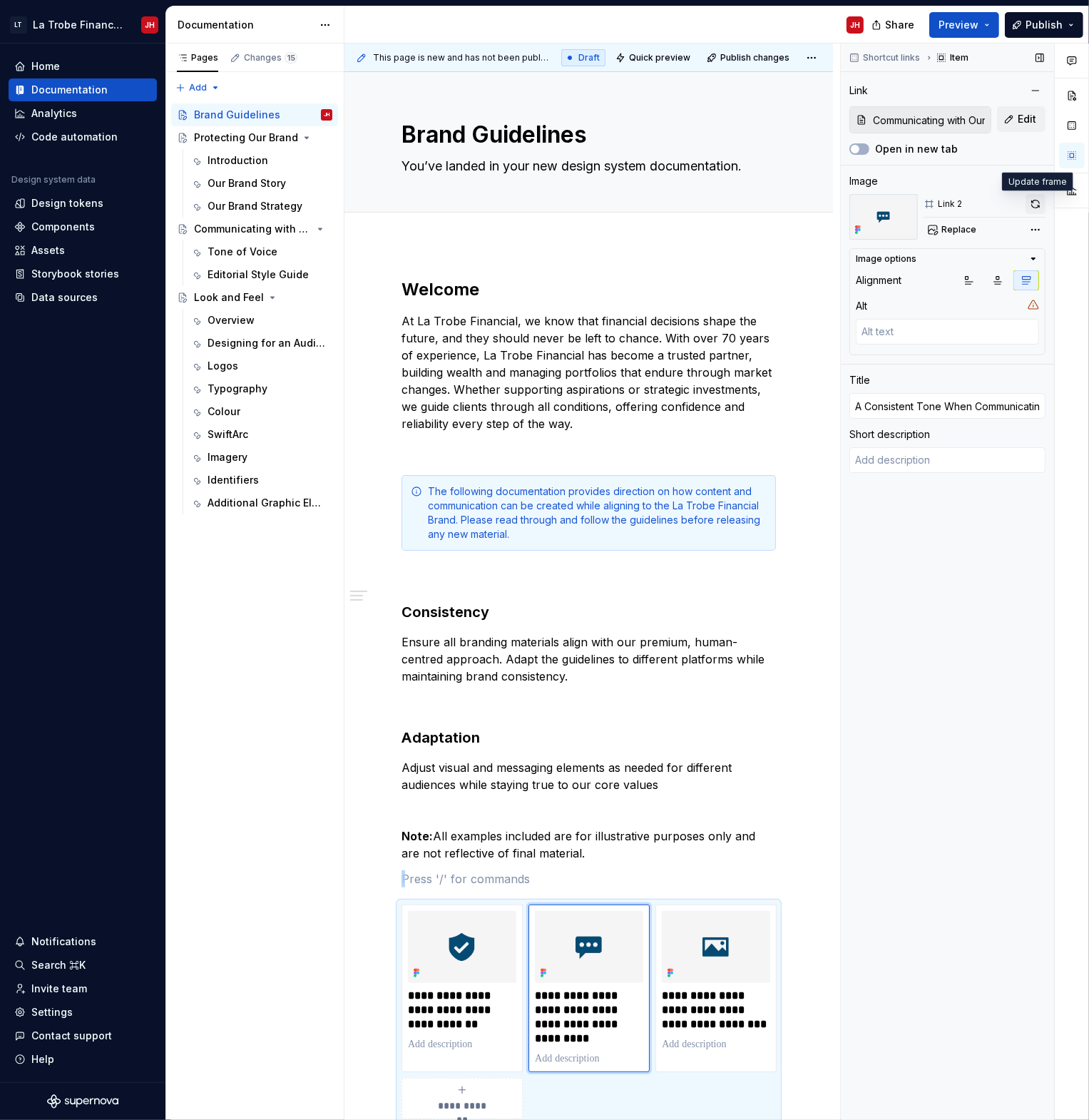 click at bounding box center (1036, 204) 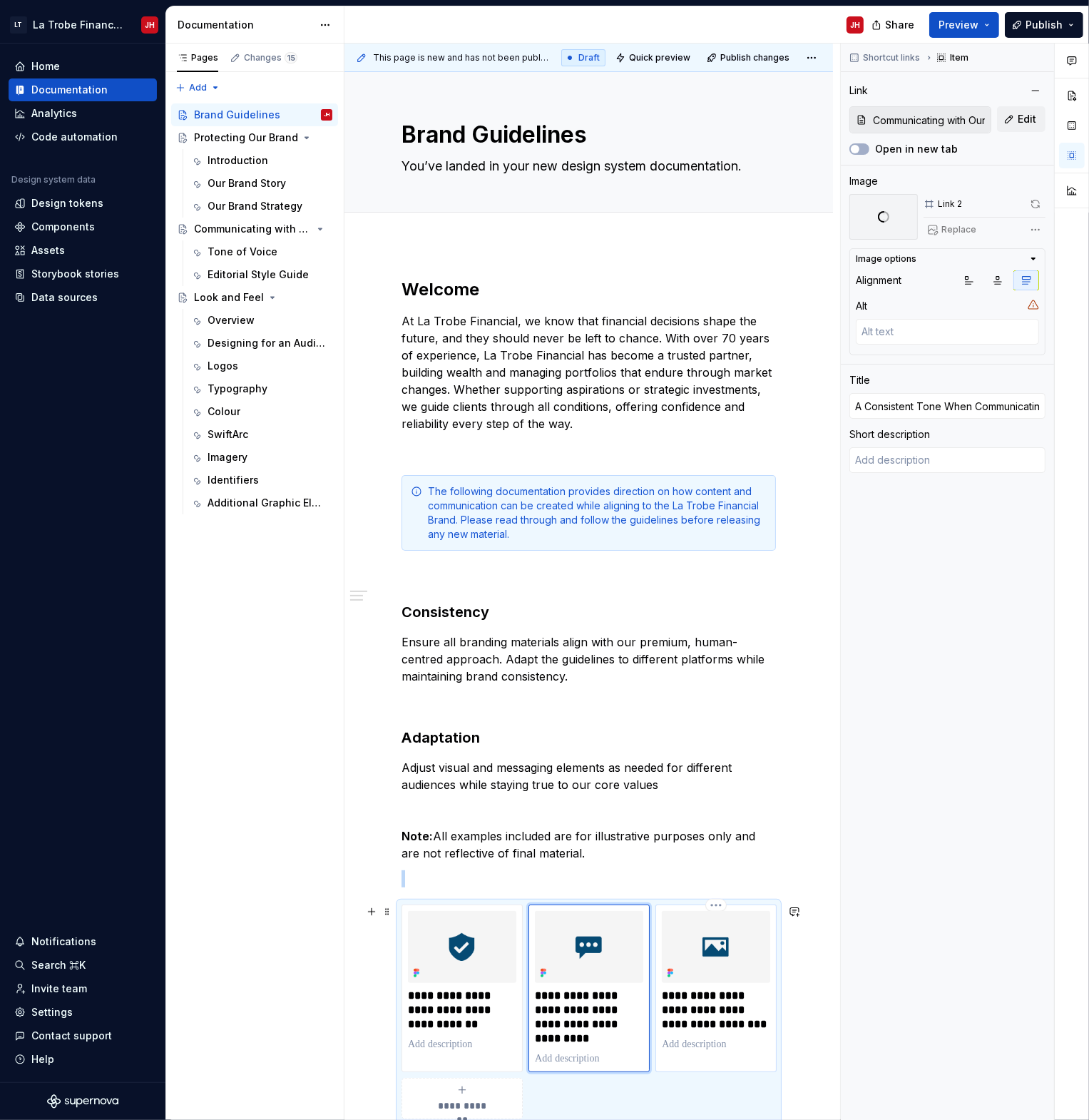 type on "*" 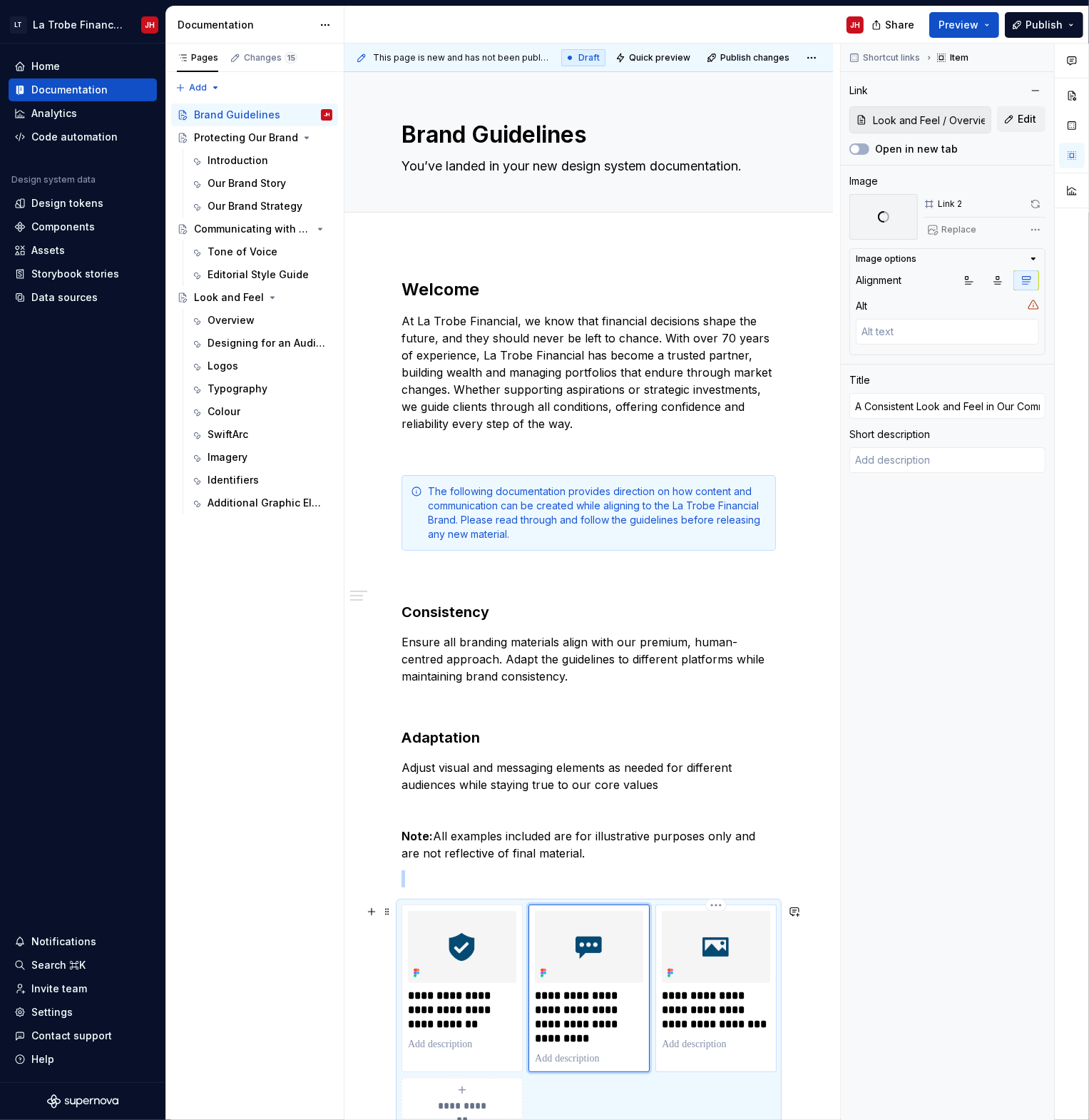 click at bounding box center (716, 947) 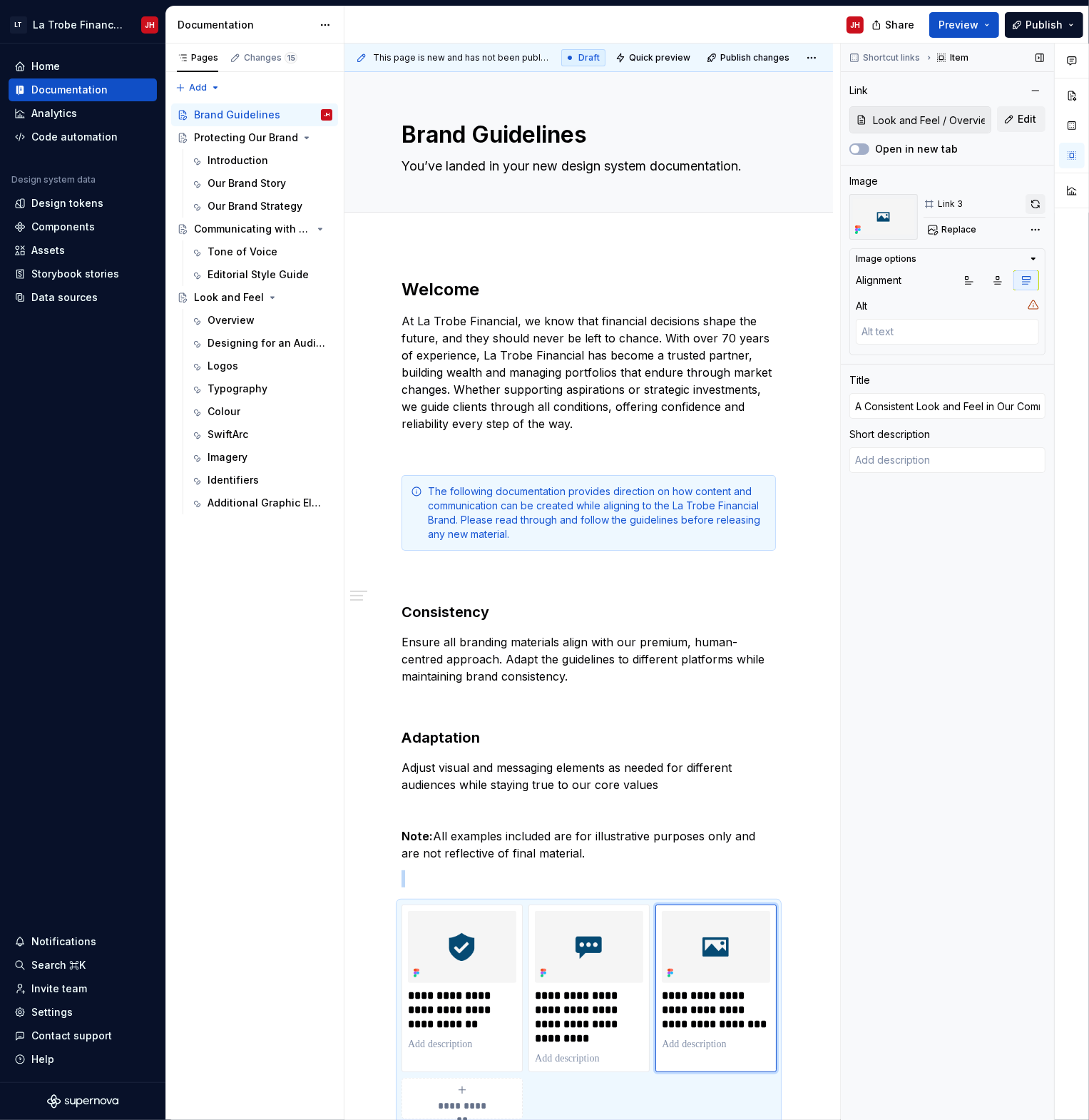 click at bounding box center [1036, 204] 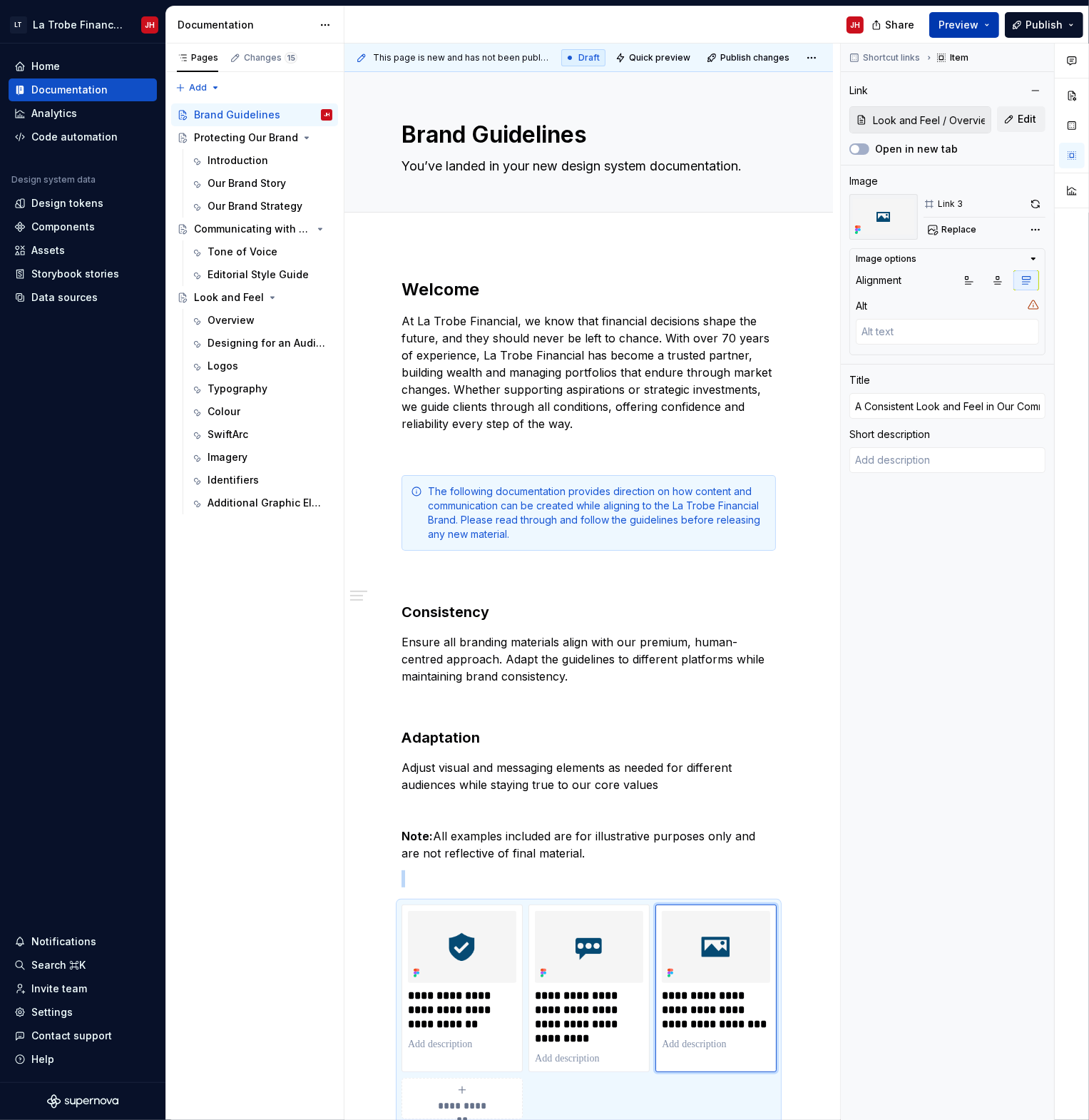 click on "Preview" at bounding box center [958, 25] 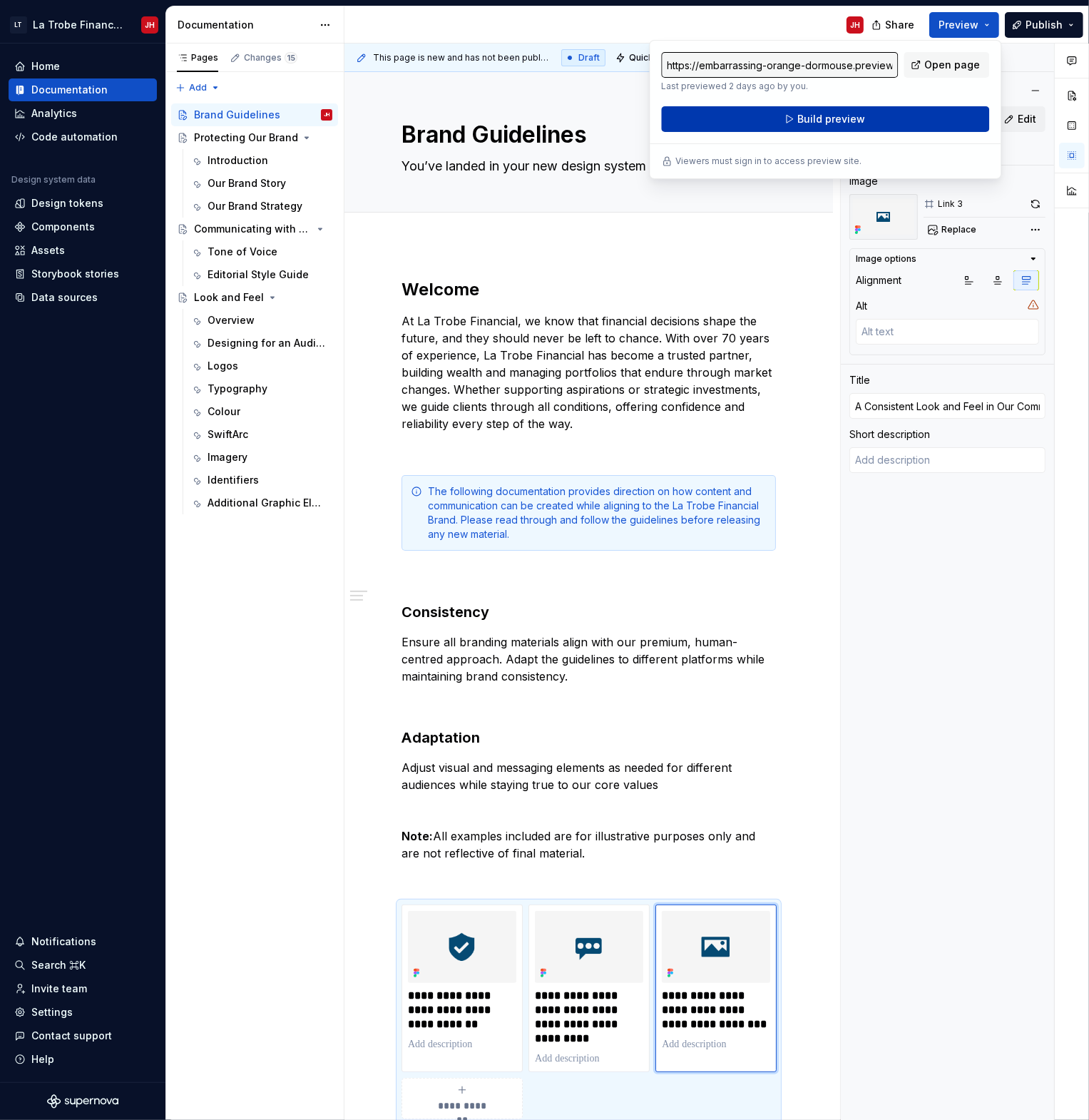 click on "Build preview" at bounding box center [831, 119] 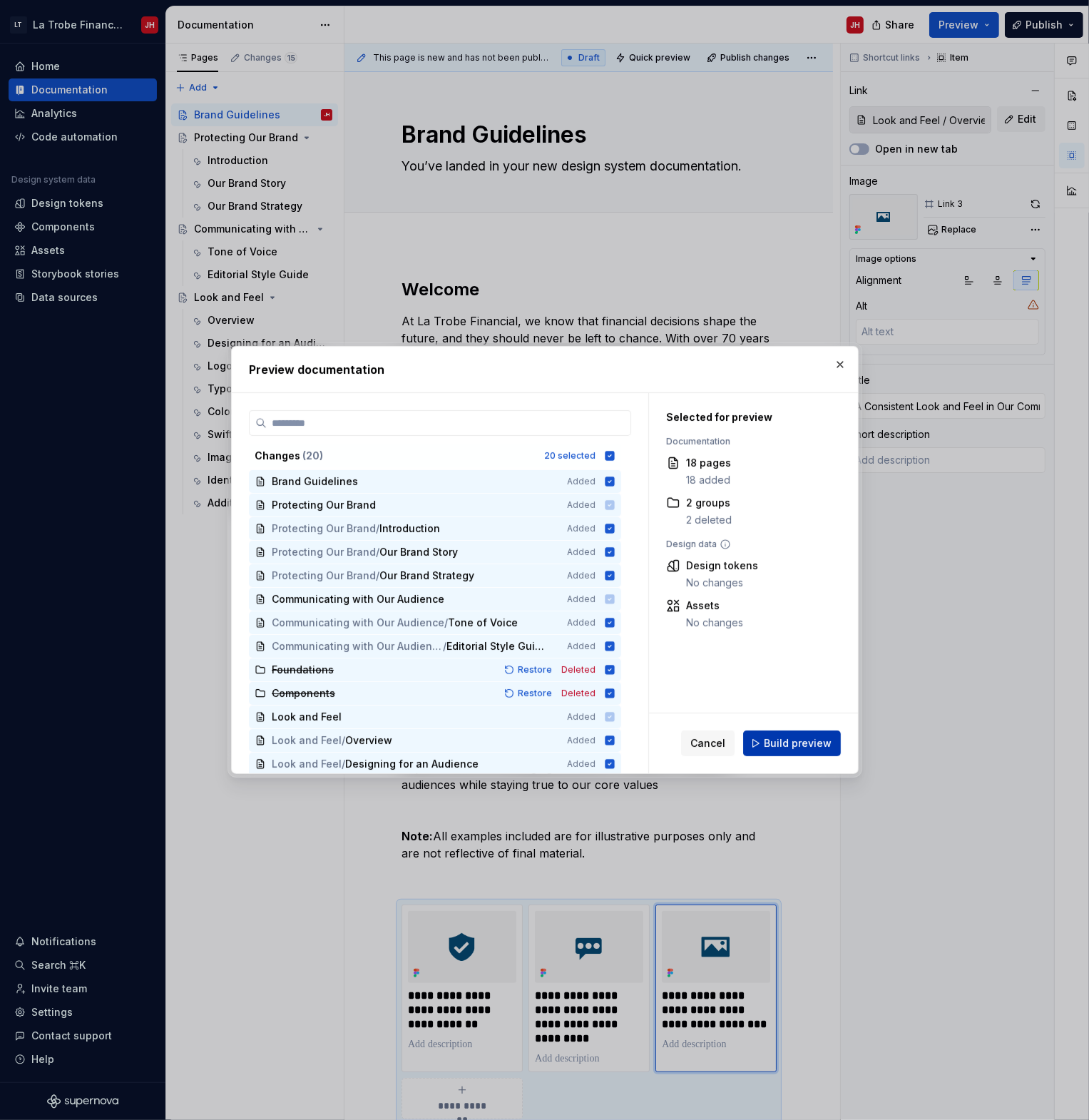 click on "Build preview" at bounding box center (797, 743) 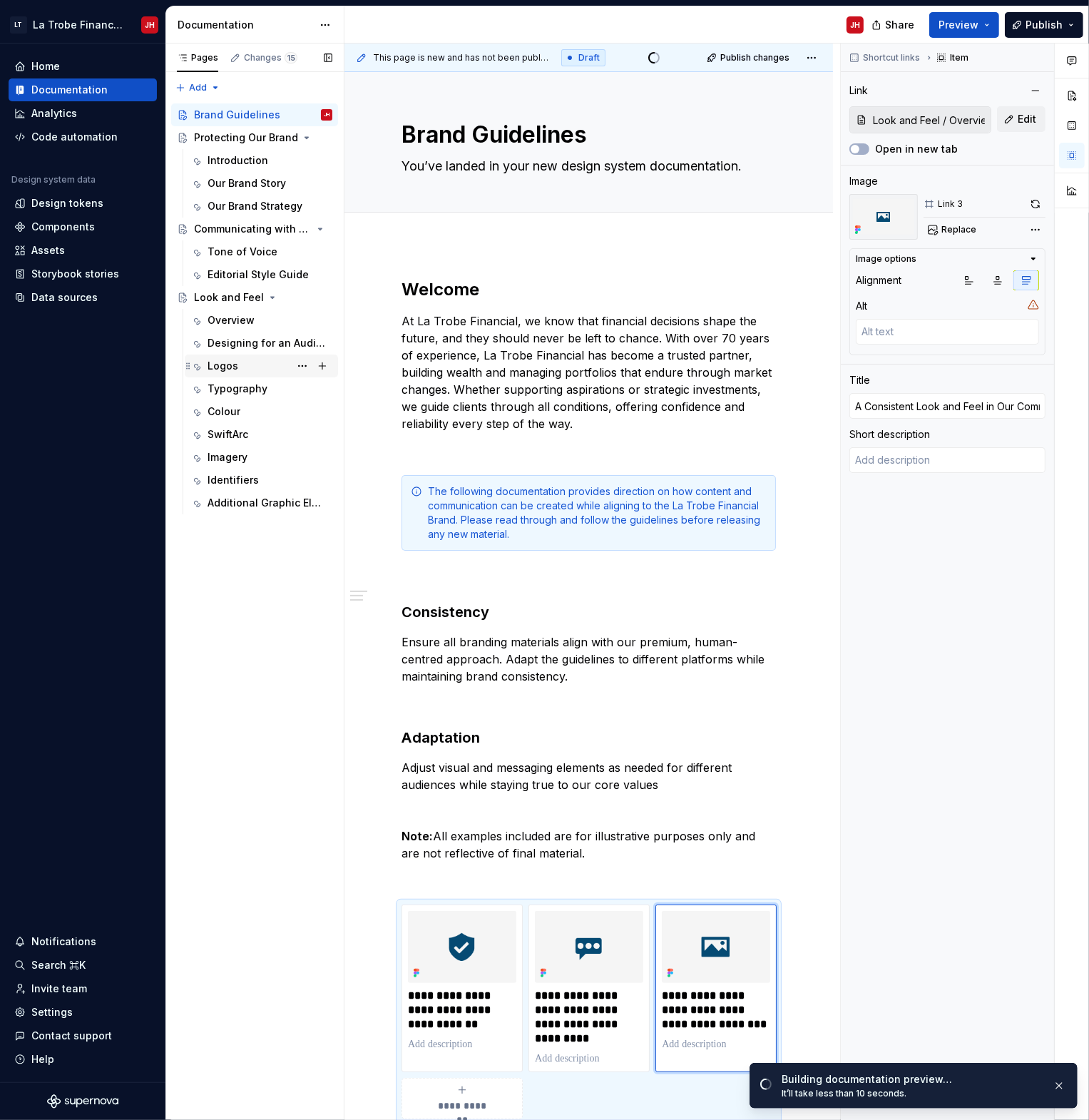 click on "Logos" at bounding box center (270, 366) 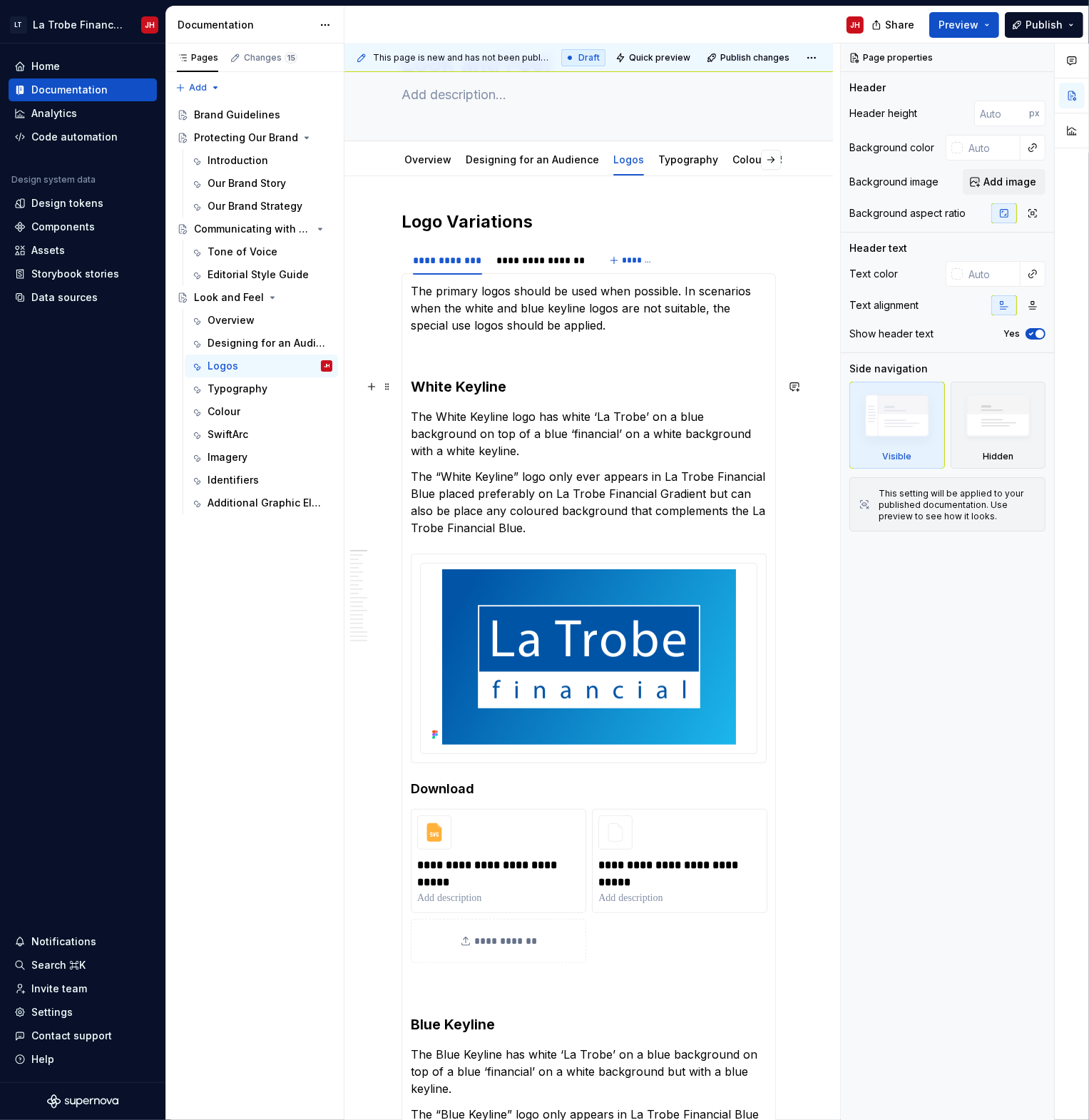 scroll, scrollTop: 0, scrollLeft: 0, axis: both 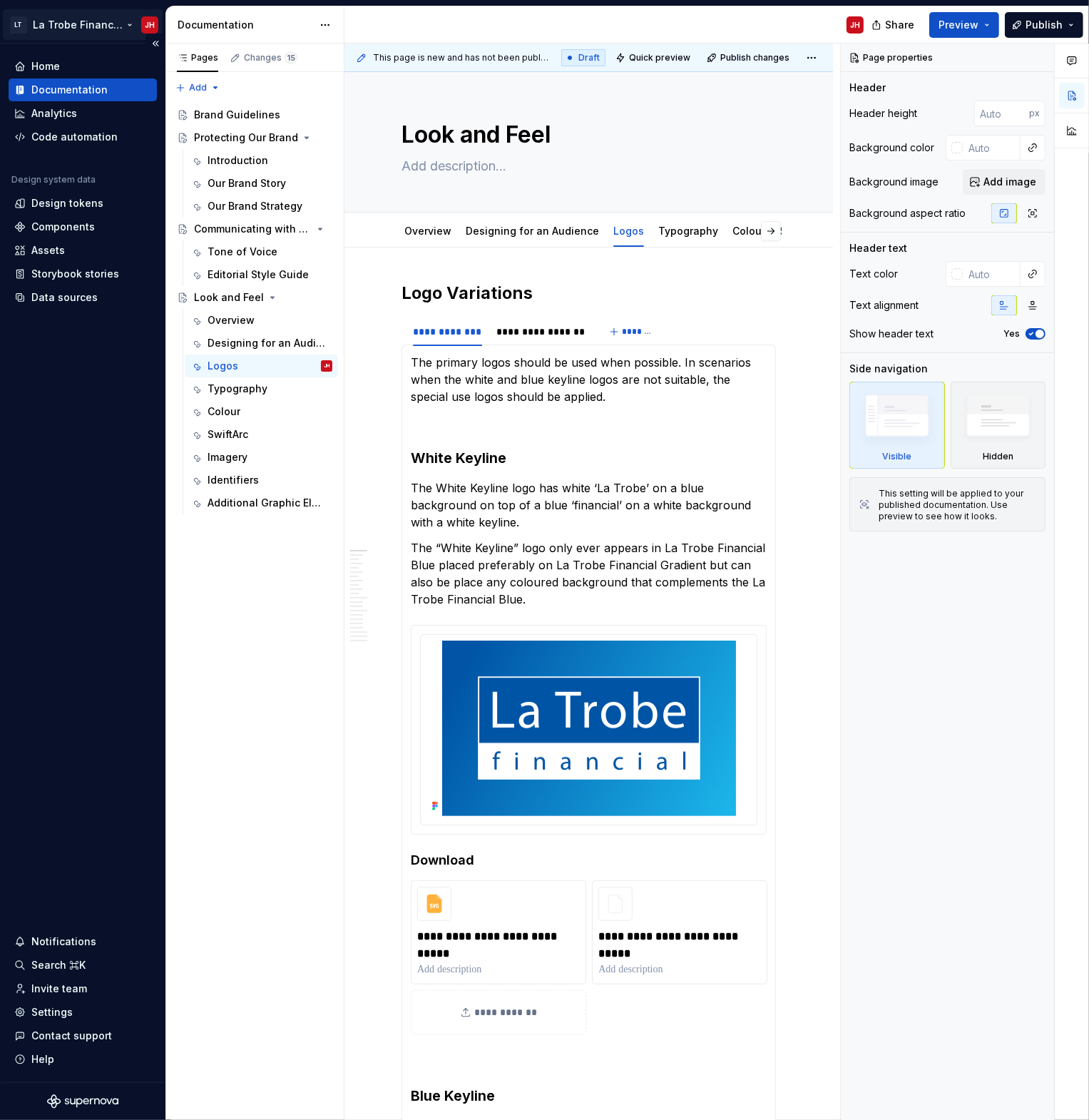click on "LT La Trobe Financial - Brand Guidelines JH Home Documentation Analytics Code automation Design system data Design tokens Components Assets Storybook stories Data sources Notifications Search ⌘K Invite team Settings Contact support Help Documentation JH Share Preview Publish Pages Changes 15 Add
Accessibility guide for tree Page tree.
Navigate the tree with the arrow keys. Common tree hotkeys apply. Further keybindings are available:
enter to execute primary action on focused item
f2 to start renaming the focused item
escape to abort renaming an item
control+d to start dragging selected items
Brand Guidelines Protecting Our Brand Introduction Our Brand Story Our Brand Strategy Communicating with Our Audience Tone of Voice Editorial Style Guide Look and Feel Overview Designing for an Audience Logos JH Typography Colour SwiftArc Imagery Identifiers Additional Graphic Elements Enable approval workflow Learn more . Turn on Dismiss  /  px" at bounding box center [544, 560] 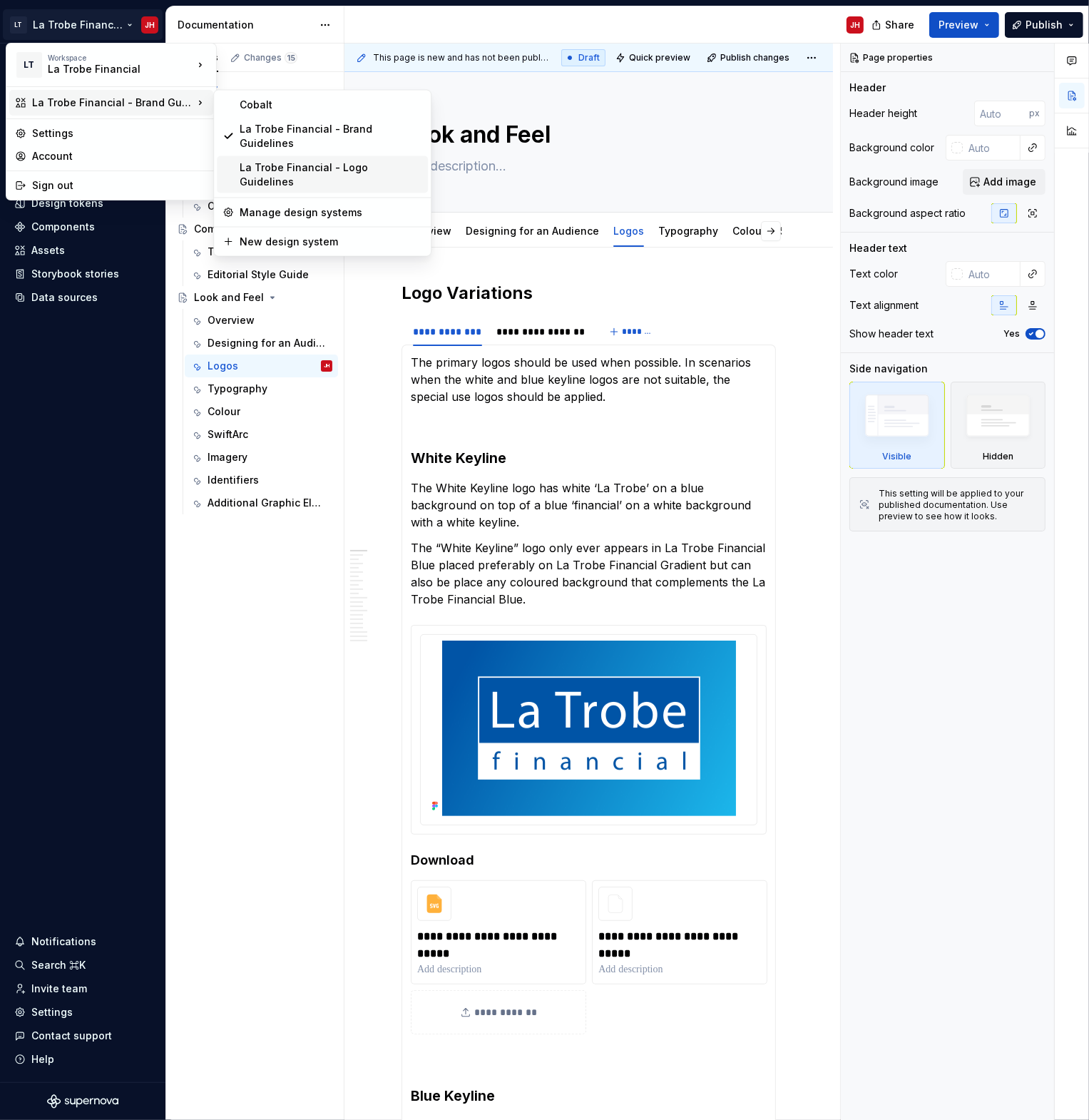 click on "La Trobe Financial - Logo Guidelines" at bounding box center [331, 175] 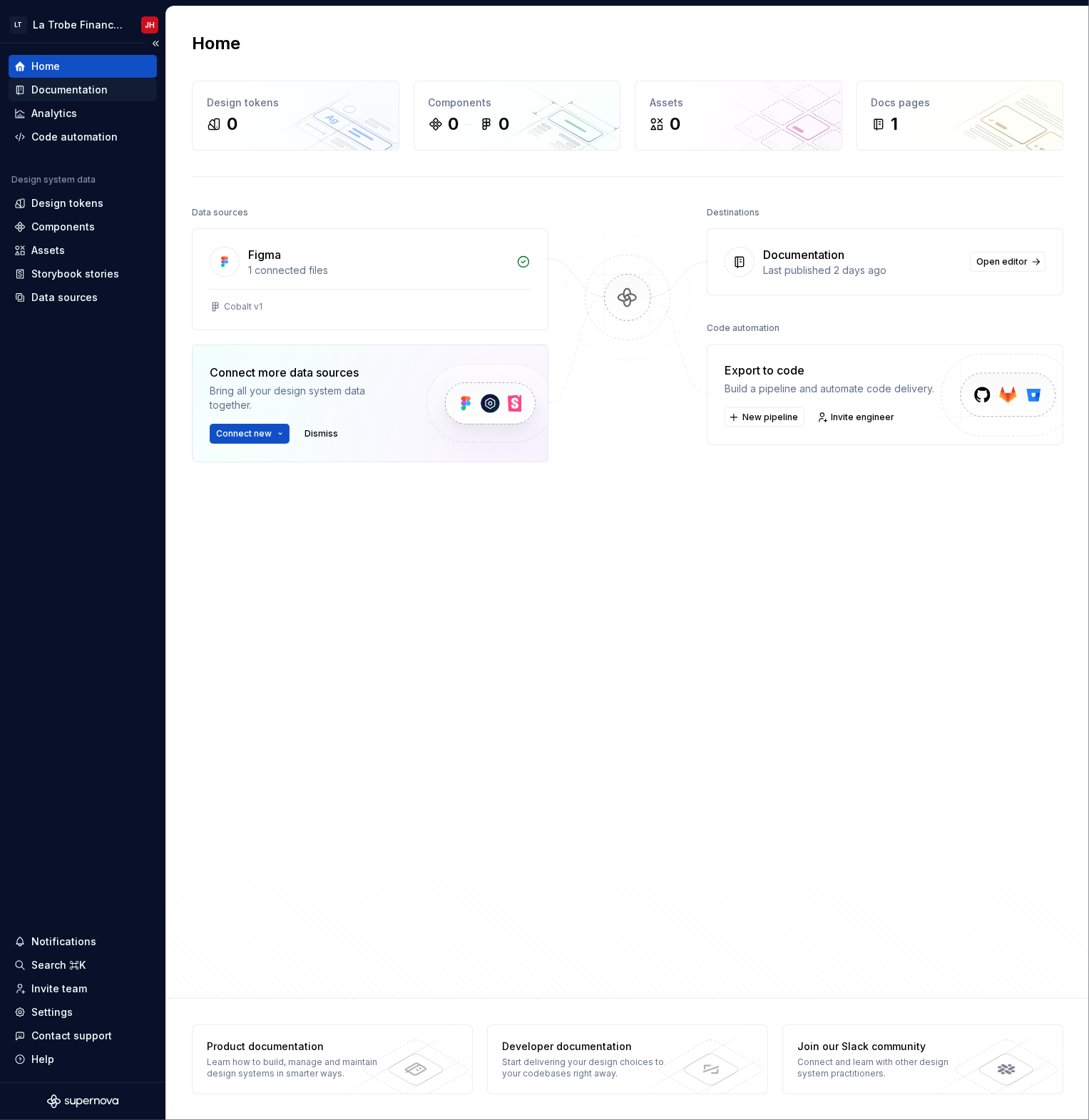 click on "Documentation" at bounding box center [69, 90] 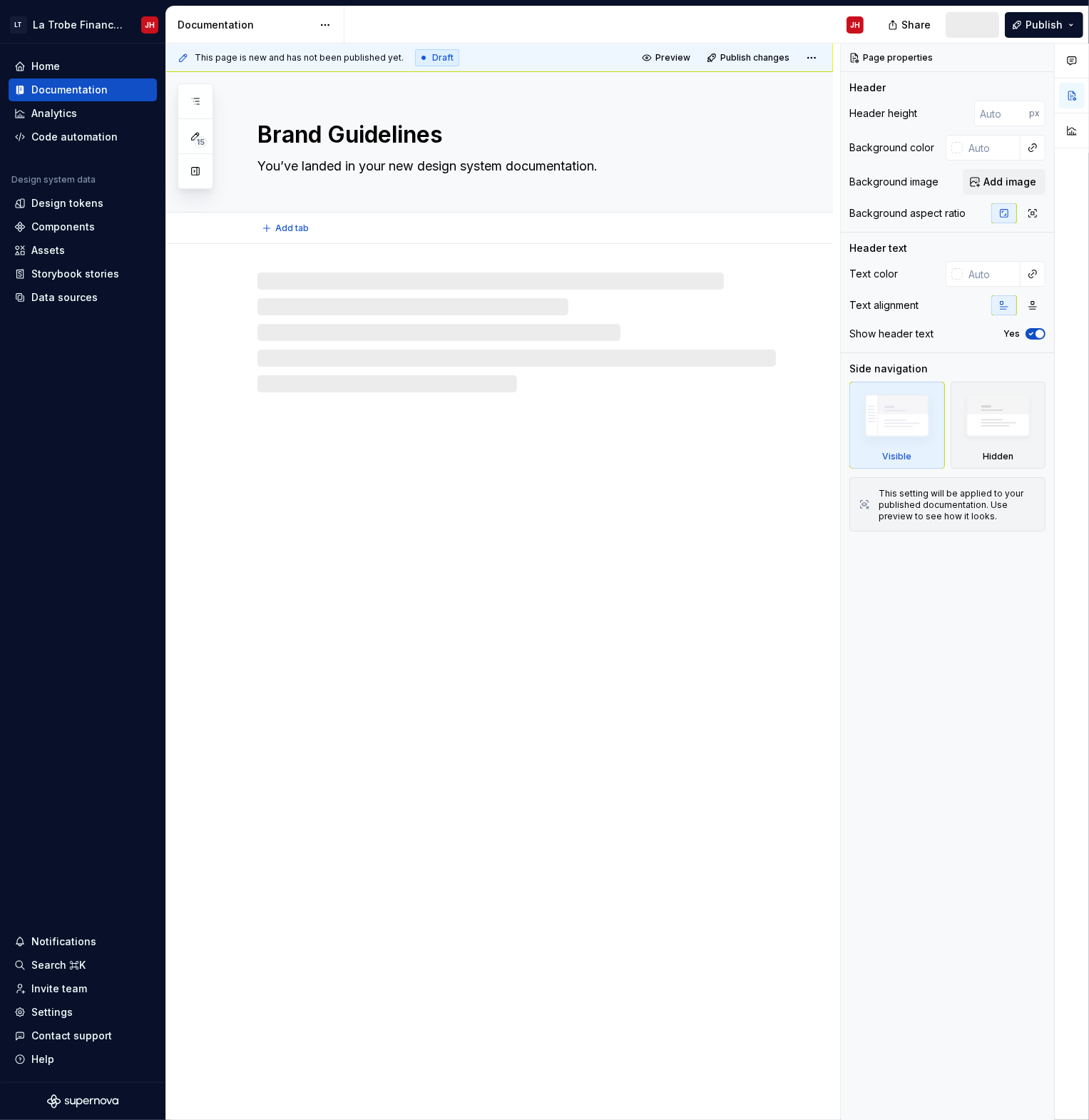 type on "*" 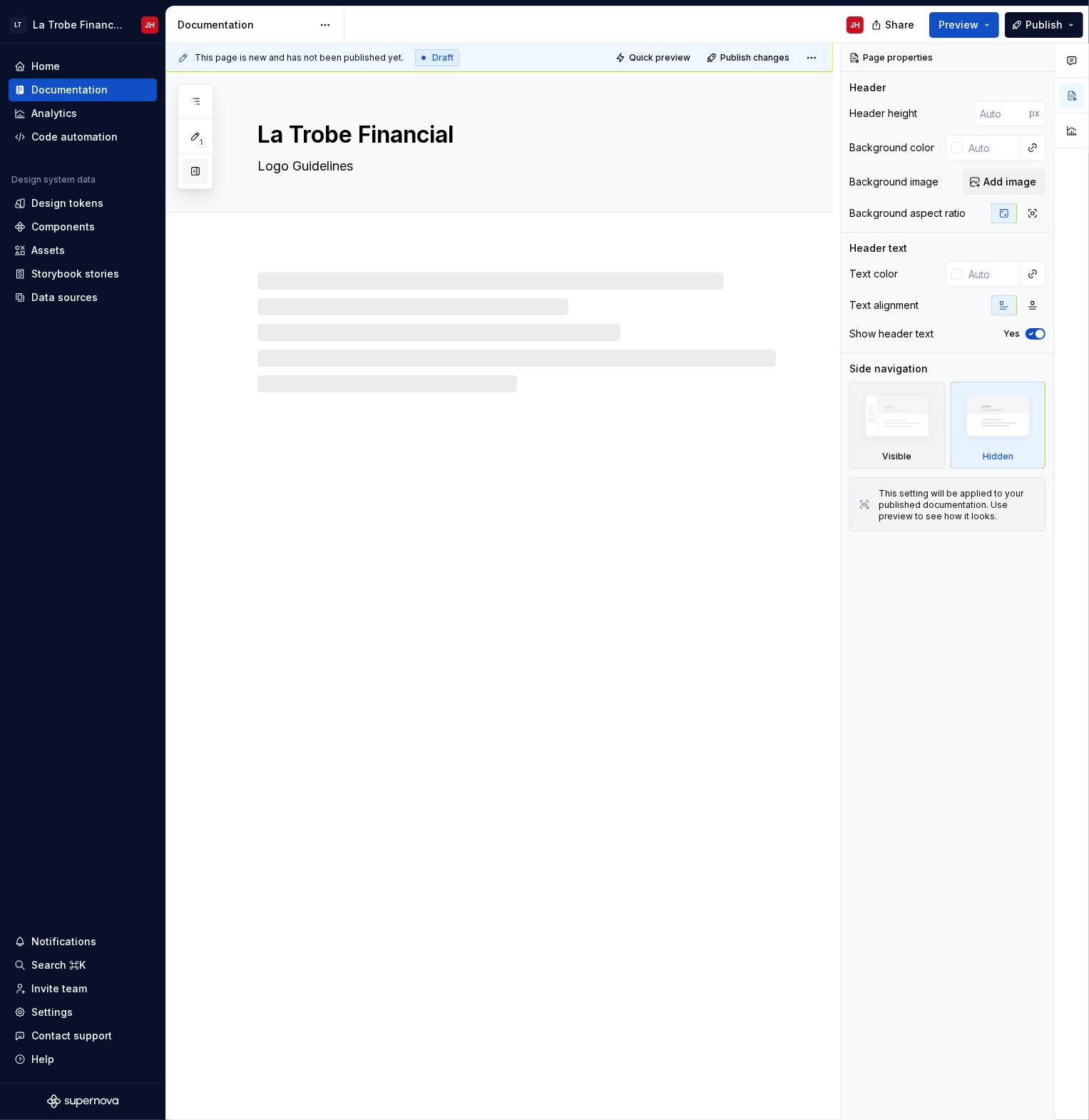 click at bounding box center [195, 171] 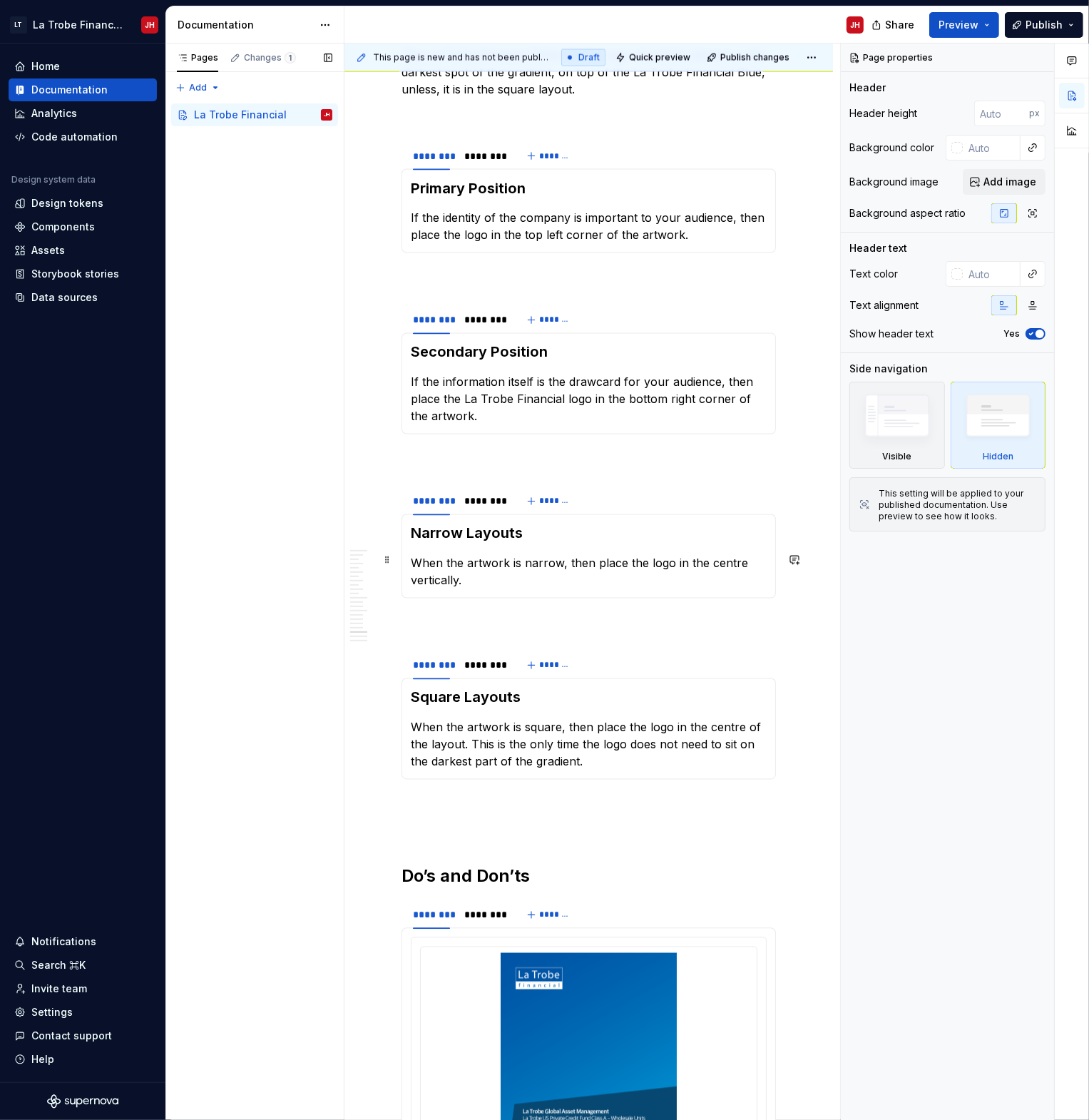 scroll, scrollTop: 2497, scrollLeft: 0, axis: vertical 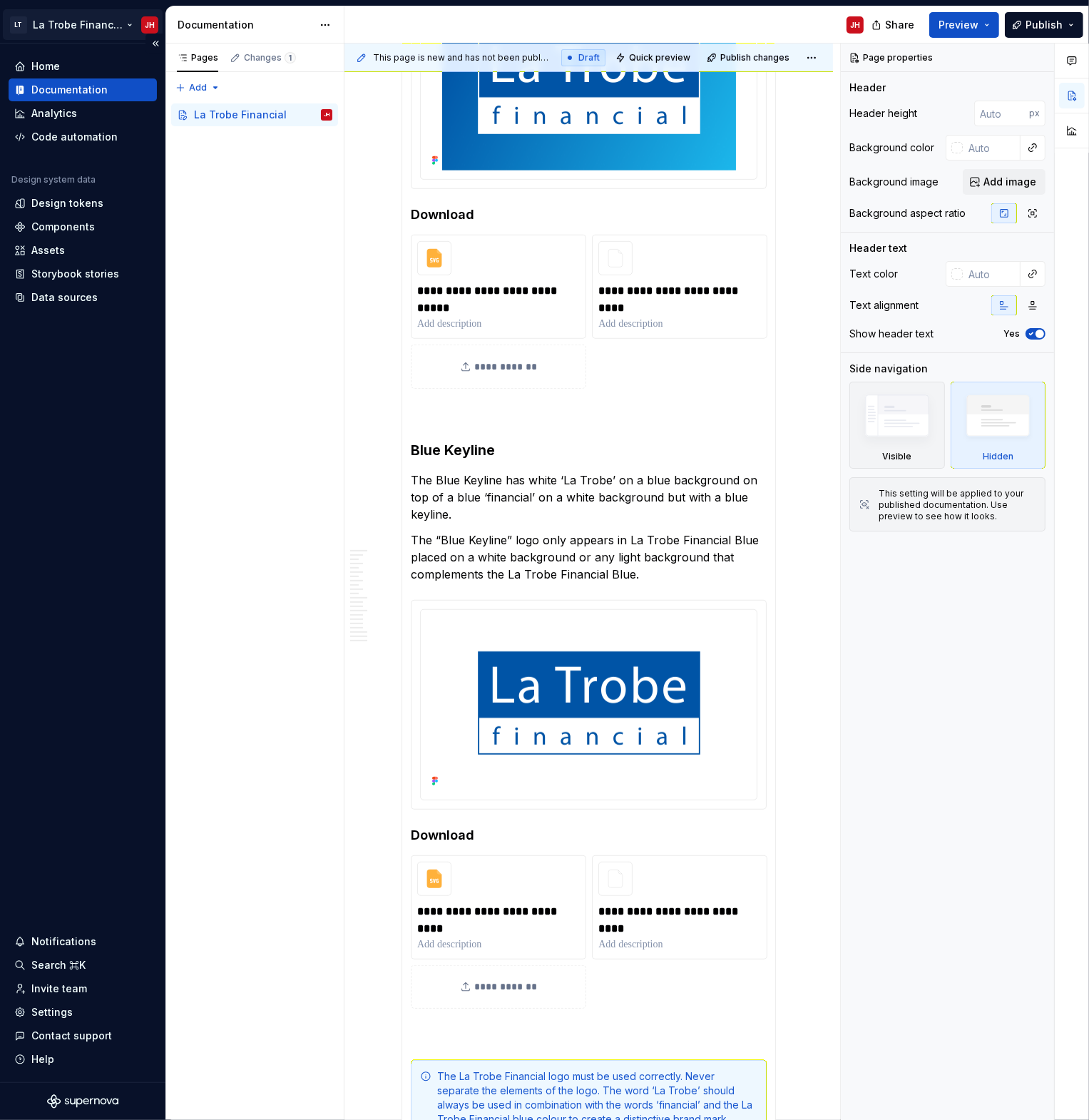 click on "LT La Trobe Financial - Logo Guidelines JH Home Documentation Analytics Code automation Design system data Design tokens Components Assets Storybook stories Data sources Notifications Search ⌘K Invite team Settings Contact support Help Documentation JH Share Preview Publish Pages Changes 1 Add
Accessibility guide for tree Page tree.
Navigate the tree with the arrow keys. Common tree hotkeys apply. Further keybindings are available:
enter to execute primary action on focused item
f2 to start renaming the focused item
escape to abort renaming an item
control+d to start dragging selected items
La Trobe Financial JH Enable approval workflow View edited pages by status when selecting which pages to publish.  Learn more . Turn on Dismiss La Trobe Financial This page is new and has not been published yet. Draft Quick preview Publish changes La Trobe Financial Logo Guidelines Edit header Logo Variations White Keyline  Download Blue Keyline  px" at bounding box center (544, 560) 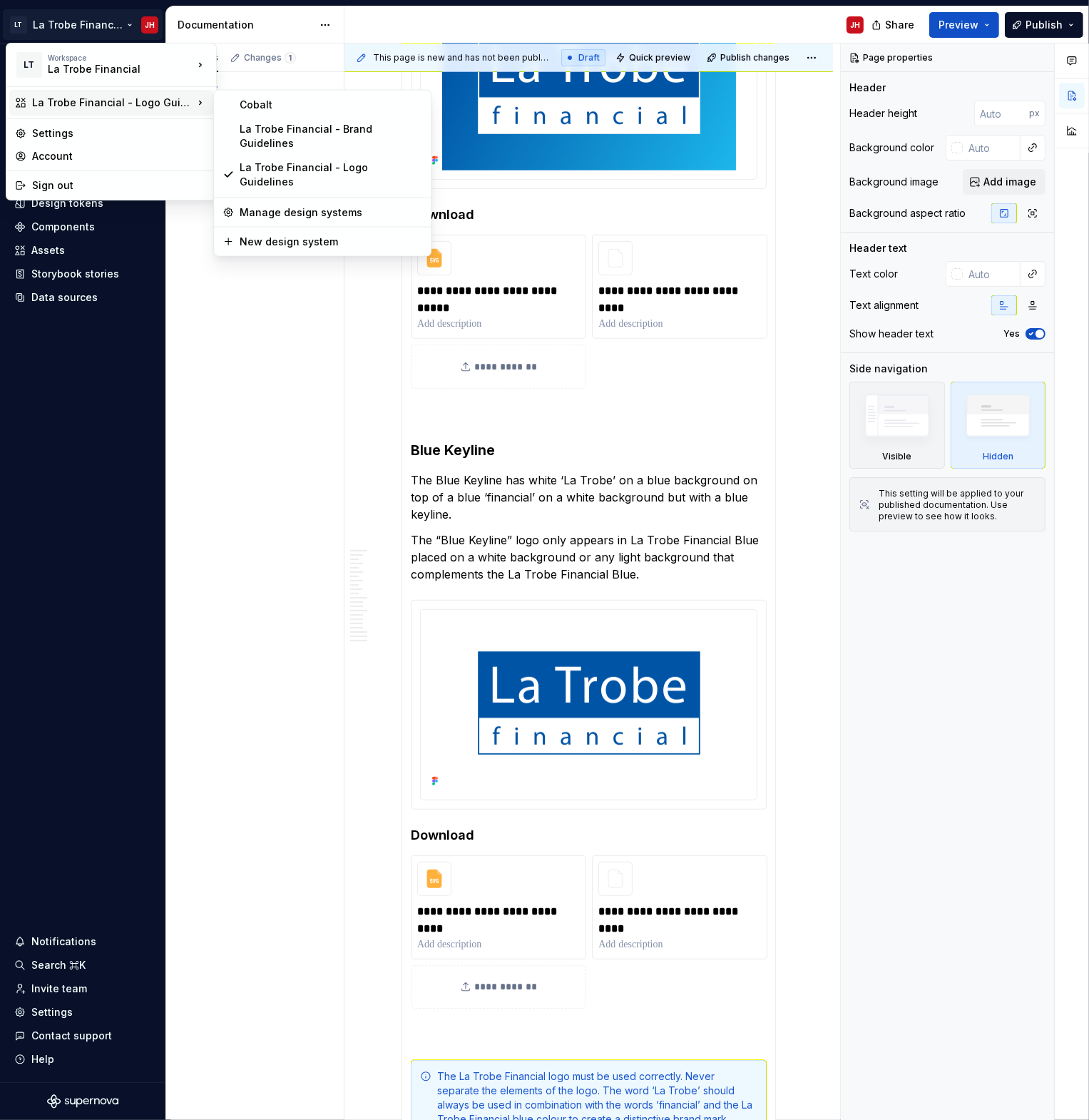 click on "La Trobe Financial - Logo Guidelines" at bounding box center (113, 103) 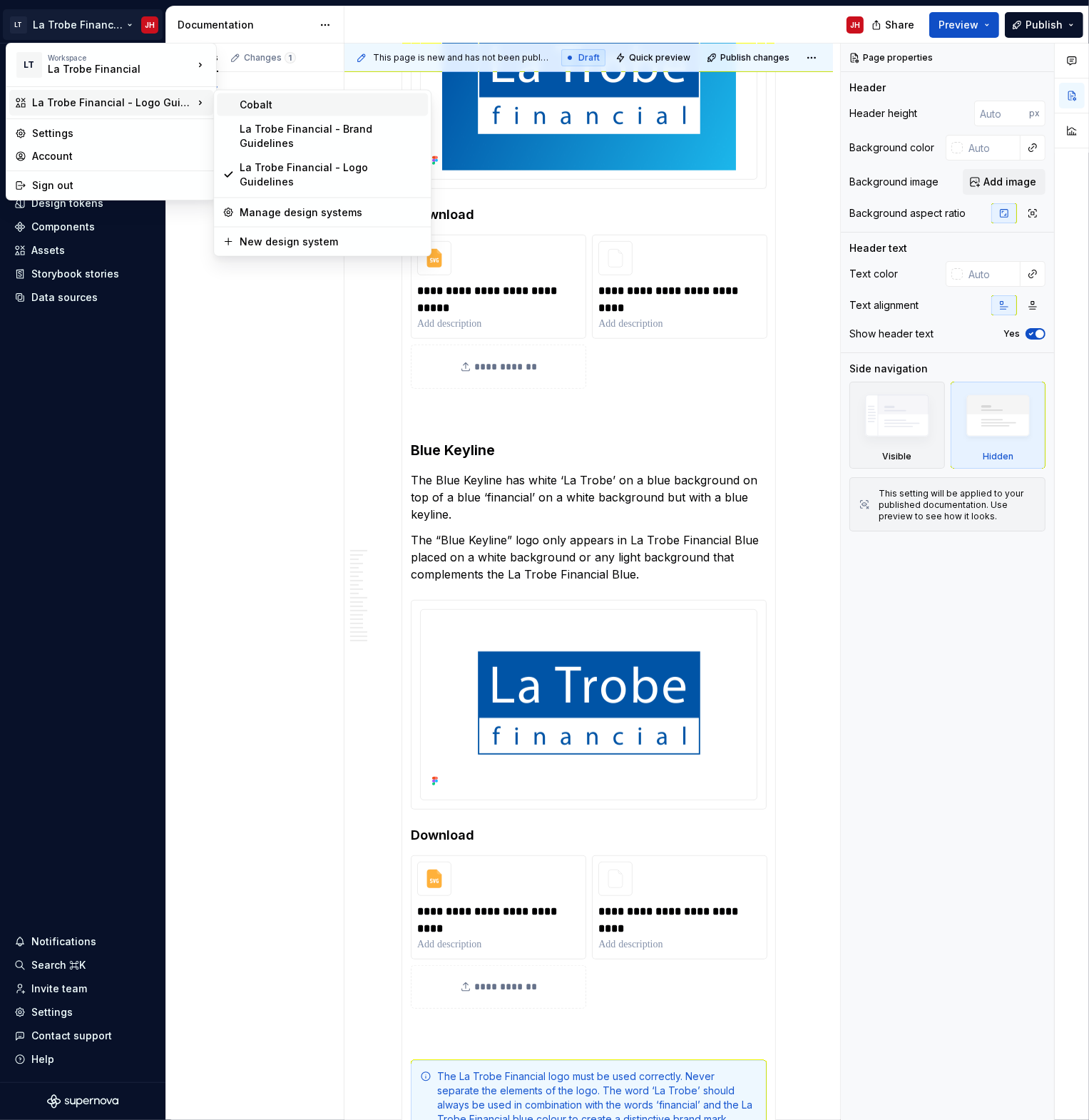 click on "Cobalt" at bounding box center [331, 105] 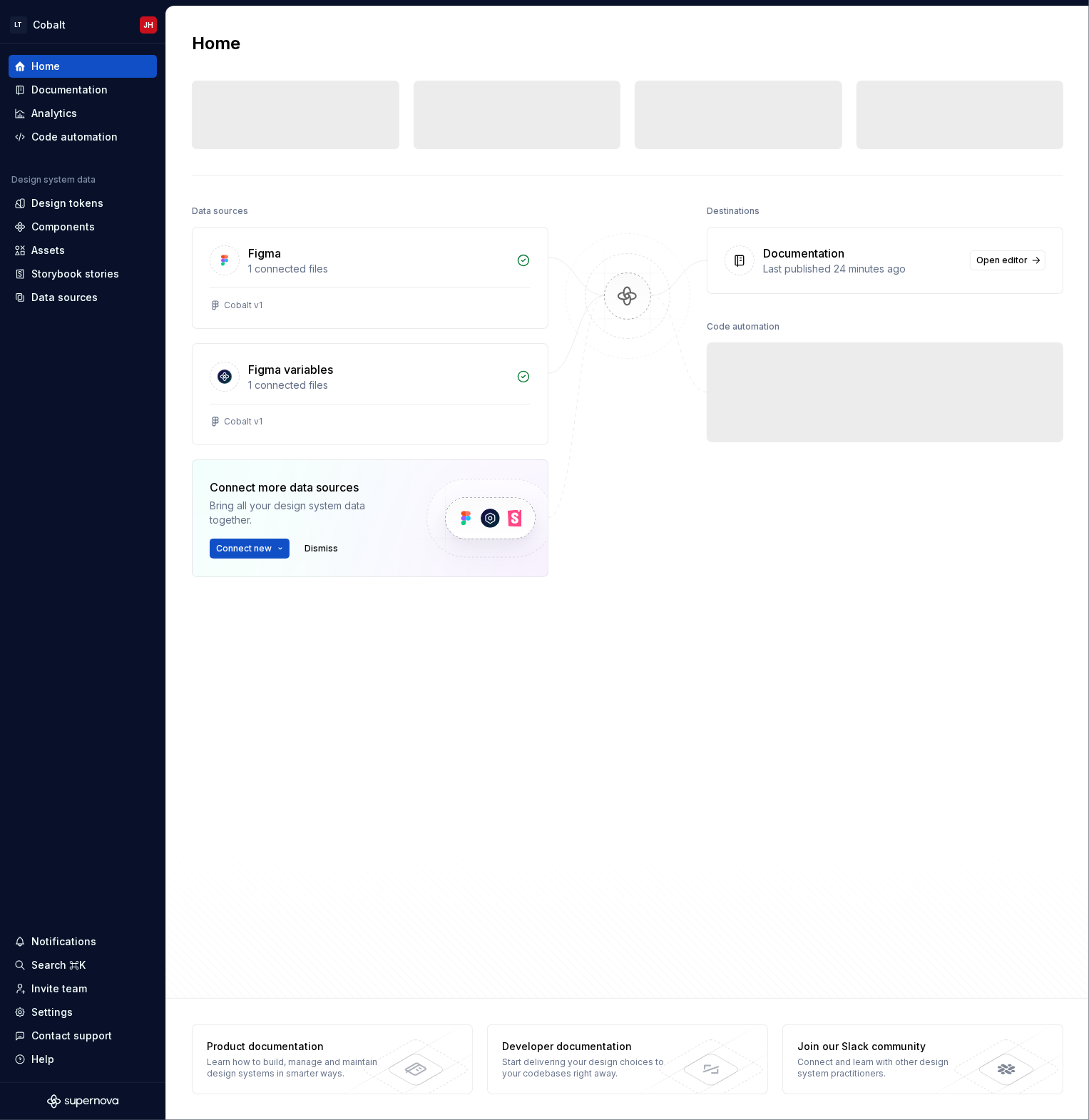 click on "Figma 1 connected files Cobalt v1 Figma variables 1 connected files Cobalt v1 Connect more data sources Bring all your design system data together. Connect new Dismiss" at bounding box center [370, 437] 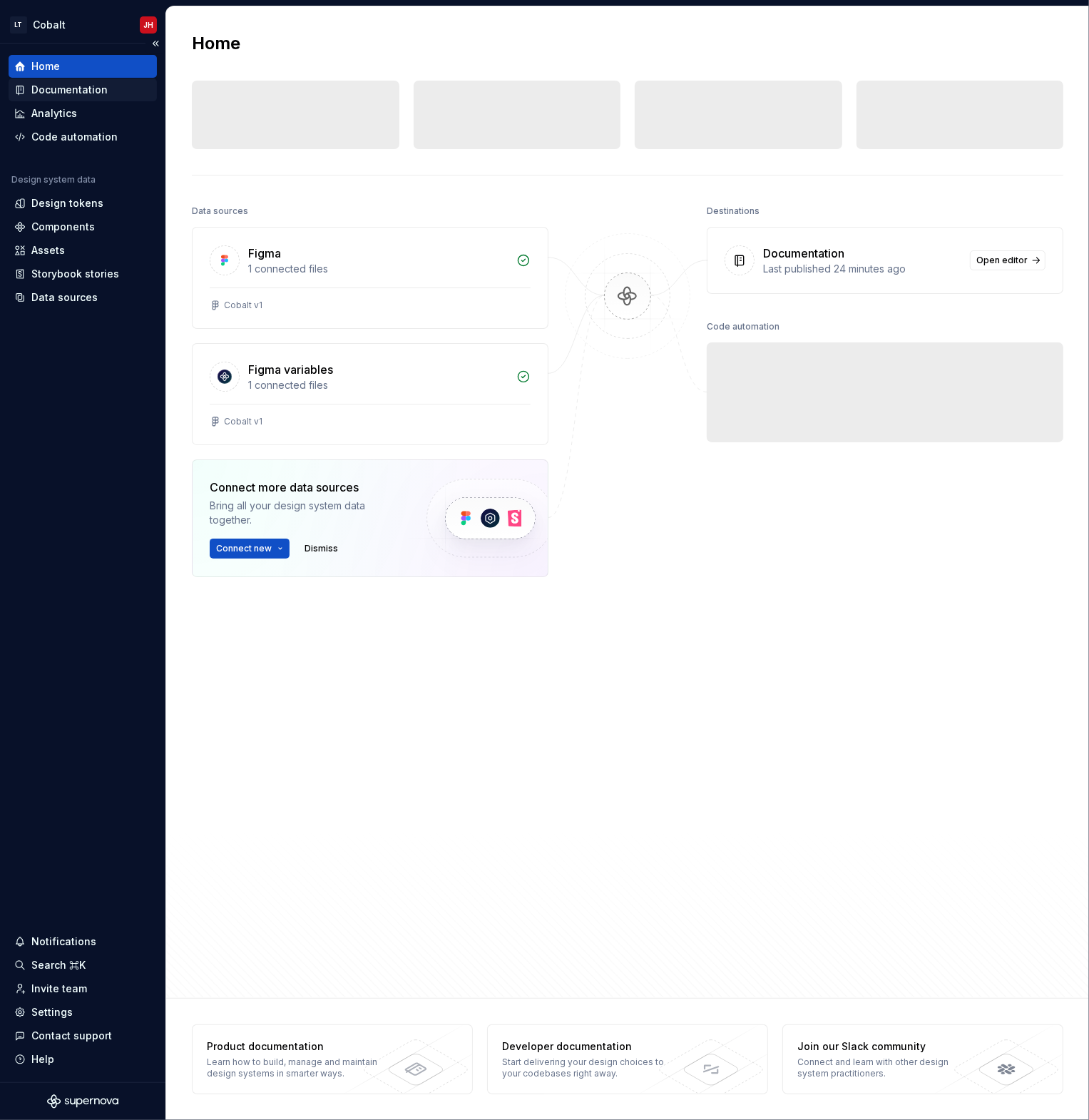 click on "Documentation" at bounding box center (69, 90) 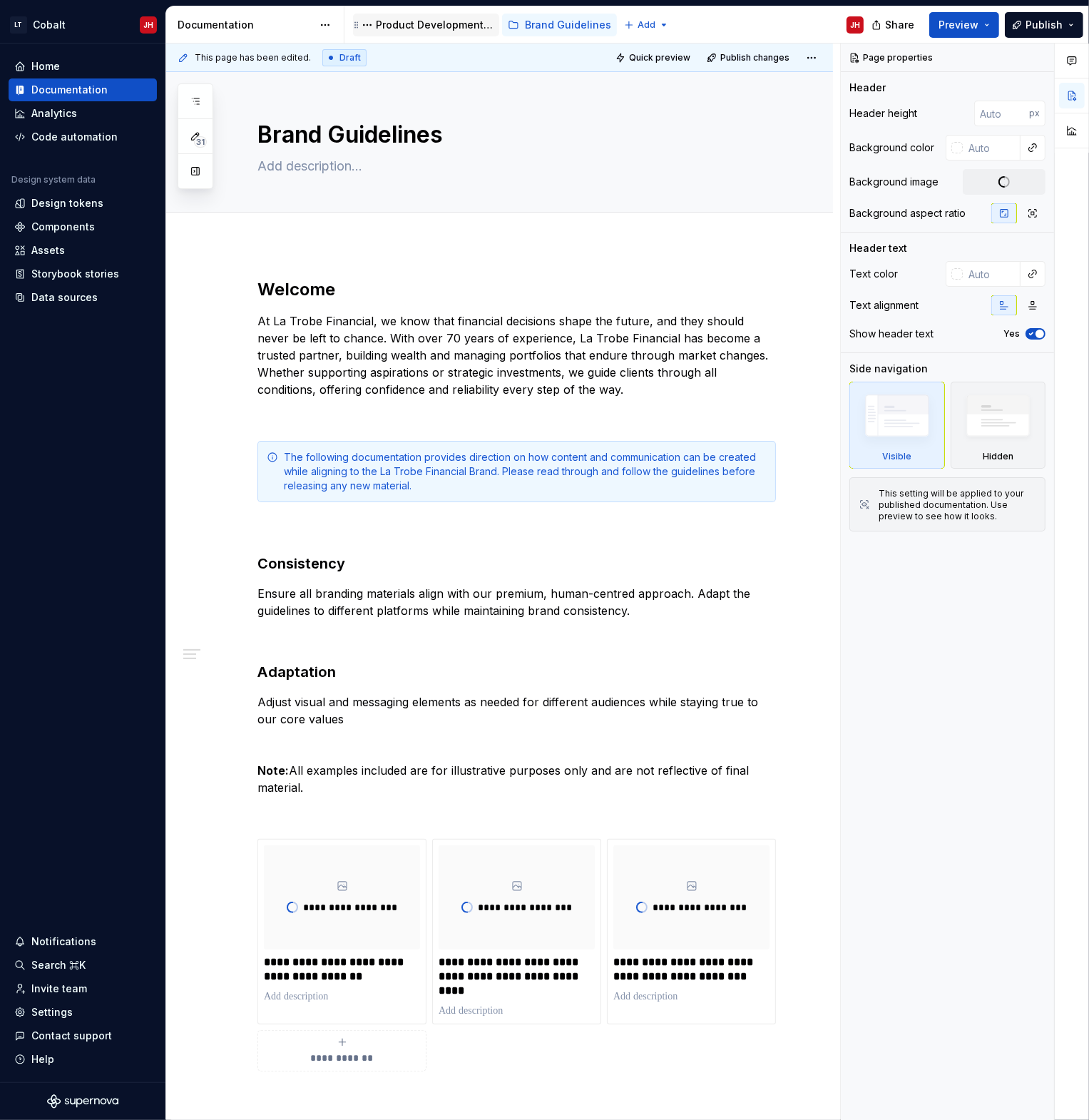 click on "Product Development Guidelines" at bounding box center [434, 25] 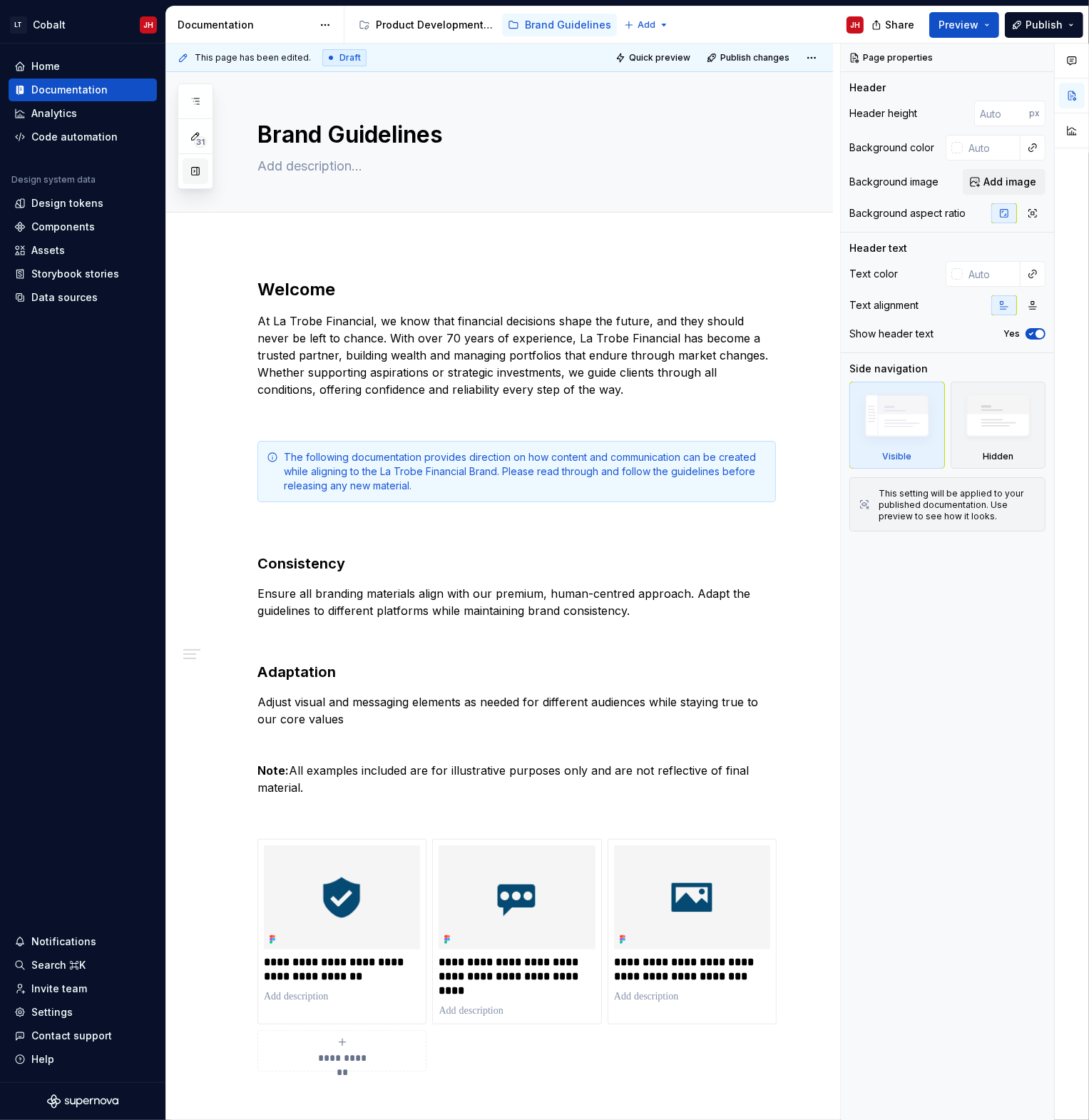 click at bounding box center (195, 171) 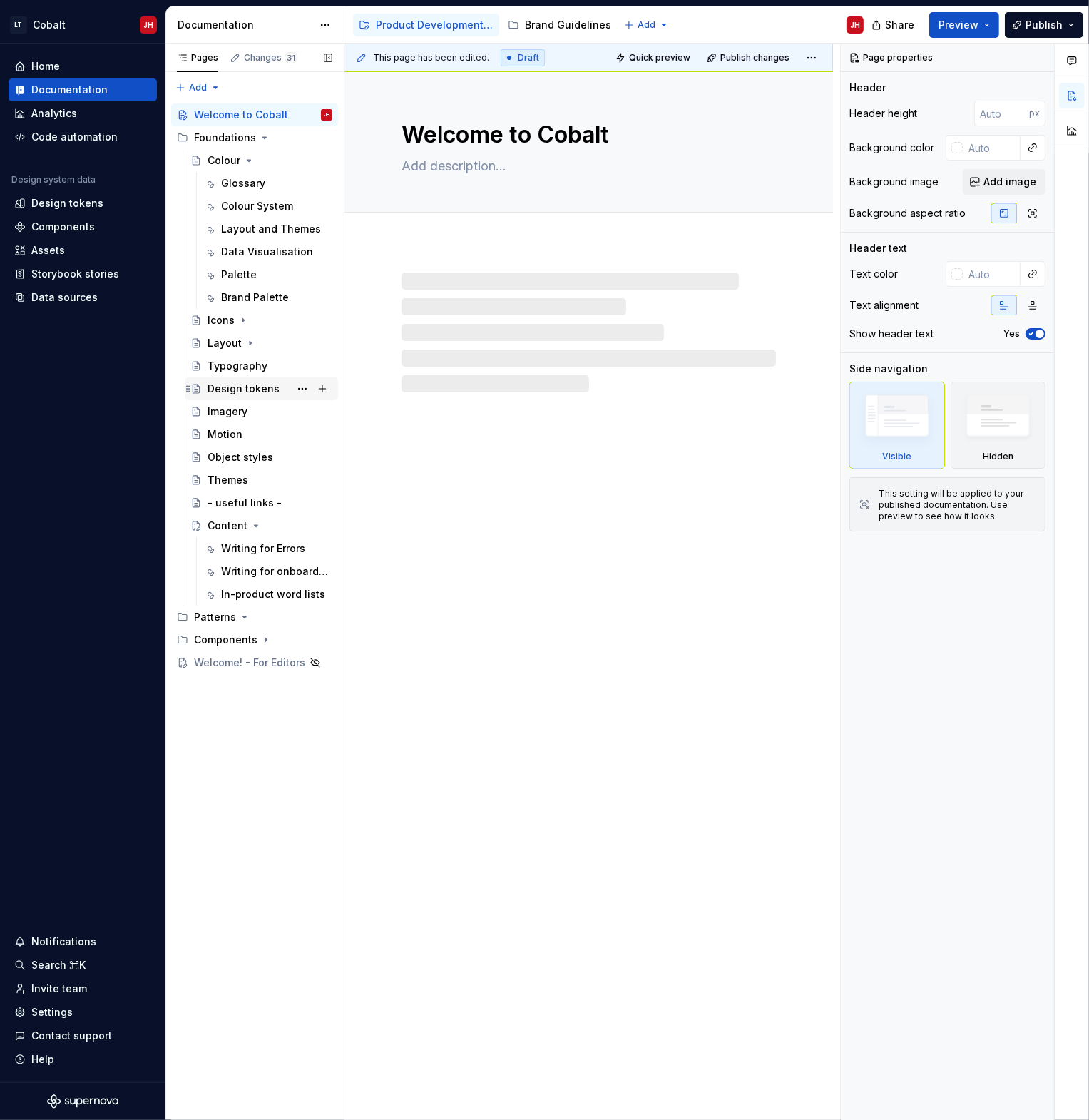 click on "Design tokens" at bounding box center (243, 389) 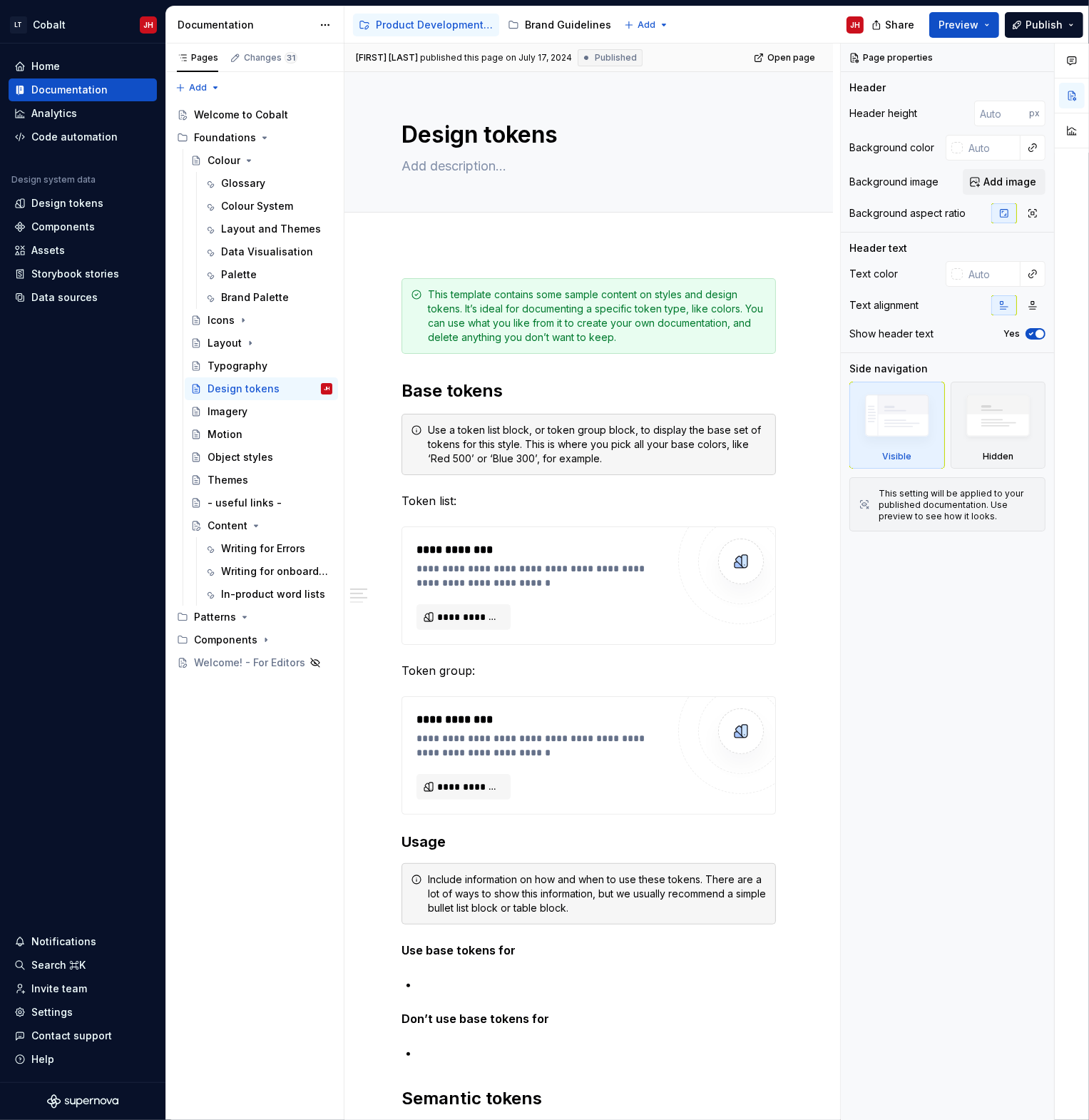click on "**********" at bounding box center [588, 1144] 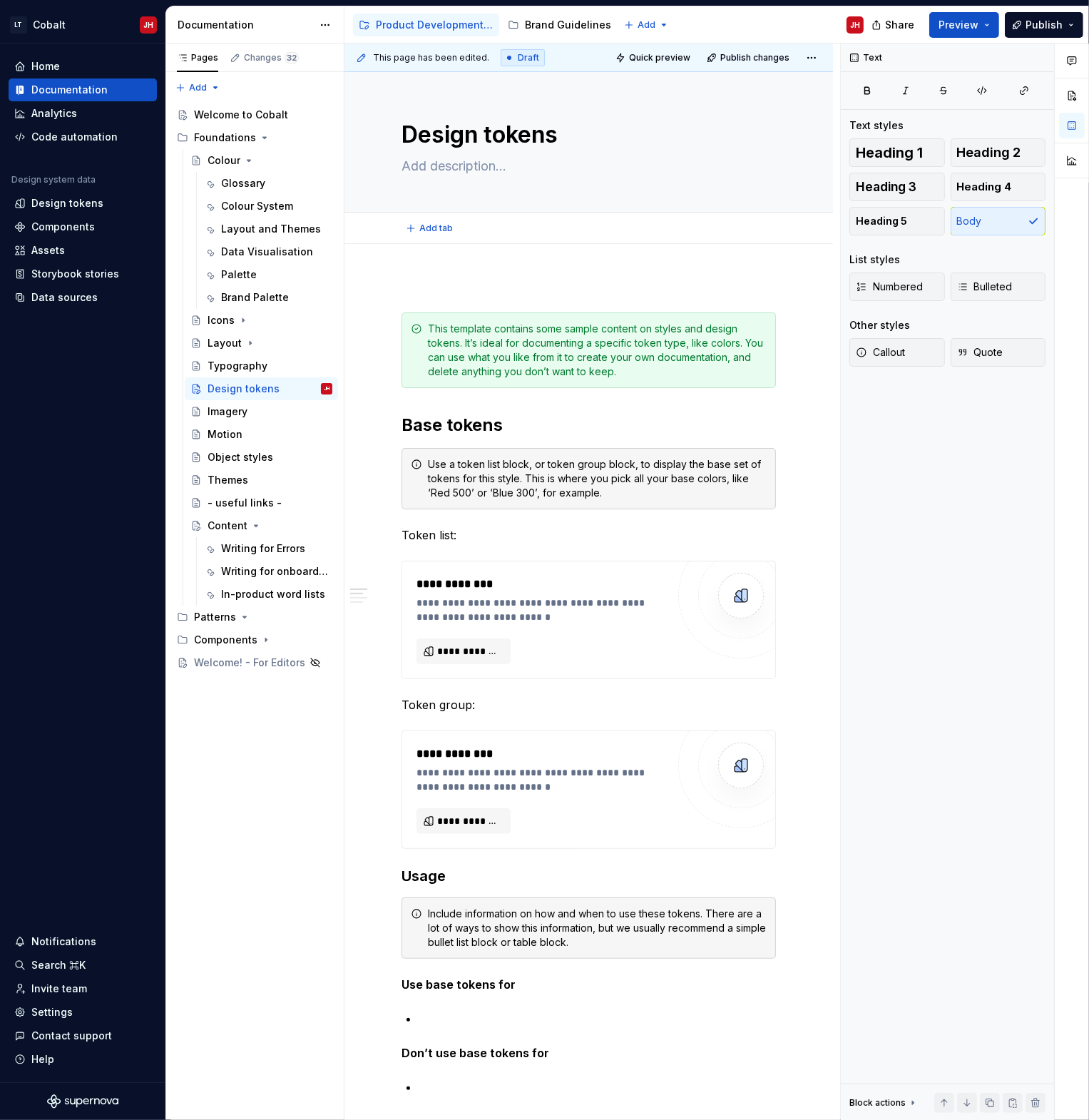 type on "*" 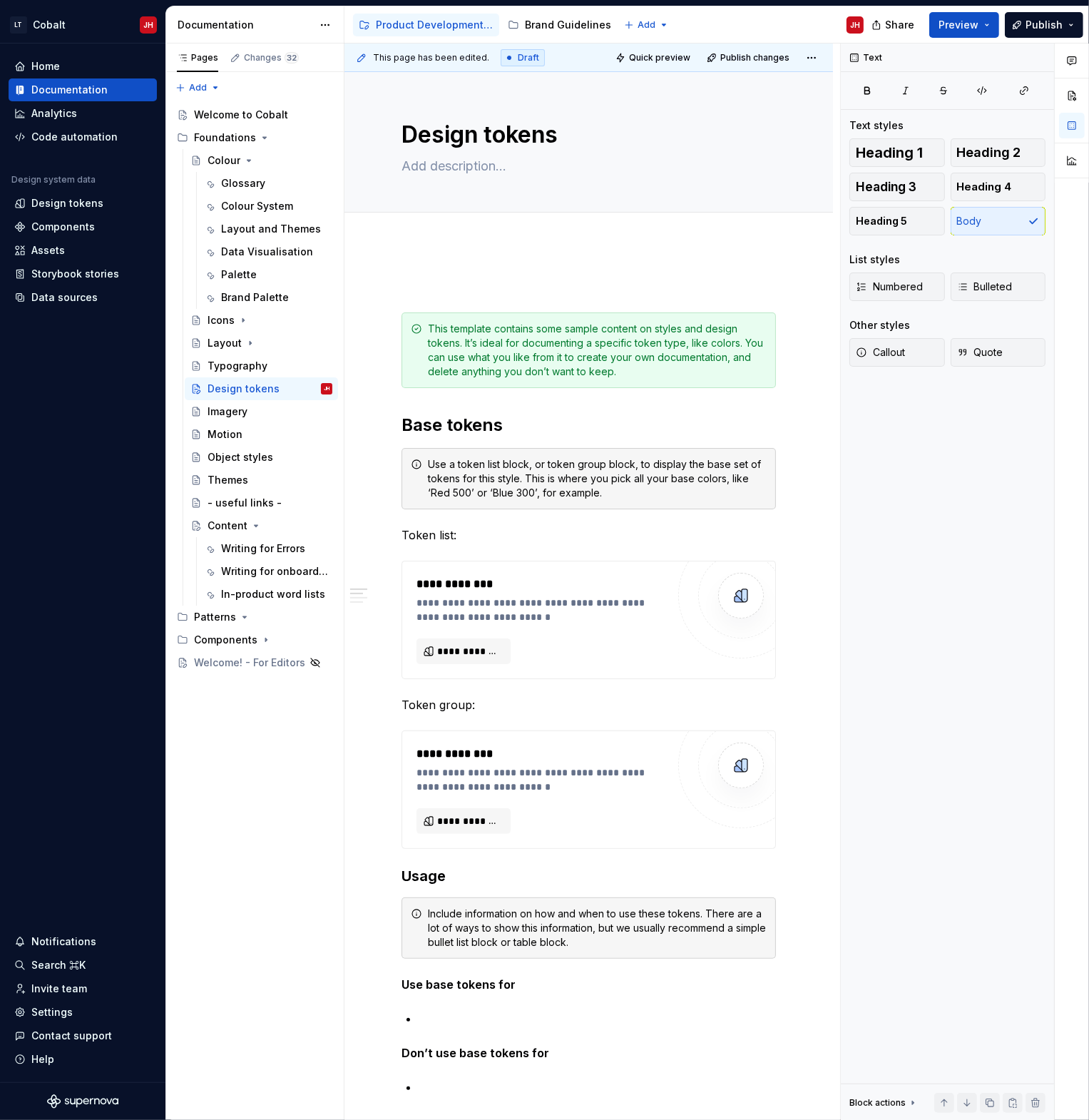 click on "**********" at bounding box center (588, 1161) 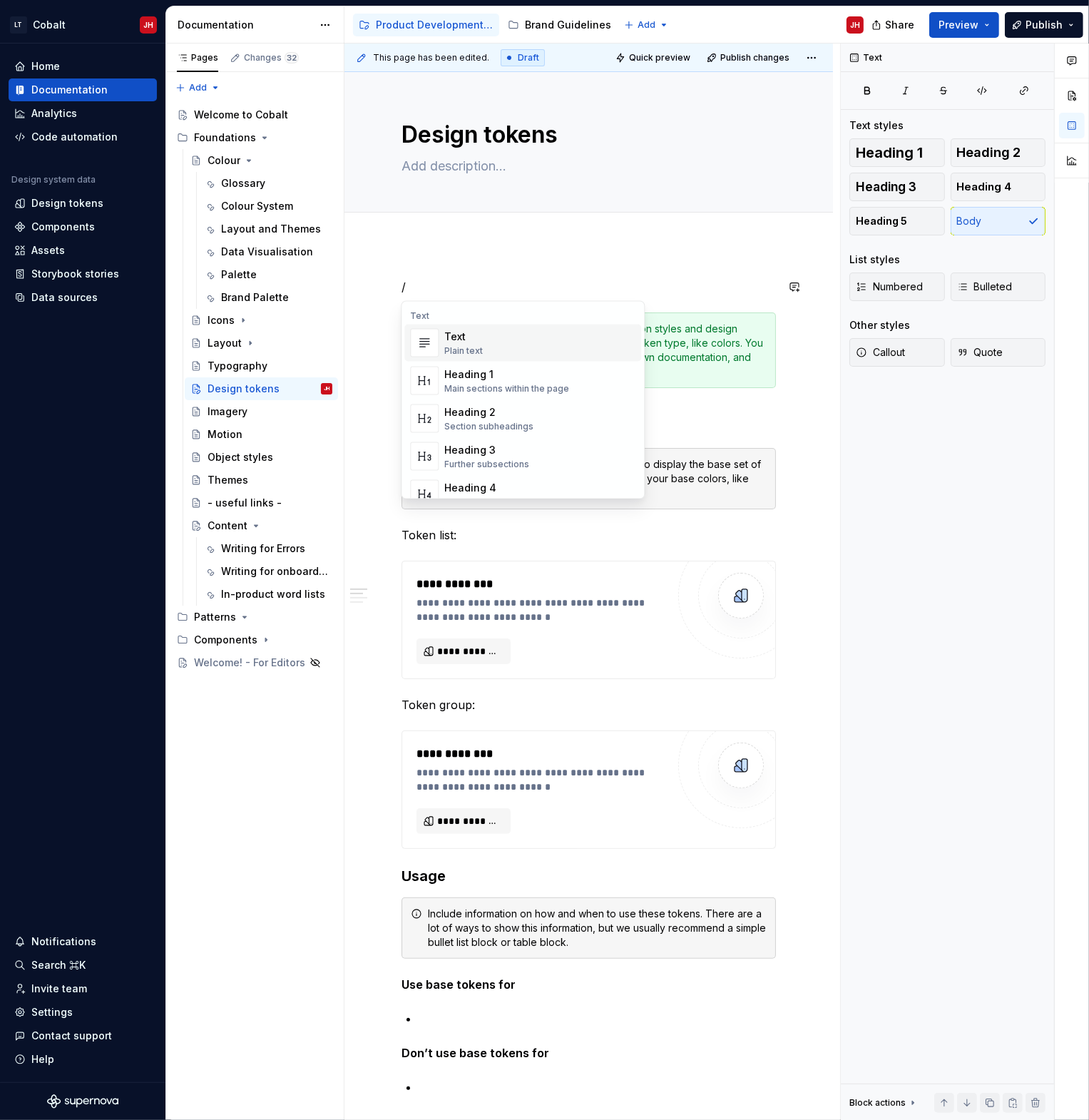 type 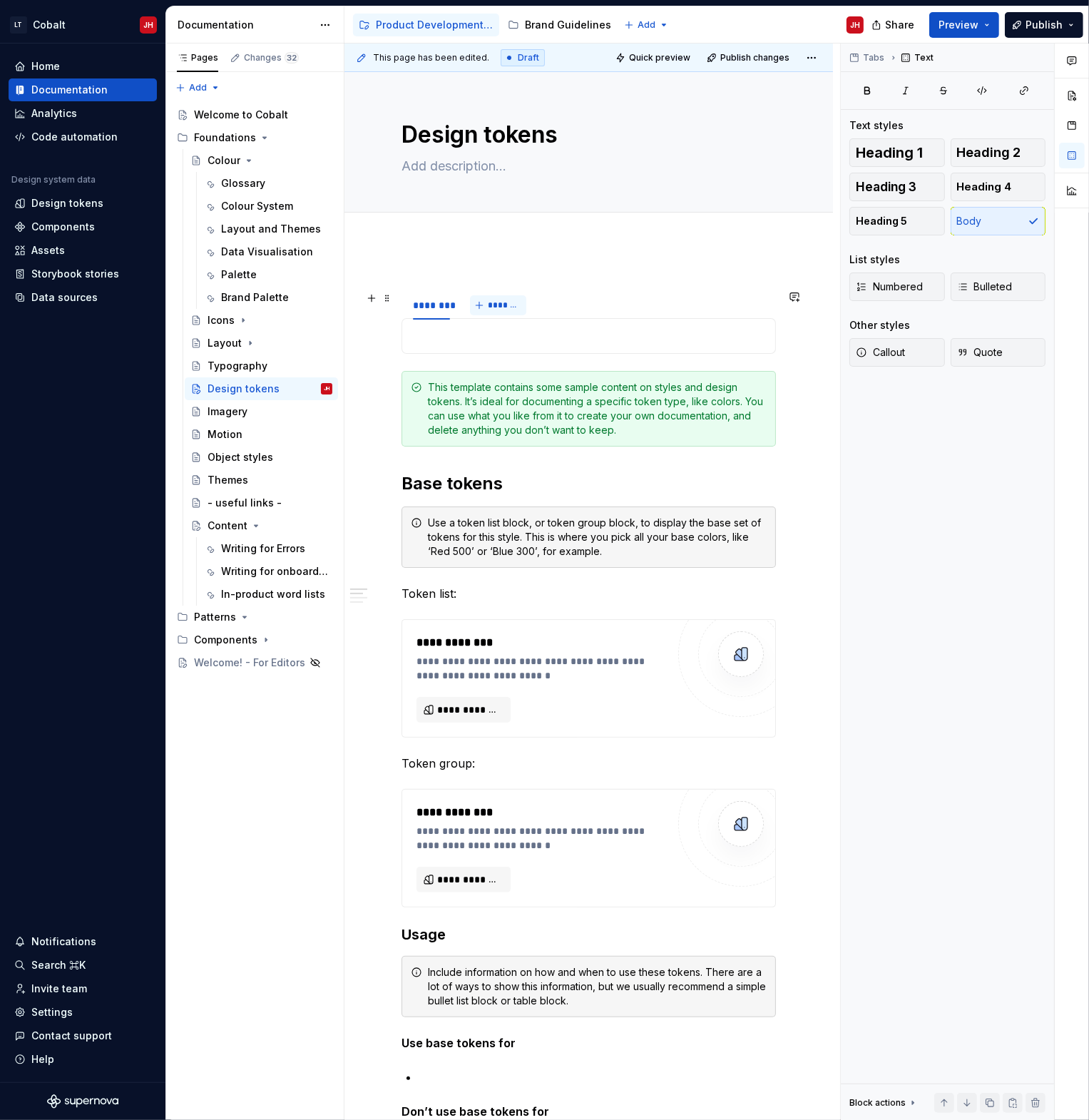click on "*******" at bounding box center (503, 305) 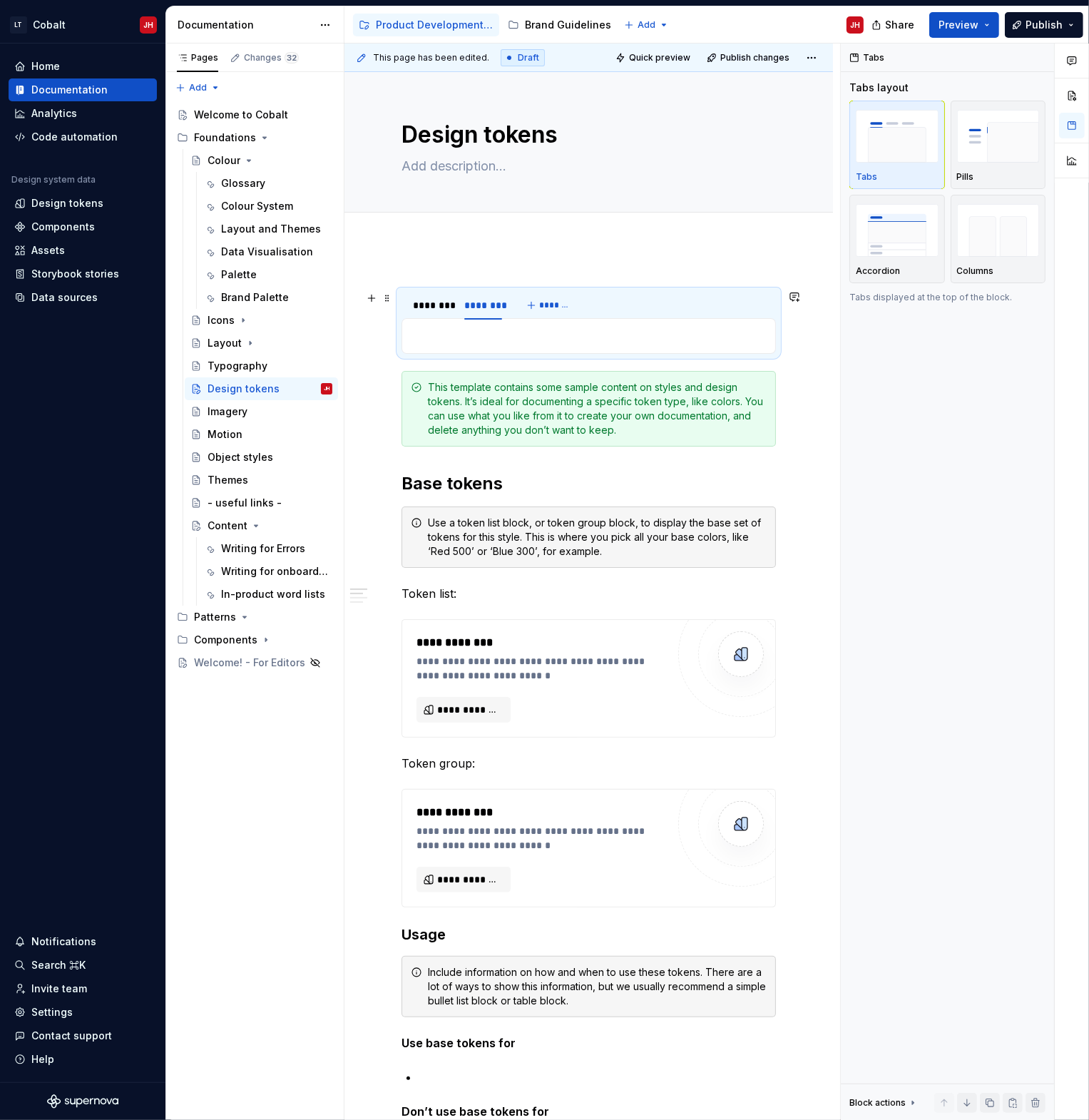 click on "******** ******** *******" at bounding box center [588, 305] 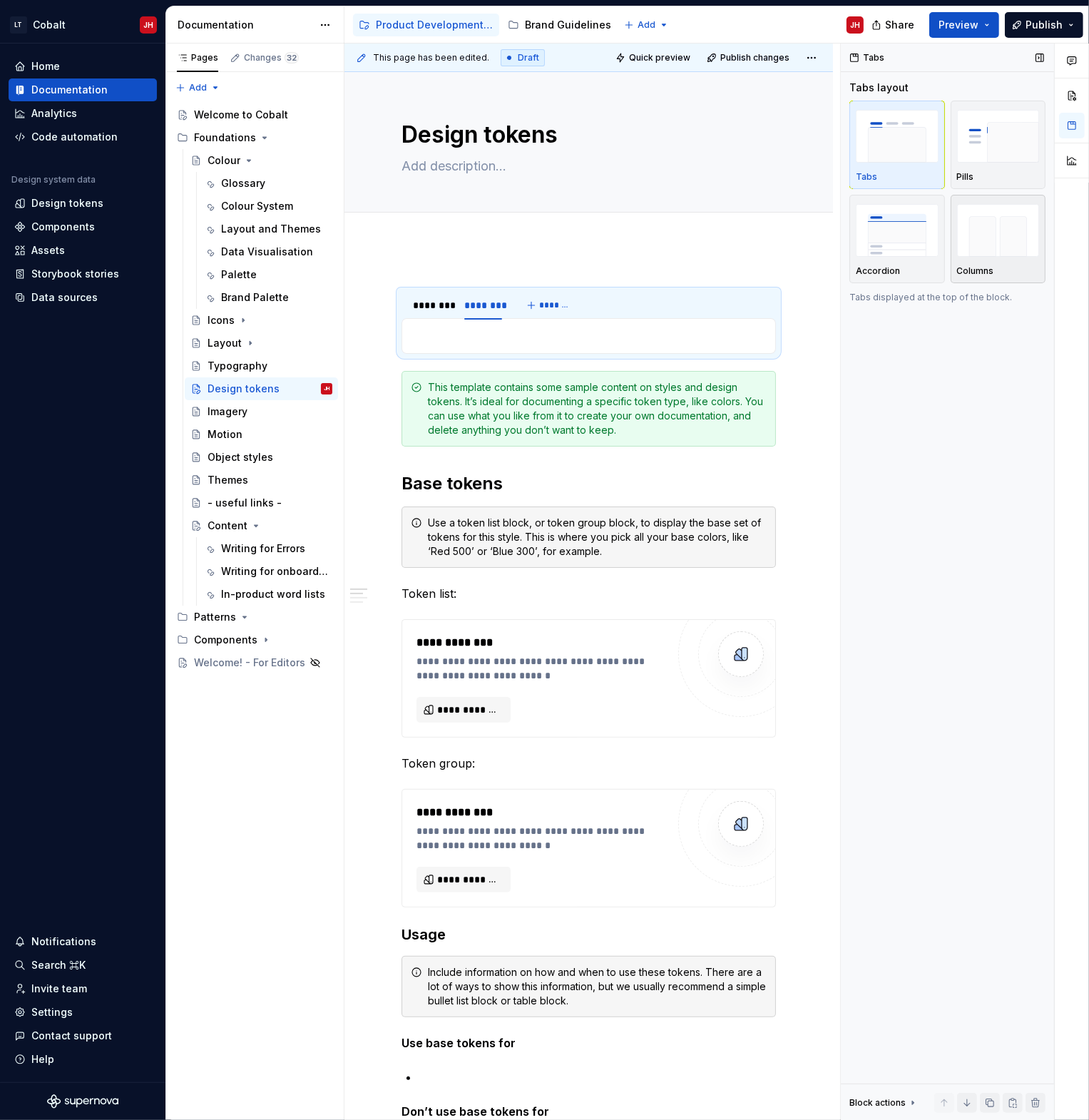 click at bounding box center (998, 230) 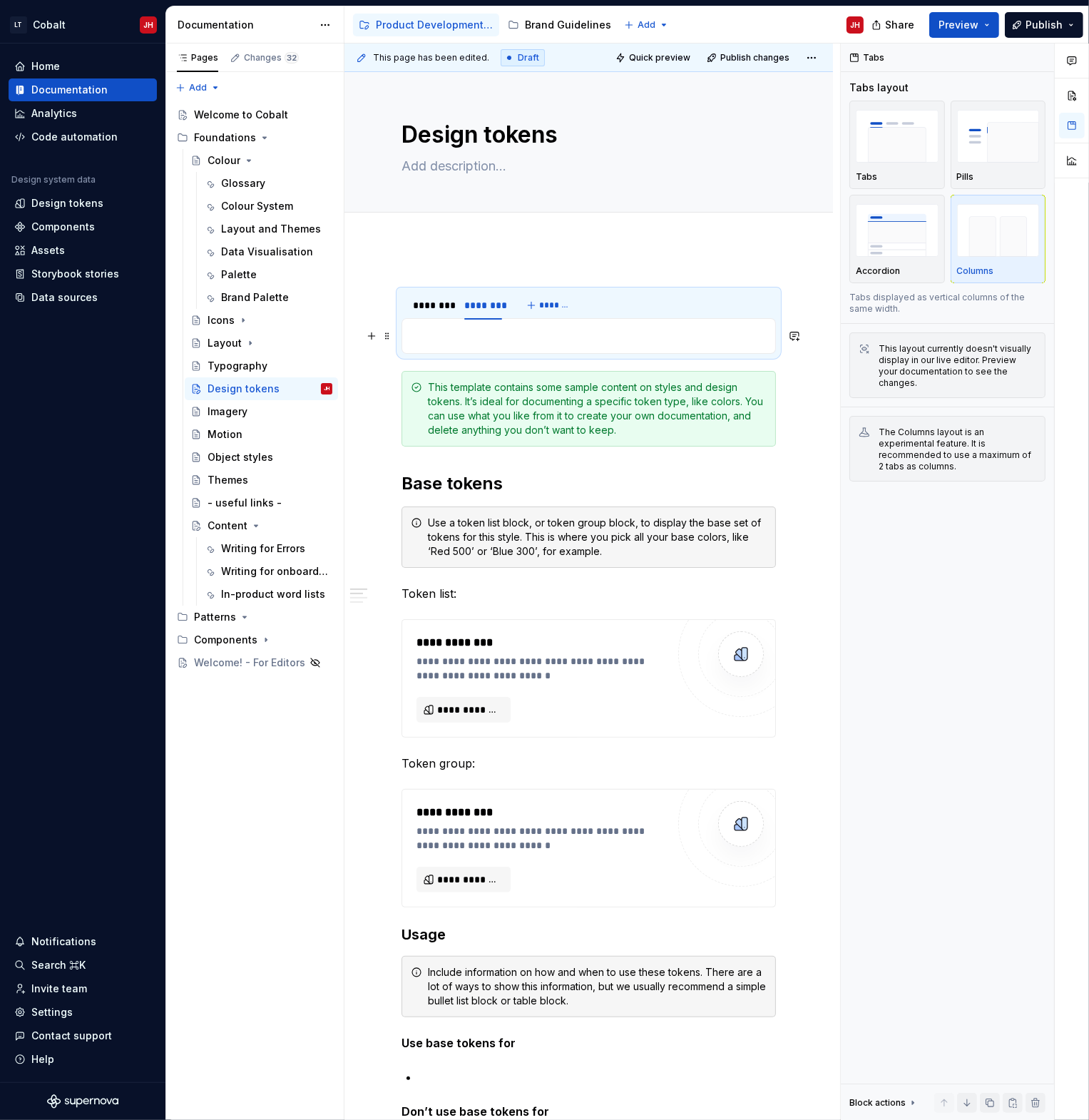 click at bounding box center (588, 336) 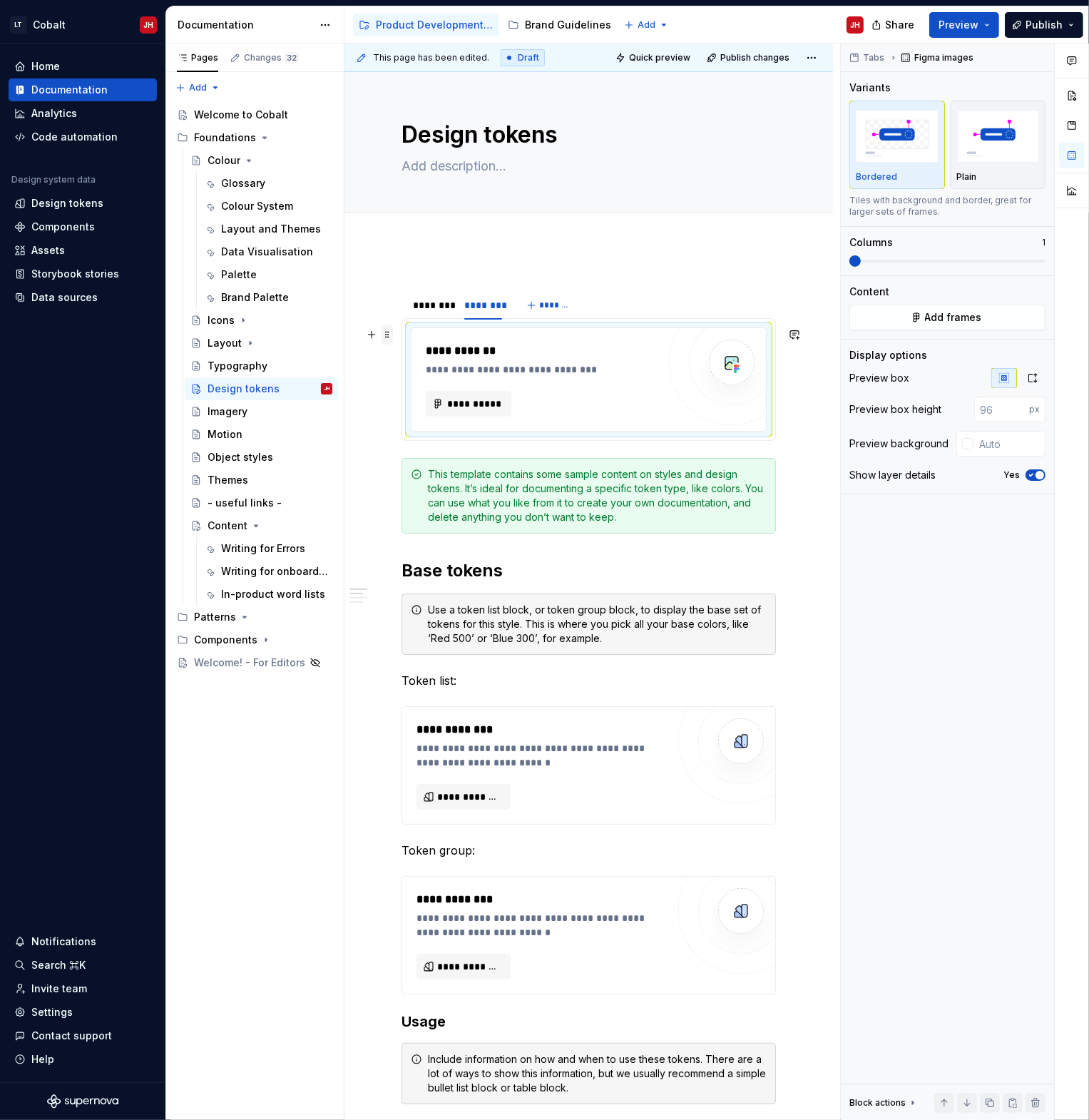 click at bounding box center [387, 335] 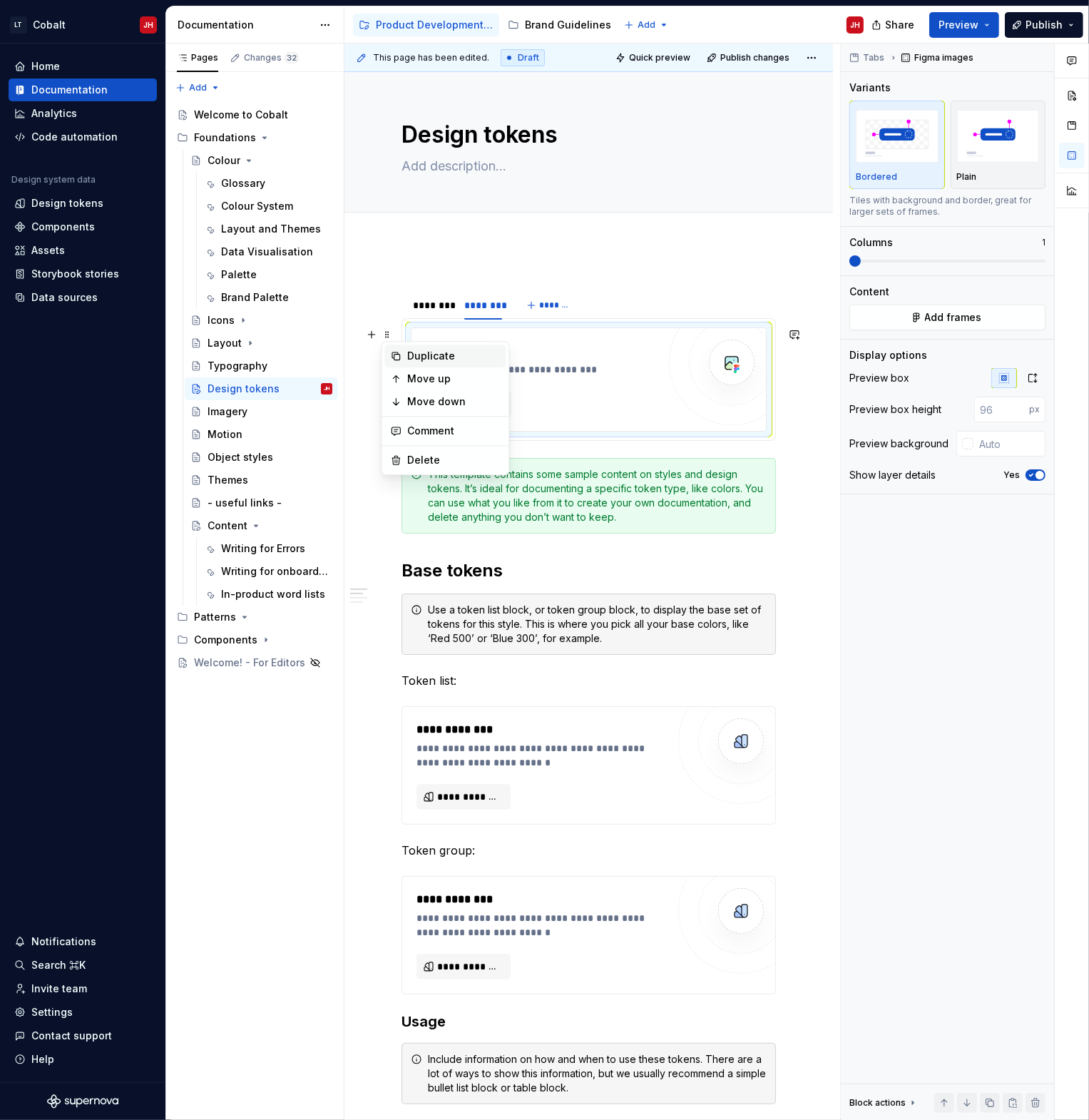 click on "Duplicate" at bounding box center (454, 356) 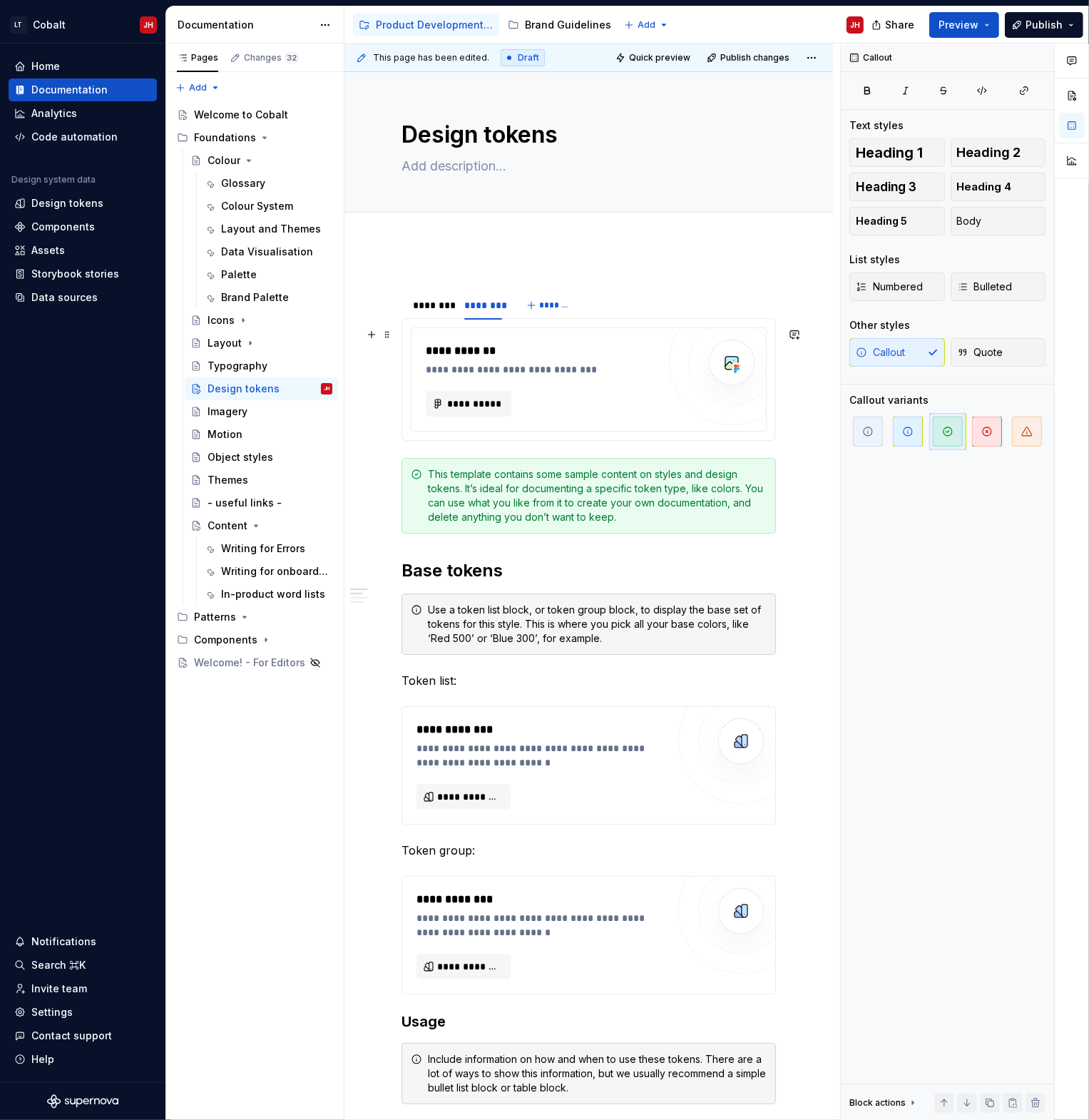 click on "**********" at bounding box center (588, 365) 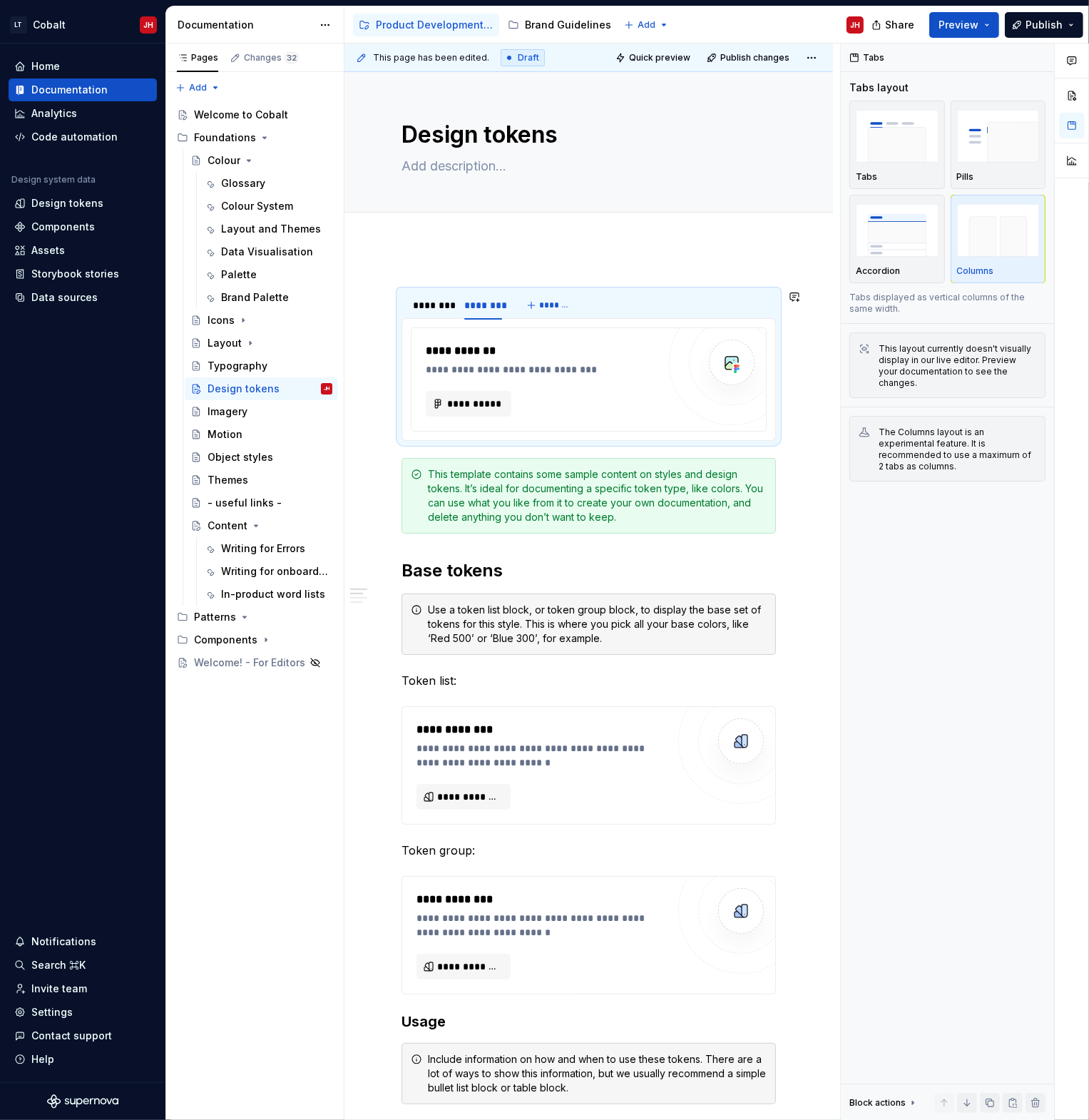 click on "**********" at bounding box center (588, 1233) 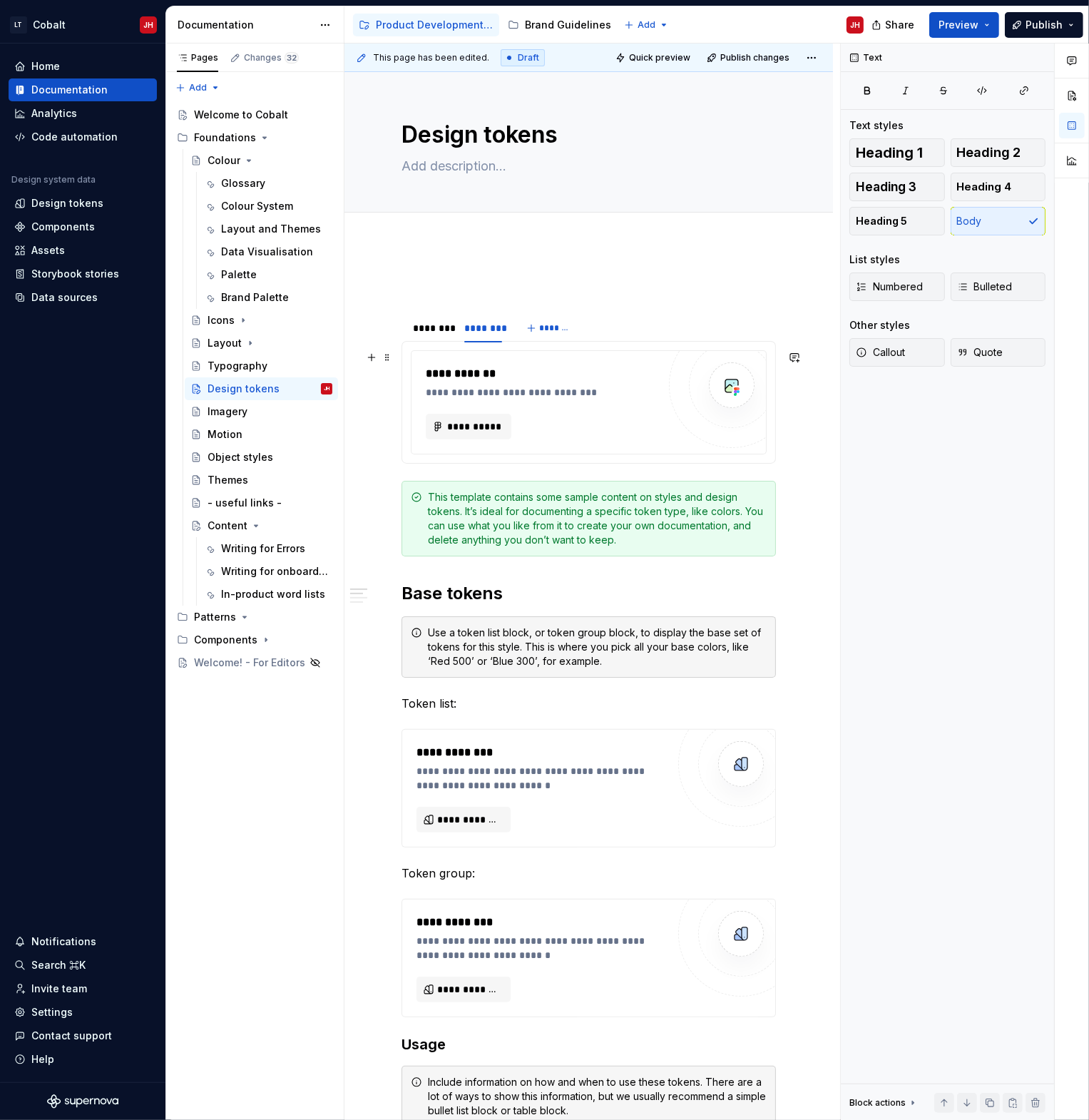 click on "**********" at bounding box center [588, 1245] 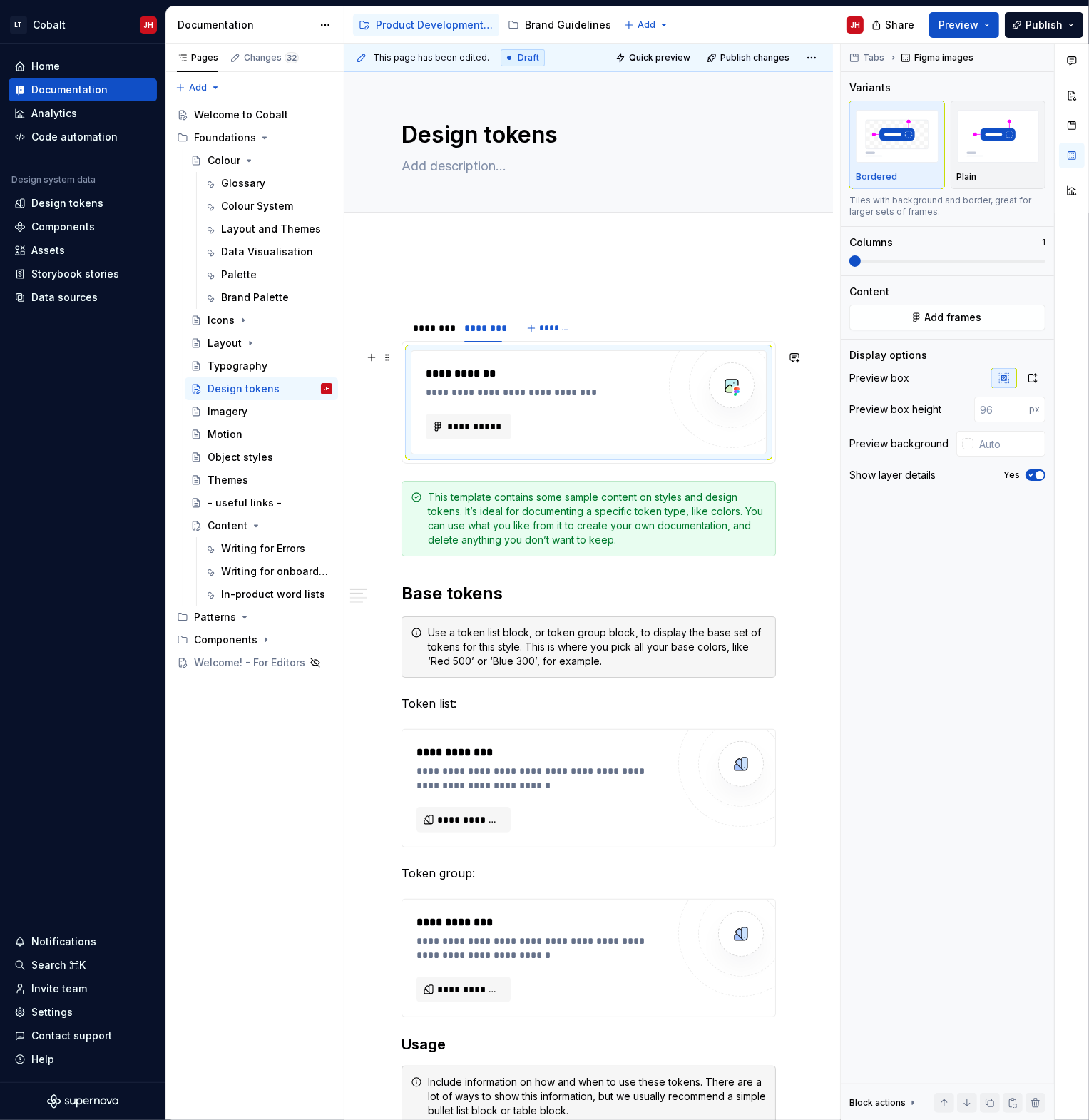 click on "**********" at bounding box center [588, 388] 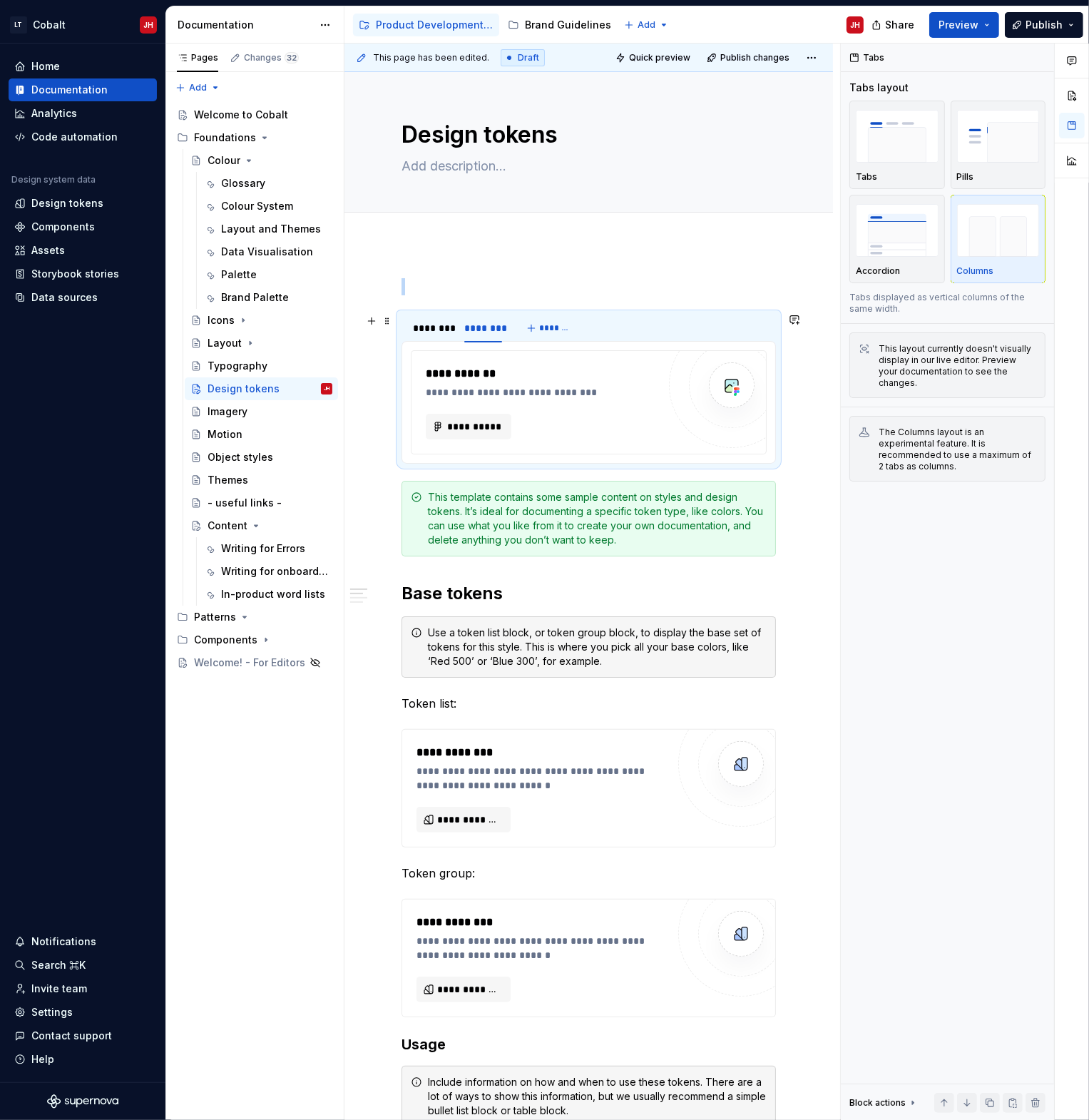 click on "**********" at bounding box center (588, 388) 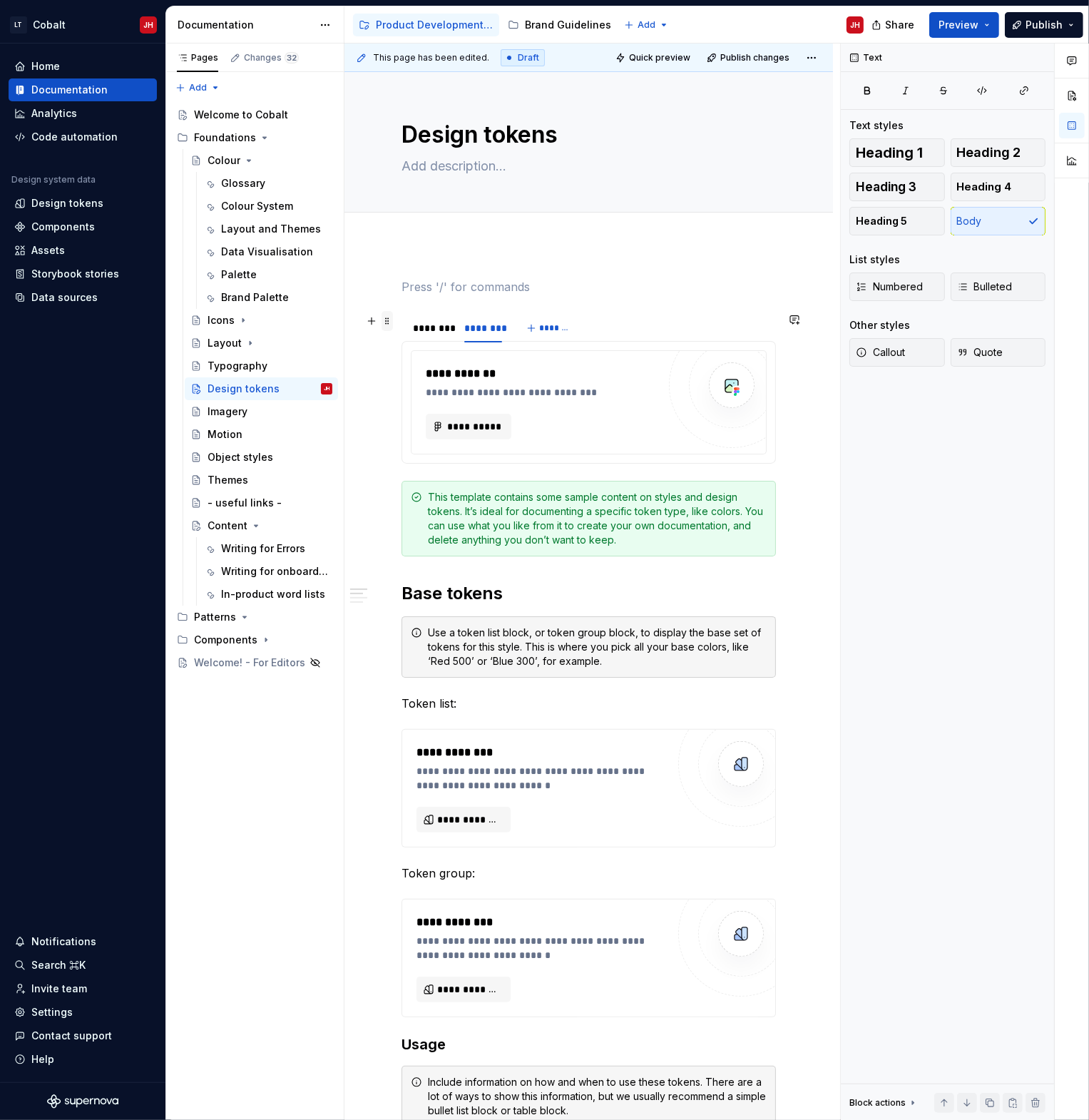 click at bounding box center [387, 321] 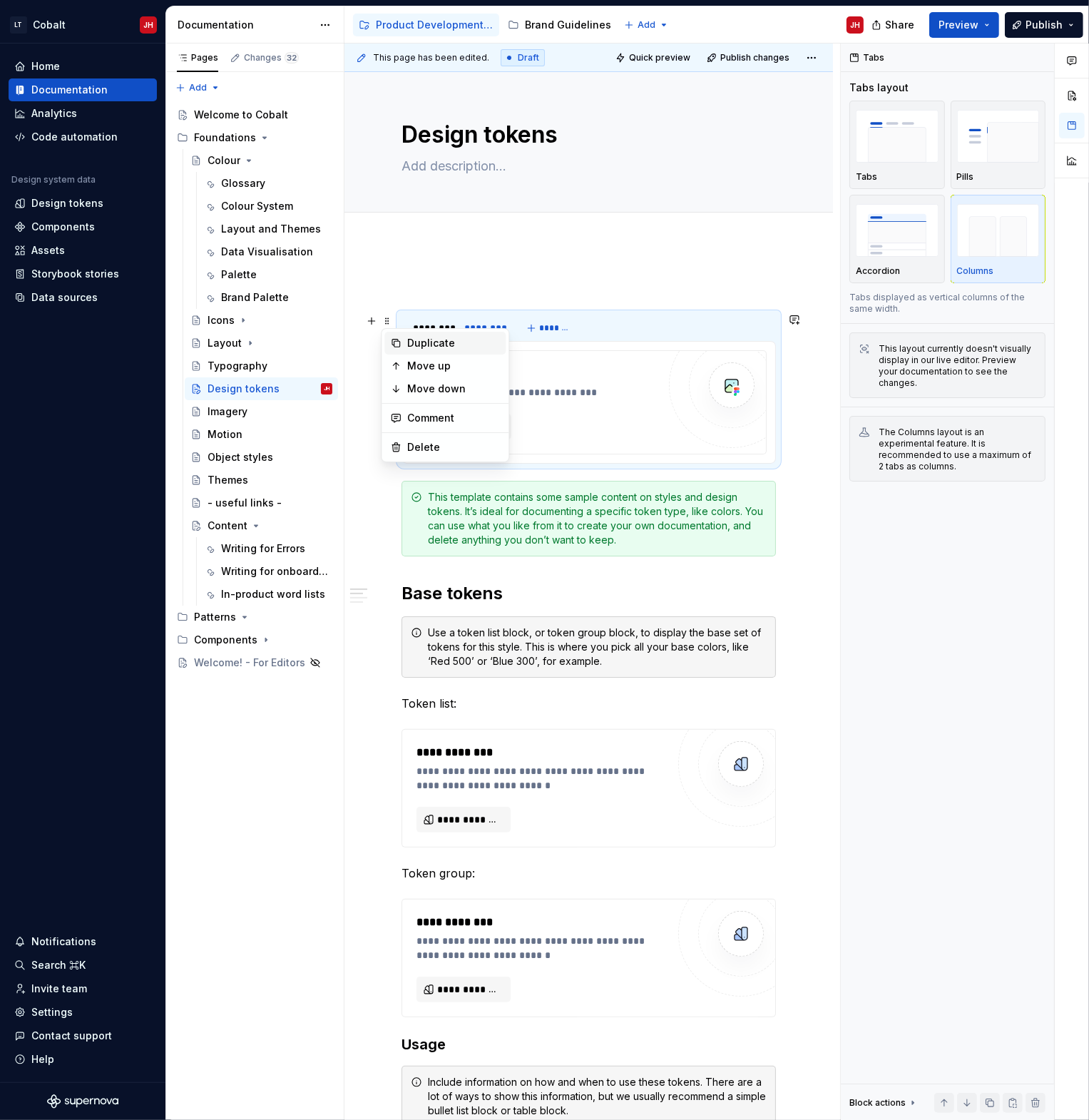 click on "Duplicate" at bounding box center (454, 343) 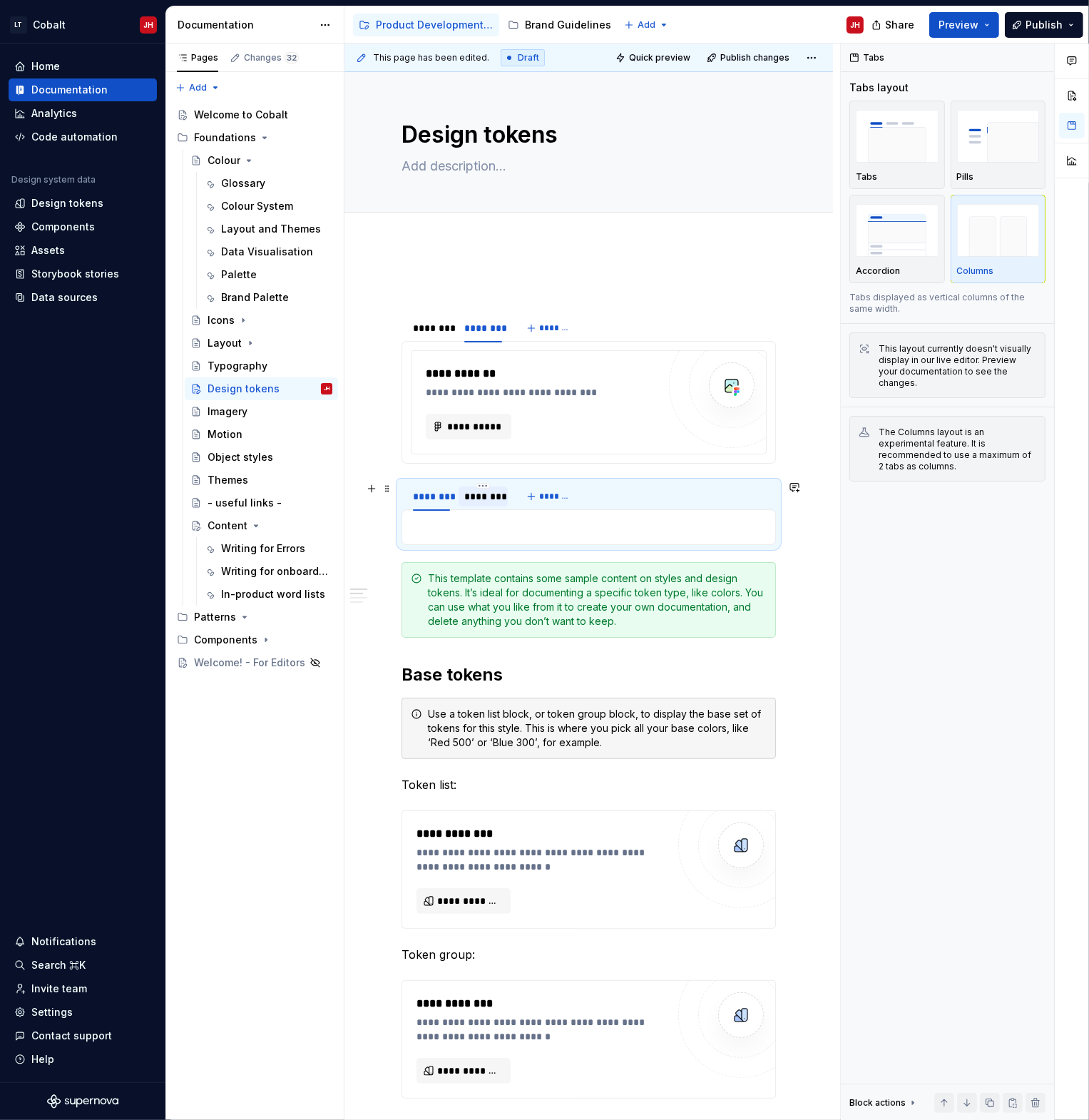 click on "********" at bounding box center [483, 497] 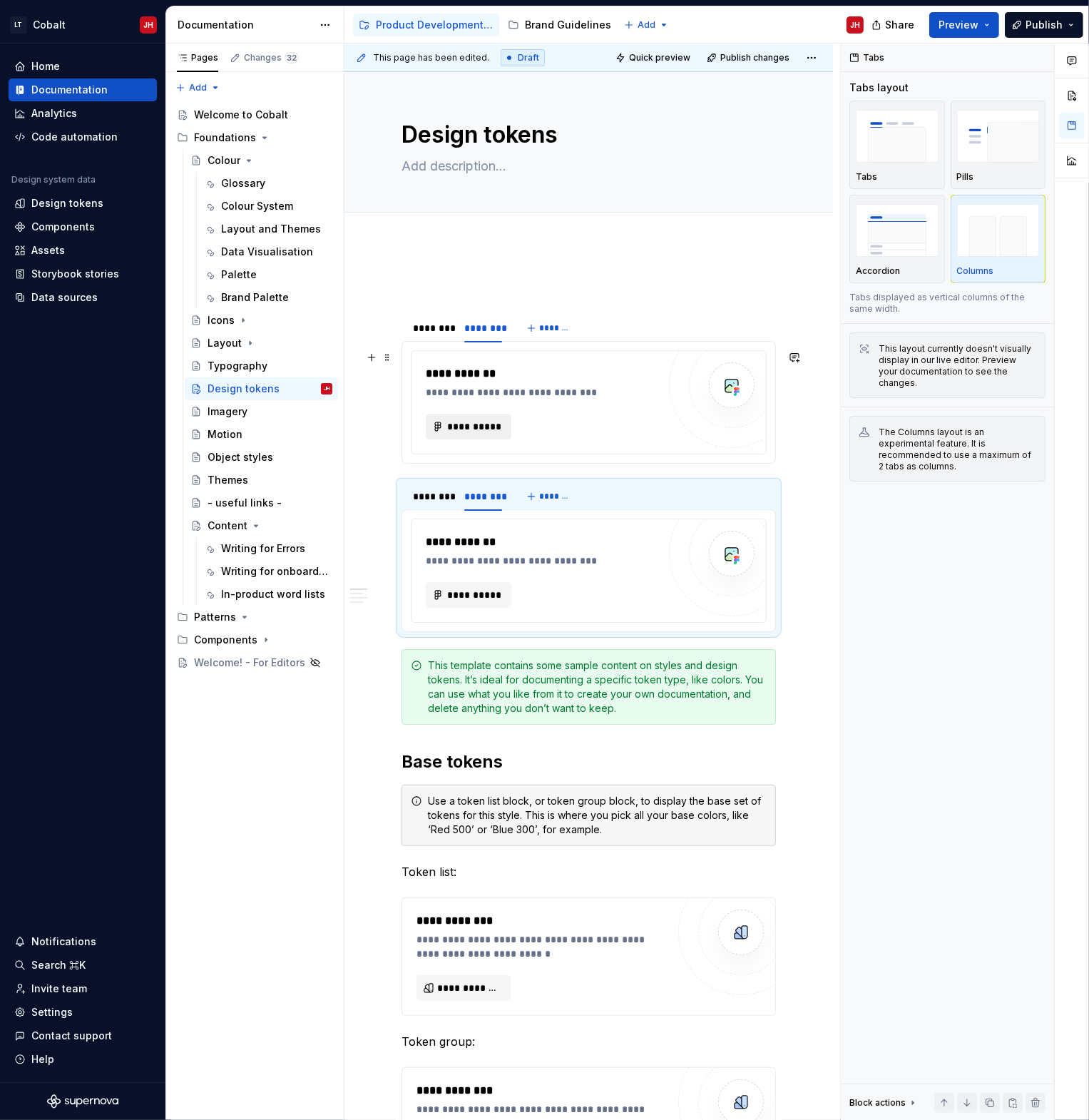 click on "**********" at bounding box center (474, 427) 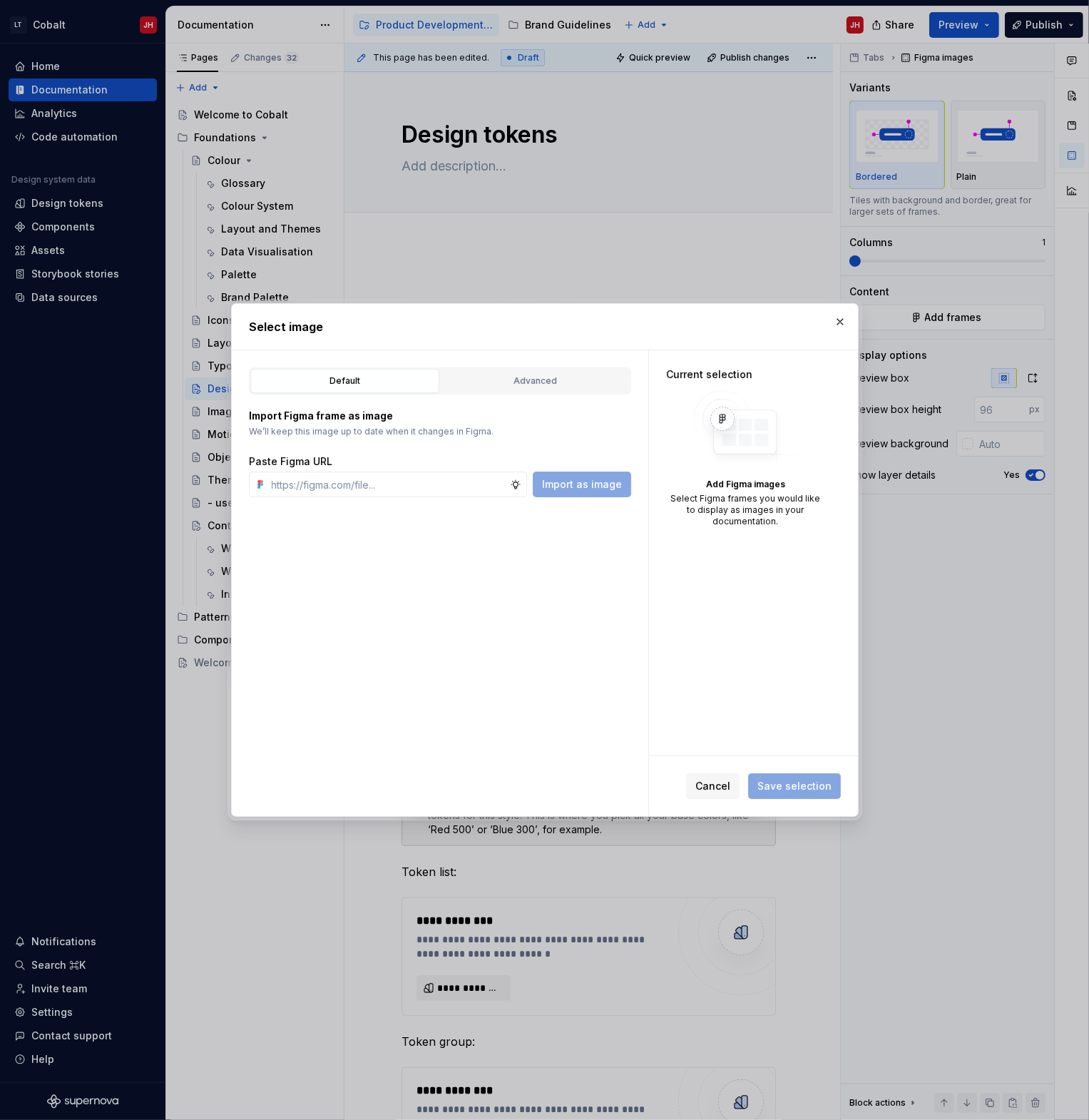 type on "*" 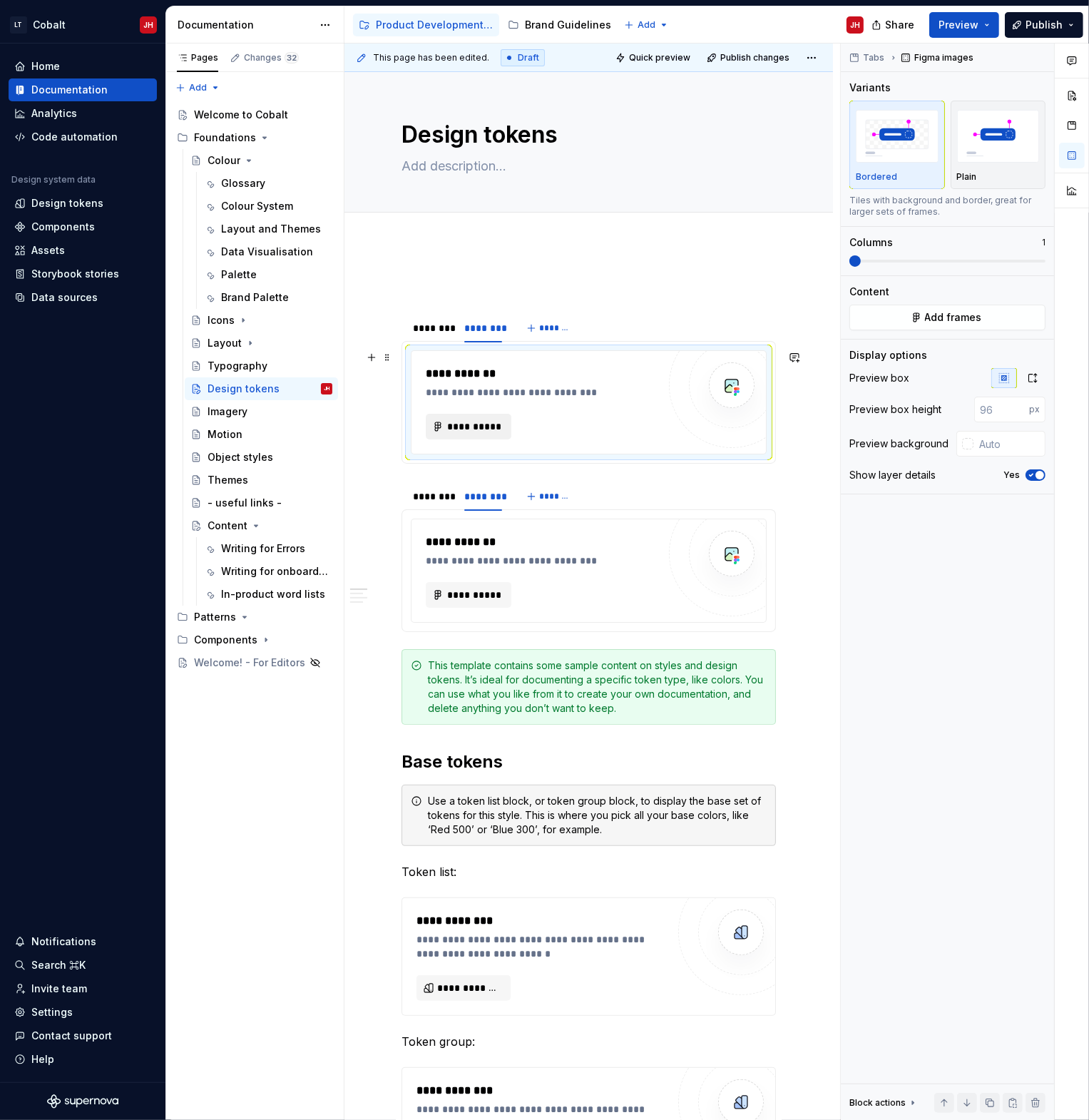 click on "**********" at bounding box center (474, 427) 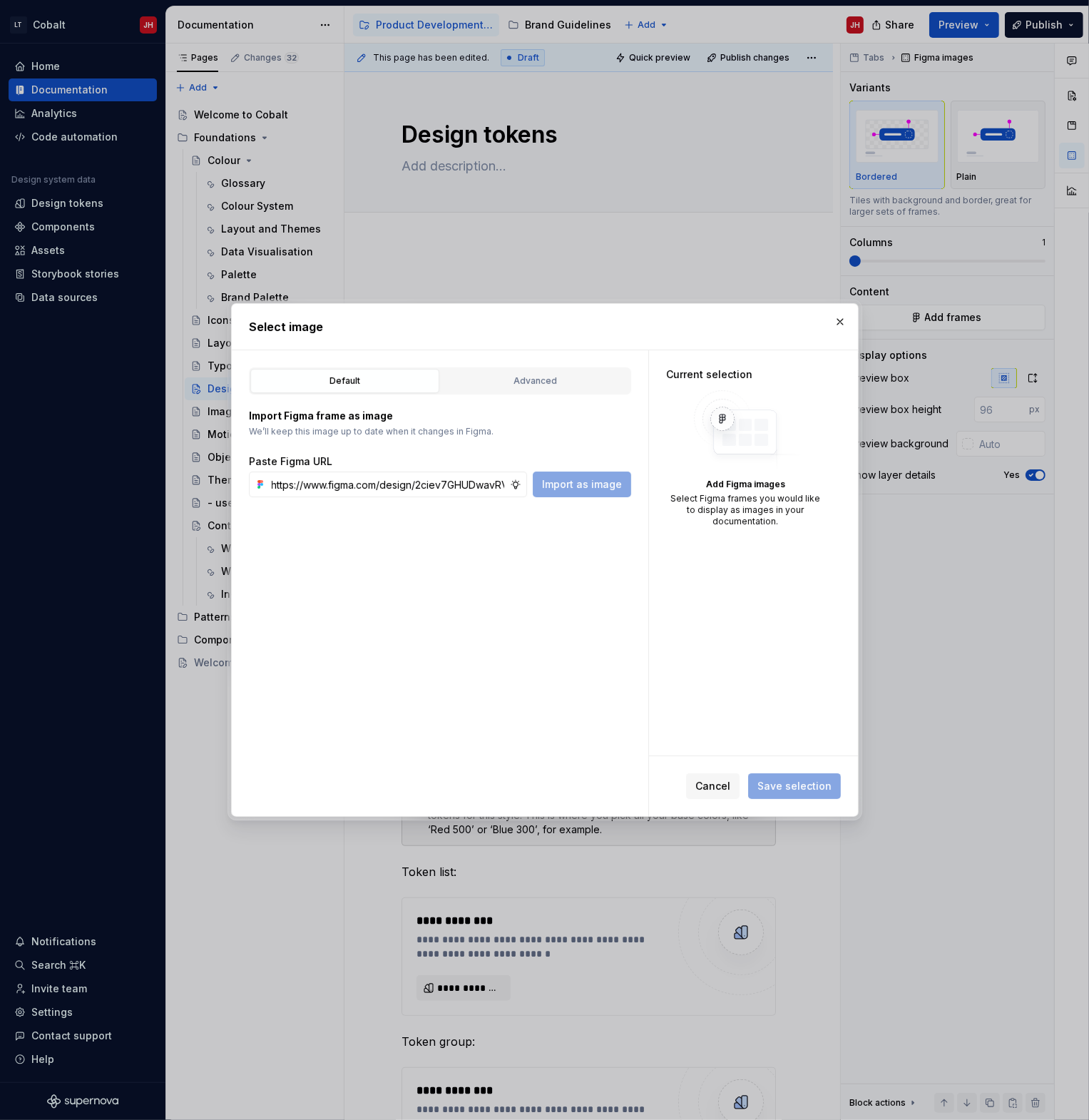 scroll, scrollTop: 0, scrollLeft: 315, axis: horizontal 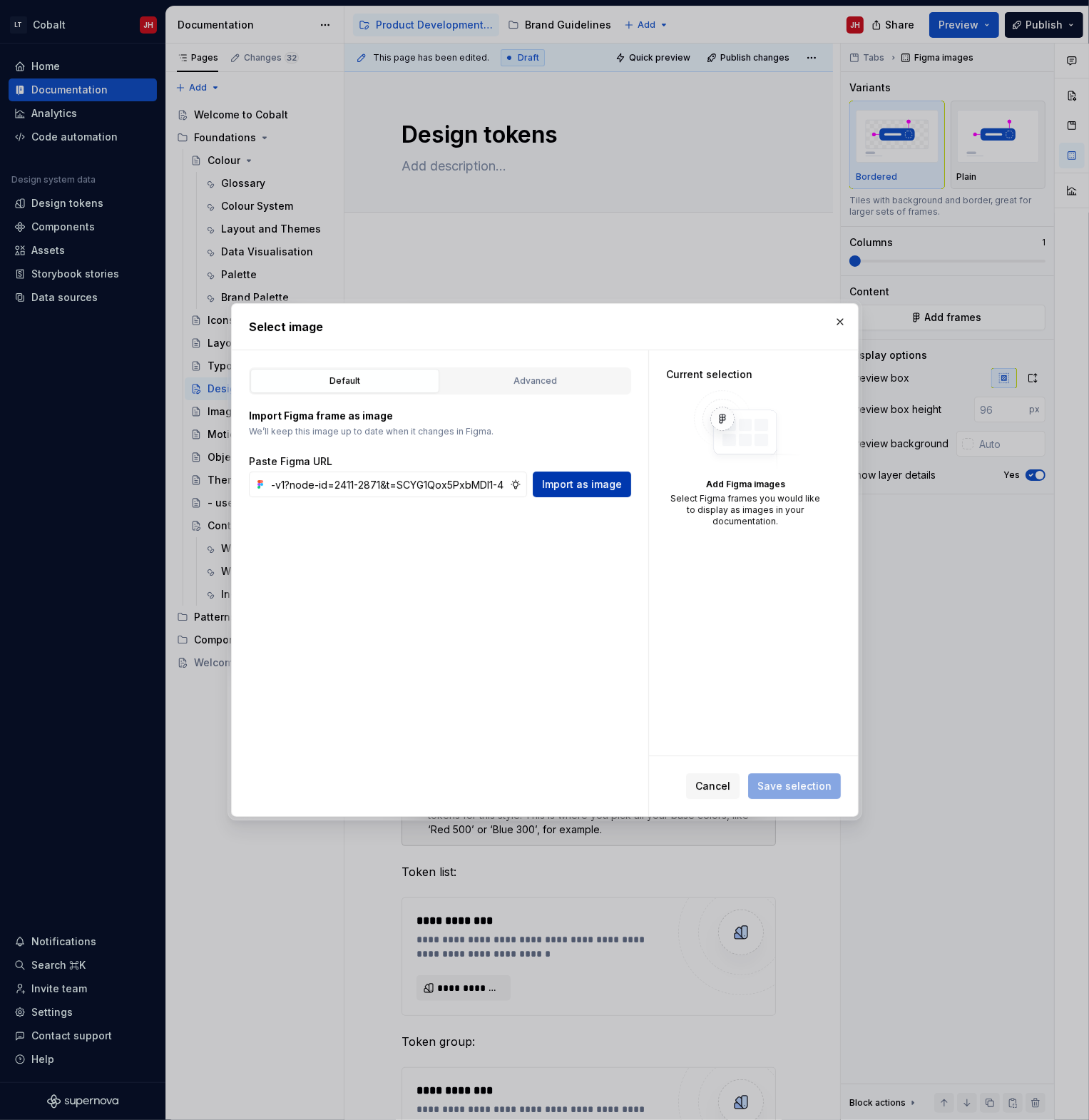 type on "https://www.figma.com/design/2ciev7GHUDwavRV9v7hp8L/Cobalt-v1?node-id=2411-2871&t=SCYG1Qox5PxbMDI1-4" 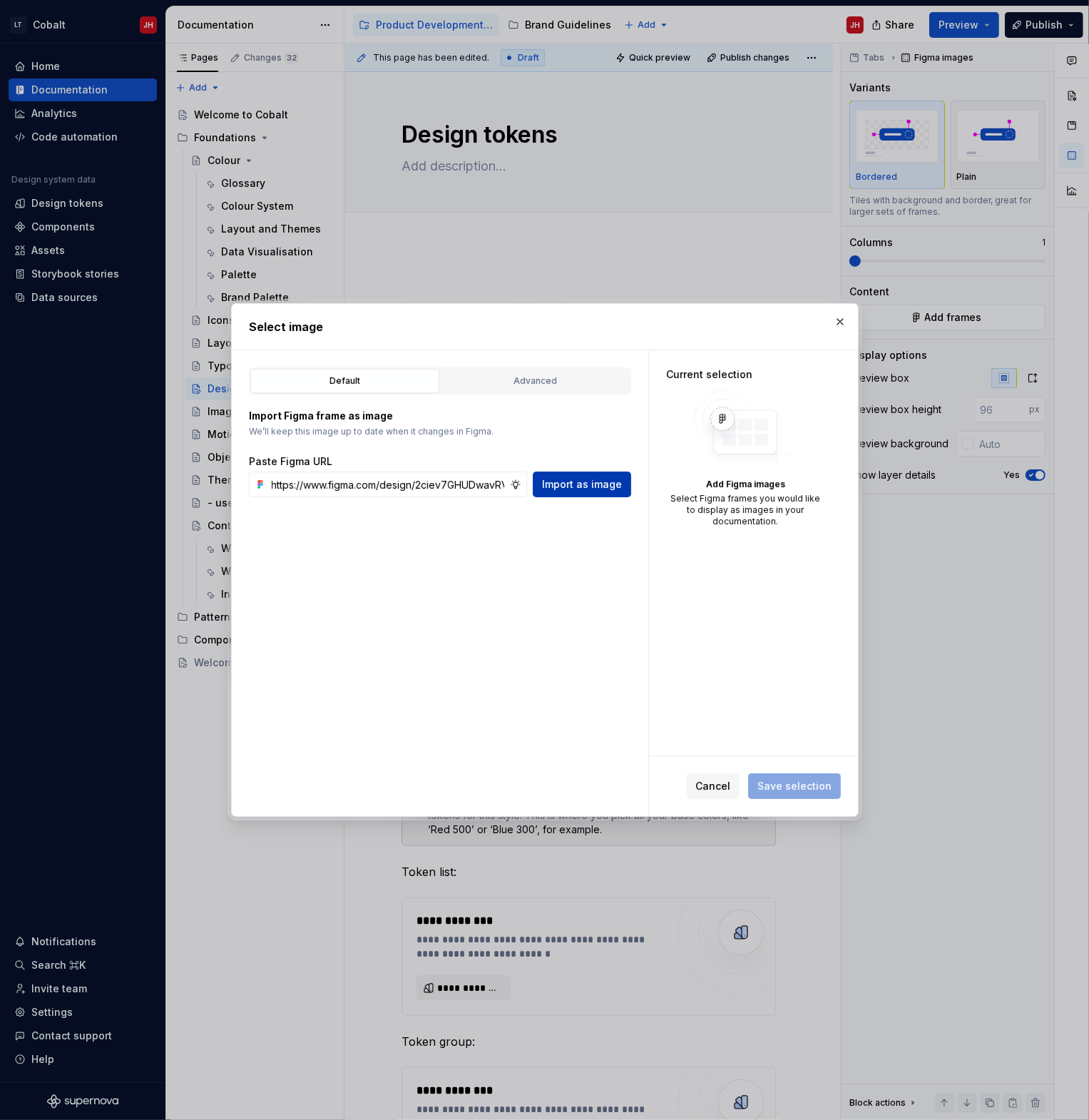 click on "Import as image" at bounding box center (582, 484) 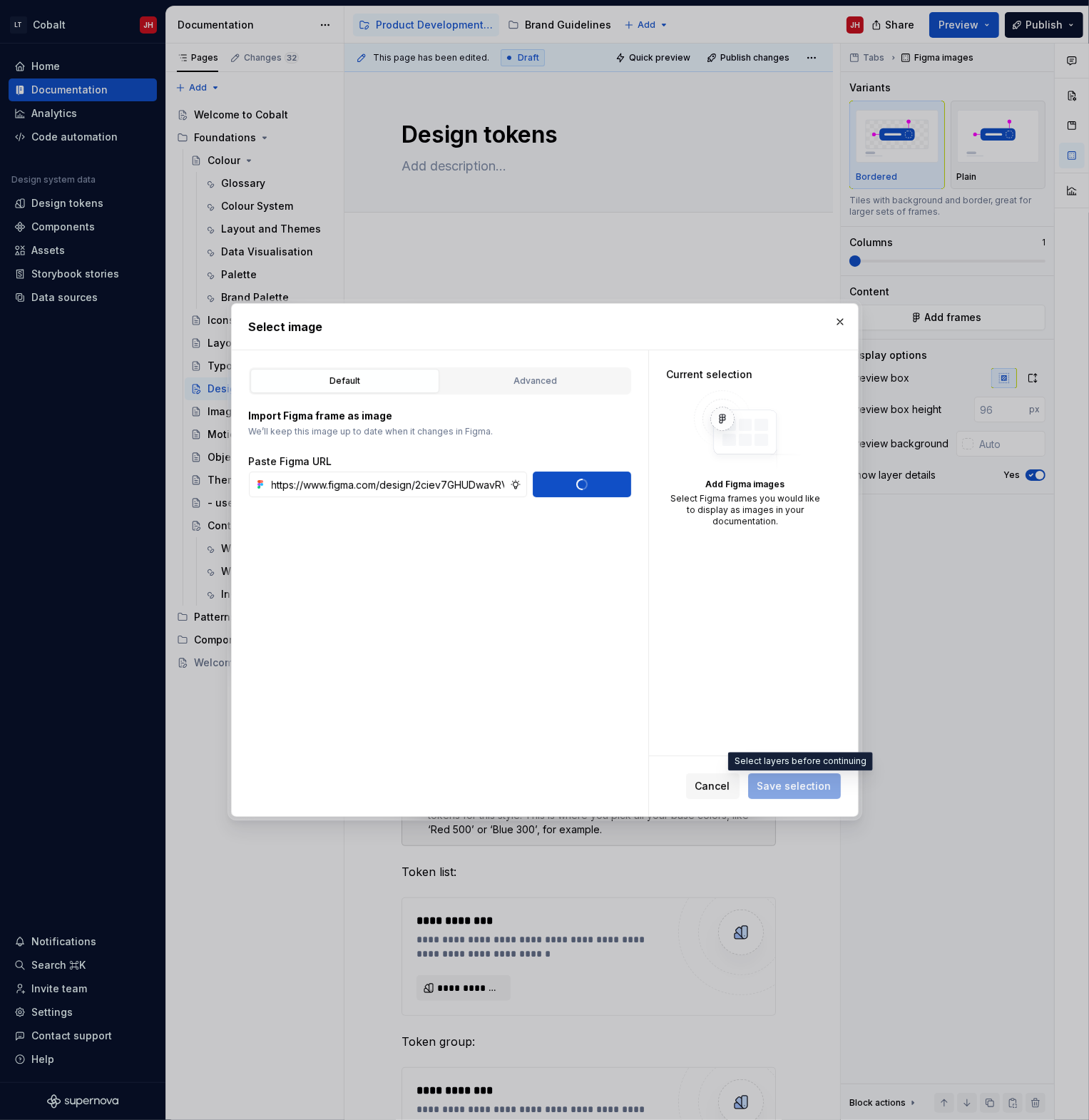 type 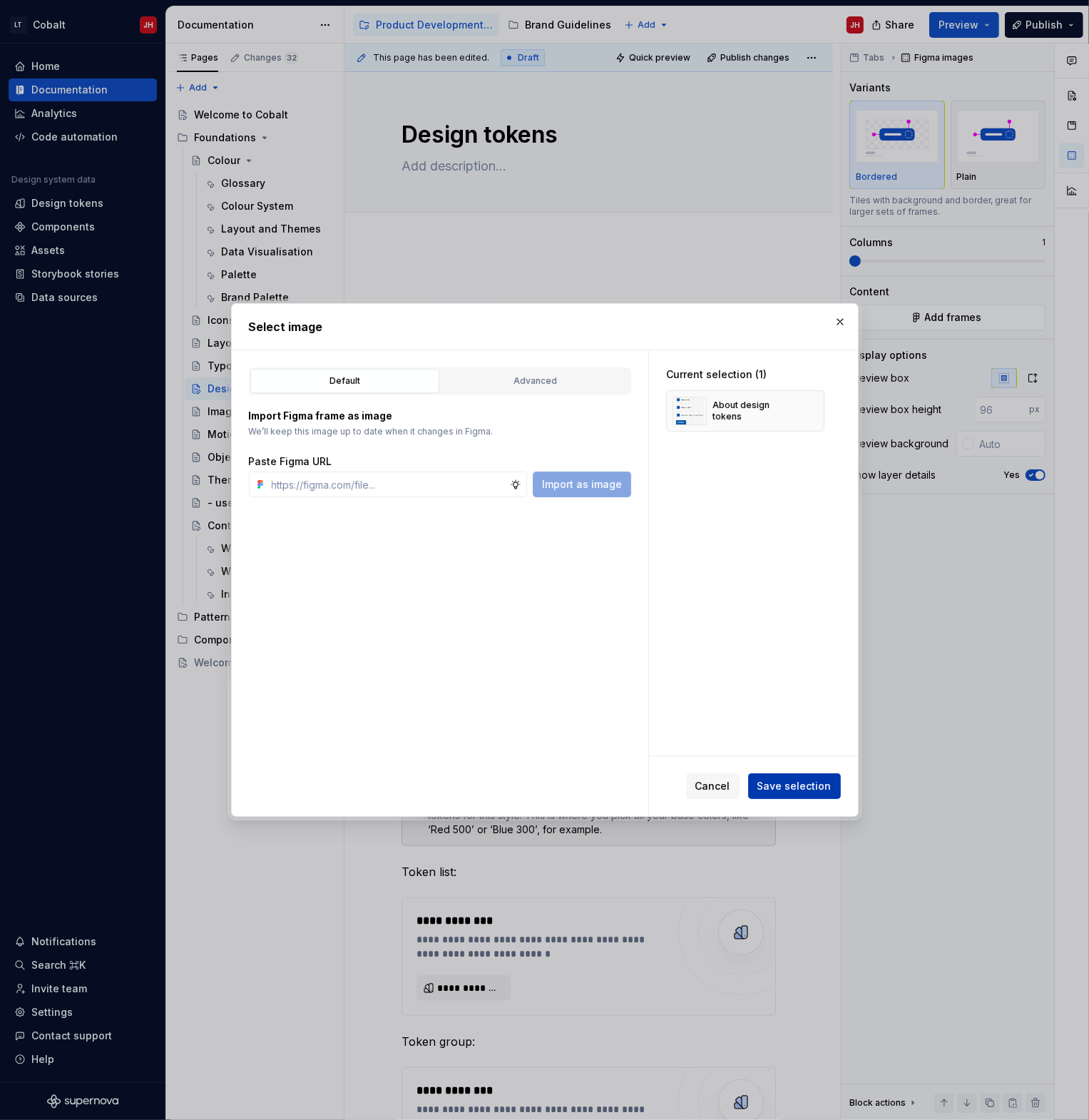 click on "Save selection" at bounding box center [794, 786] 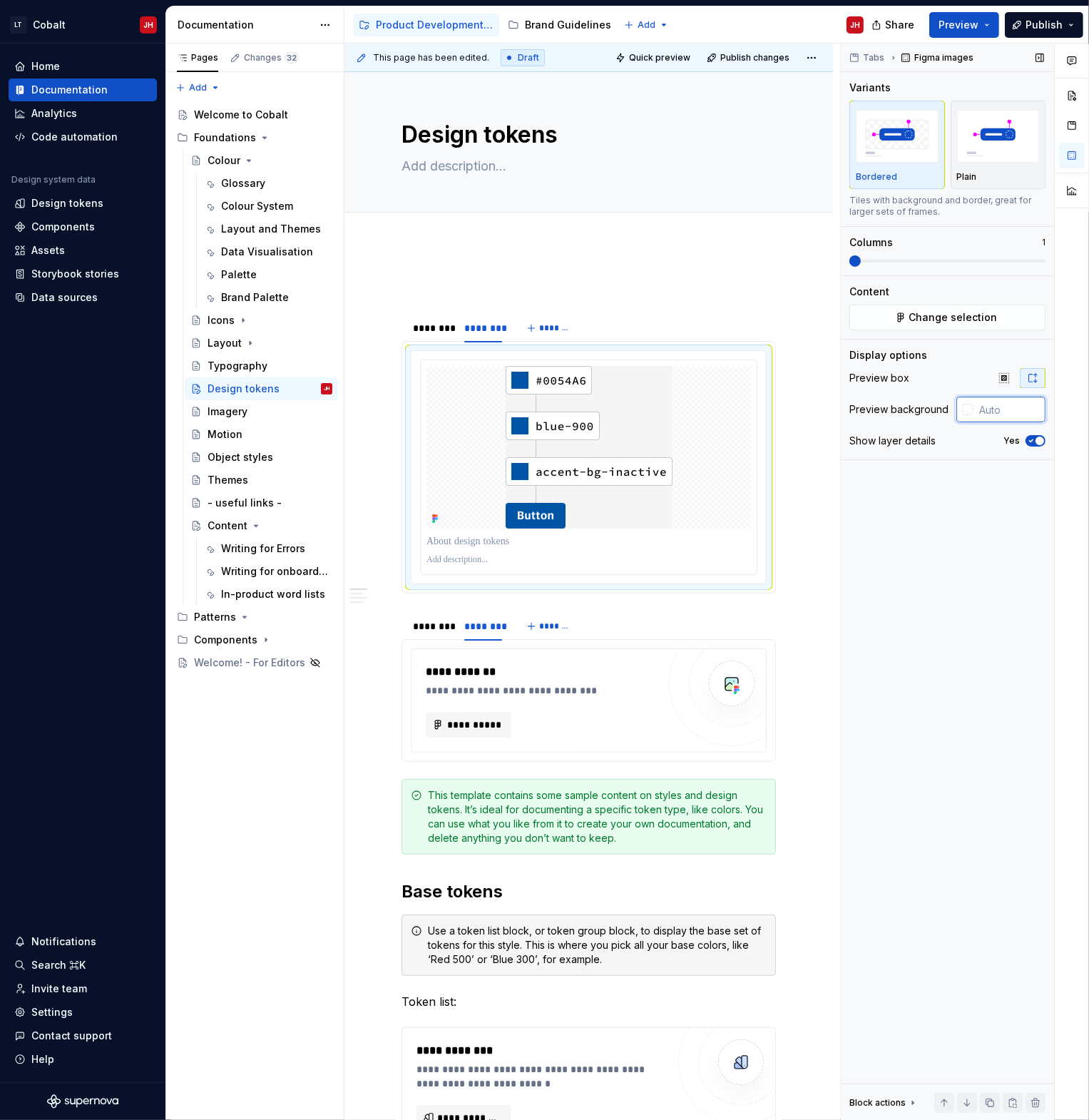 click at bounding box center (1009, 409) 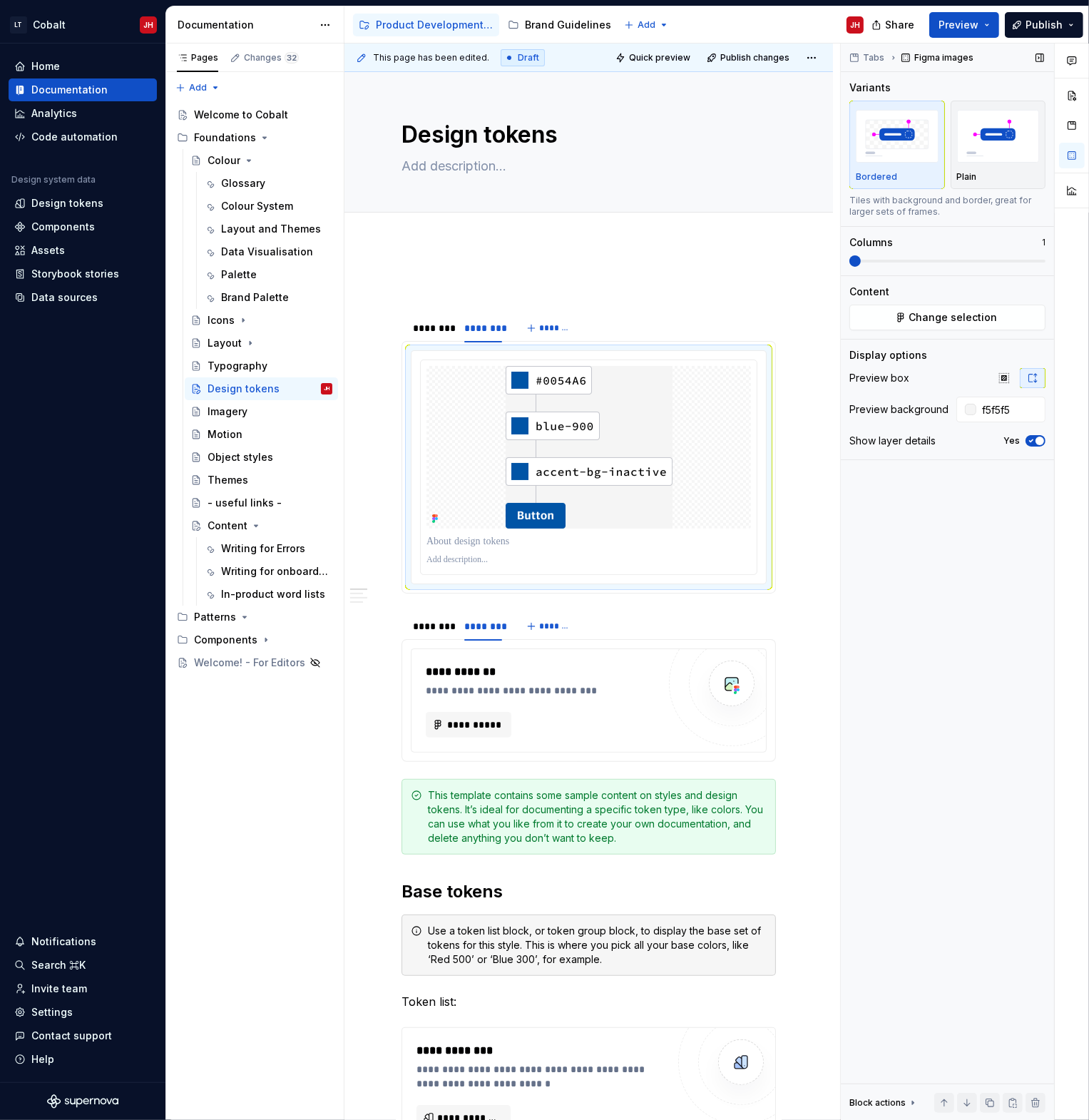 type on "#F5F5F5" 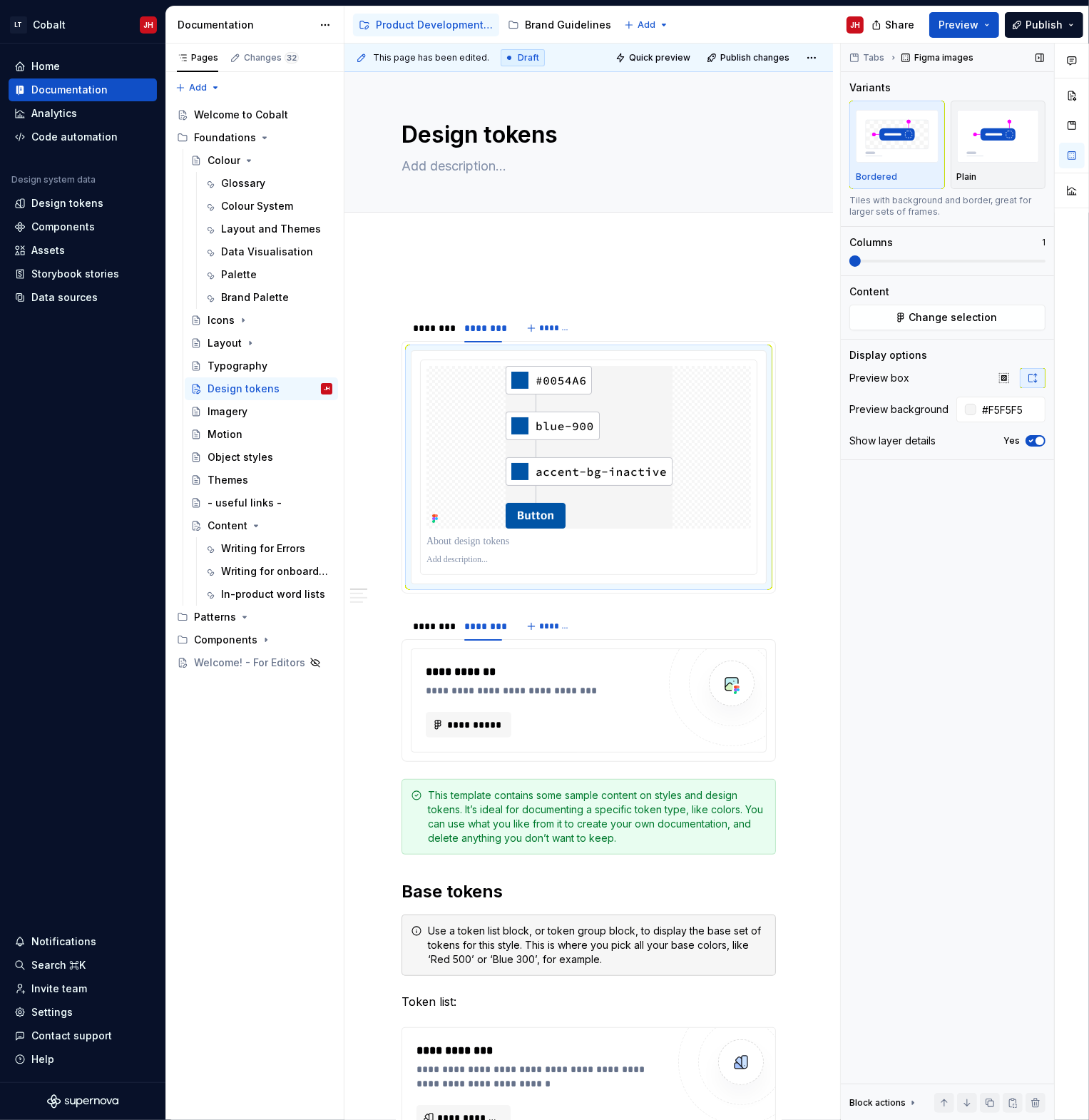 click on "Tabs Figma images Variants Bordered Plain Tiles with background and border, great for larger sets of frames. Columns 1 Content Change selection Display options Preview box Preview background #F5F5F5 Show layer details Yes Block actions Move up Move down Duplicate Copy (⌘C) Cut (⌘X) Delete" at bounding box center [947, 582] 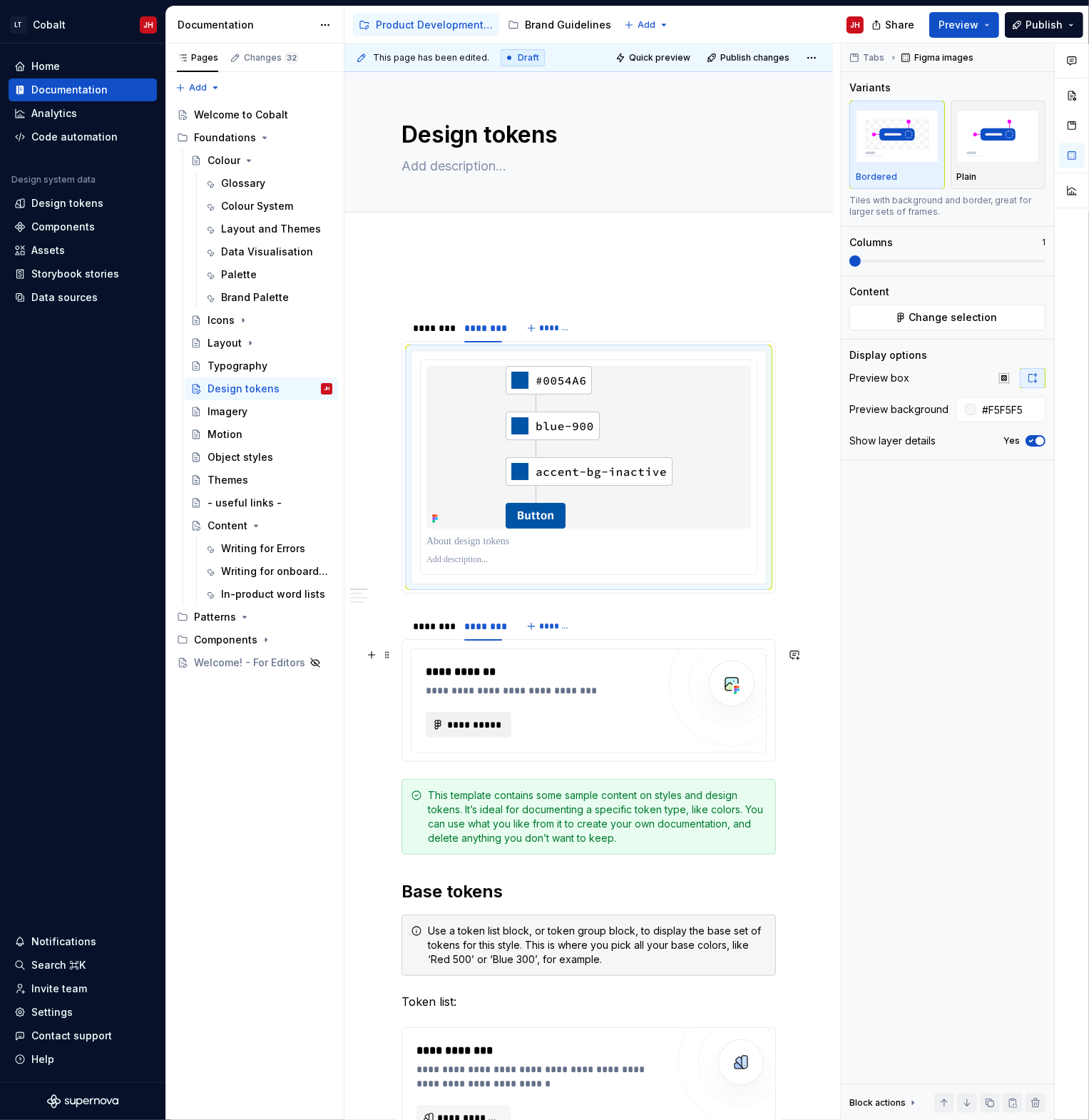 type 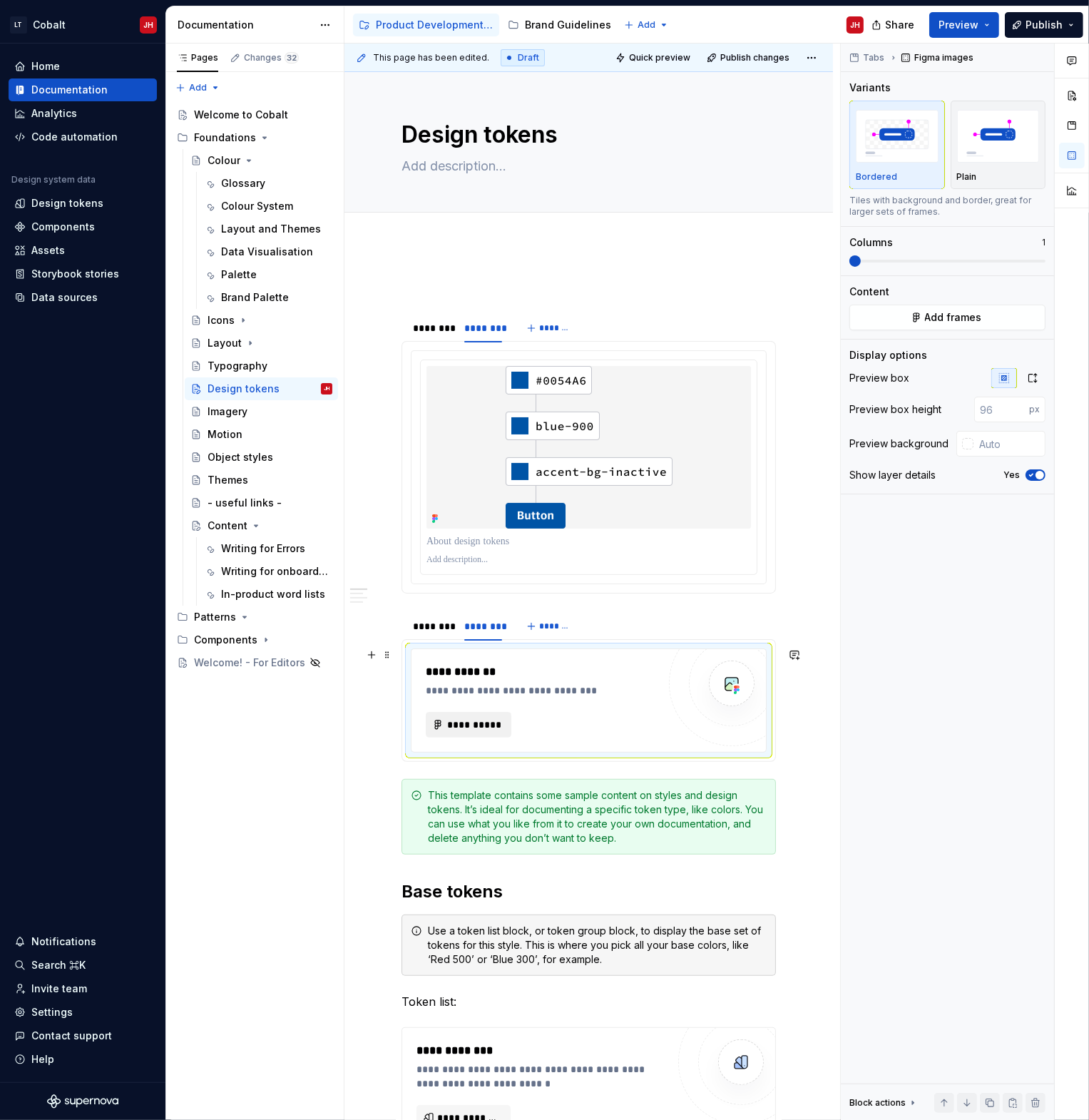 click on "**********" at bounding box center [474, 725] 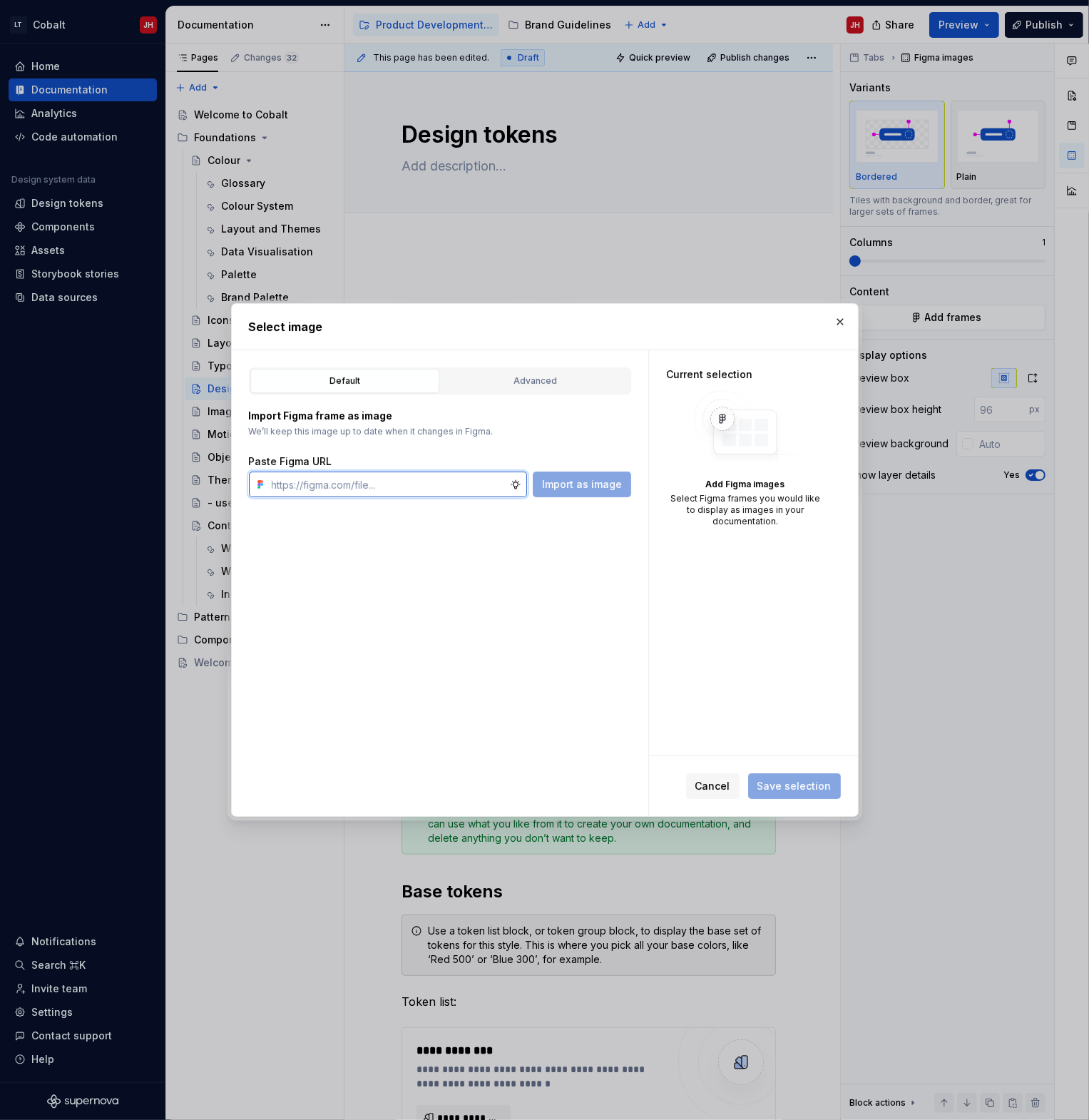 paste on "https://www.figma.com/design/2ciev7GHUDwavRV9v7hp8L/Cobalt-v1?node-id=2411-3017&t=SCYG1Qox5PxbMDI1-4" 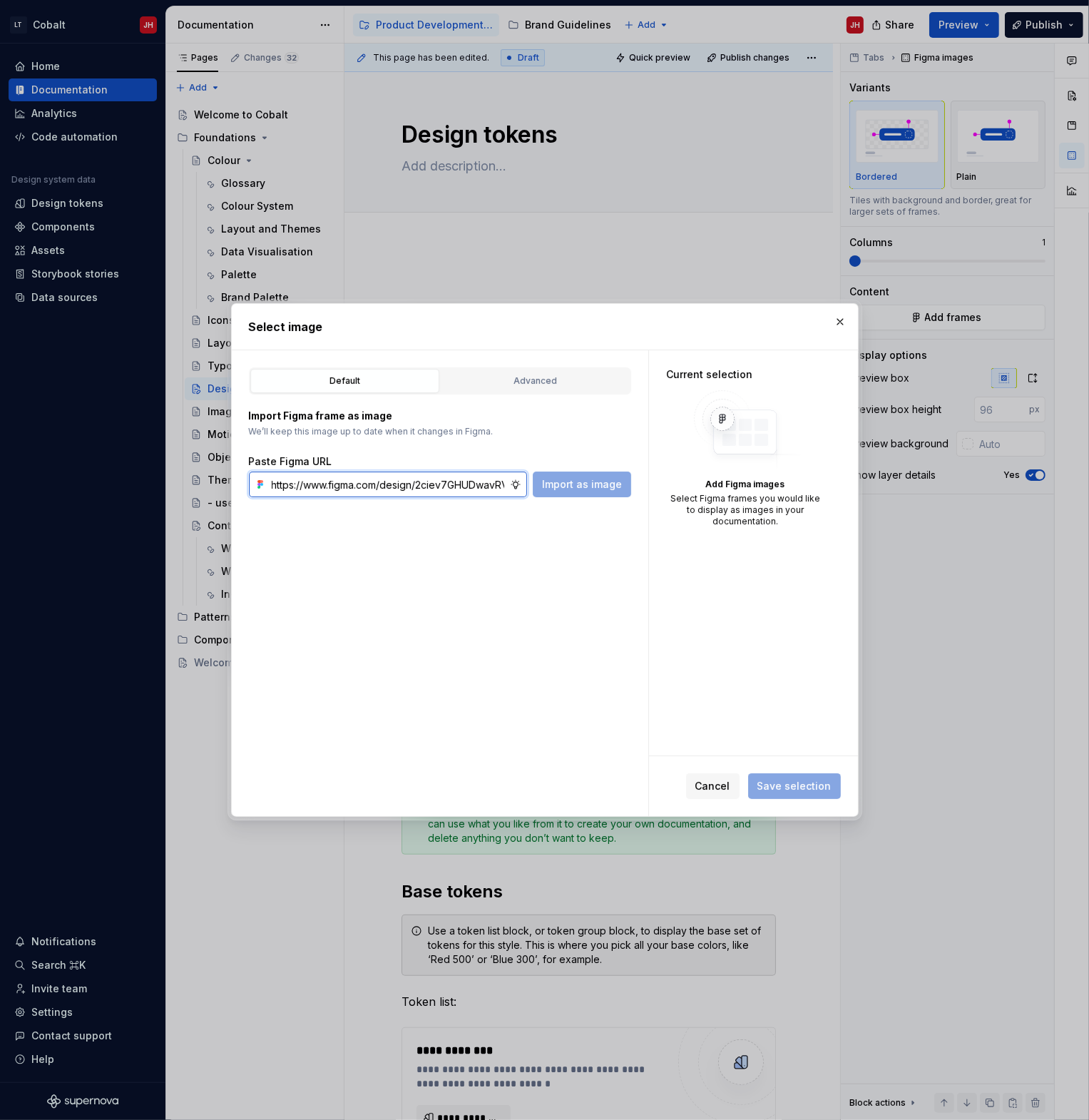 scroll, scrollTop: 0, scrollLeft: 315, axis: horizontal 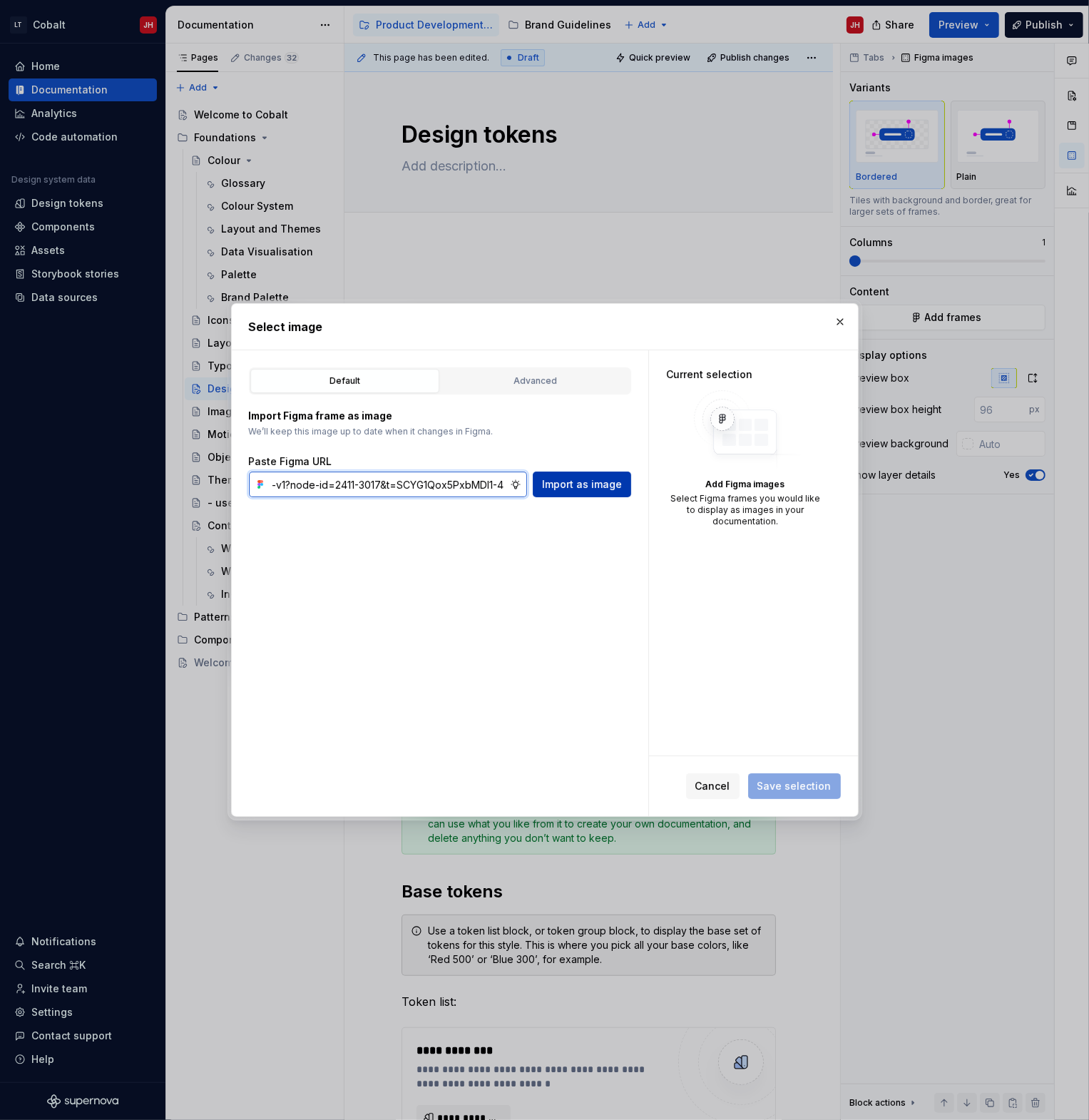 type on "https://www.figma.com/design/2ciev7GHUDwavRV9v7hp8L/Cobalt-v1?node-id=2411-3017&t=SCYG1Qox5PxbMDI1-4" 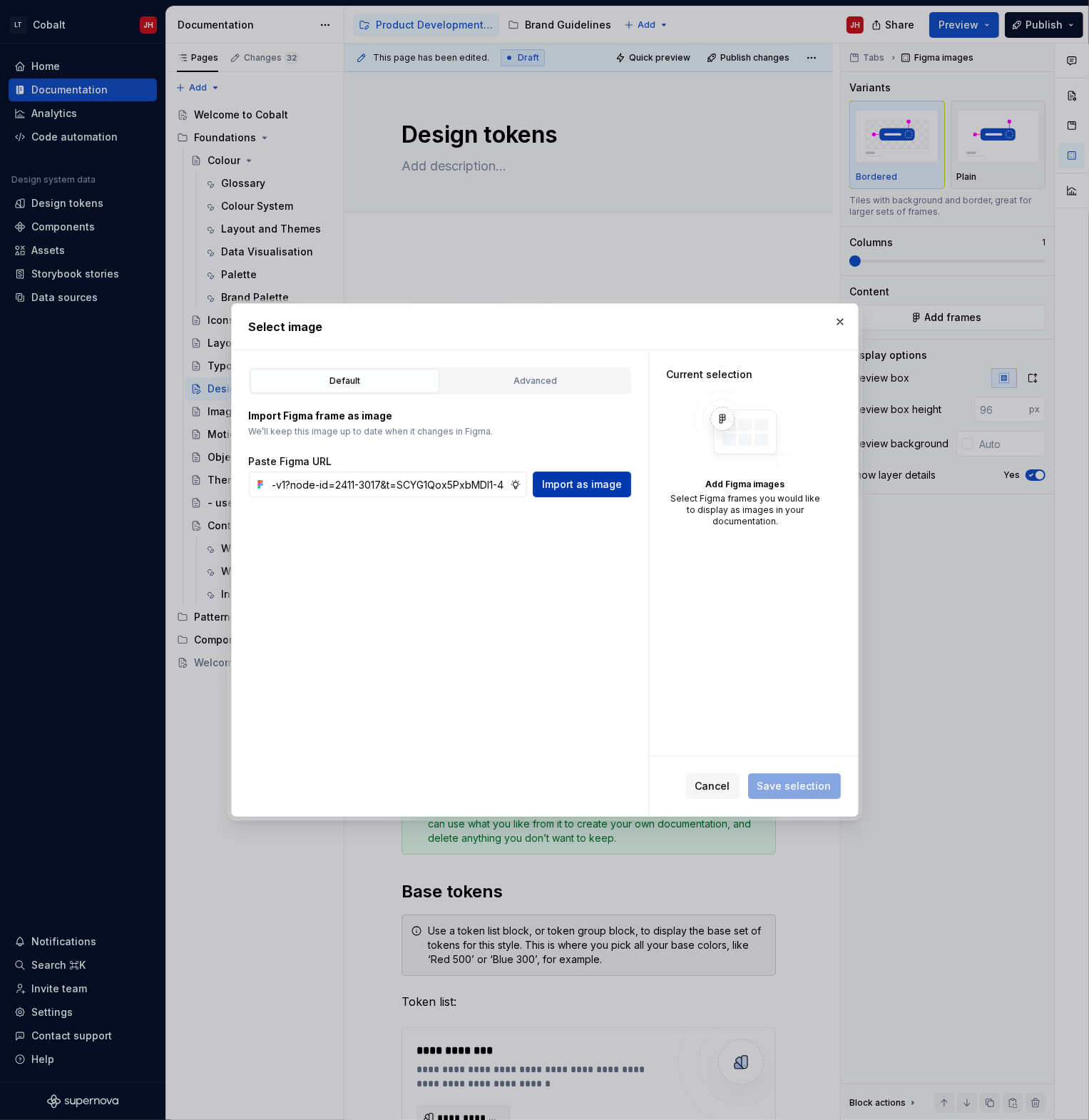 click on "Import as image" at bounding box center (582, 484) 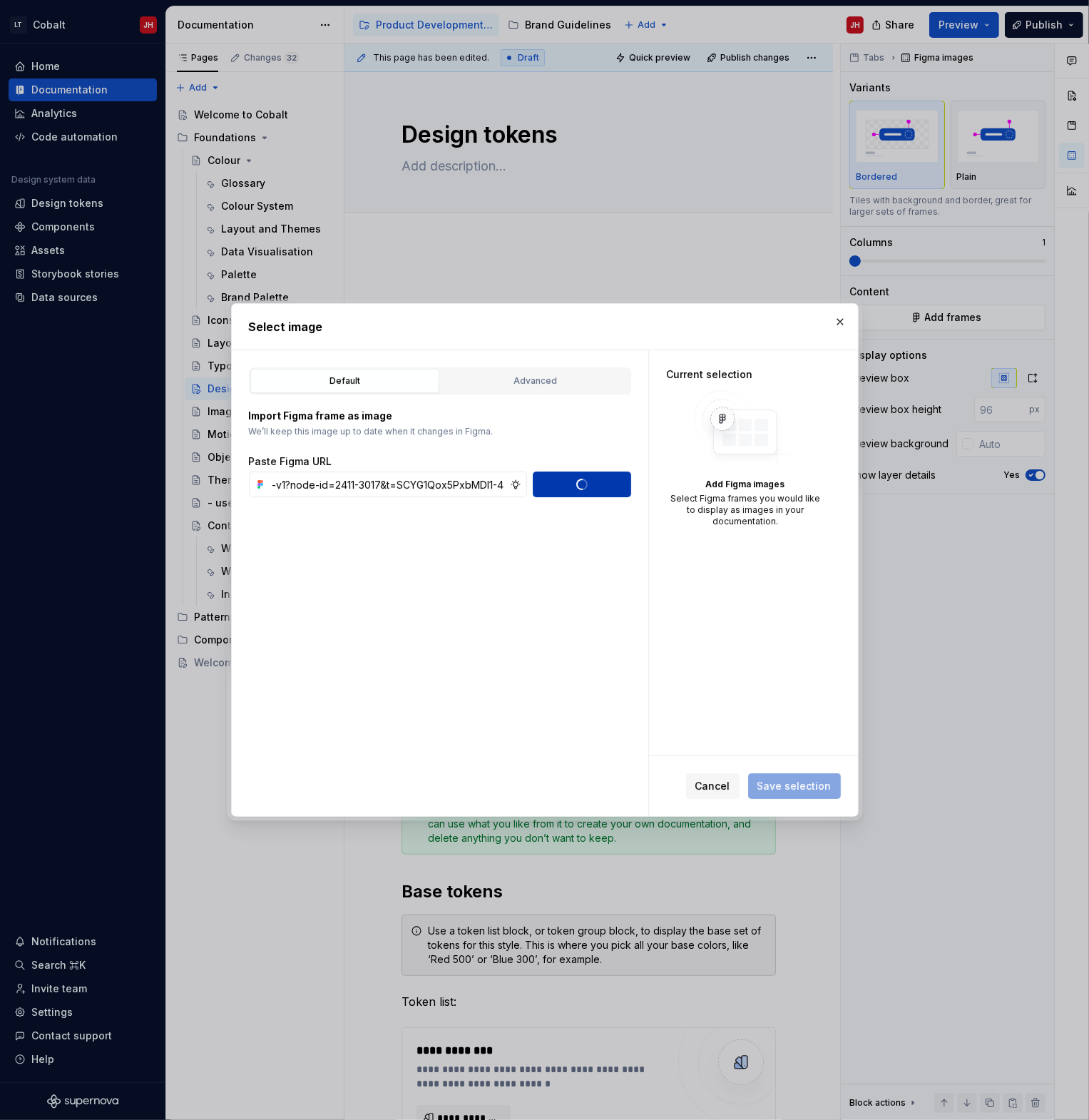 scroll, scrollTop: 0, scrollLeft: 0, axis: both 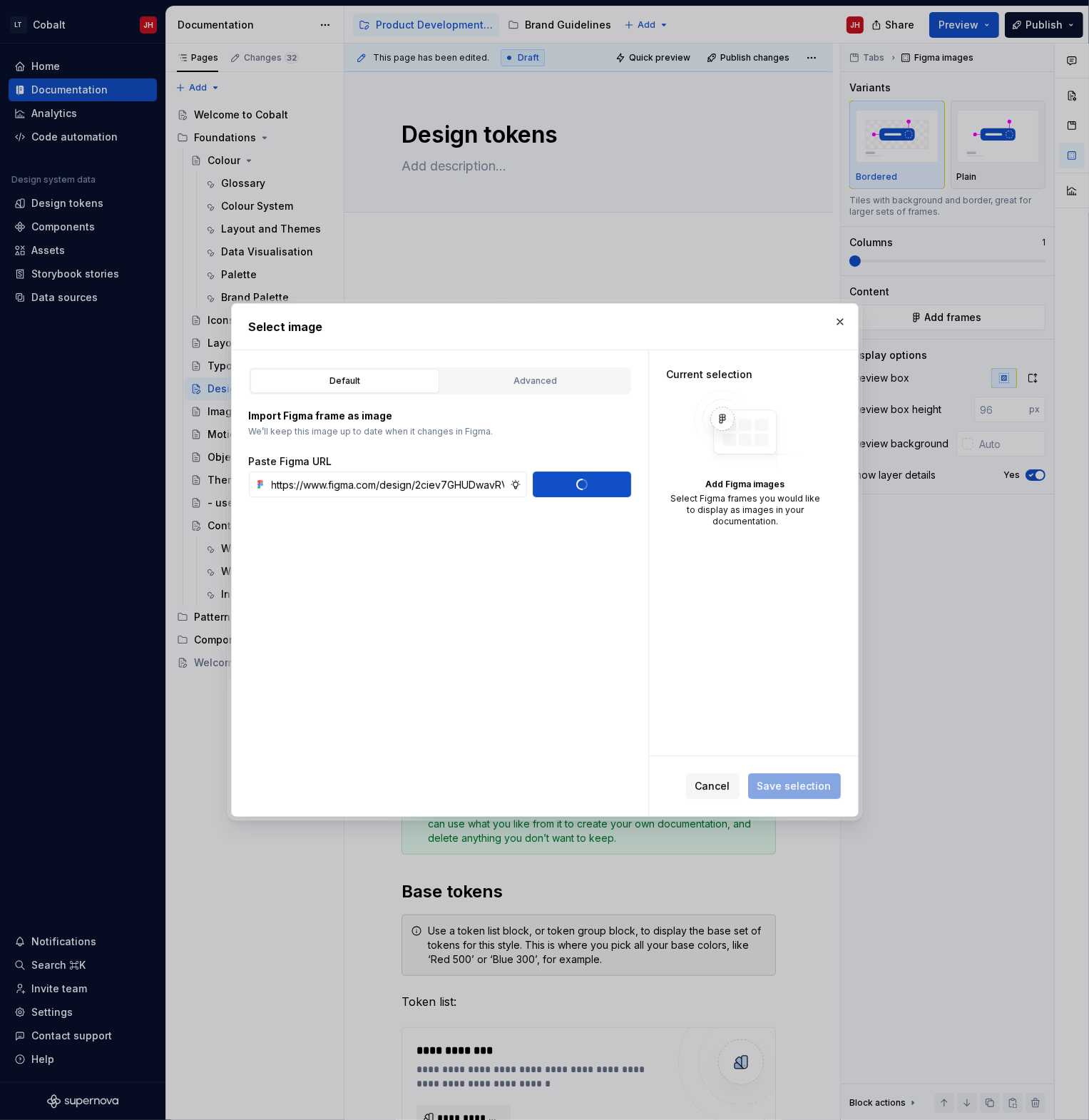 type 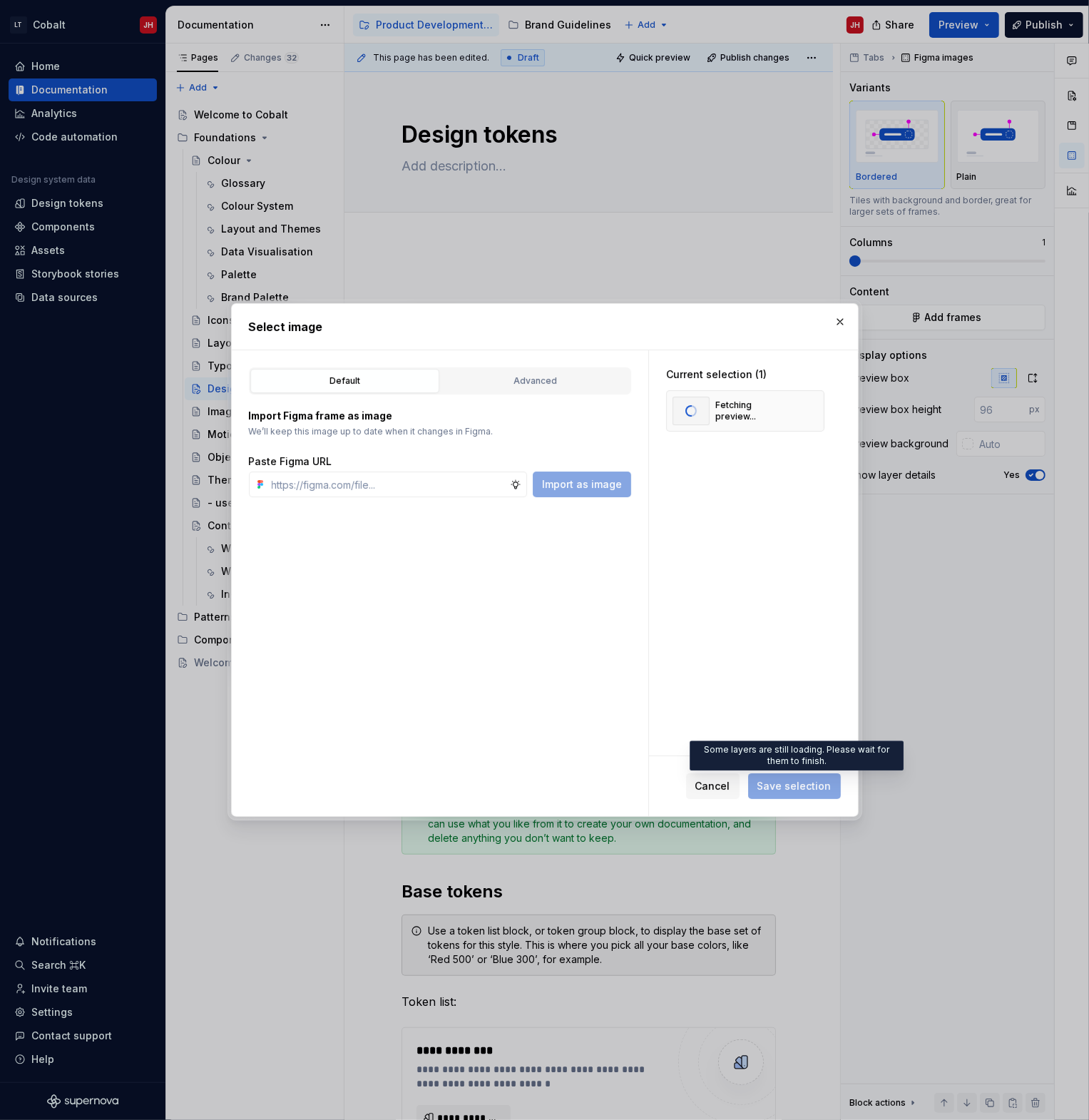 type on "*" 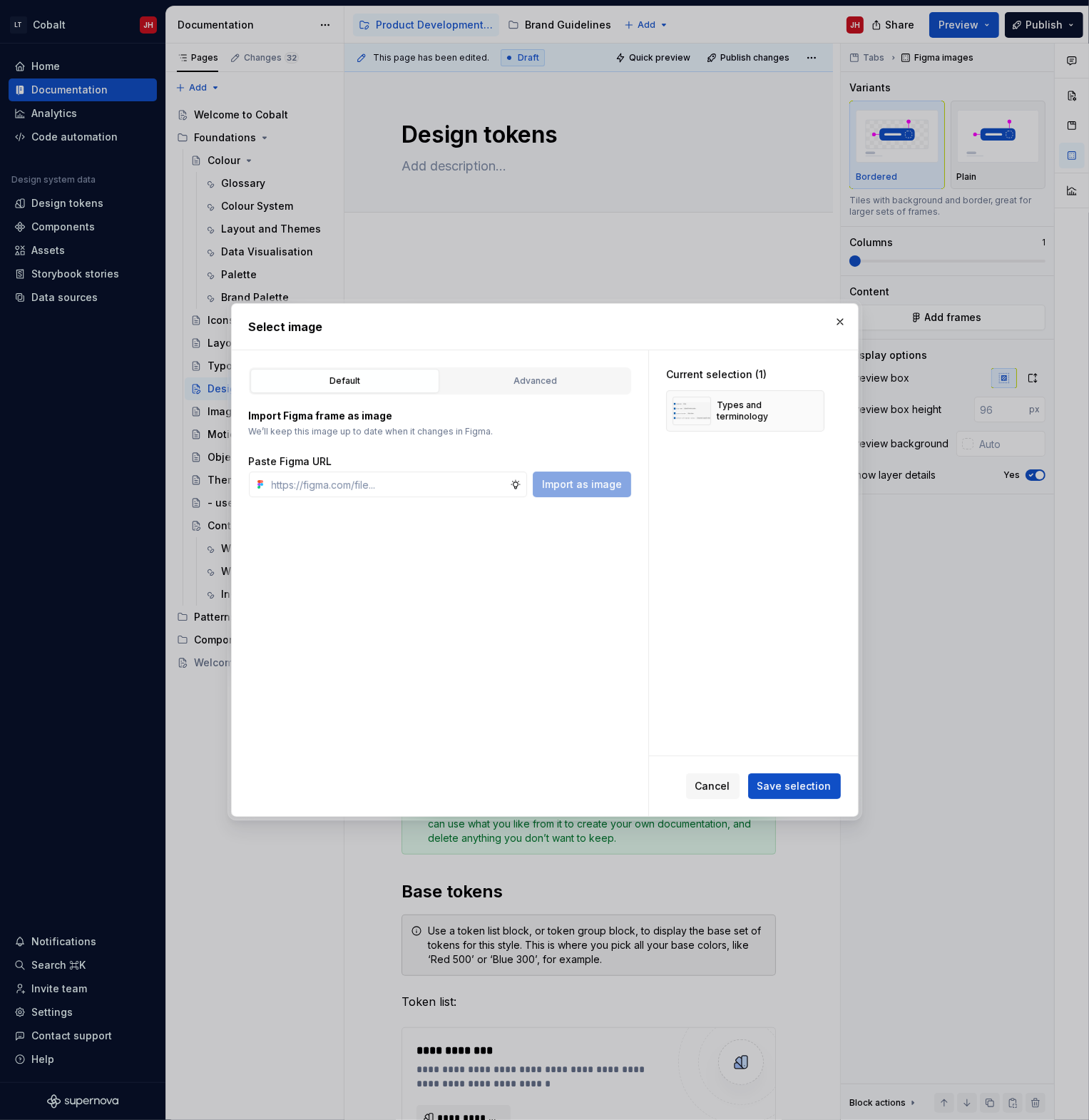 click on "Save selection" at bounding box center (794, 786) 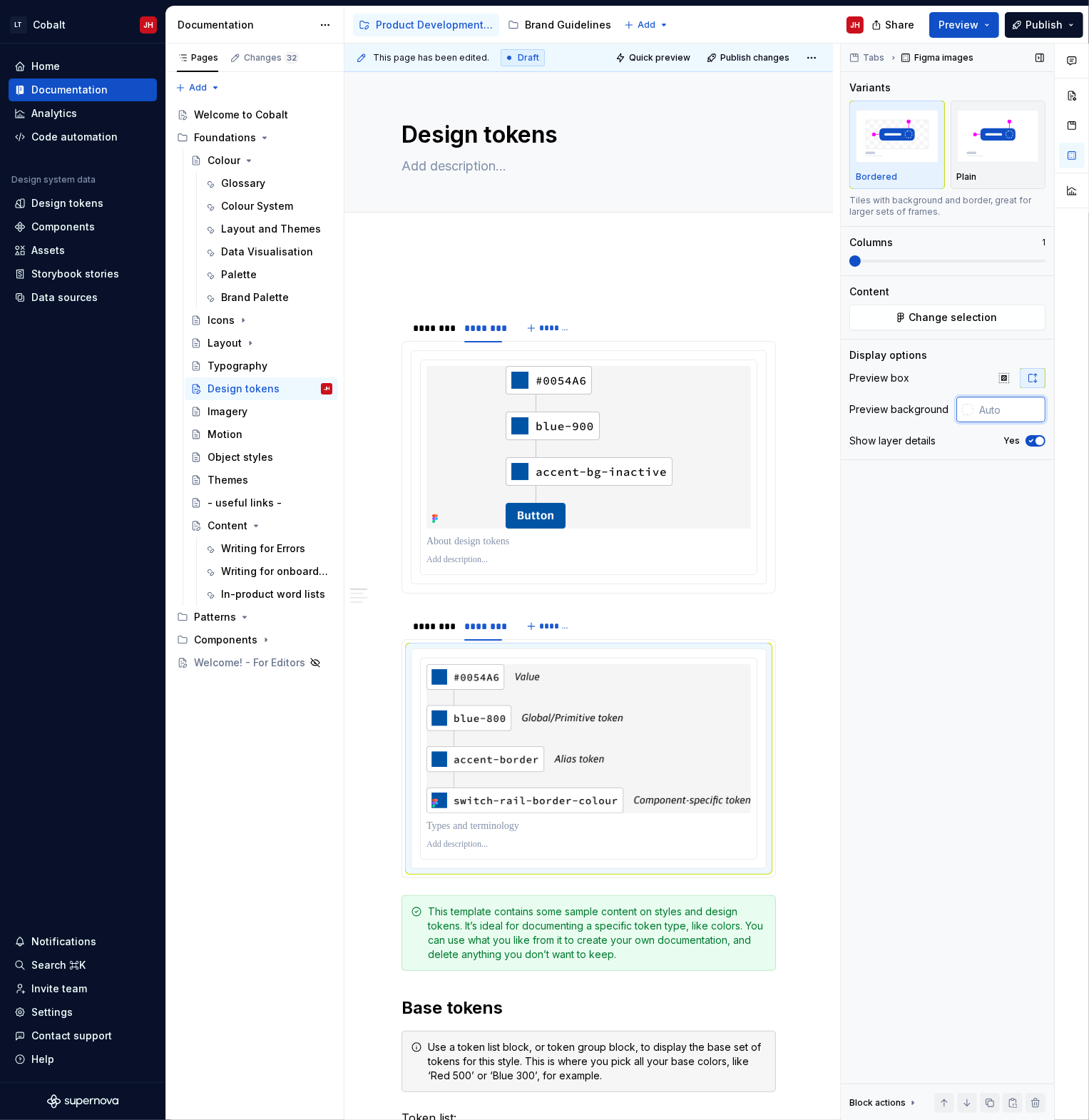 click at bounding box center (1009, 409) 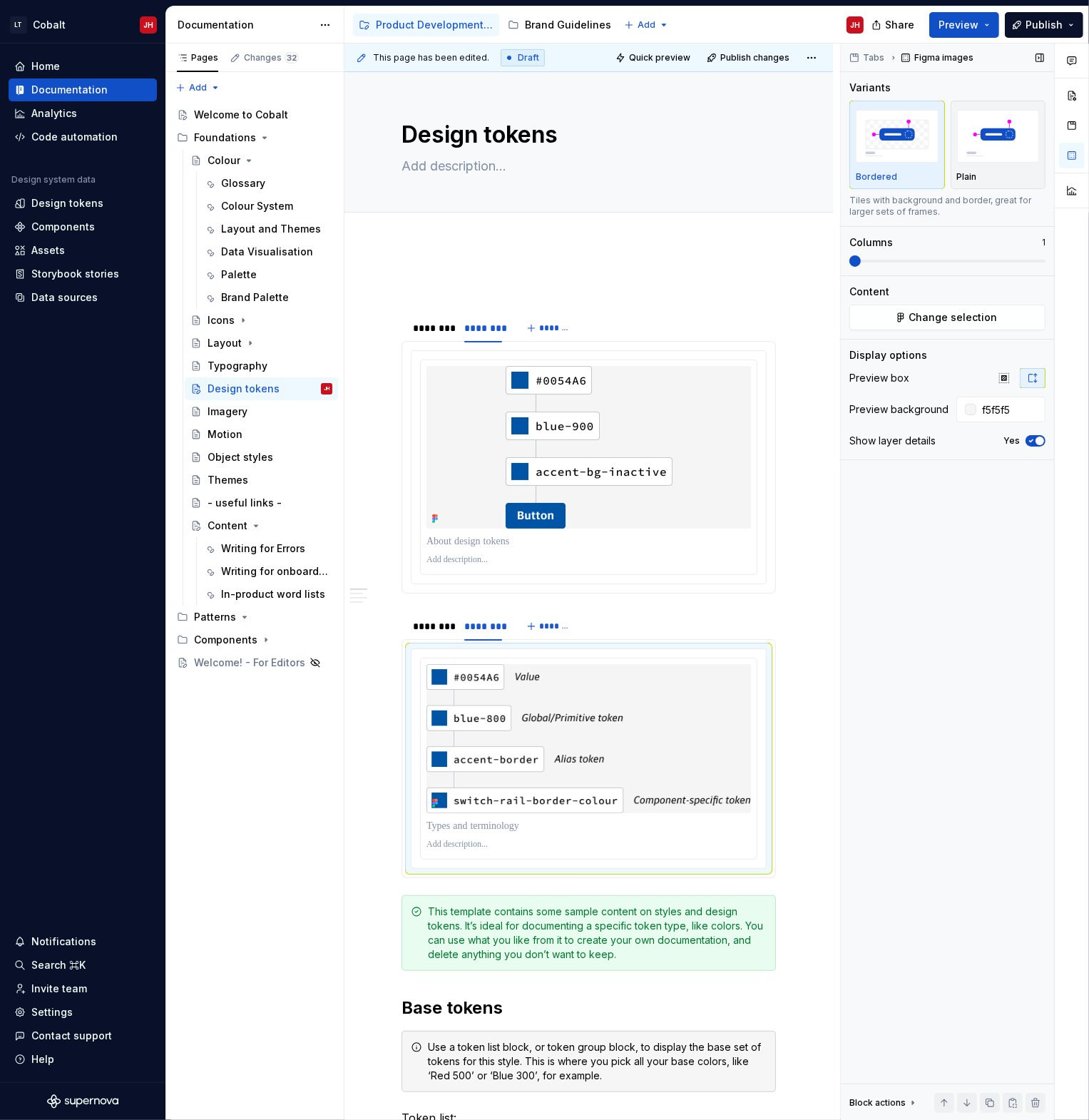 type on "#F5F5F5" 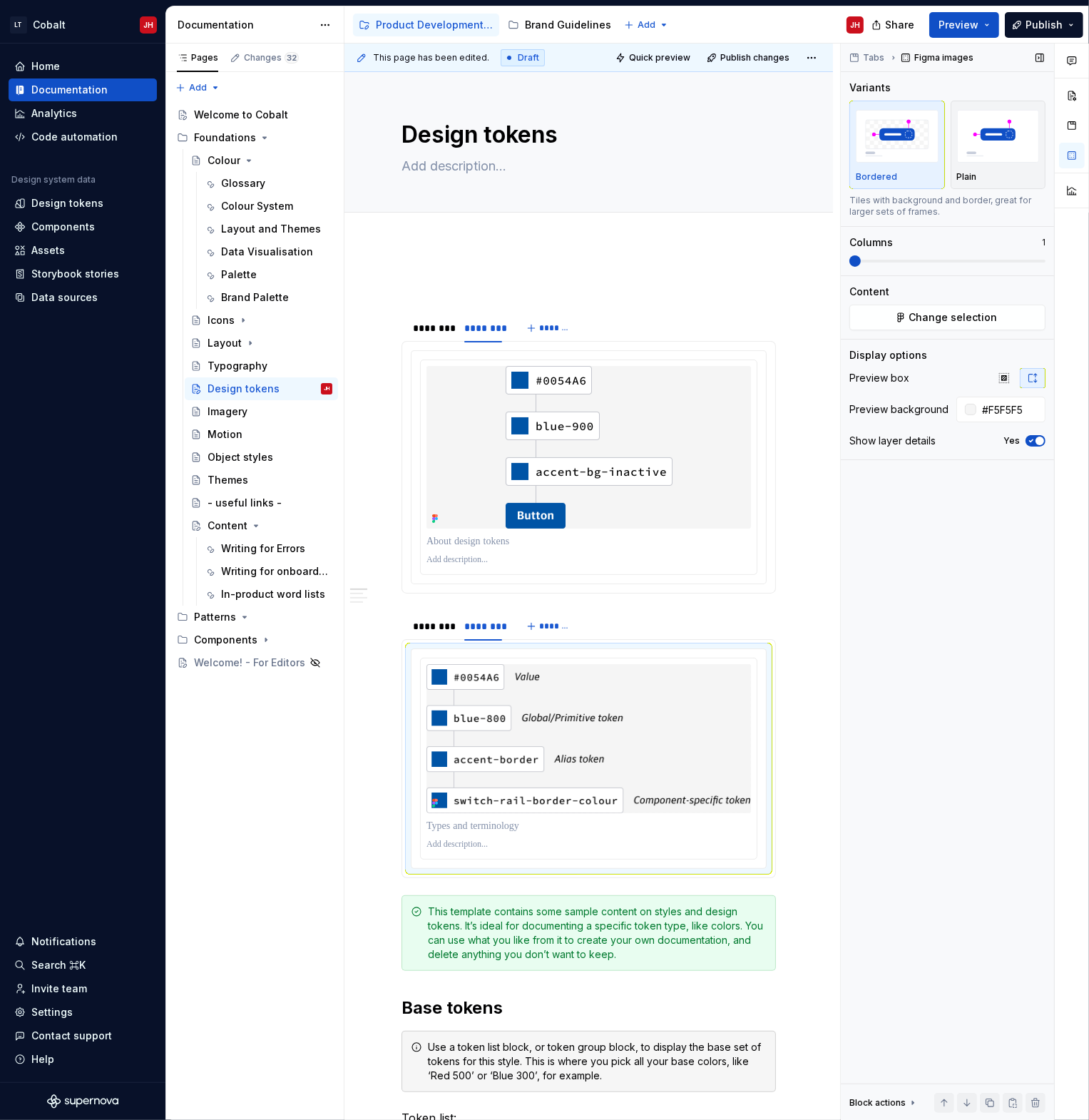 click on "Tabs Figma images Variants Bordered Plain Tiles with background and border, great for larger sets of frames. Columns 1 Content Change selection Display options Preview box Preview background #F5F5F5 Show layer details Yes Block actions Move up Move down Duplicate Copy (⌘C) Cut (⌘X) Delete" at bounding box center (947, 582) 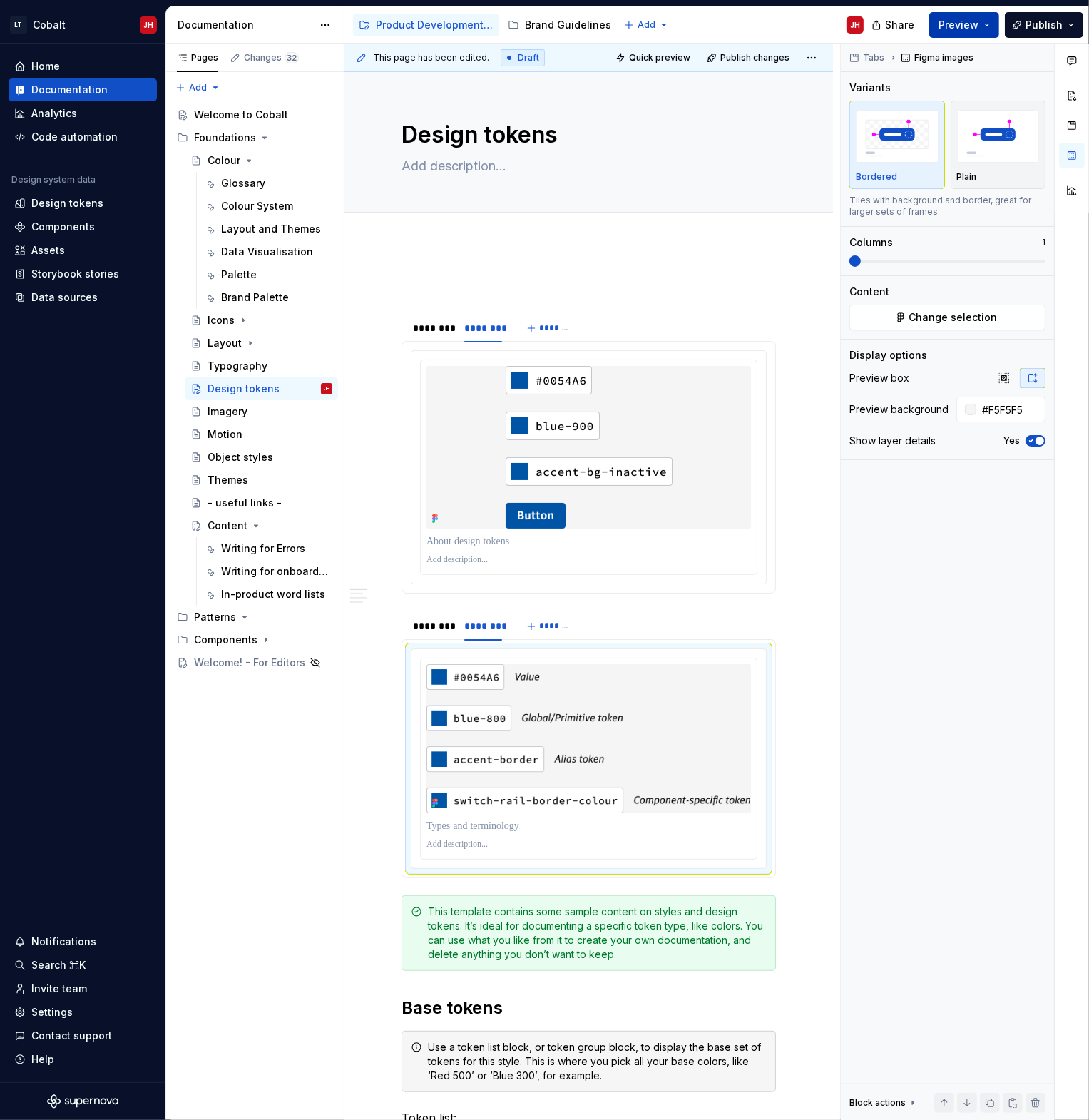 click on "Preview" at bounding box center (964, 25) 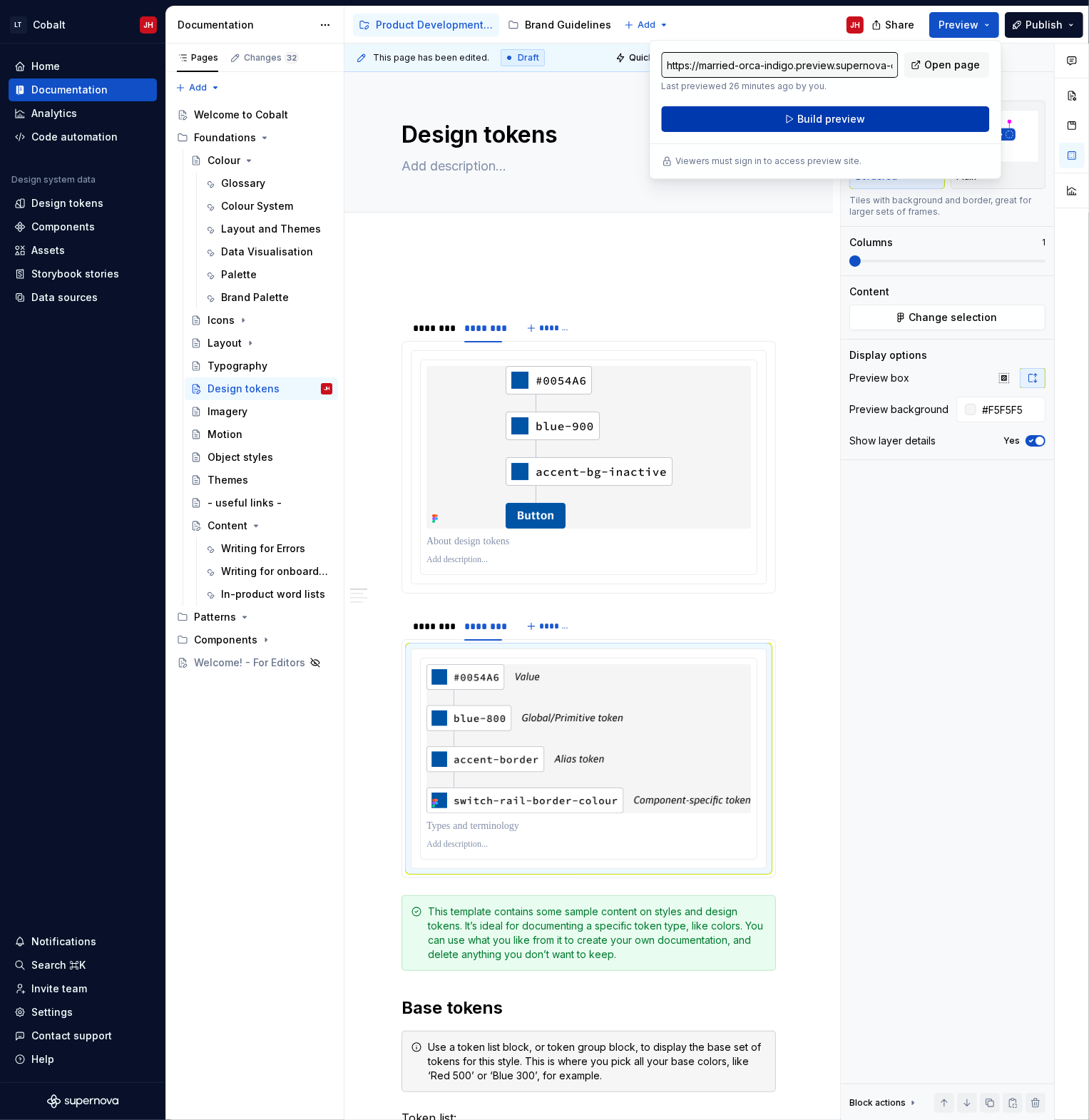 click on "Build preview" at bounding box center [831, 119] 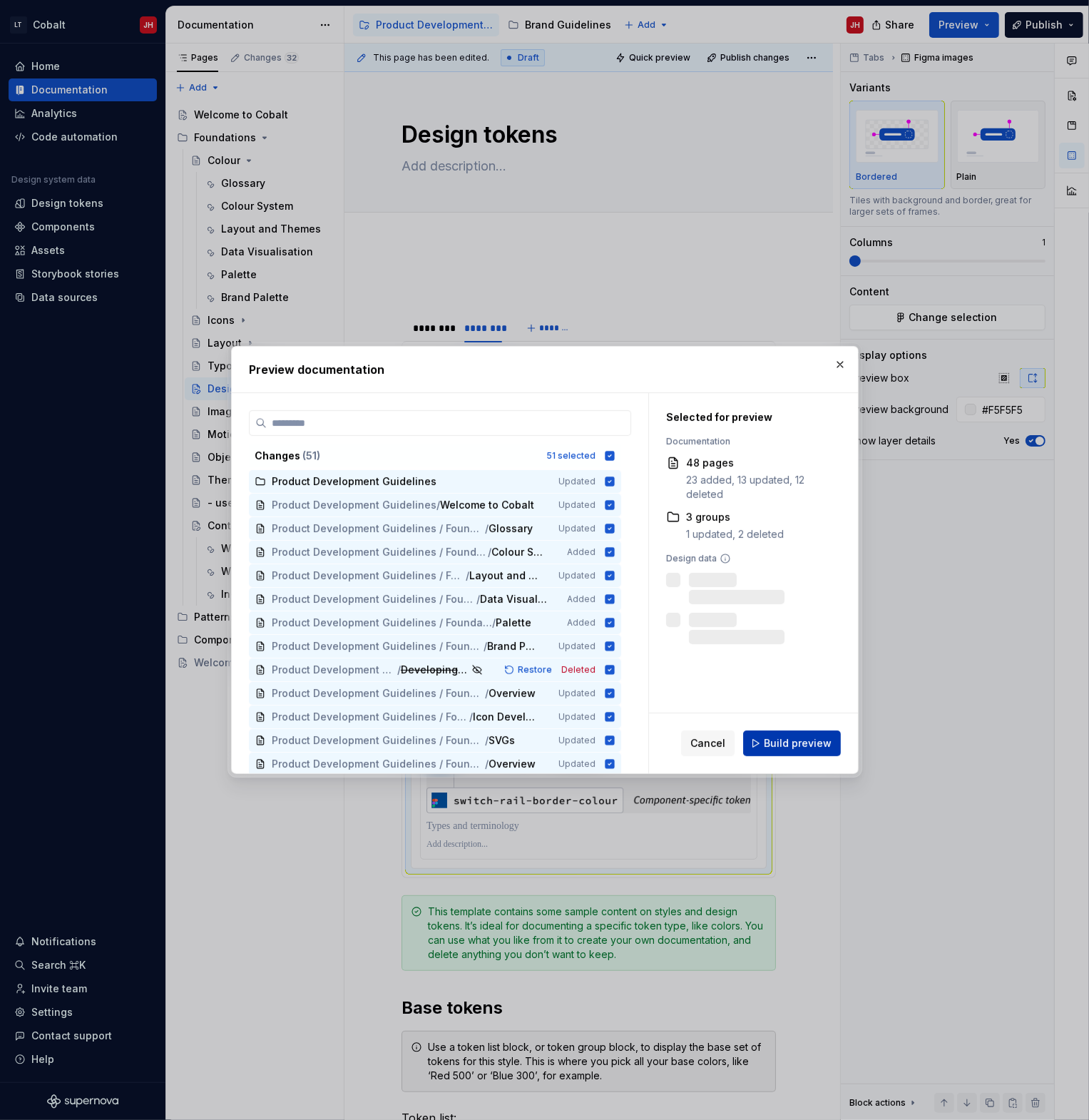 click on "Build preview" at bounding box center (792, 743) 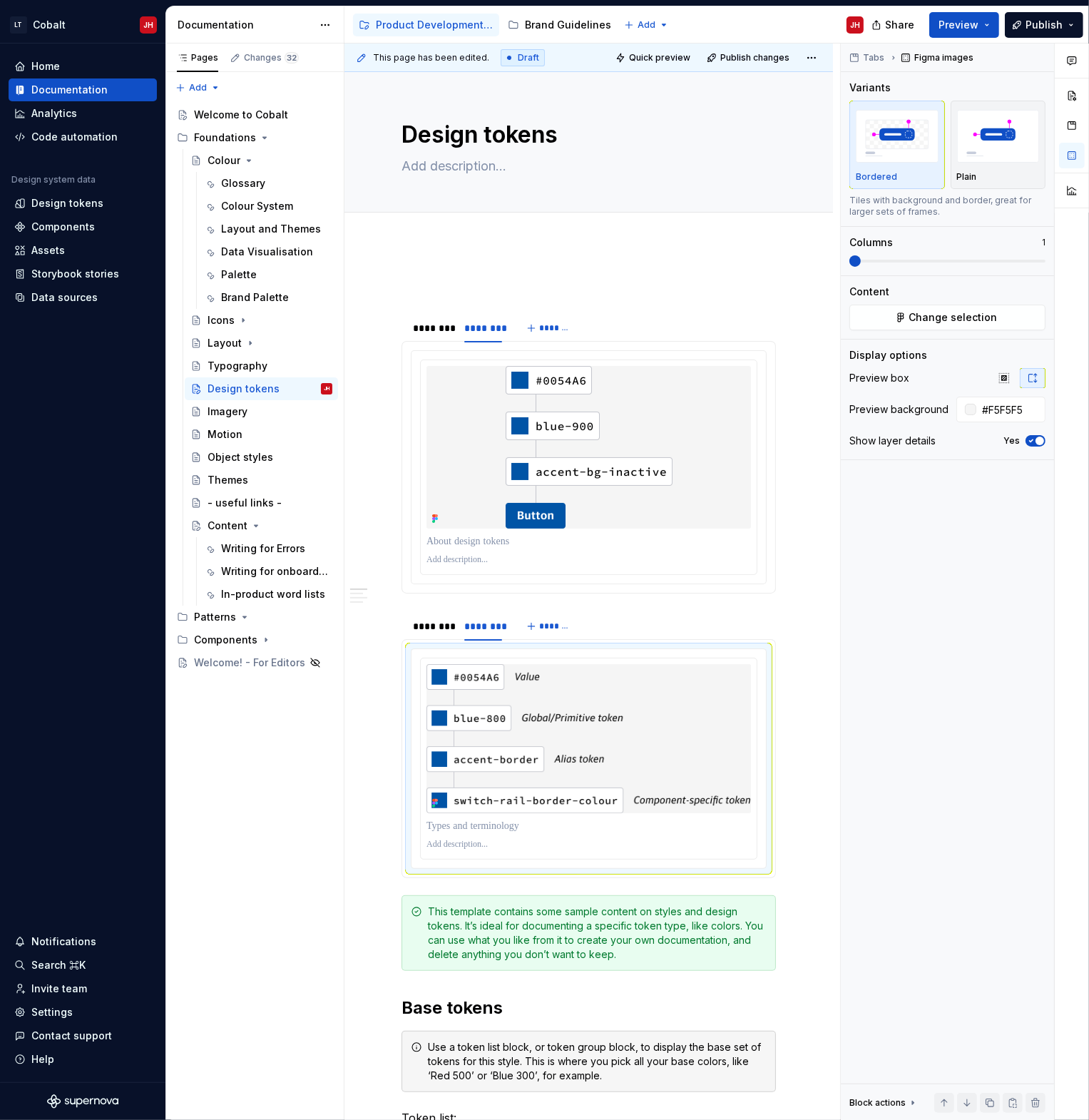 type on "*" 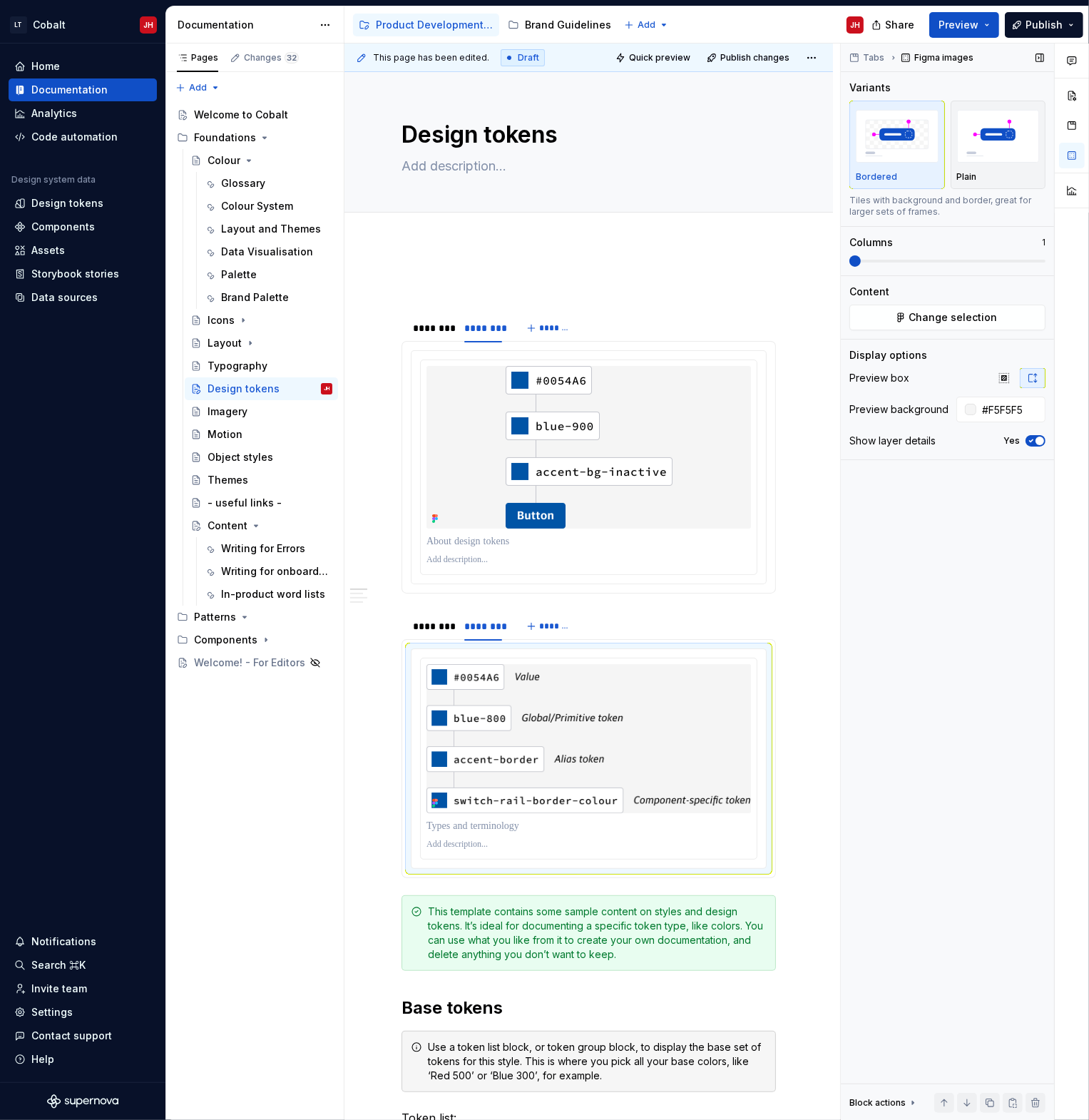 click 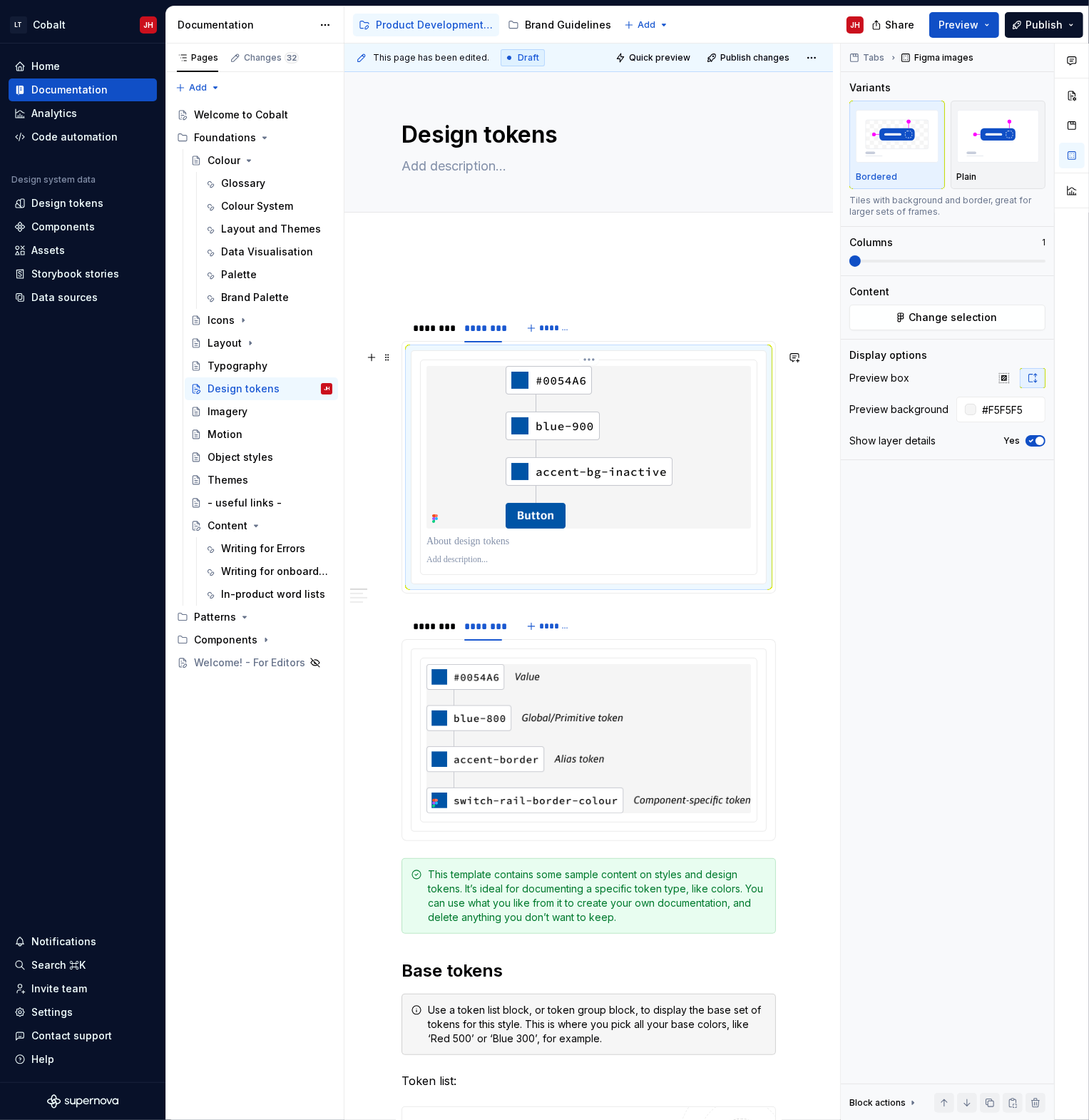 click at bounding box center [589, 447] 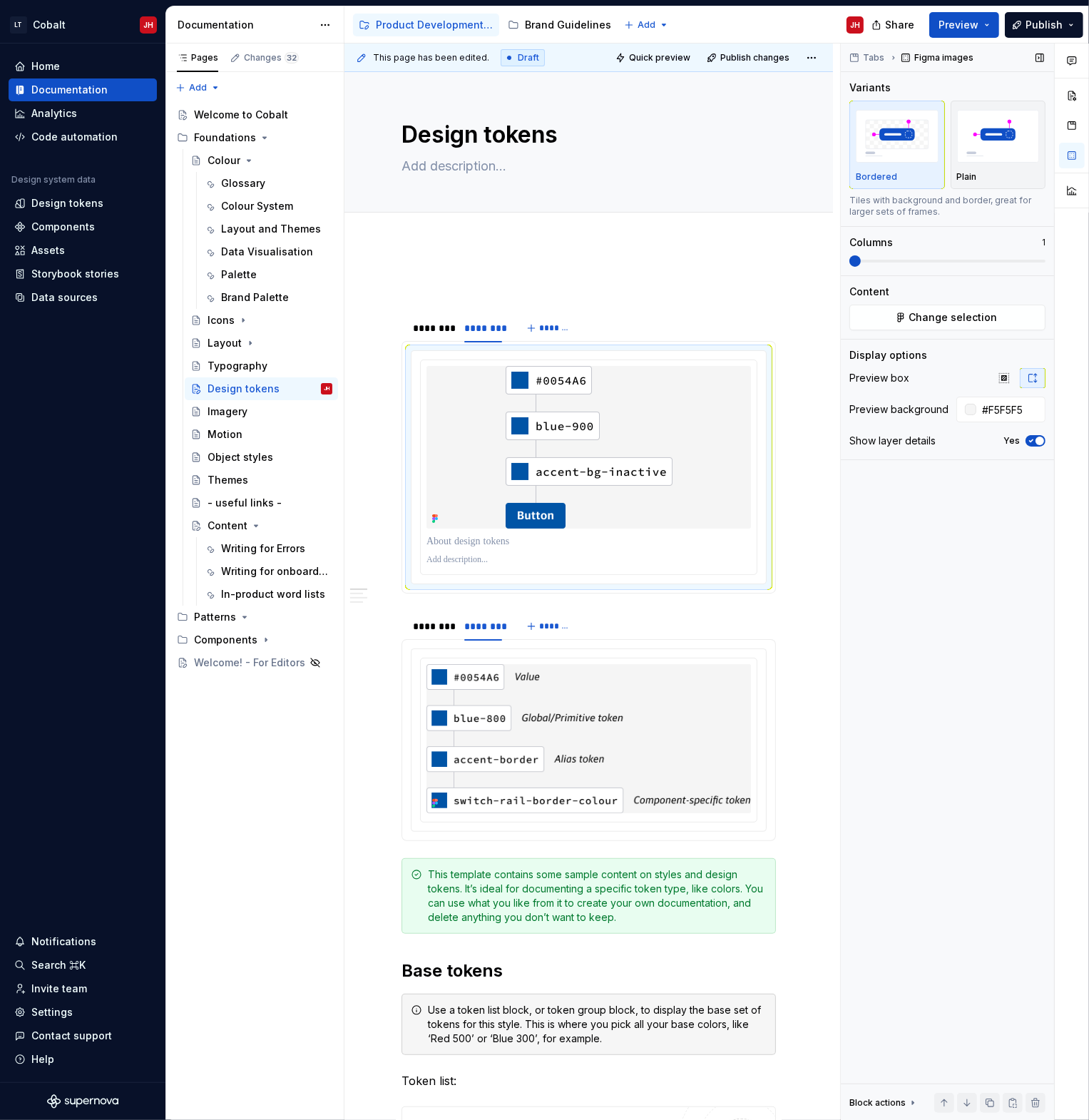 click on "Show layer details Yes" at bounding box center [947, 441] 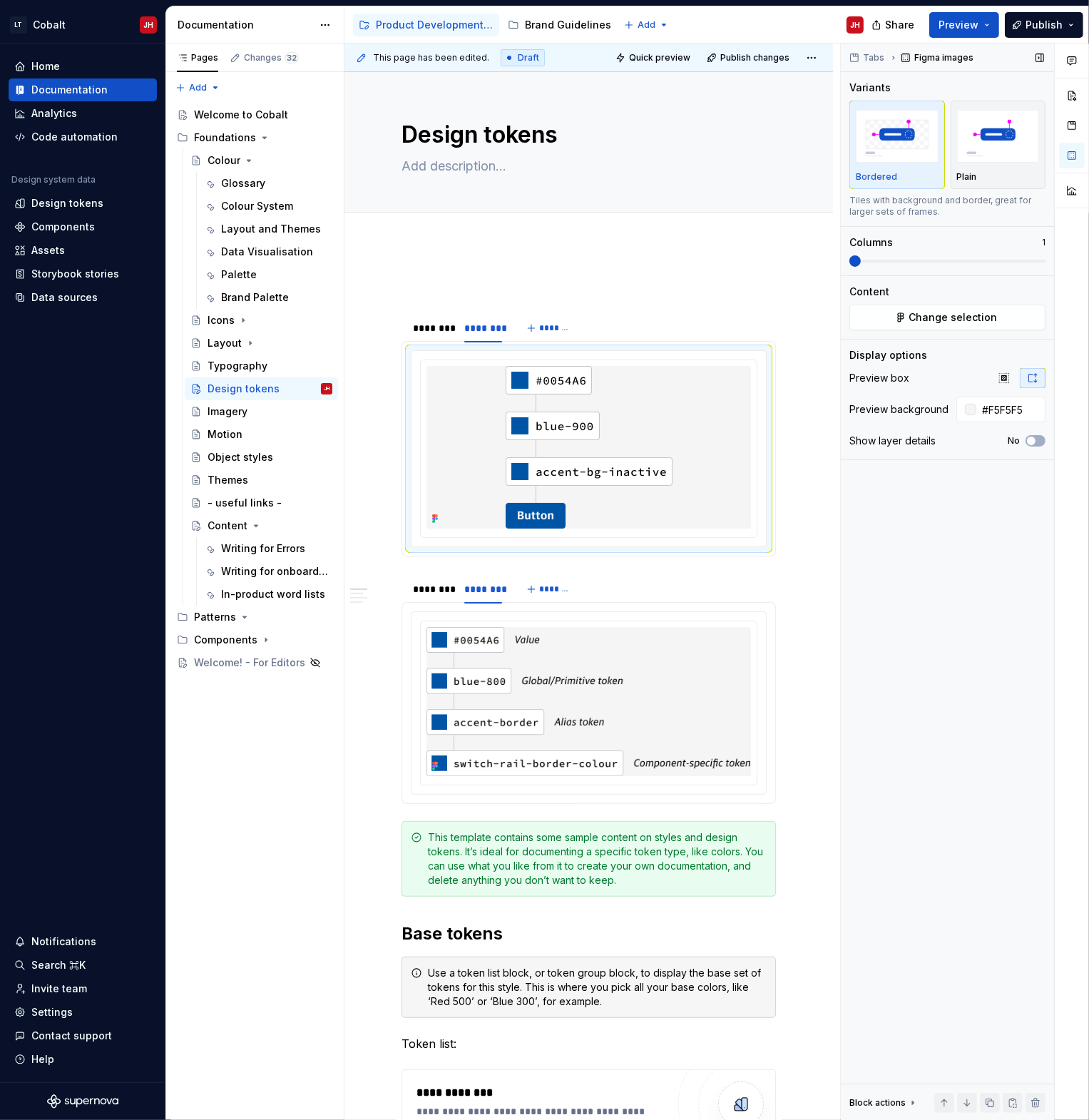 drag, startPoint x: 953, startPoint y: 531, endPoint x: 953, endPoint y: 521, distance: 10 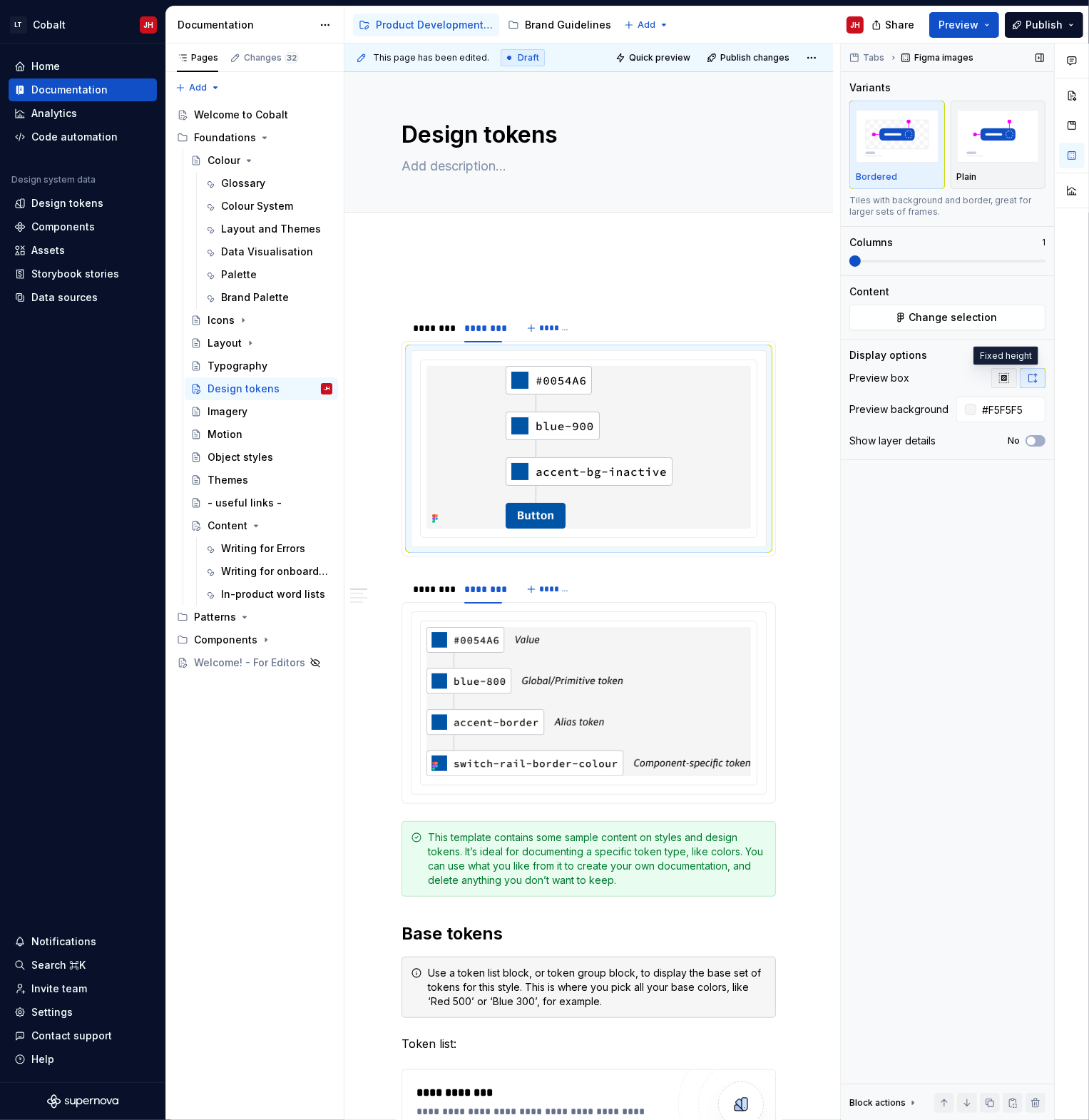 click 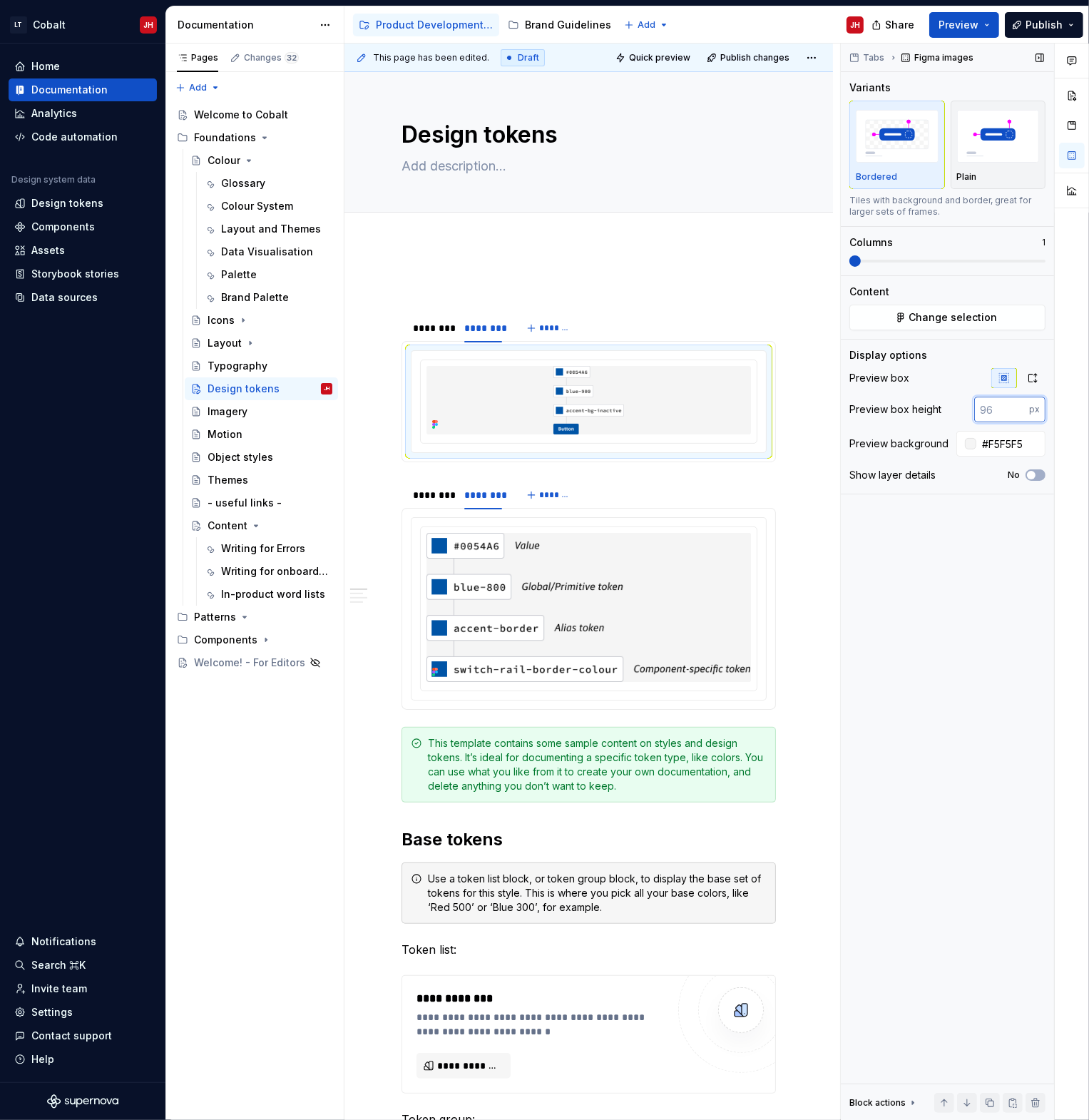 click at bounding box center [1001, 409] 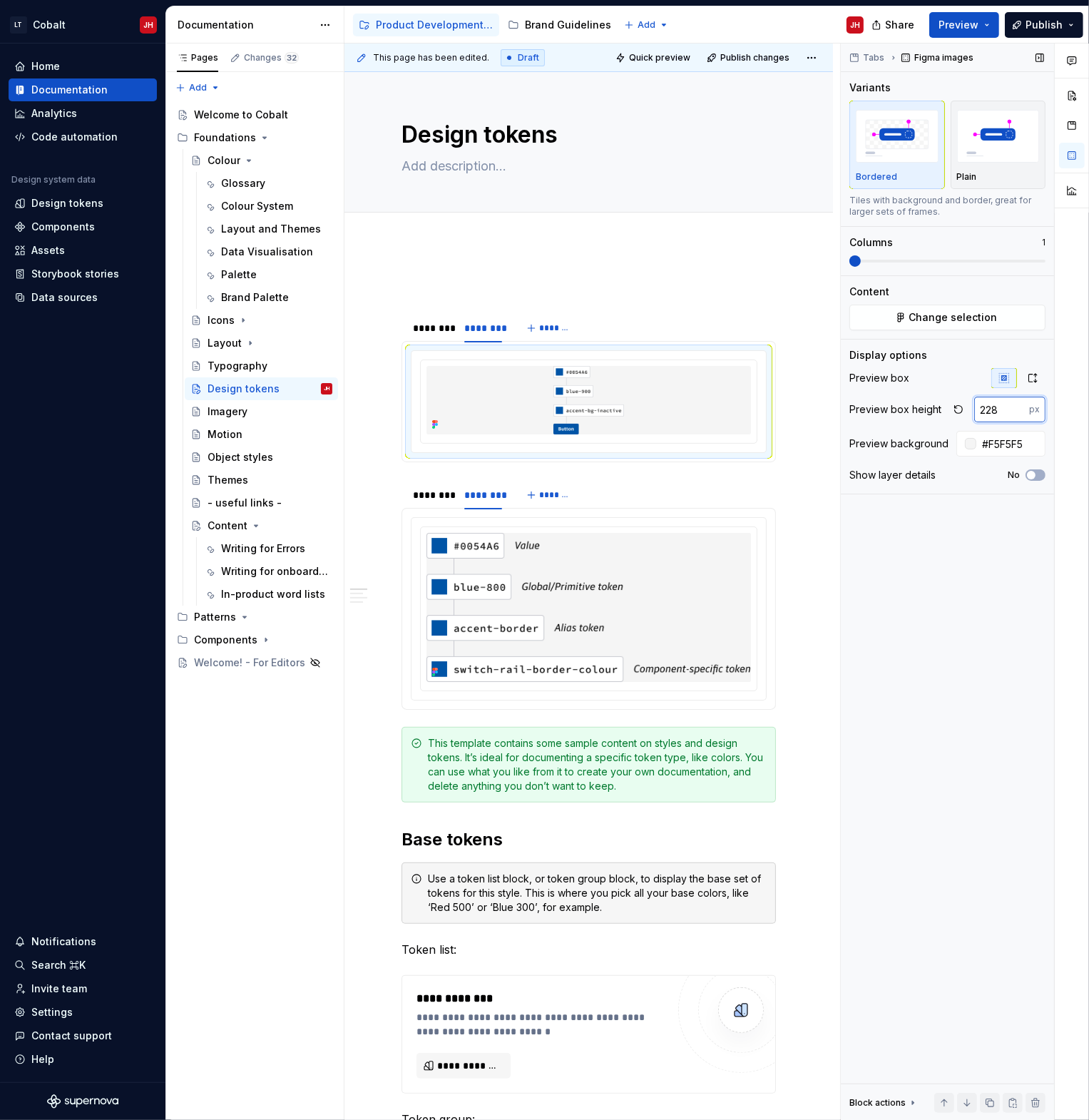 type on "228" 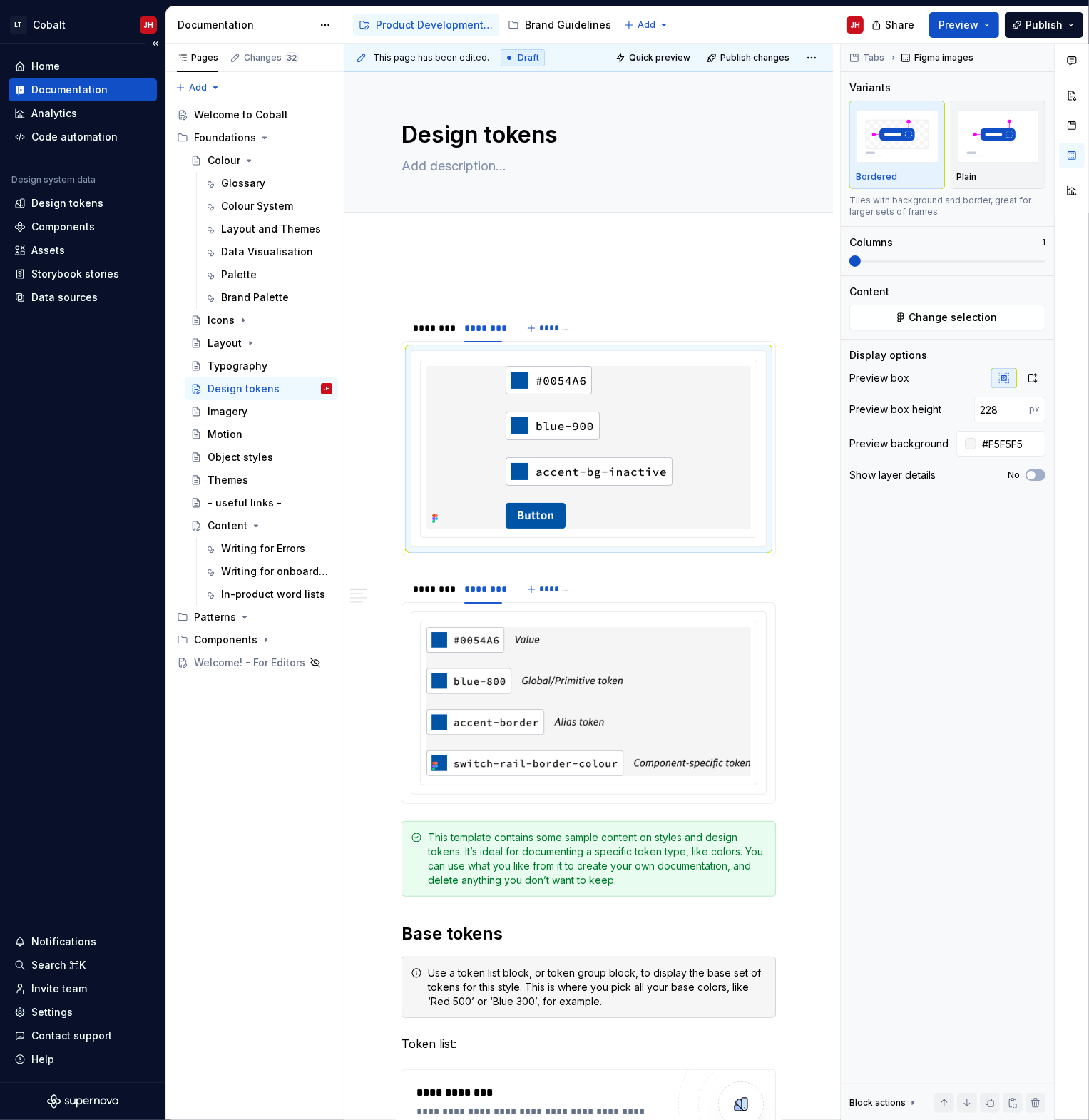 type on "*" 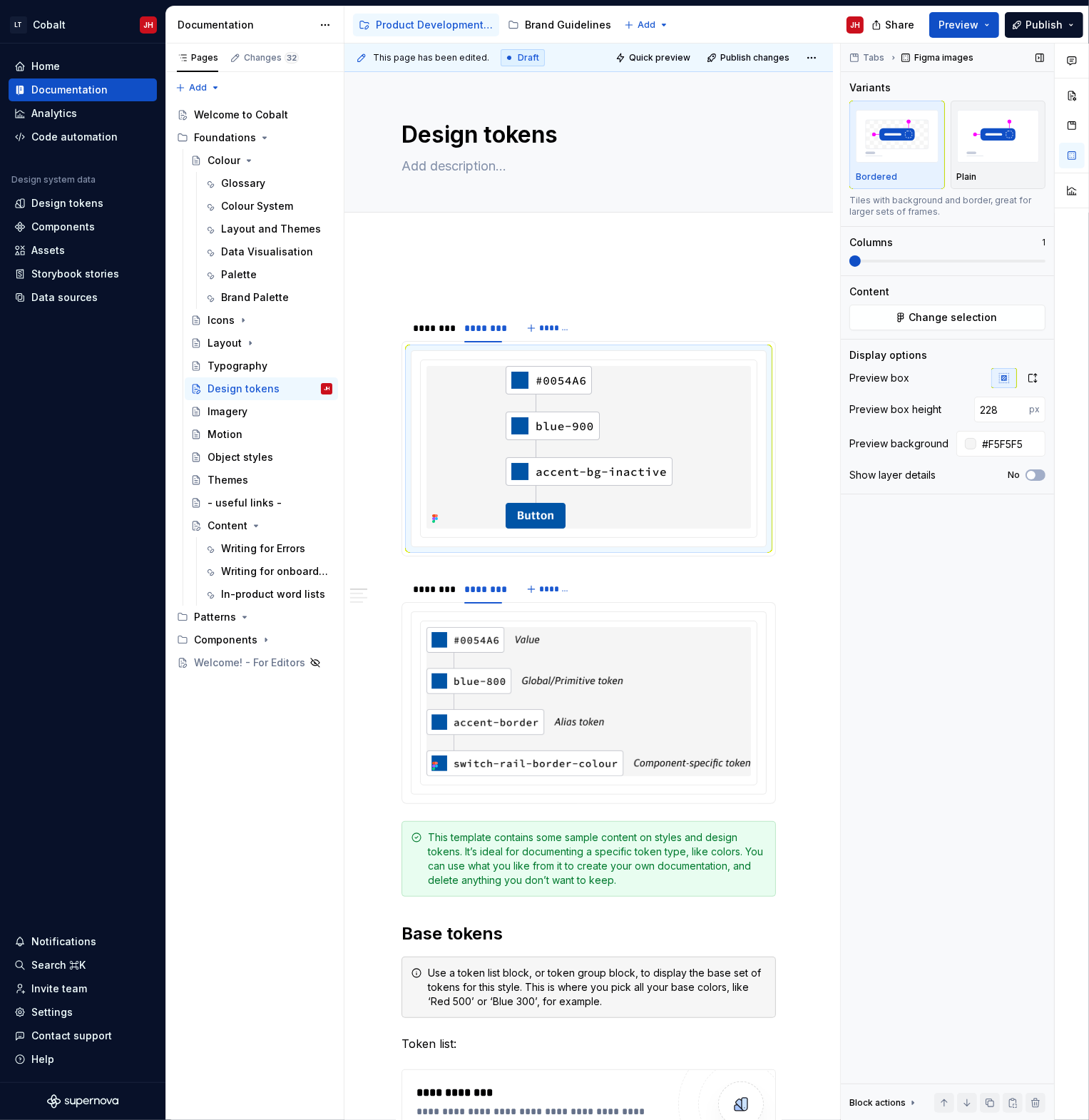 drag, startPoint x: 975, startPoint y: 610, endPoint x: 977, endPoint y: 603, distance: 7.28011 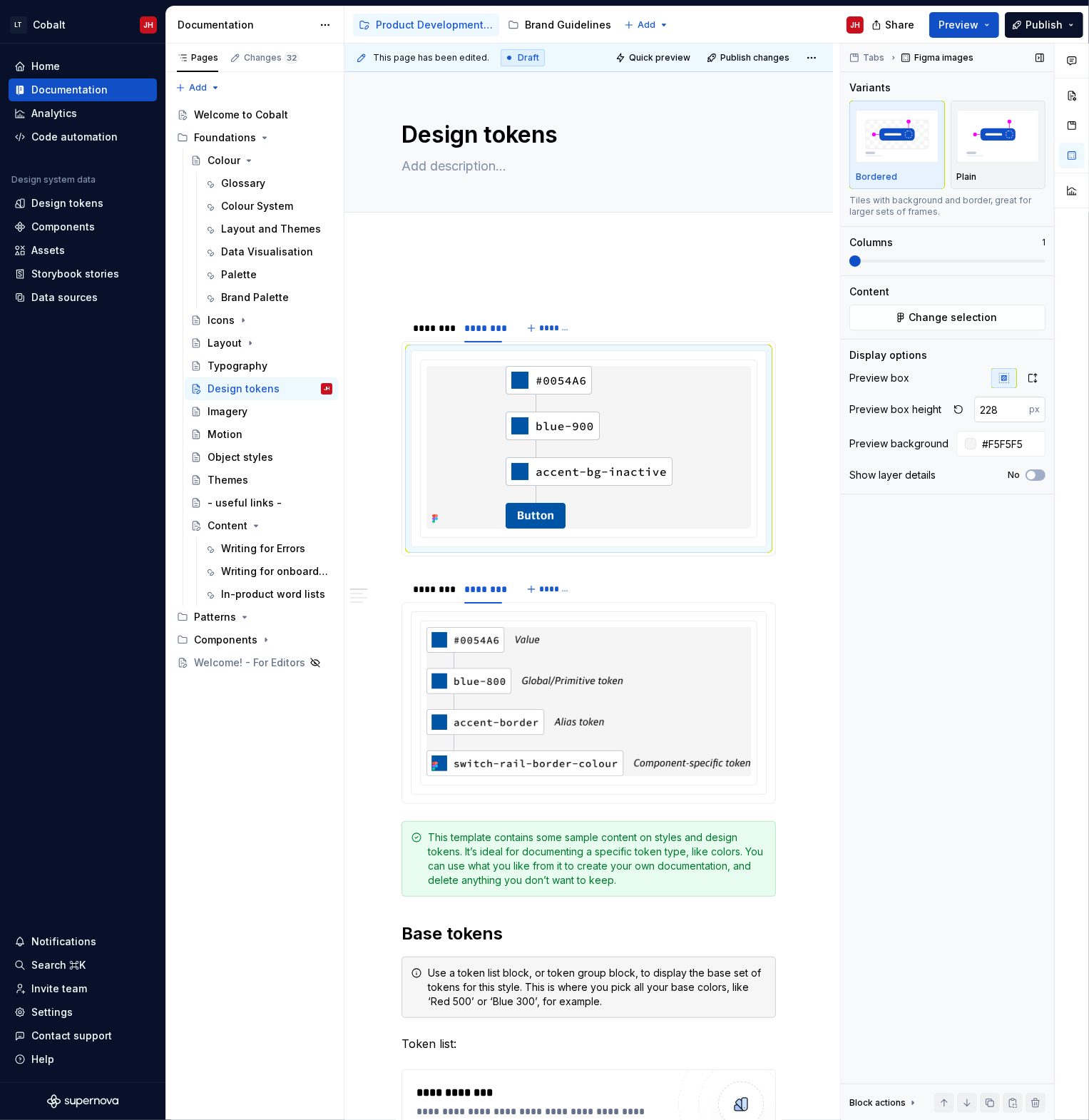 click on "228" at bounding box center [1001, 409] 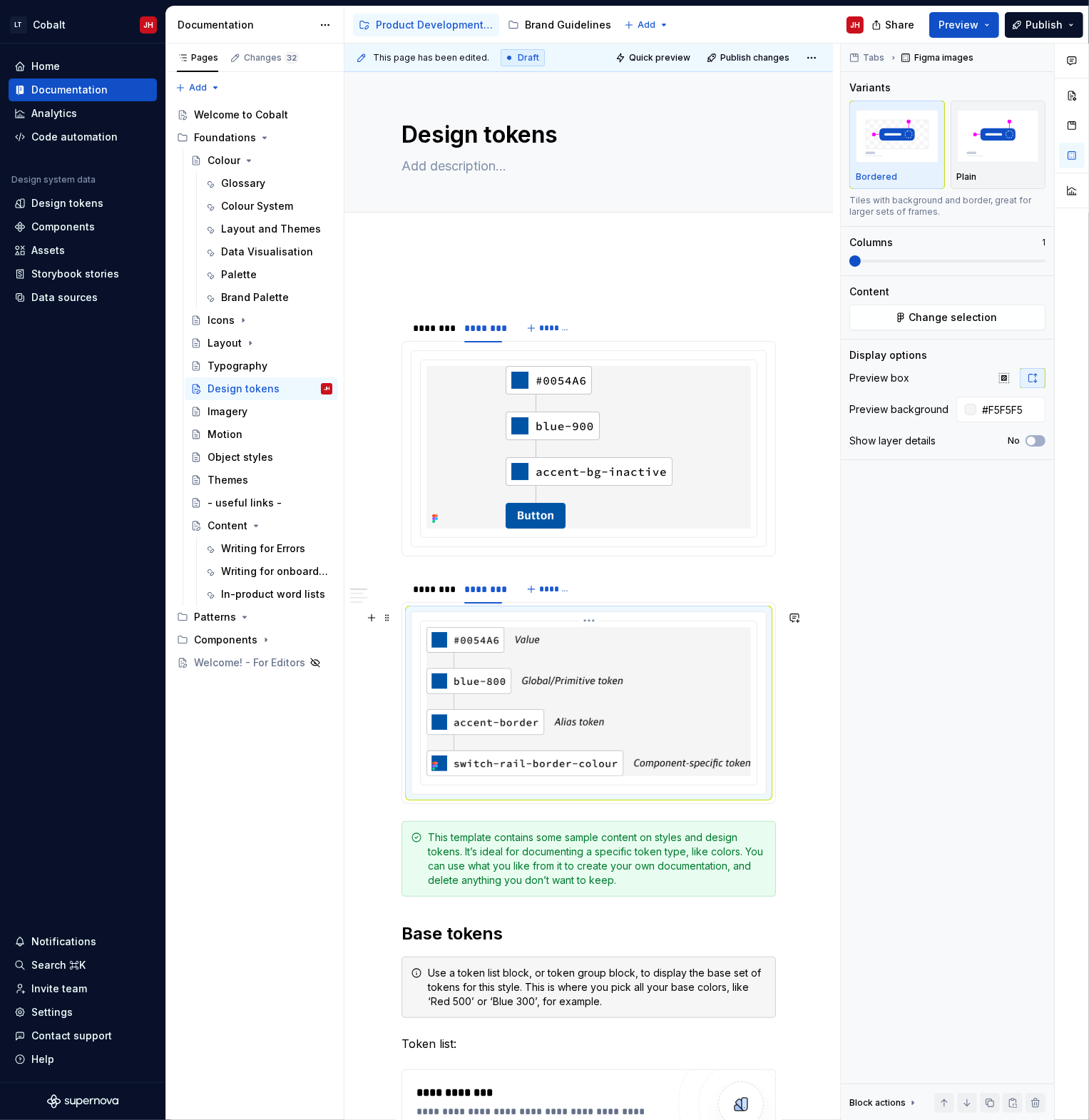click at bounding box center (588, 701) 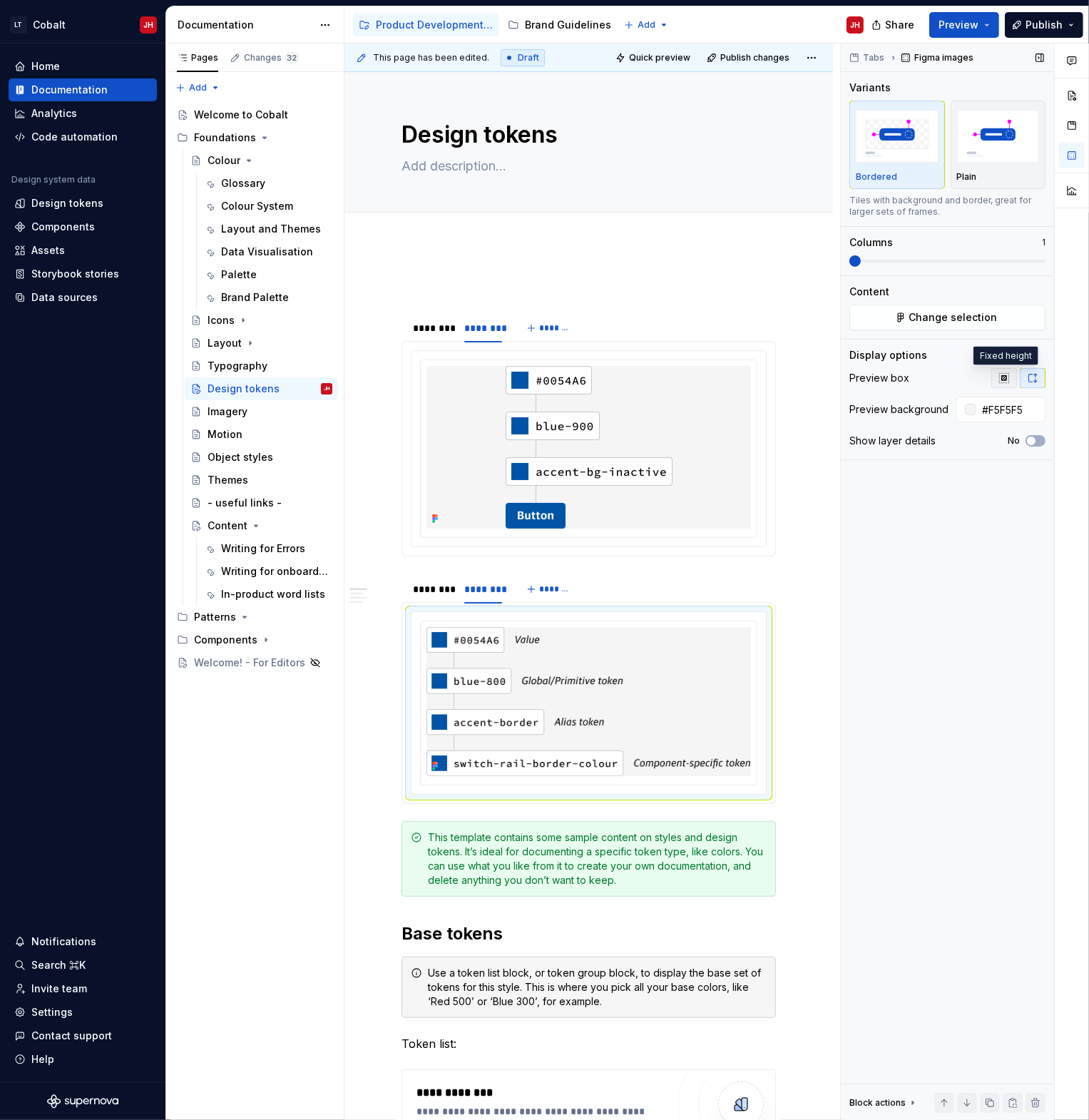 click 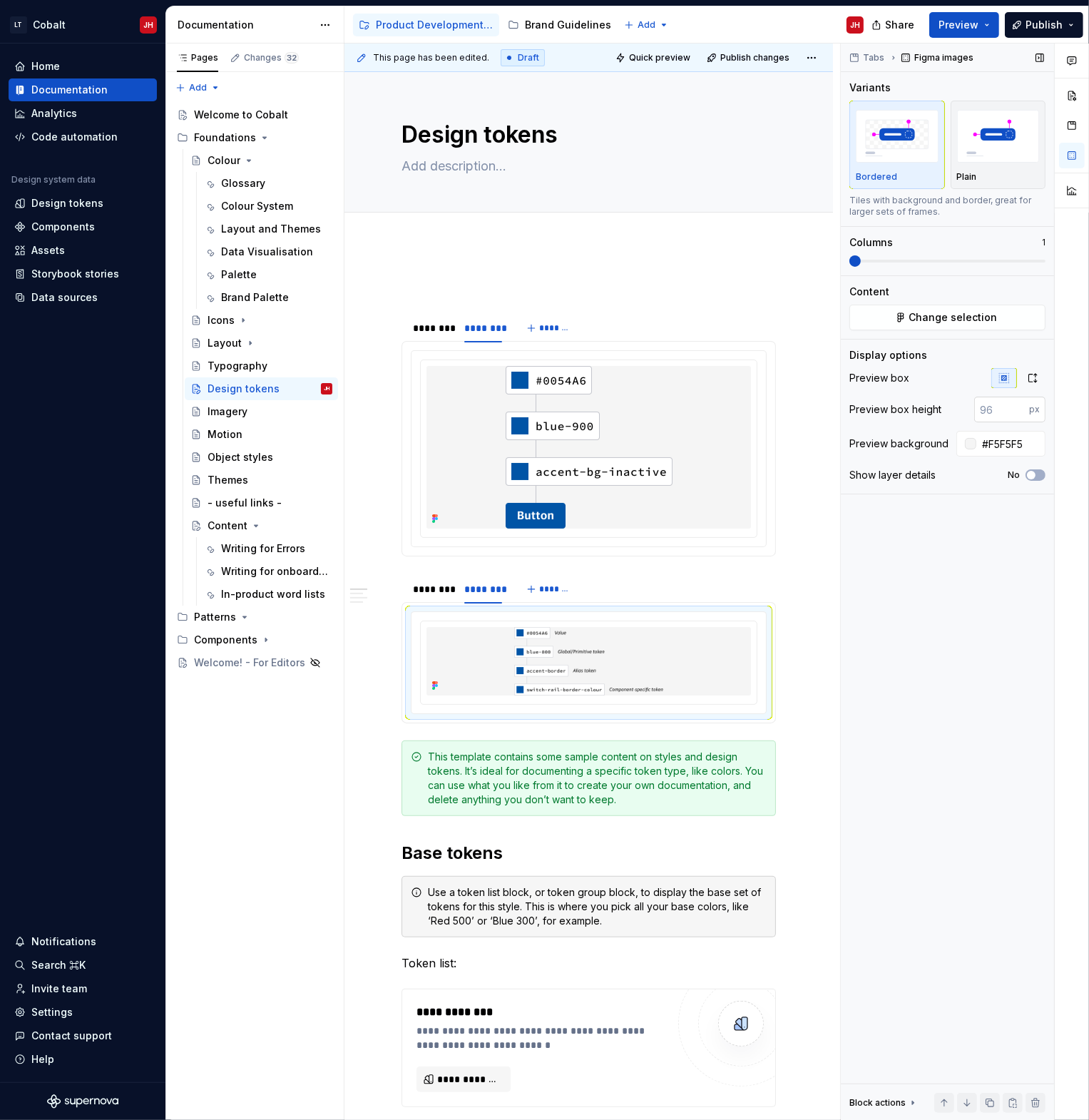 click at bounding box center (1001, 409) 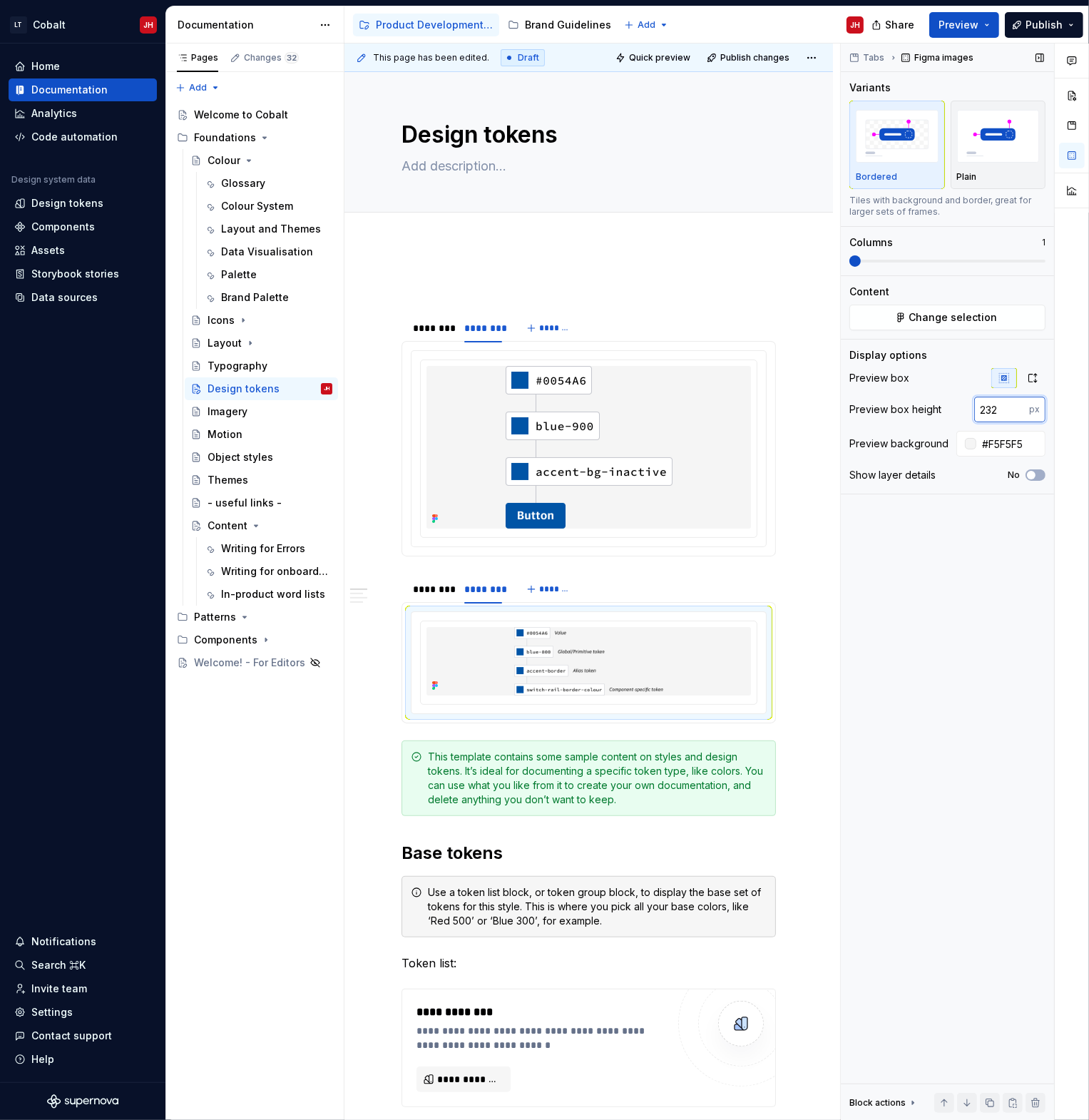 type on "232" 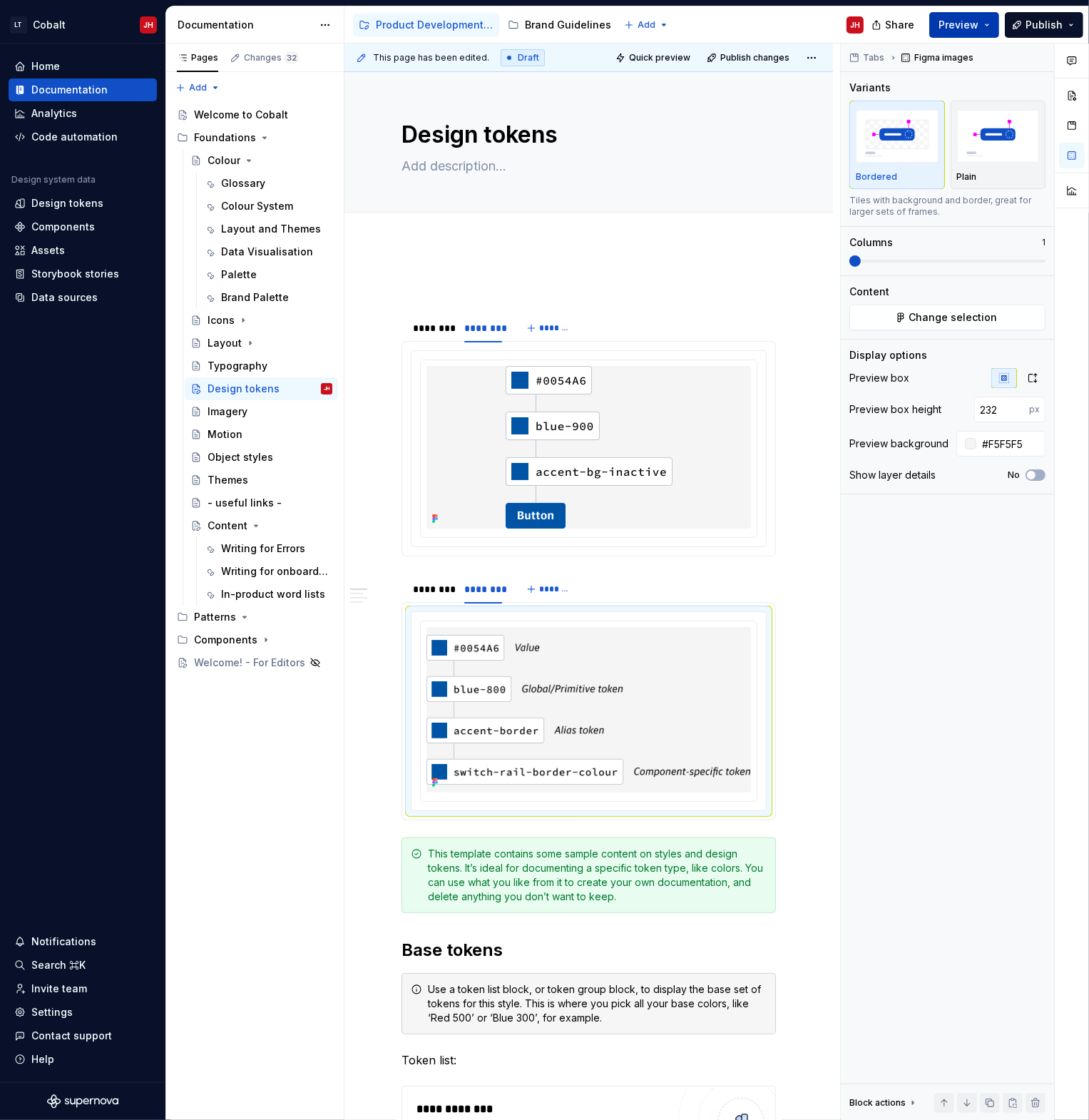 click on "Preview" at bounding box center (958, 25) 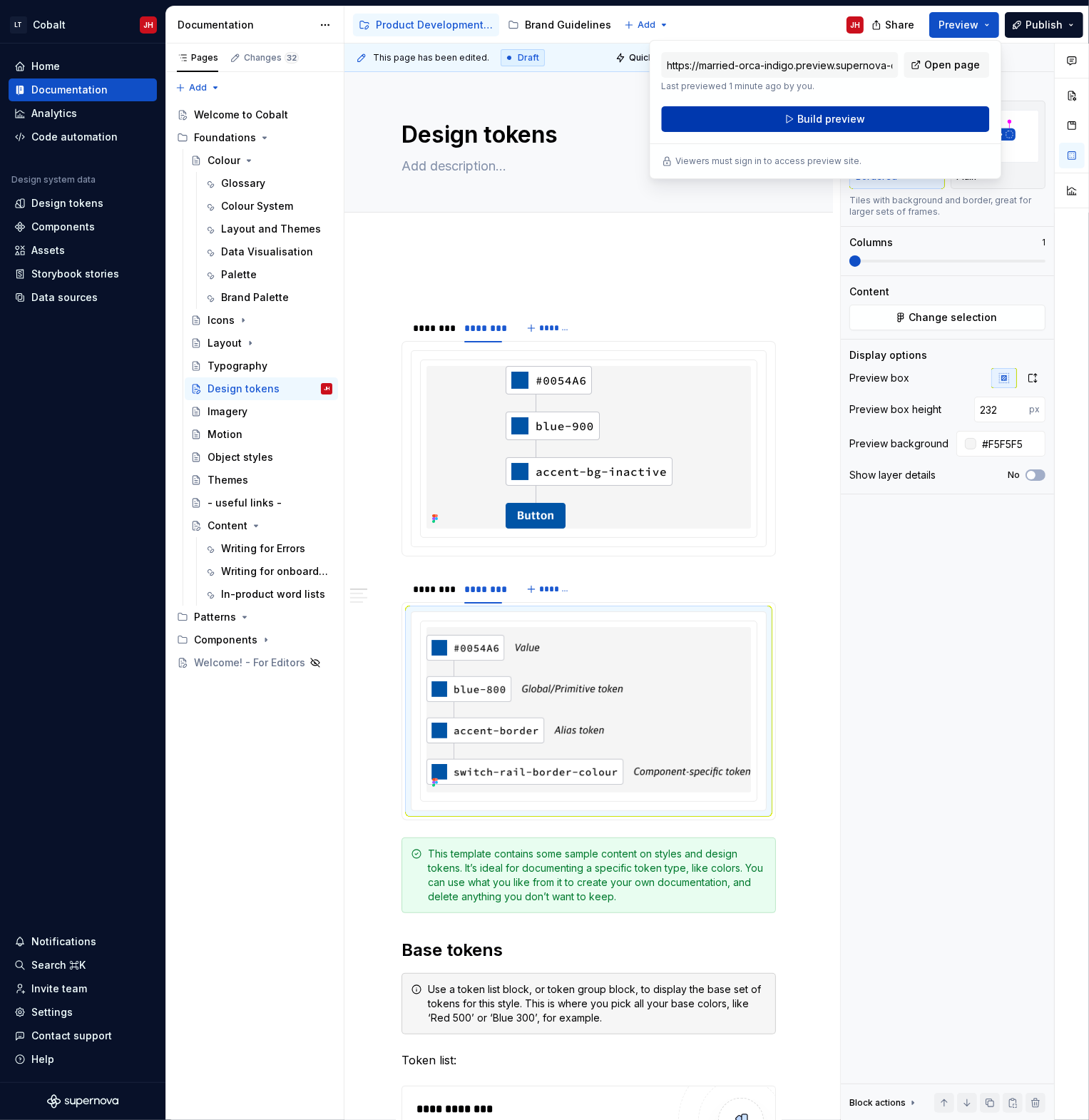 click on "Build preview" at bounding box center (831, 119) 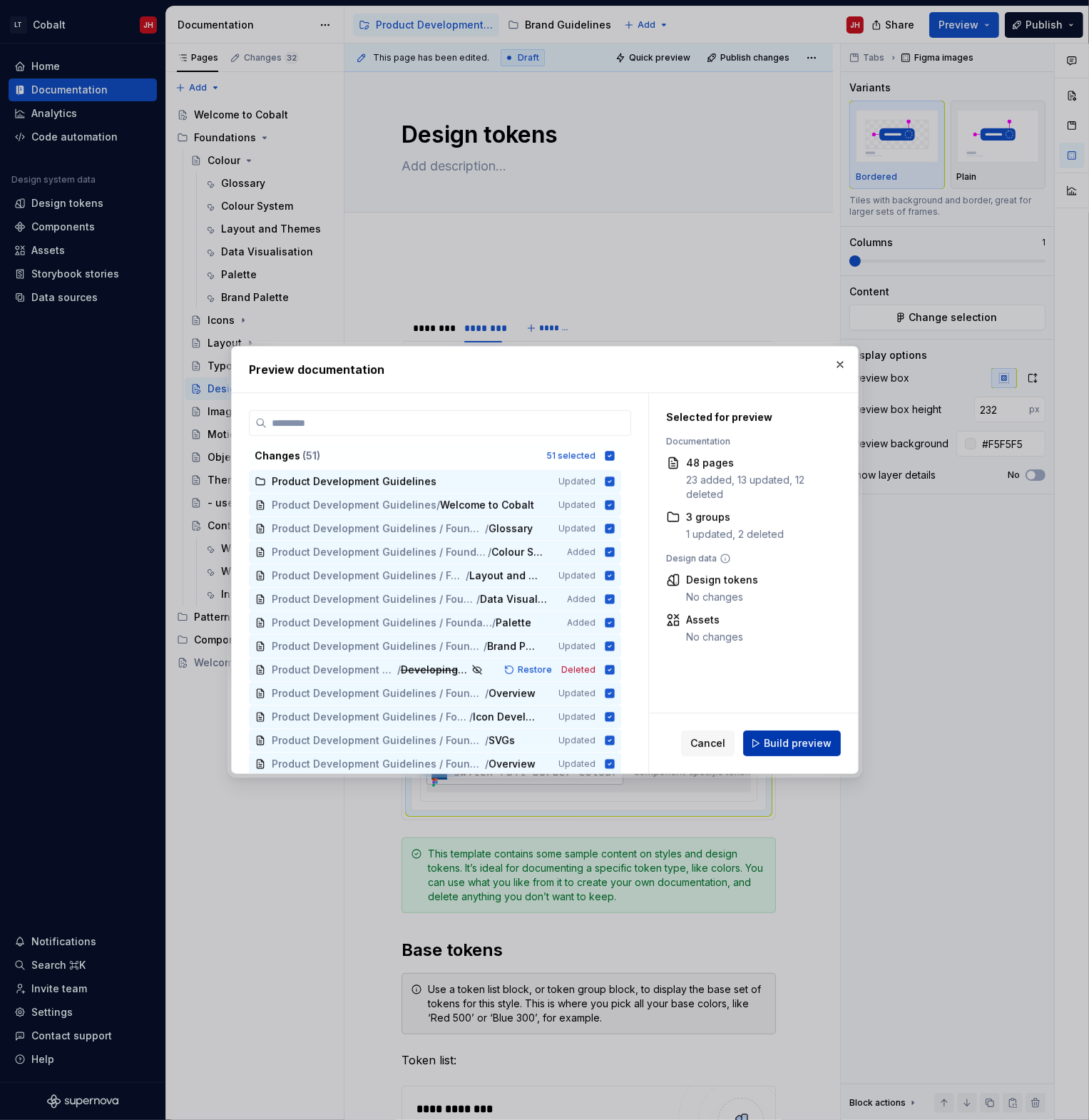 click on "Build preview" at bounding box center (792, 743) 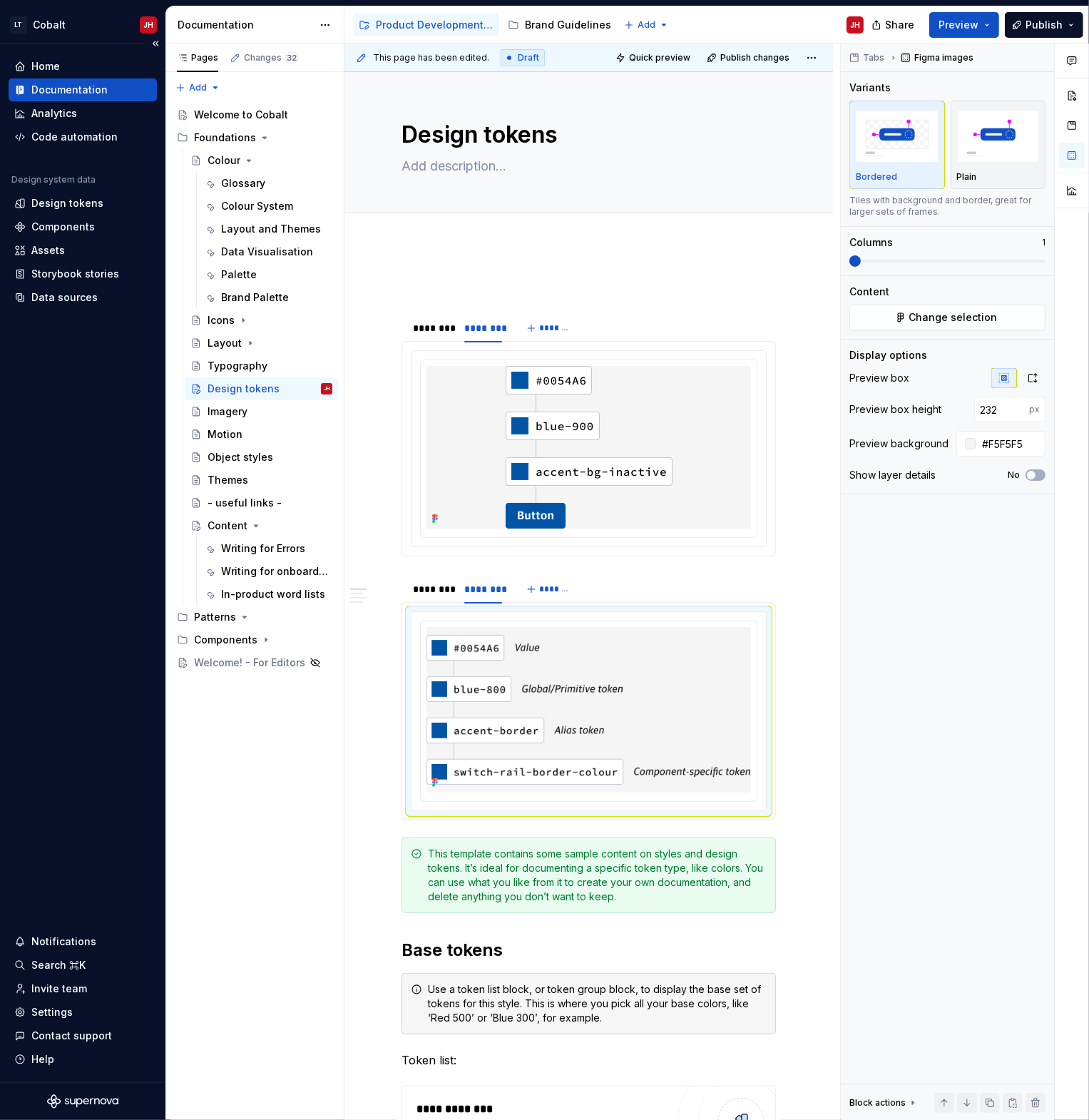 type on "*" 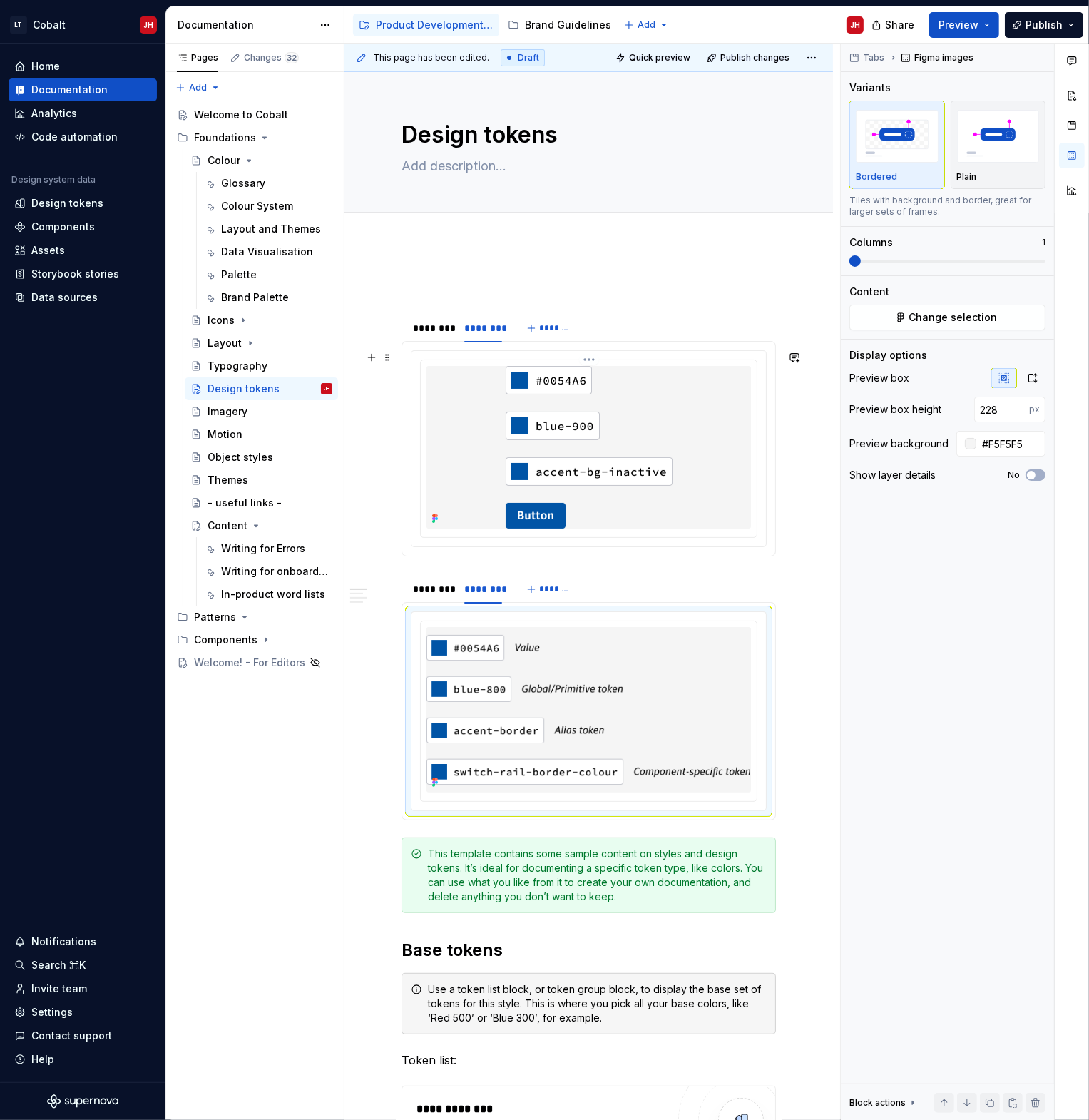 click at bounding box center (589, 447) 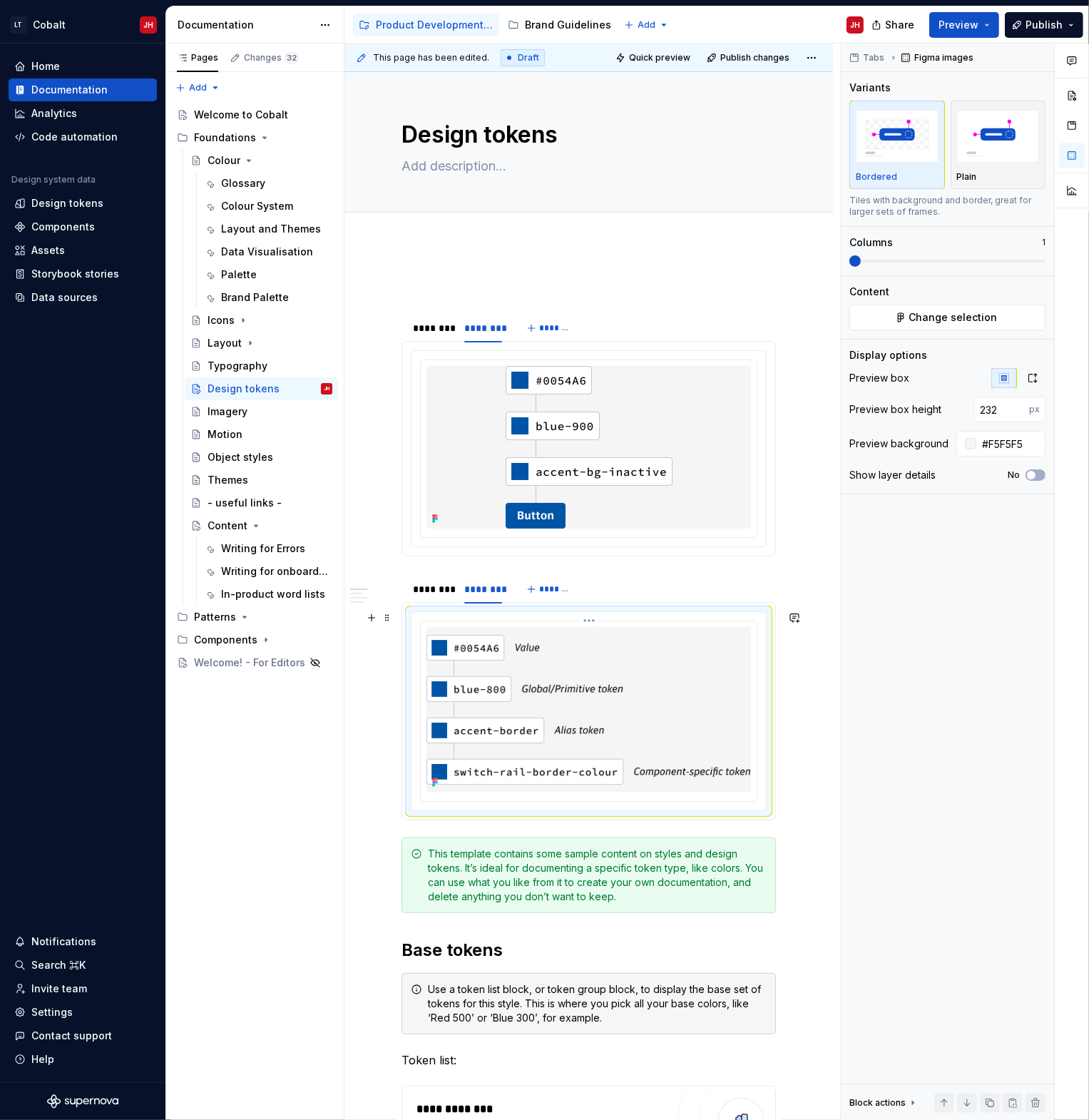 click at bounding box center [588, 709] 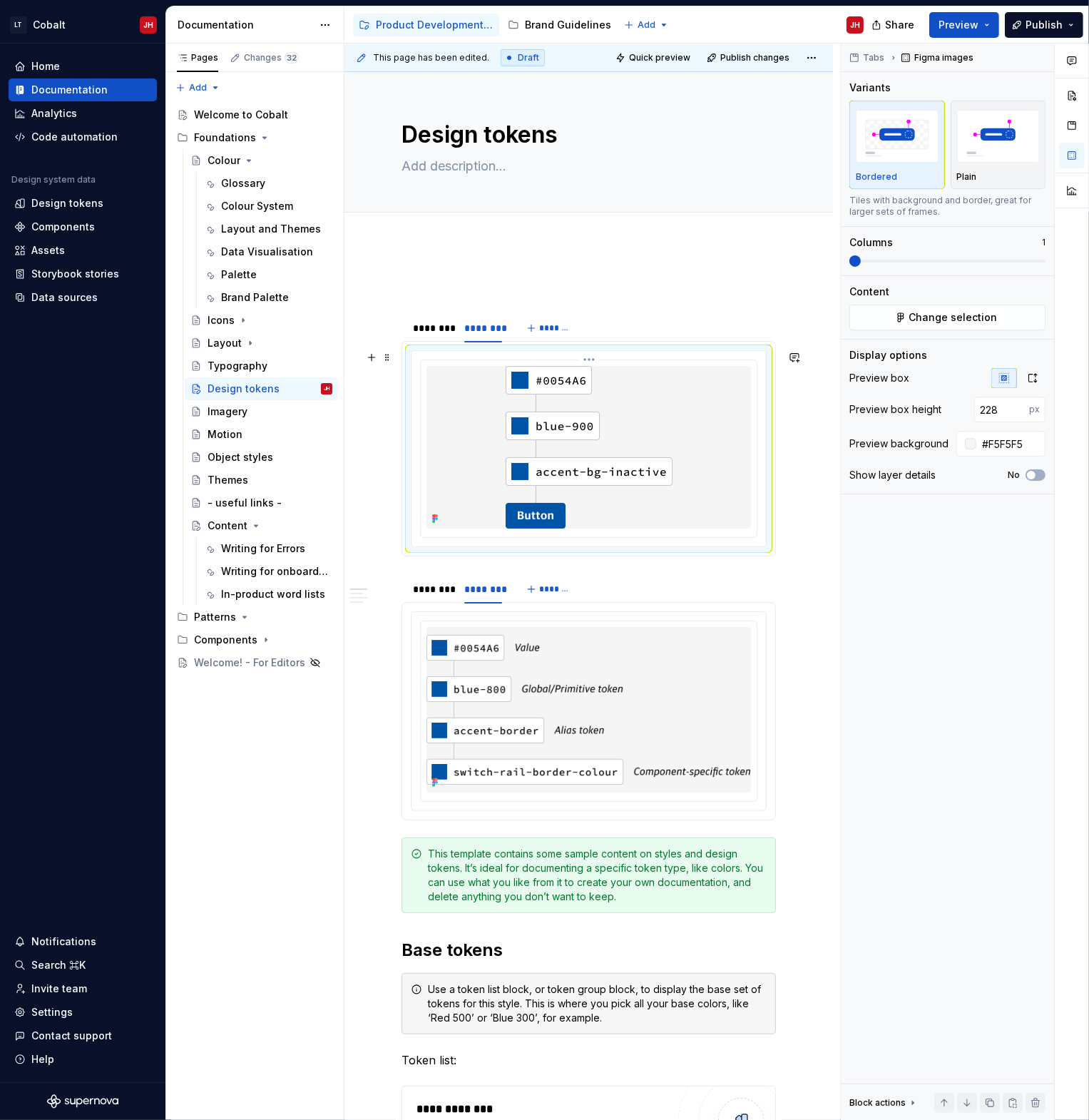 click at bounding box center [589, 447] 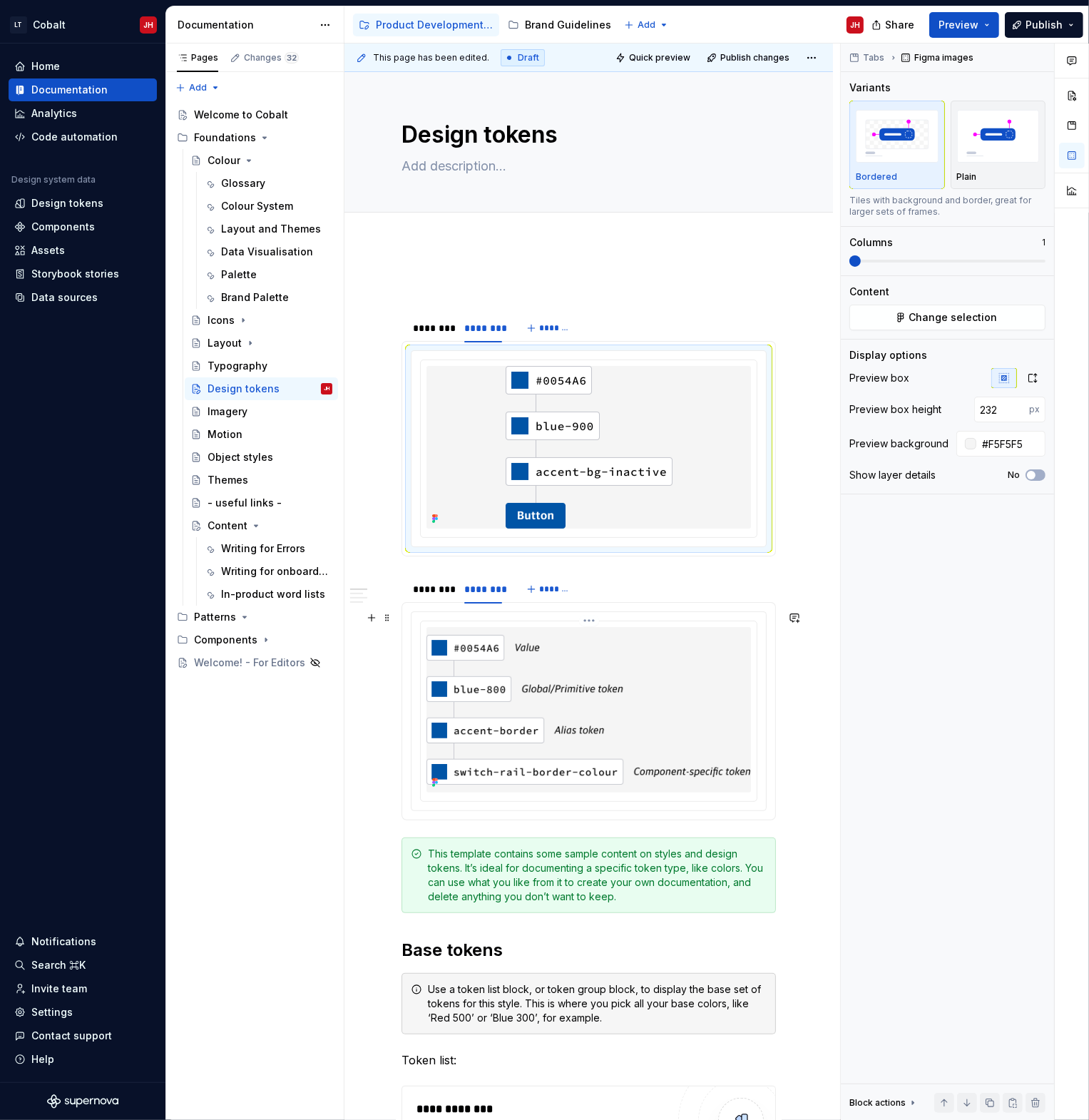 click at bounding box center [588, 709] 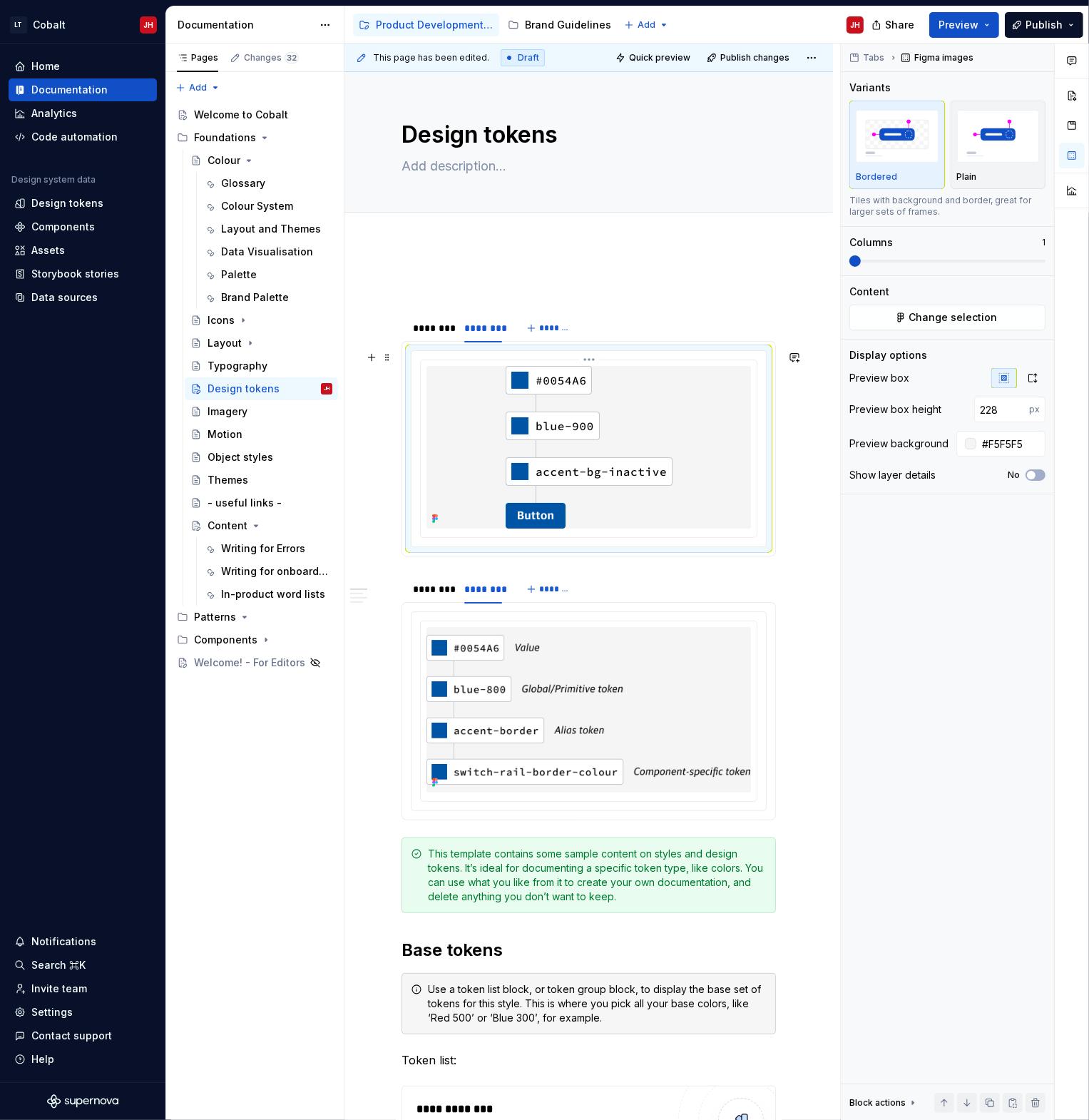 click at bounding box center (589, 447) 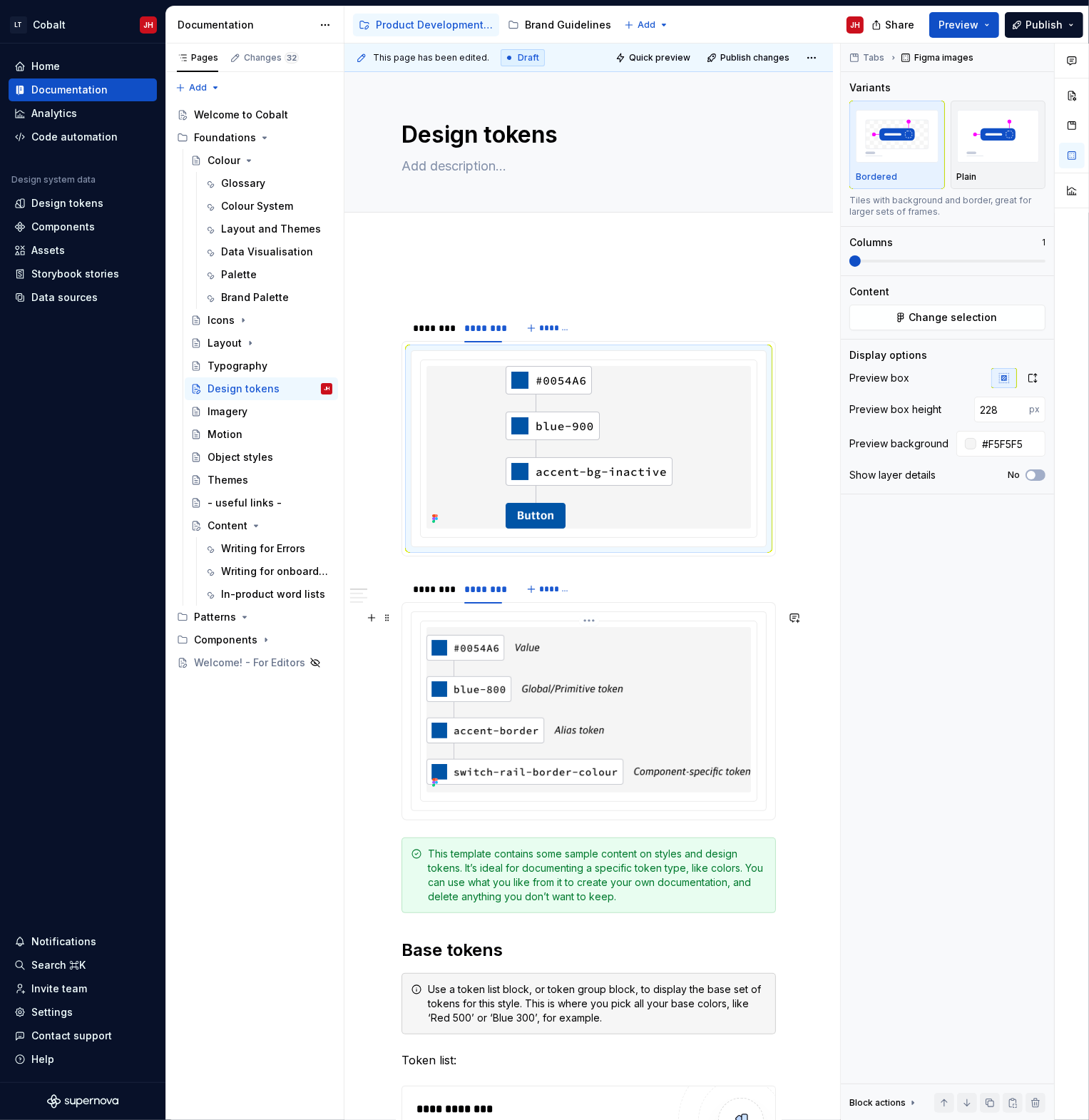 type on "232" 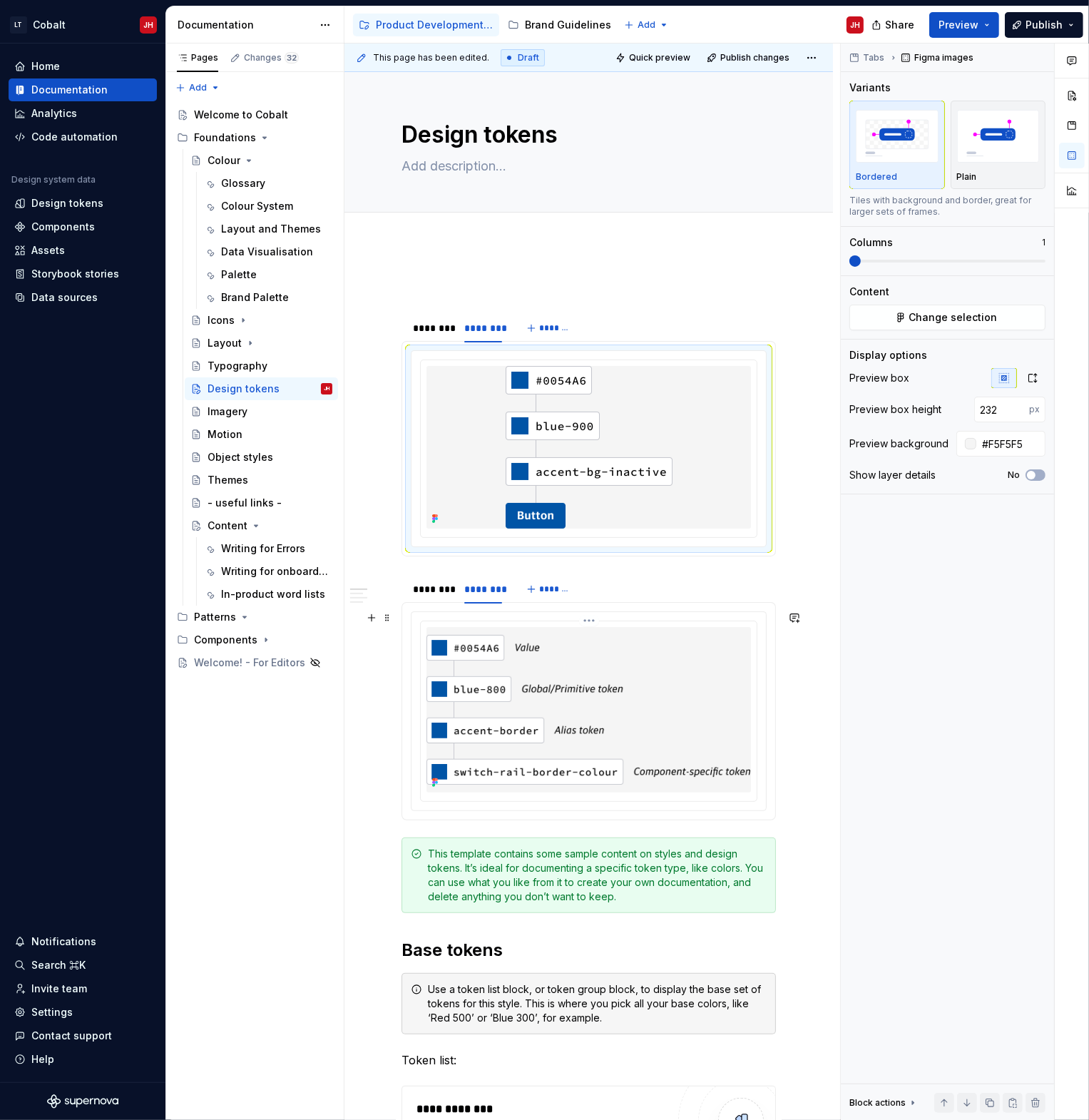 click at bounding box center [588, 709] 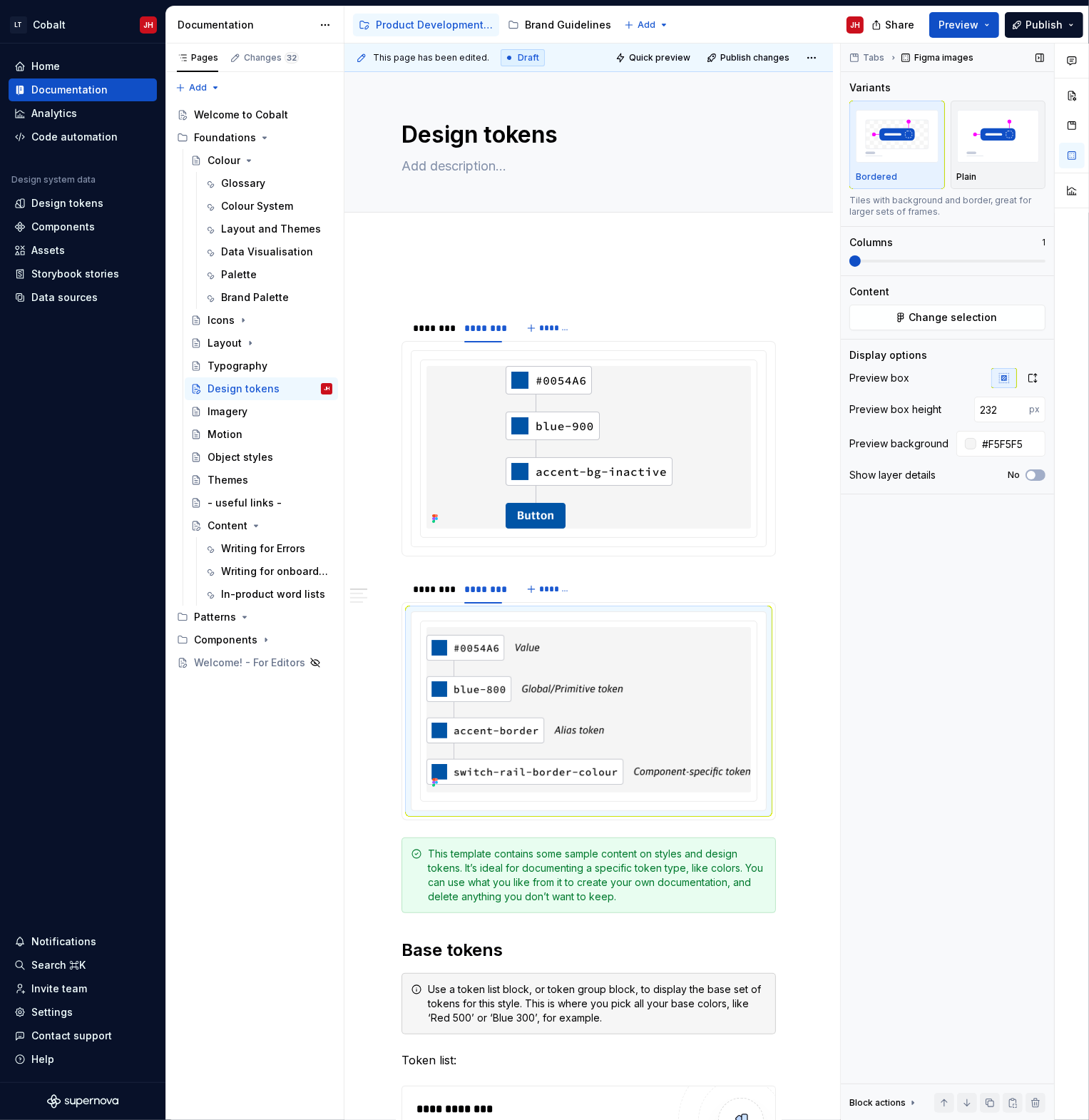 click on "Tabs Figma images Variants Bordered Plain Tiles with background and border, great for larger sets of frames. Columns 1 Content Change selection Display options Preview box Preview box height 232 px Preview background #F5F5F5 Show layer details No Block actions Move up Move down Duplicate Copy (⌘C) Cut (⌘X) Delete" at bounding box center [947, 582] 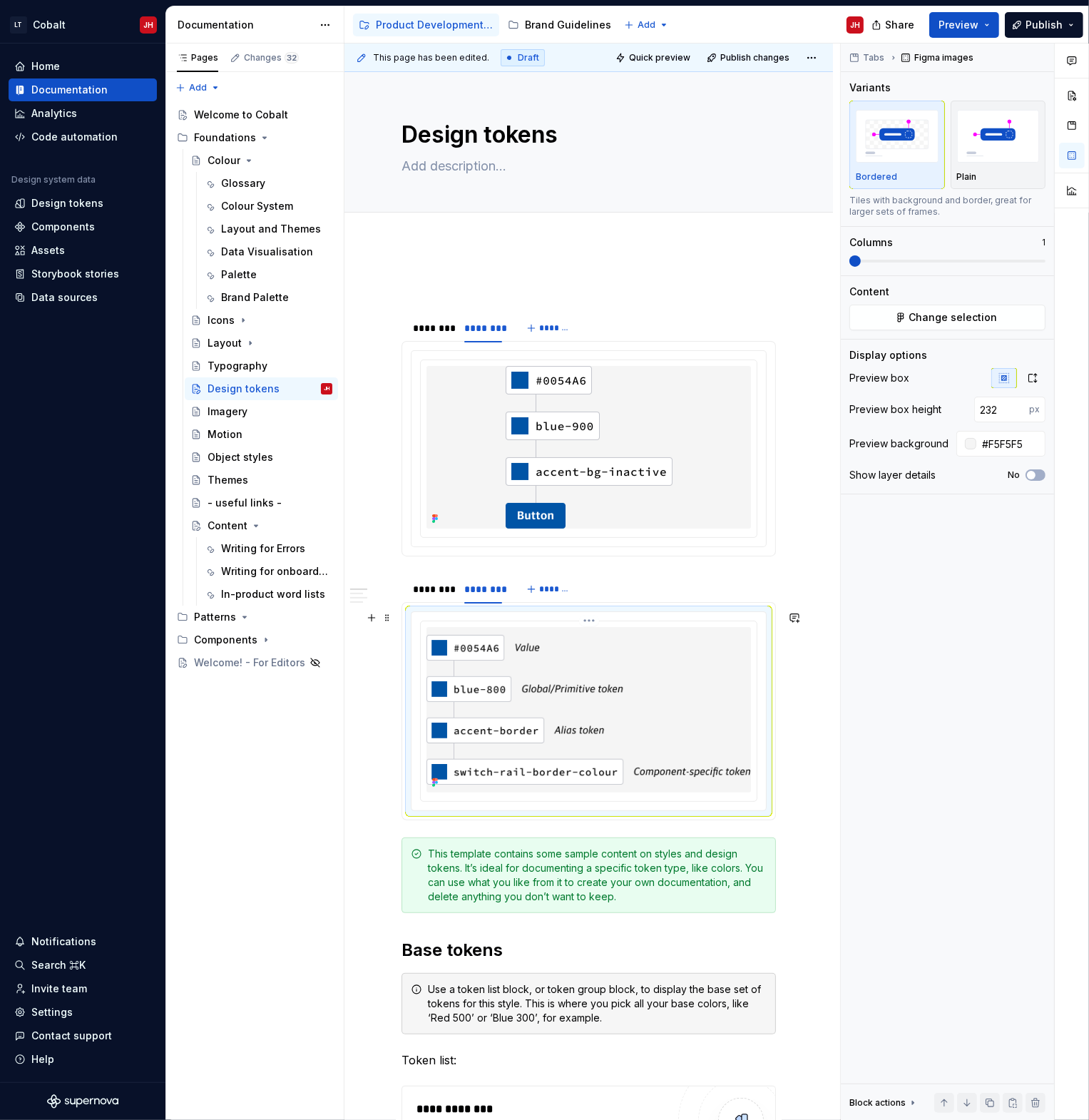 click on "LT Cobalt JH Home Documentation Analytics Code automation Design system data Design tokens Components Assets Storybook stories Data sources Notifications Search ⌘K Invite team Settings Contact support Help Documentation
Accessibility guide for tree Page tree.
Navigate the tree with the arrow keys. Common tree hotkeys apply. Further keybindings are available:
enter to execute primary action on focused item
f2 to start renaming the focused item
escape to abort renaming an item
control+d to start dragging selected items
Product Development Guidelines Brand Guidelines Add JH Share Preview Publish Pages Changes 32 Add
Accessibility guide for tree Page tree.
Navigate the tree with the arrow keys. Common tree hotkeys apply. Further keybindings are available:
enter to execute primary action on focused item
f2 to start renaming the focused item
escape to abort renaming an item
." at bounding box center [544, 560] 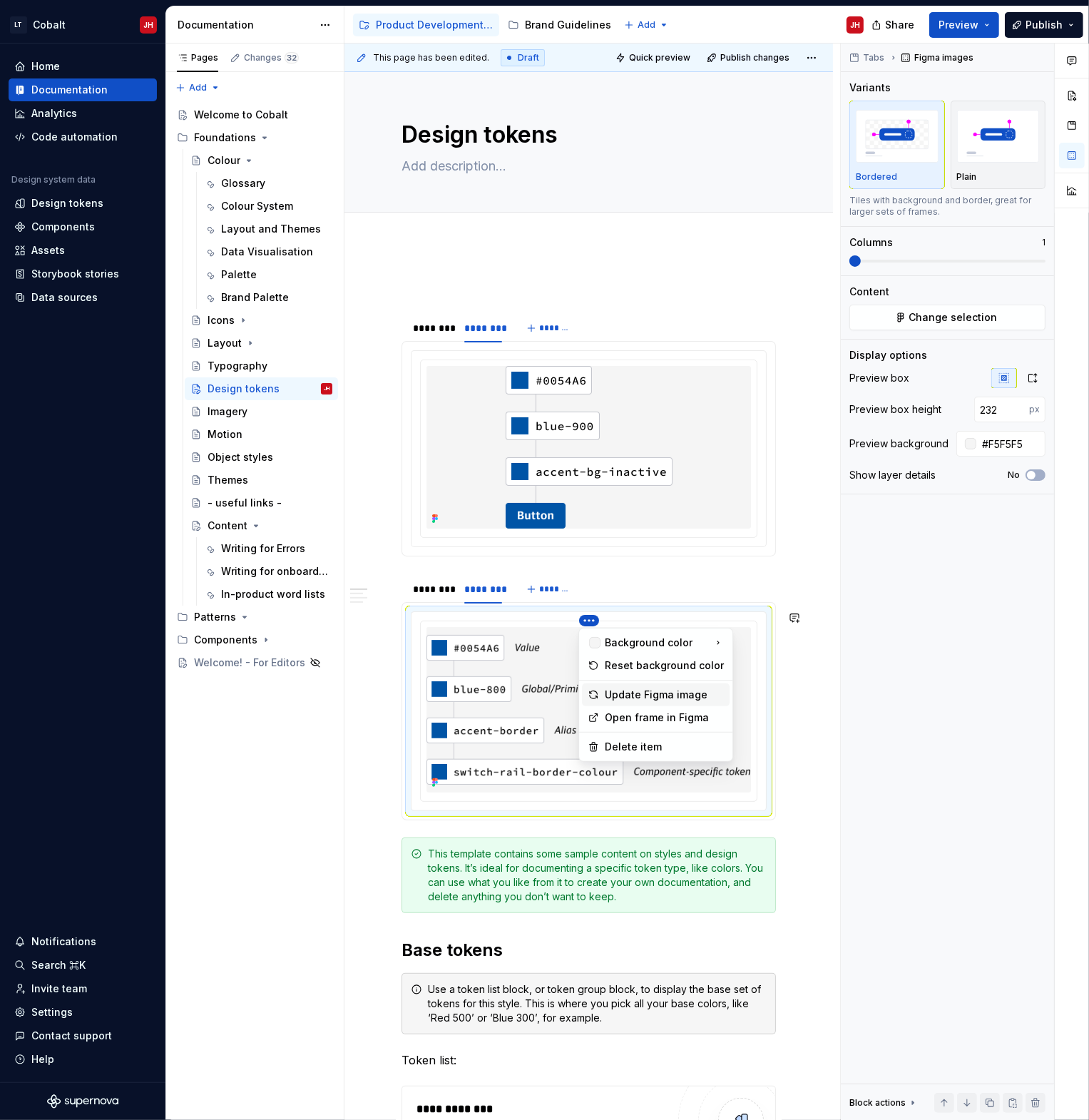 click on "Update Figma image" at bounding box center [664, 695] 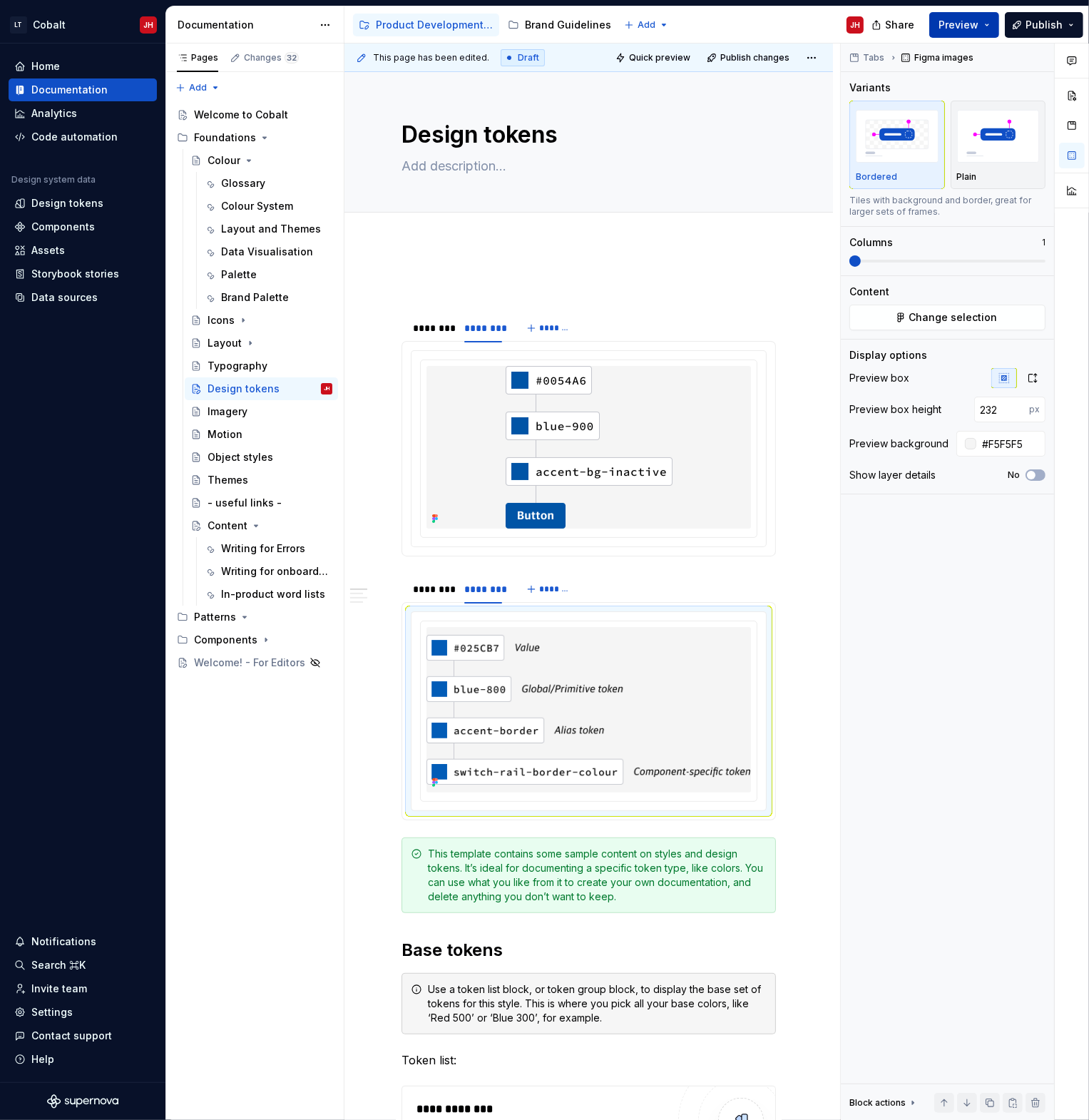 click on "Preview" at bounding box center [964, 25] 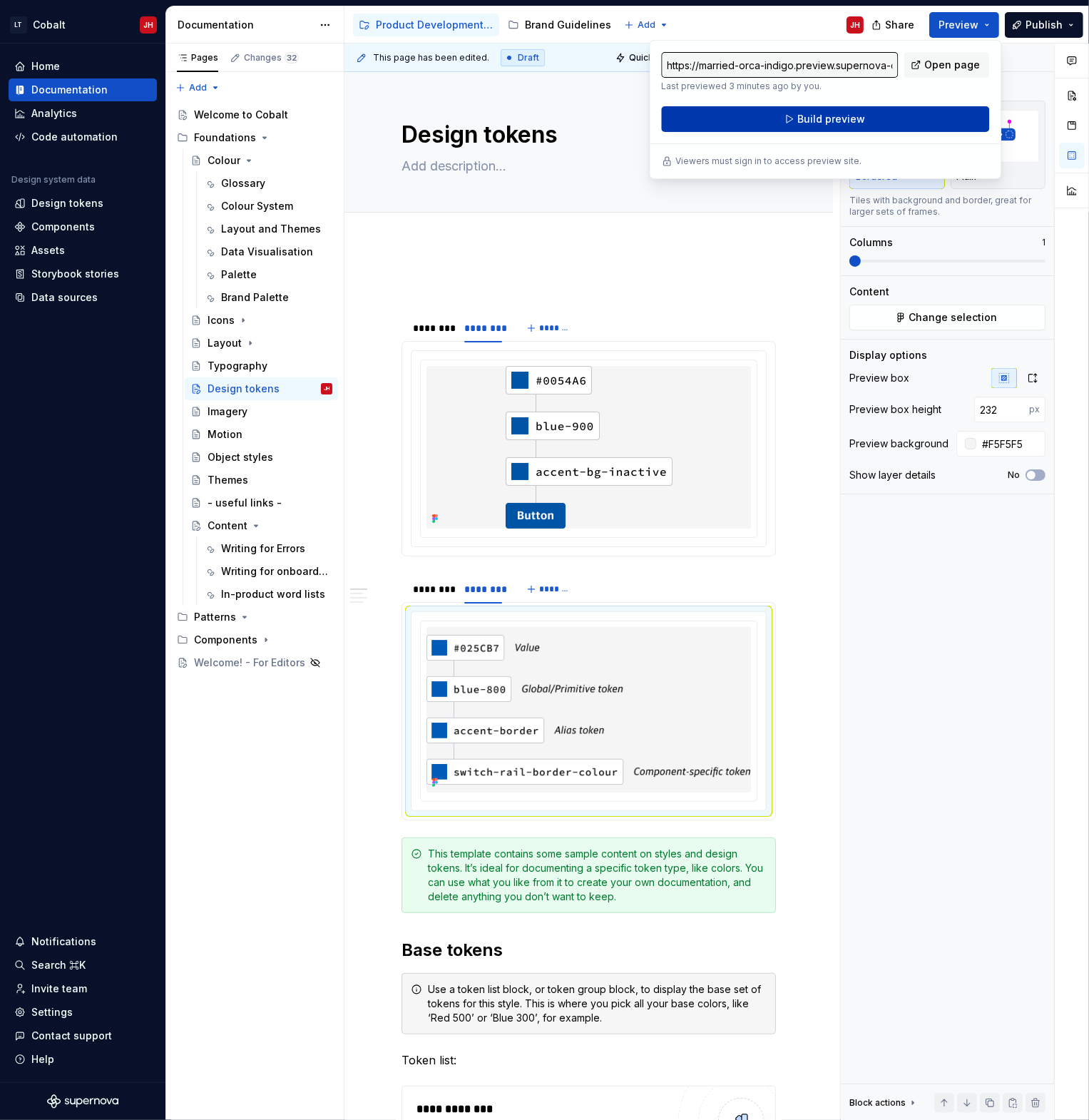 click on "Build preview" at bounding box center [825, 119] 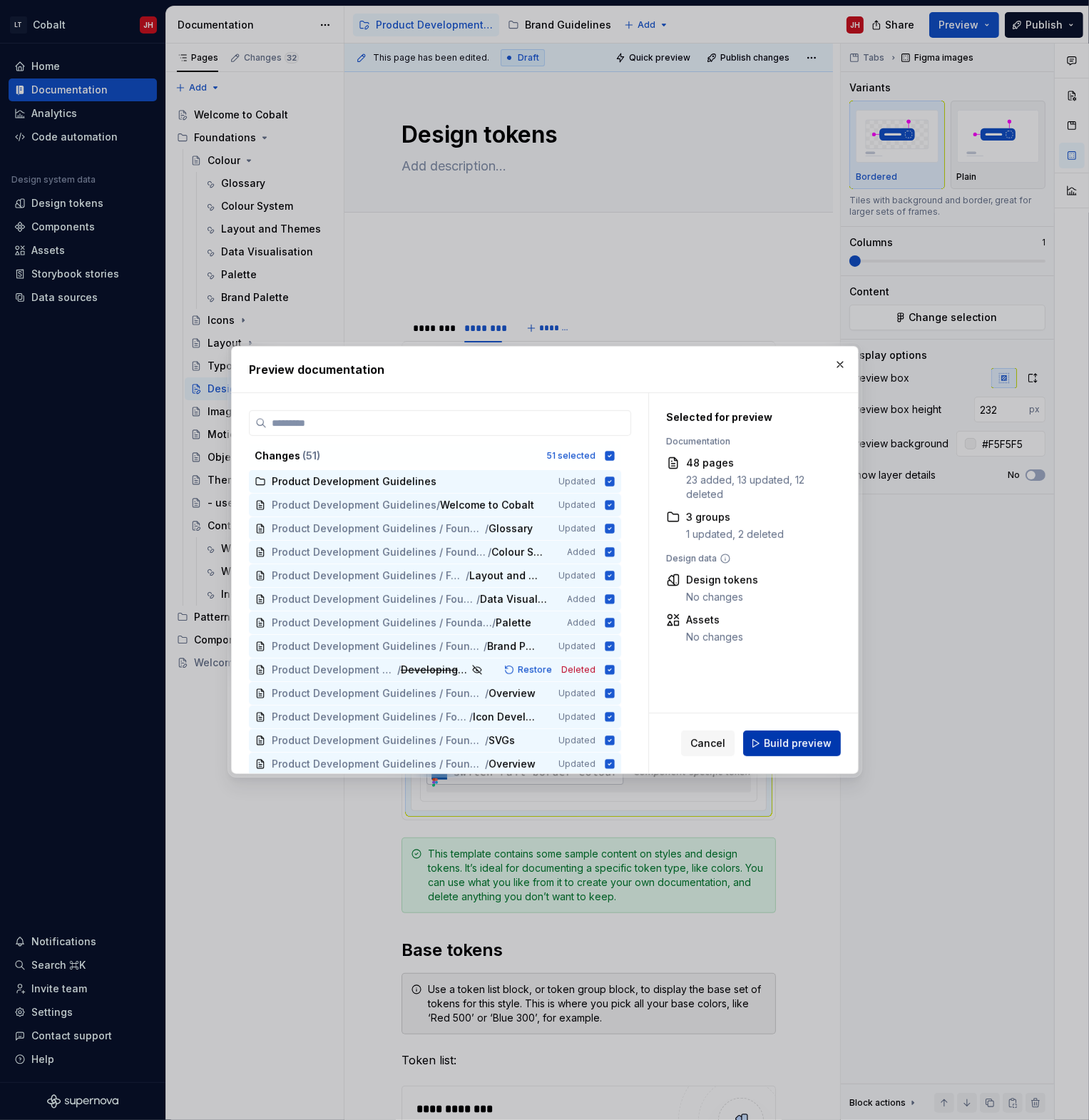 click on "Build preview" at bounding box center (792, 743) 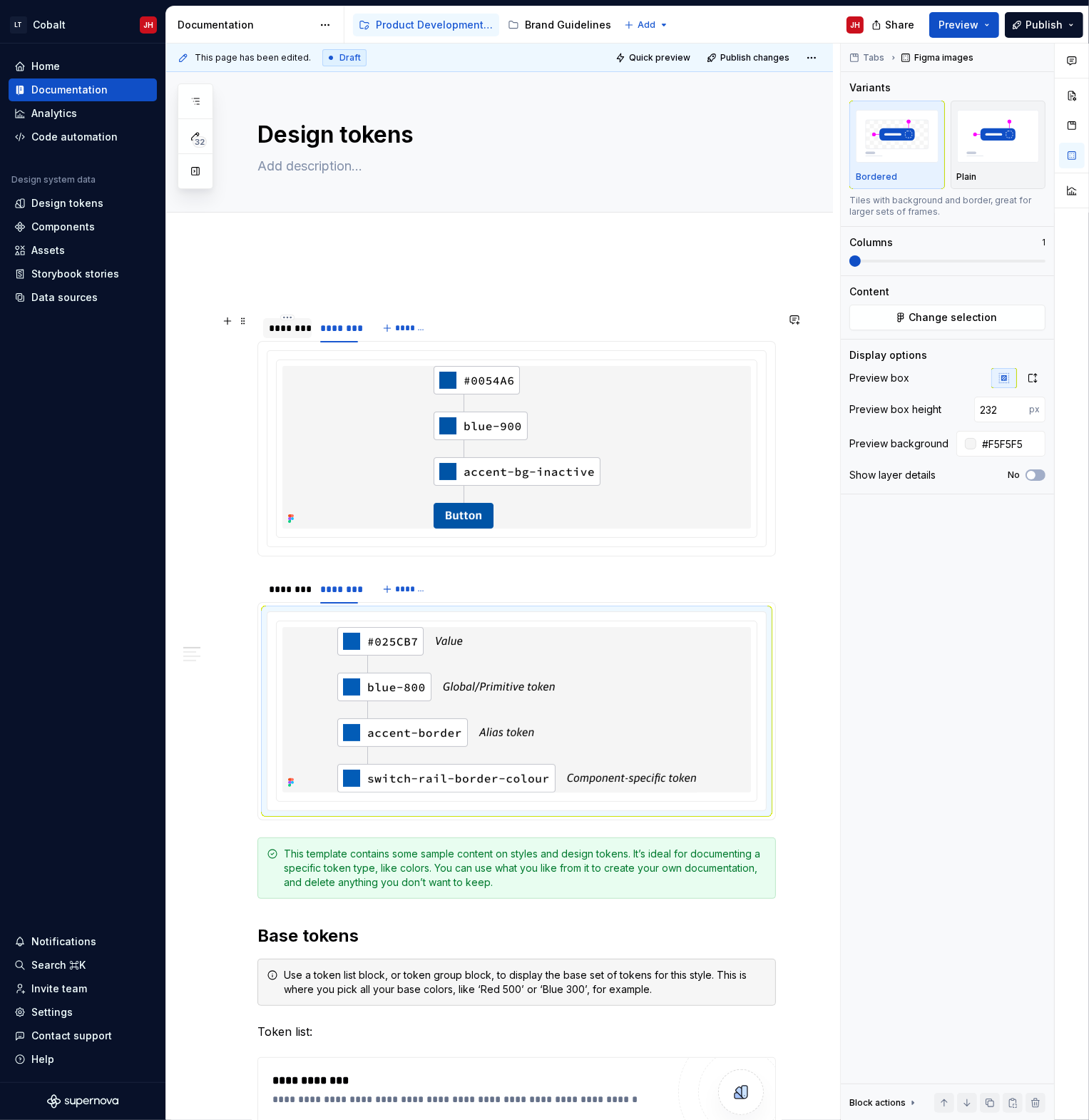 click on "********" at bounding box center (287, 328) 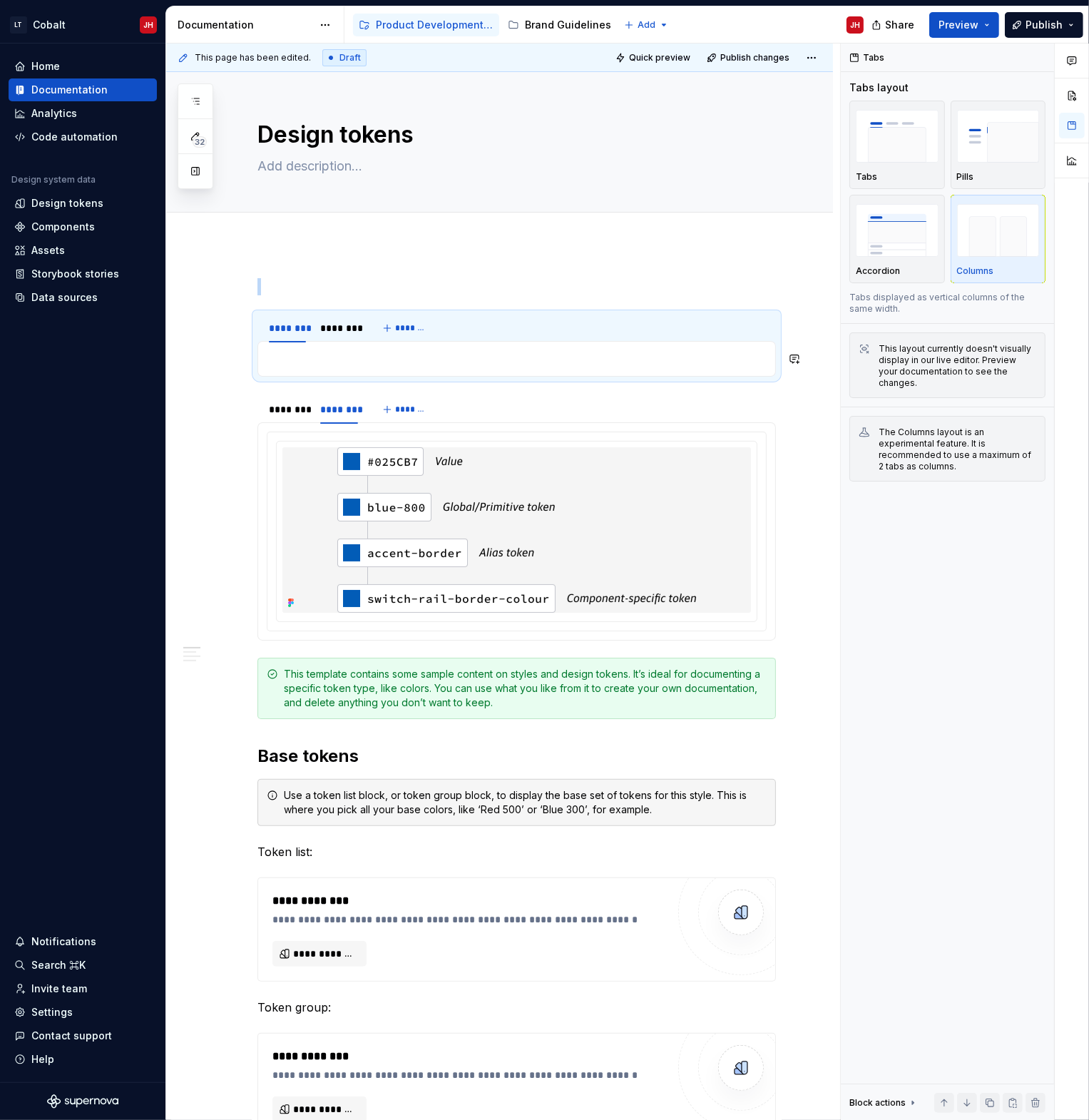 click at bounding box center (516, 359) 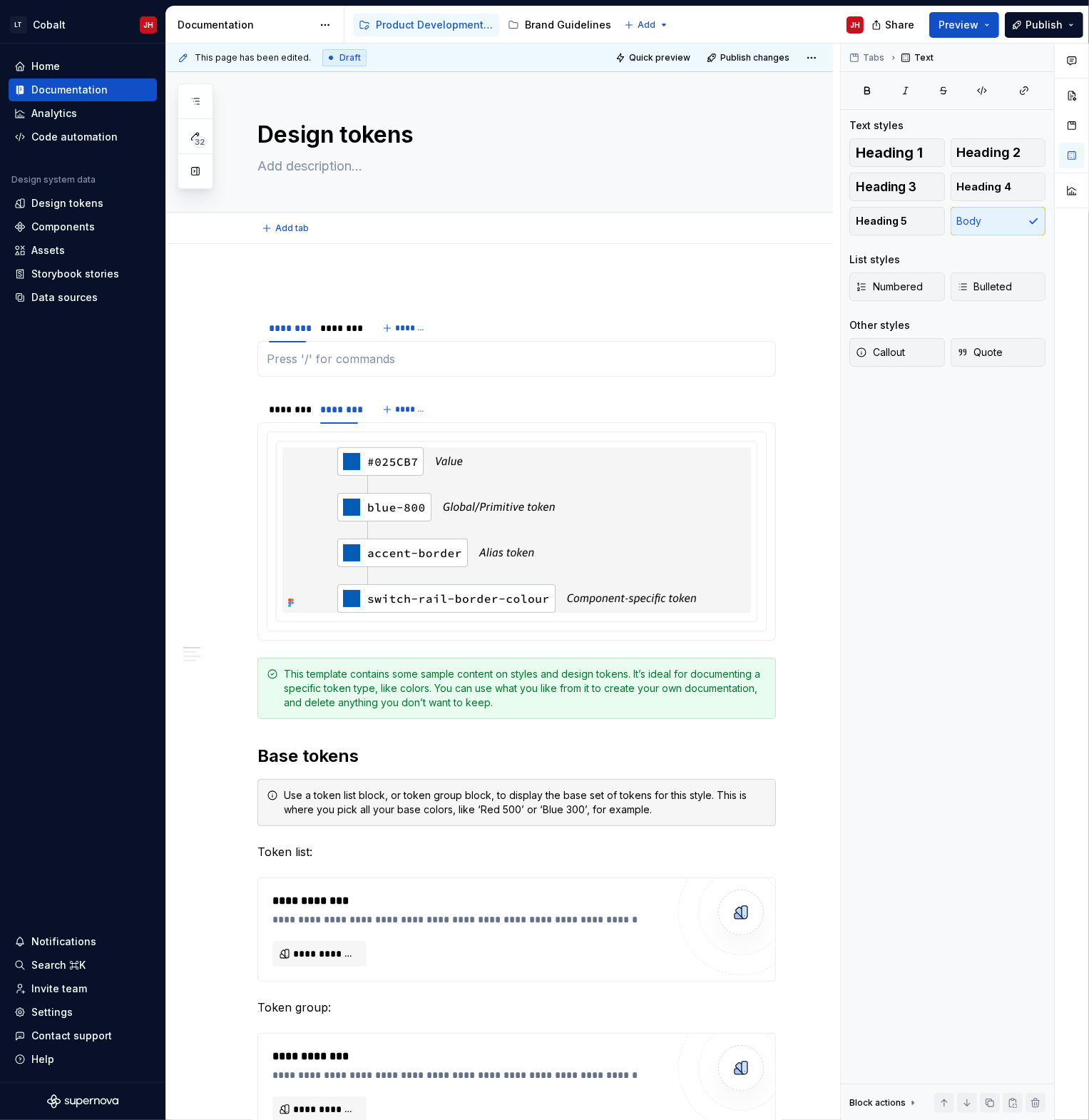 click on "Add tab" at bounding box center [516, 228] 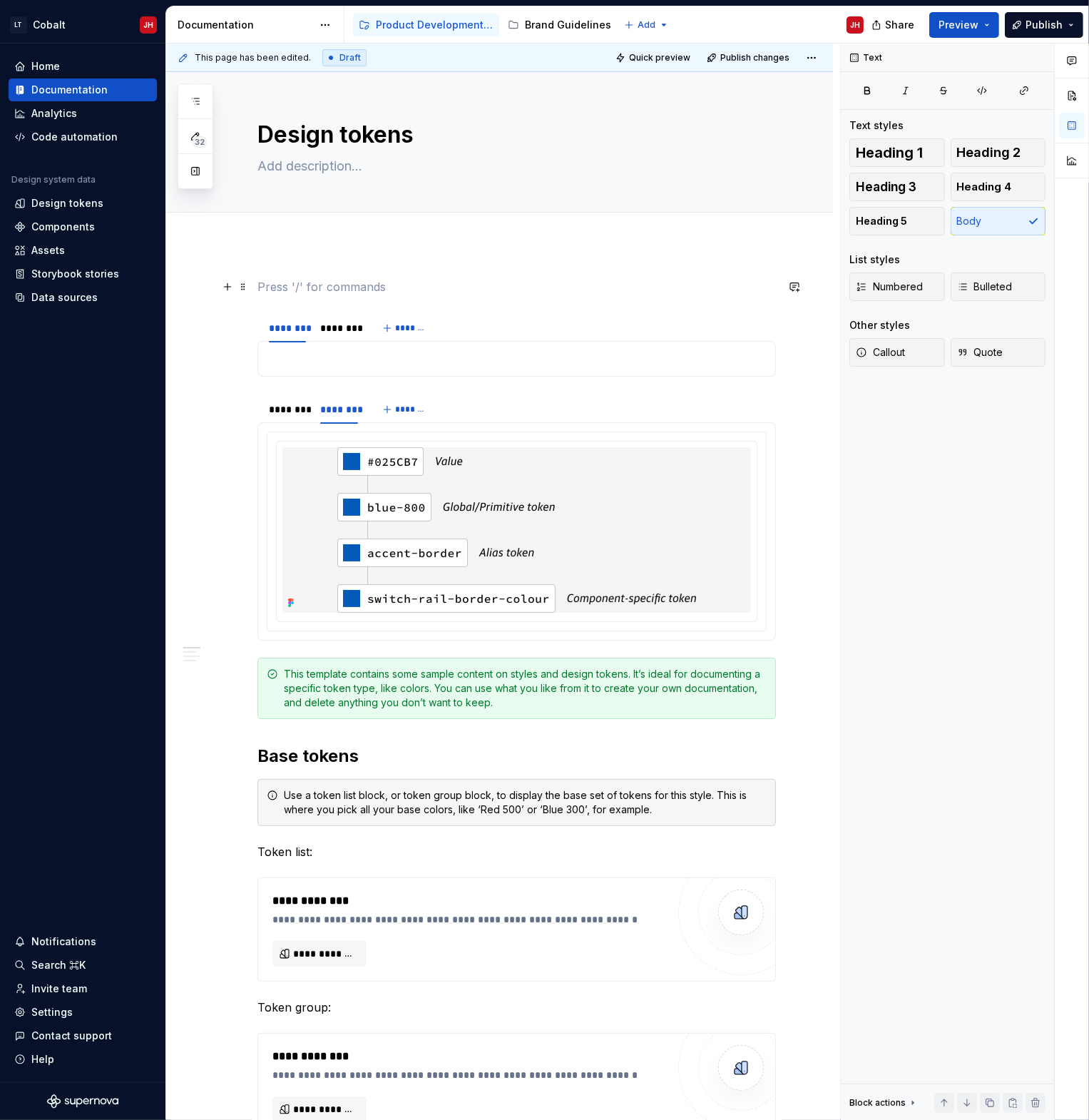 click at bounding box center (516, 287) 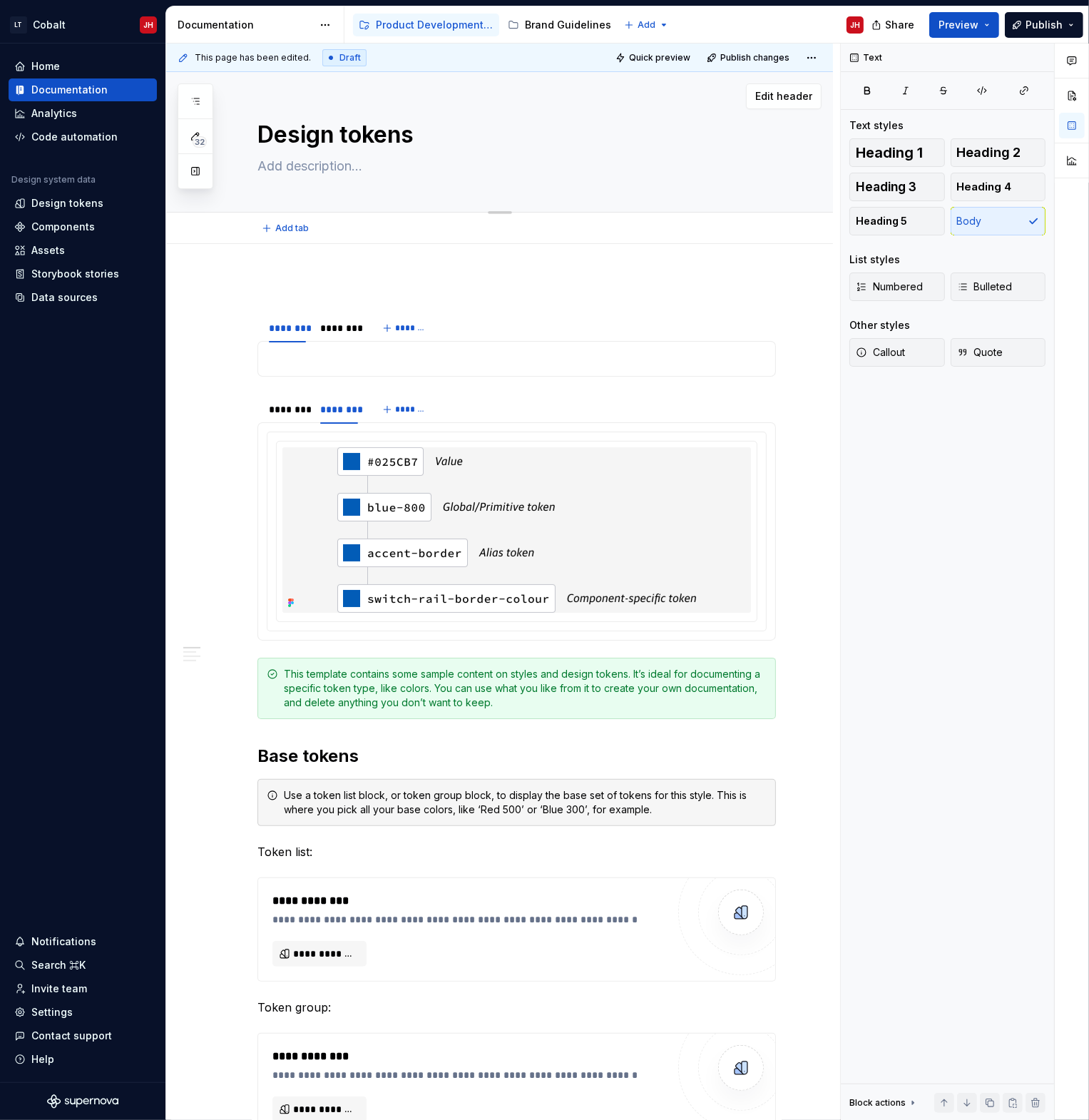 click at bounding box center [513, 166] 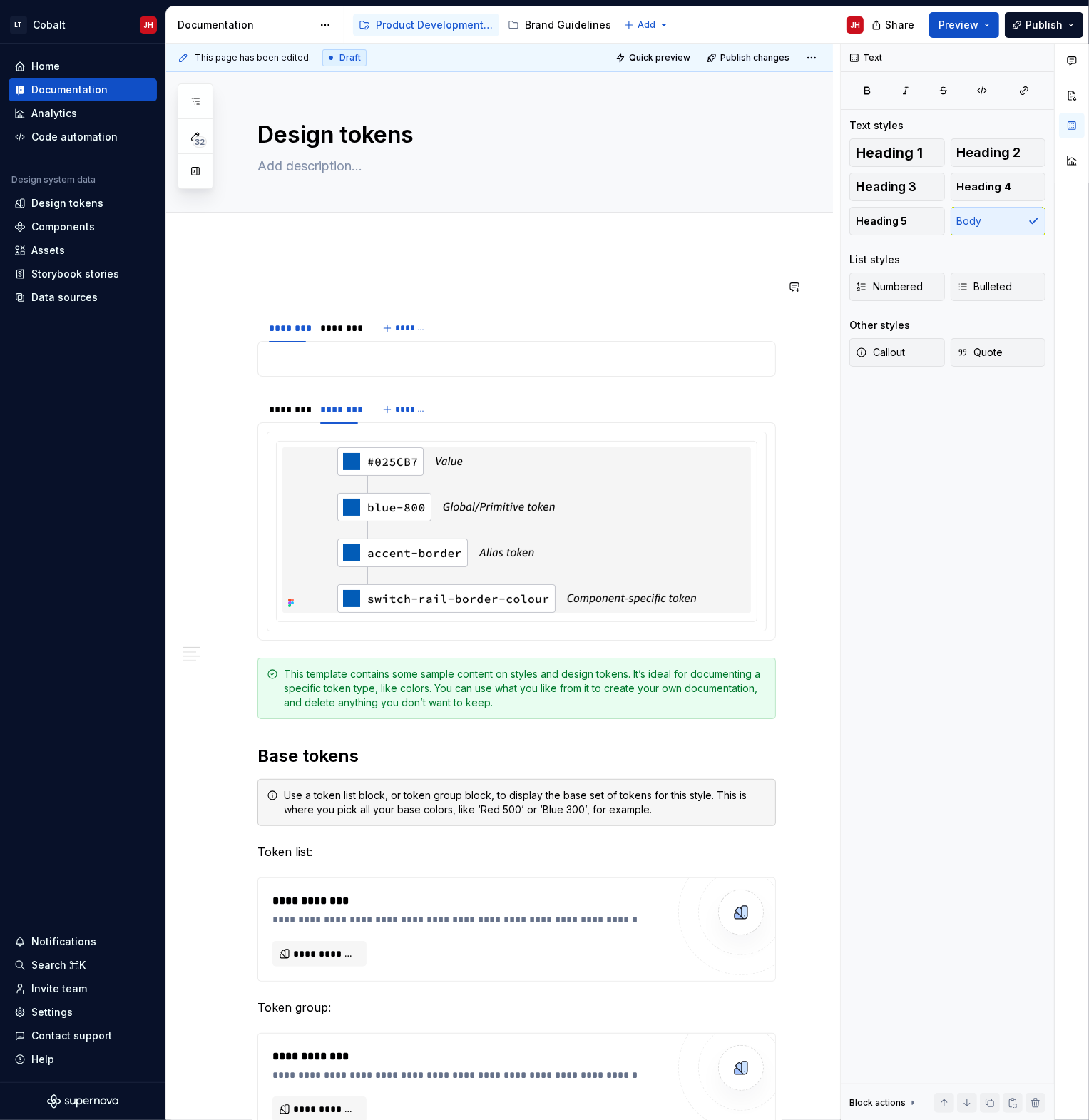 type on "*" 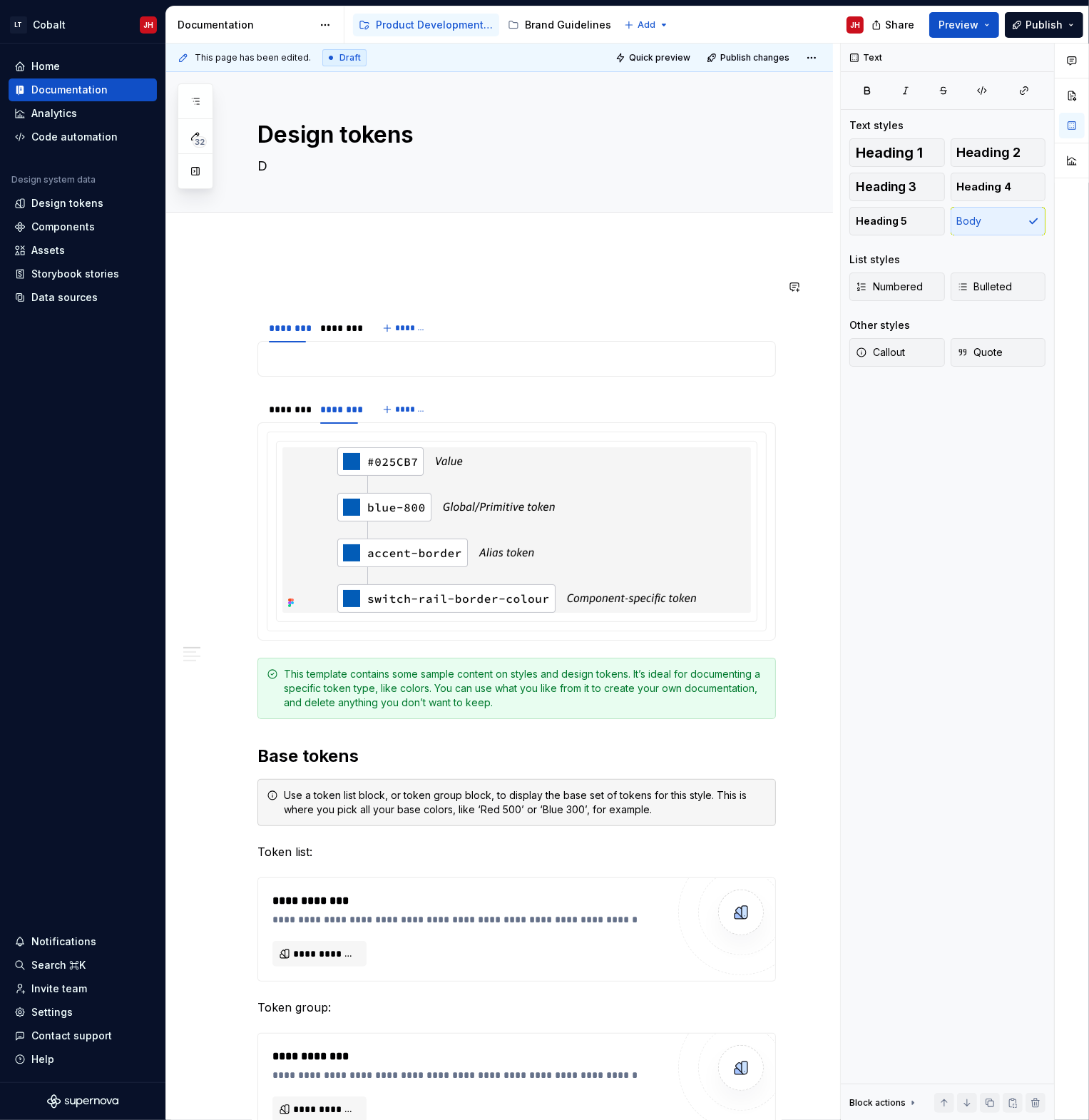 type on "*" 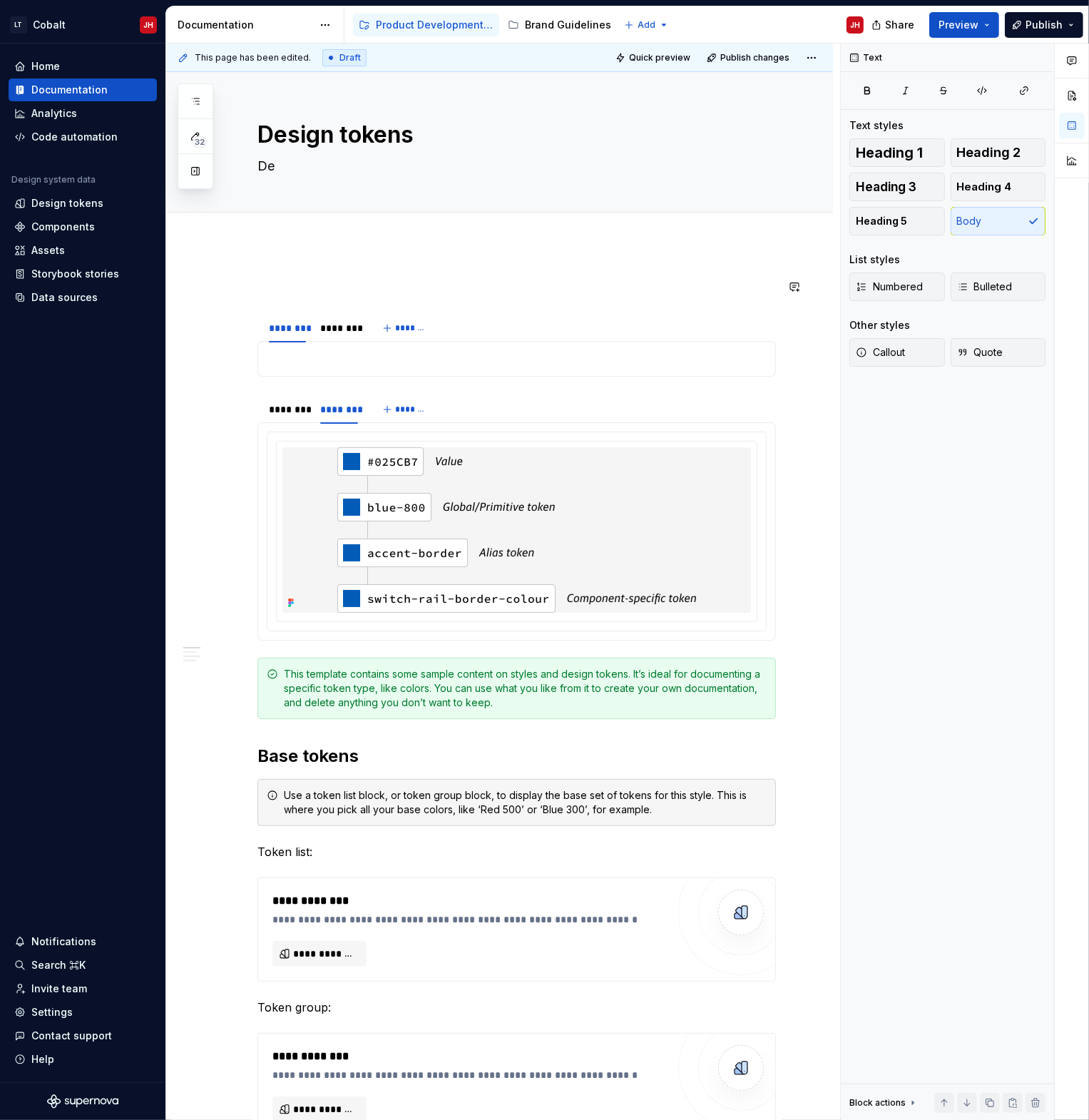 type on "*" 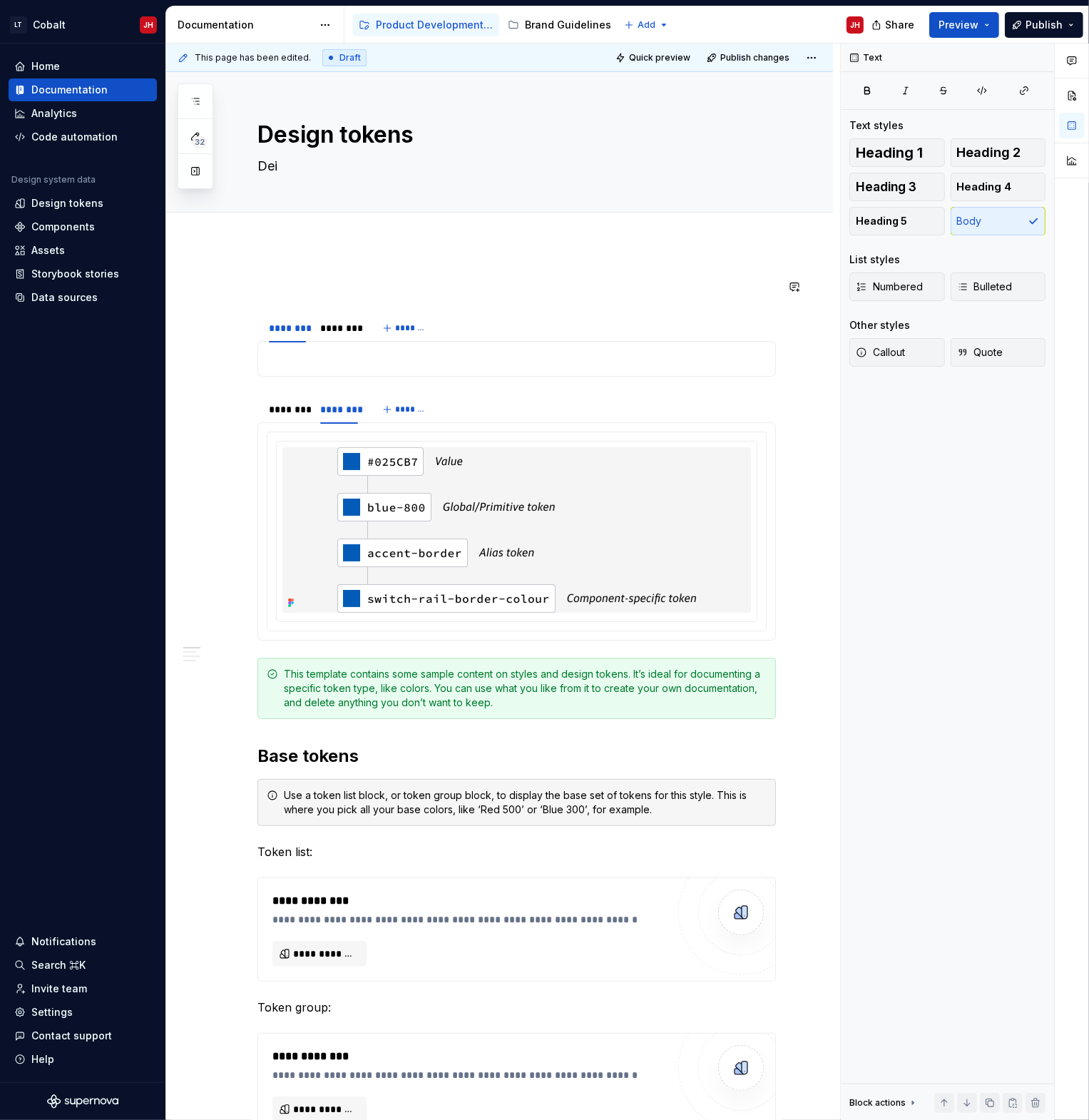 type on "*" 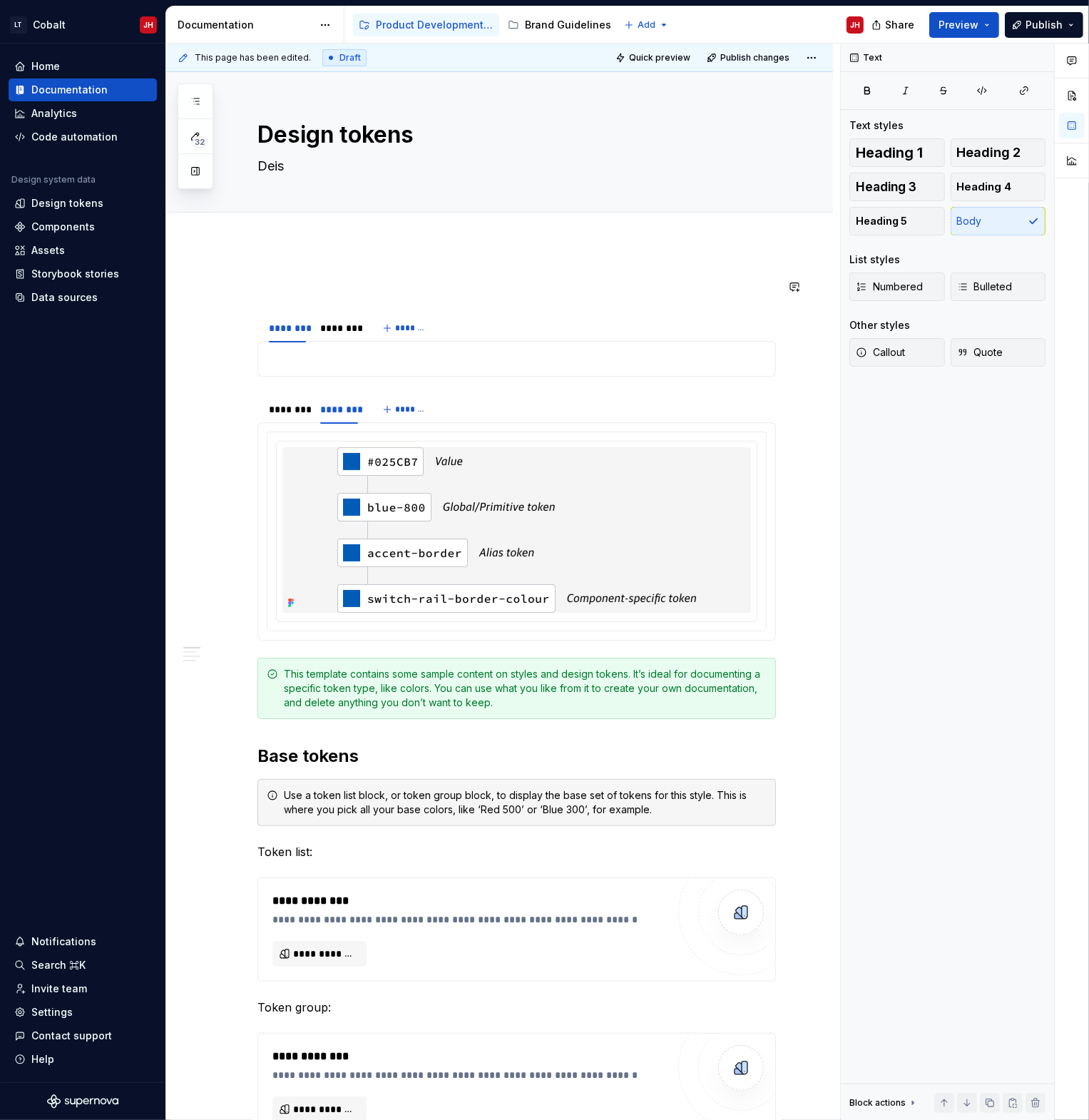 type on "*" 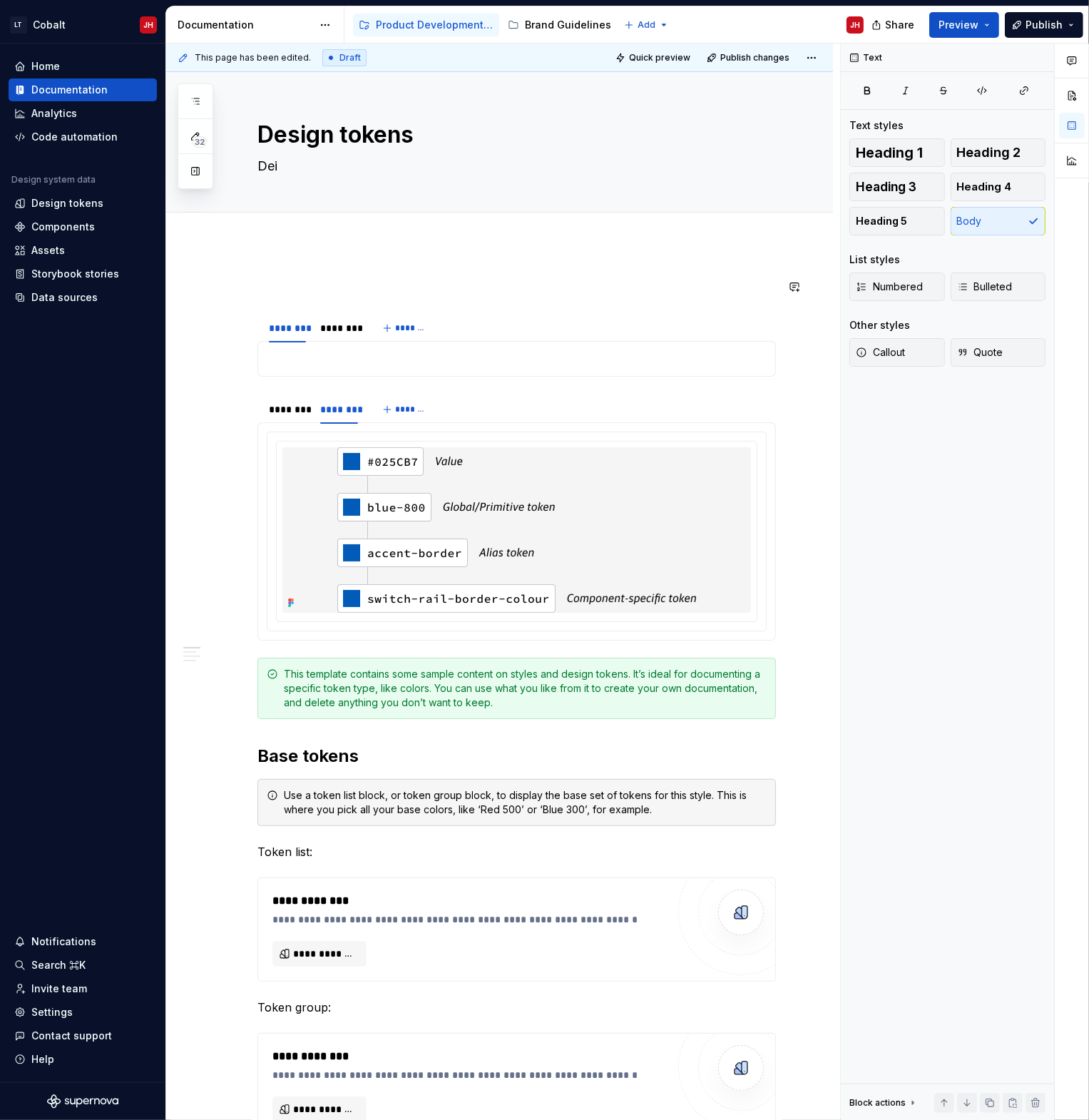 type on "*" 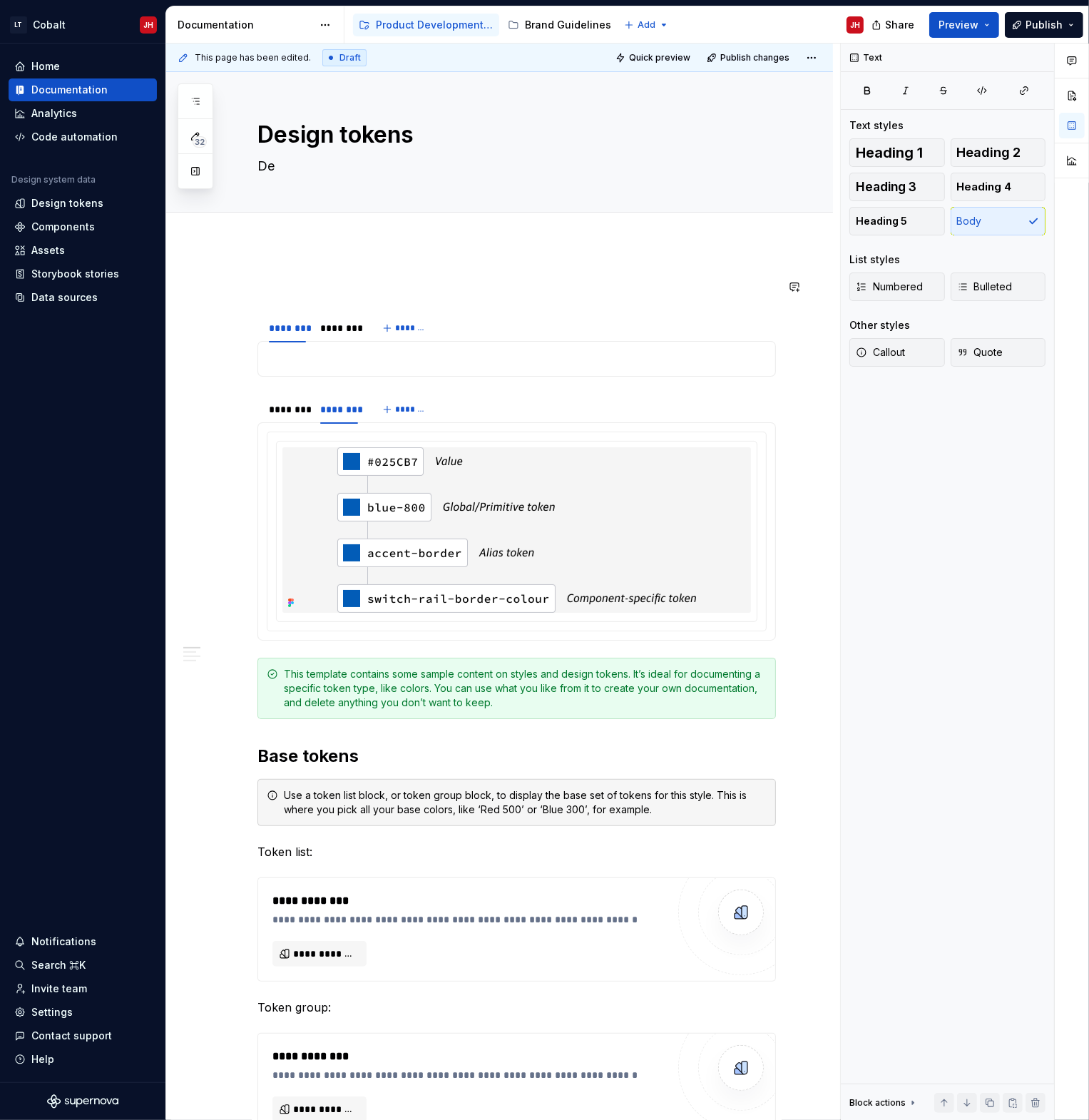type on "*" 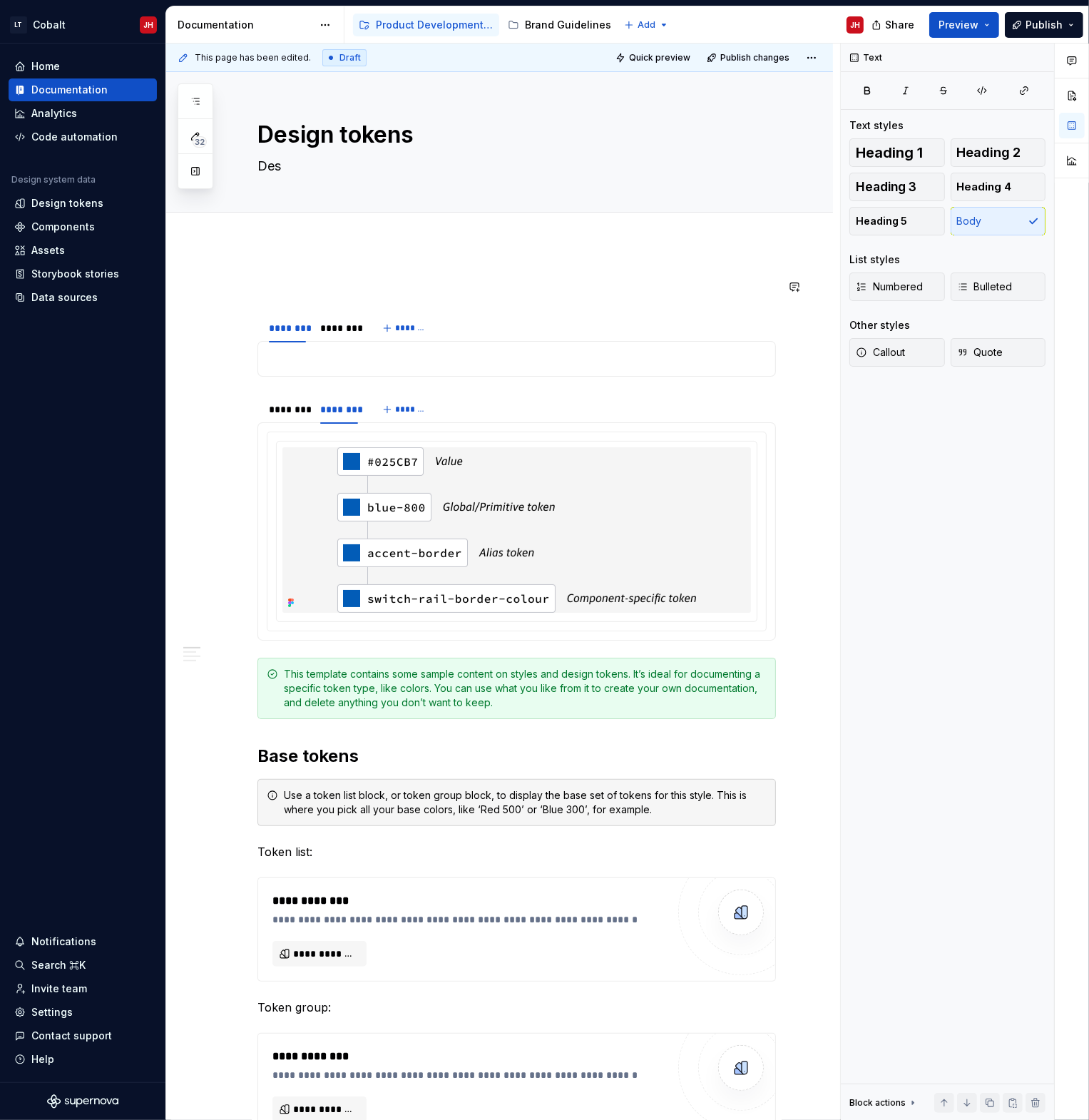type on "*" 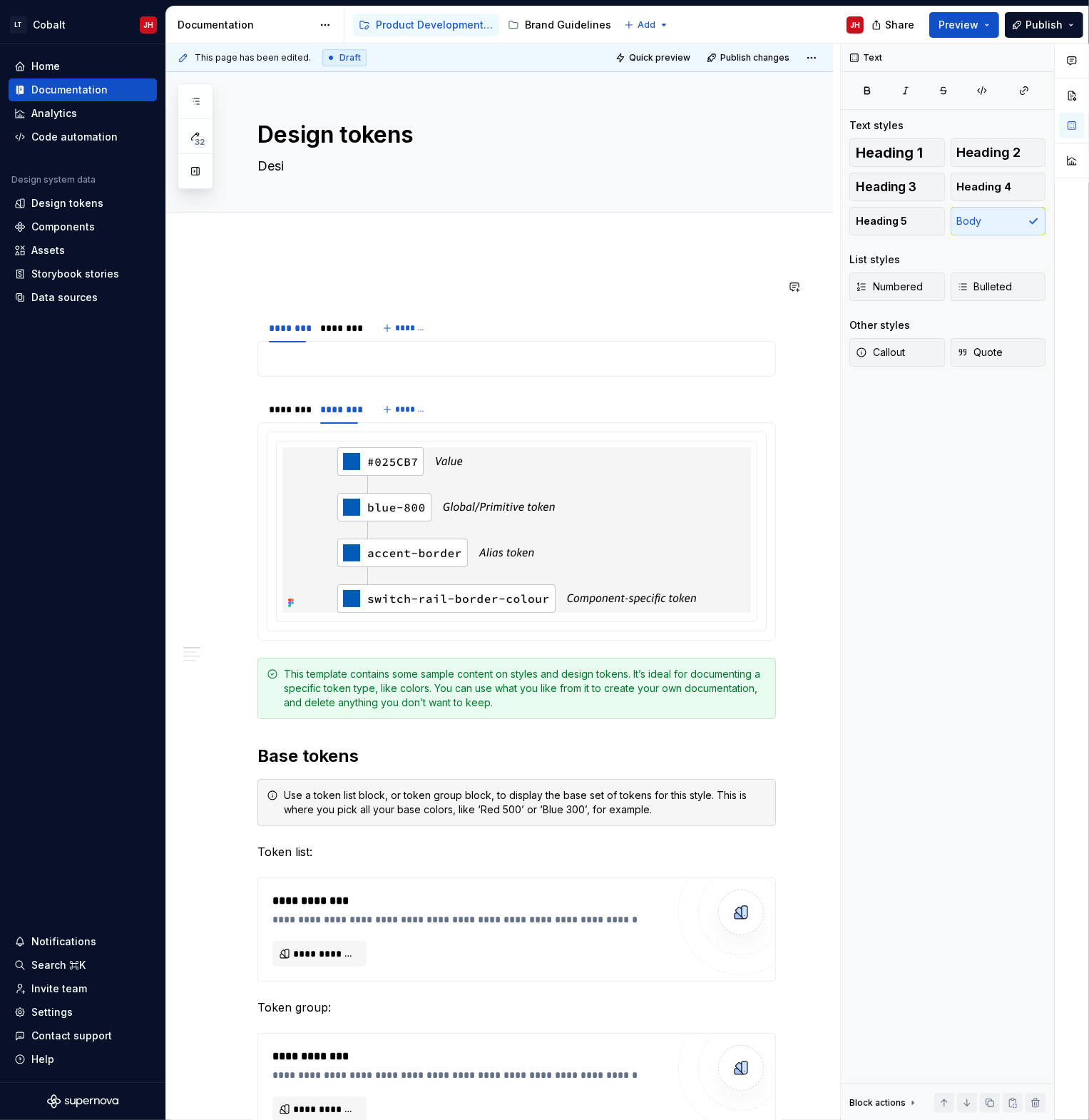 type on "*" 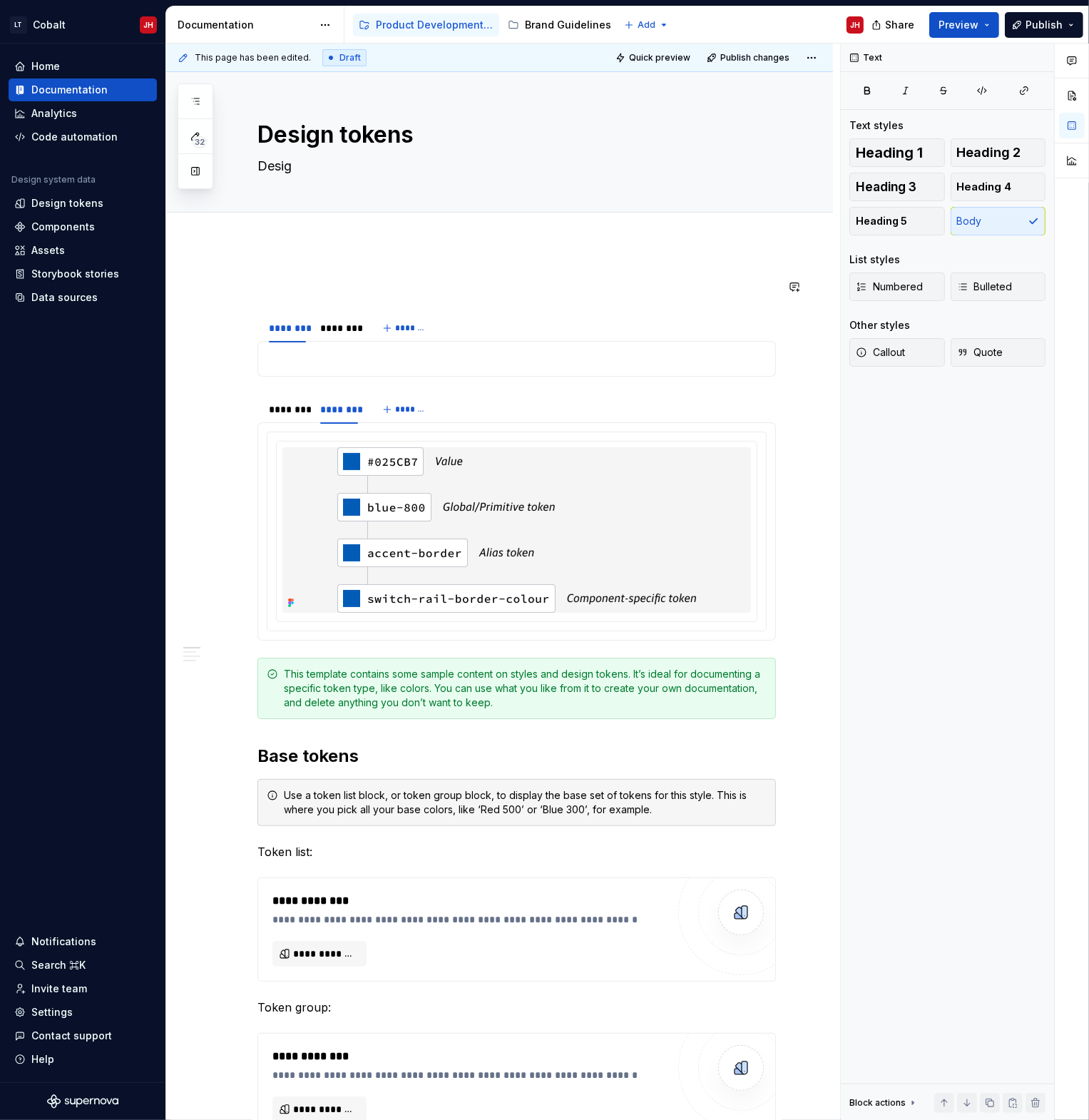 type on "*" 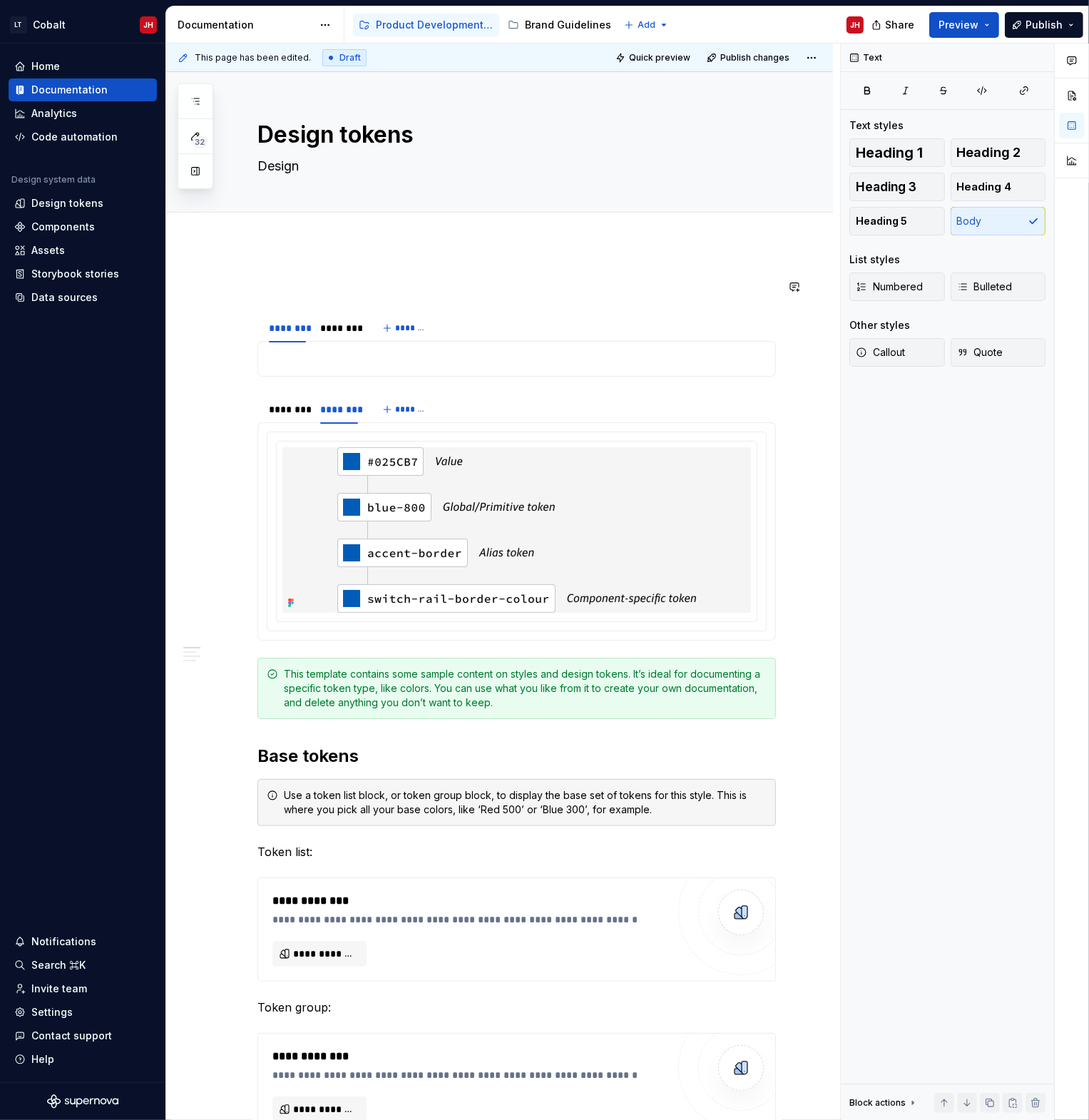 type on "*" 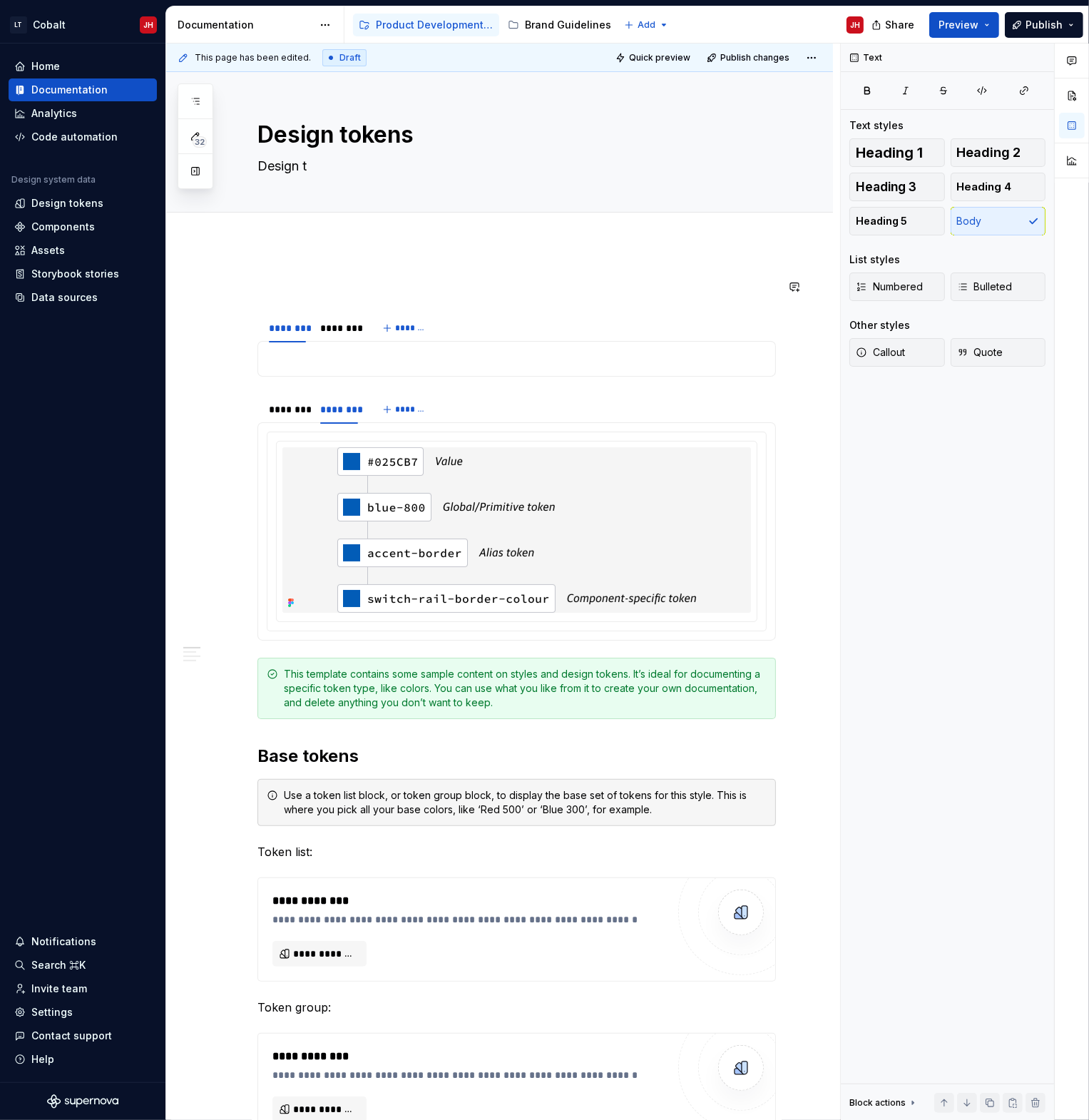 type on "*" 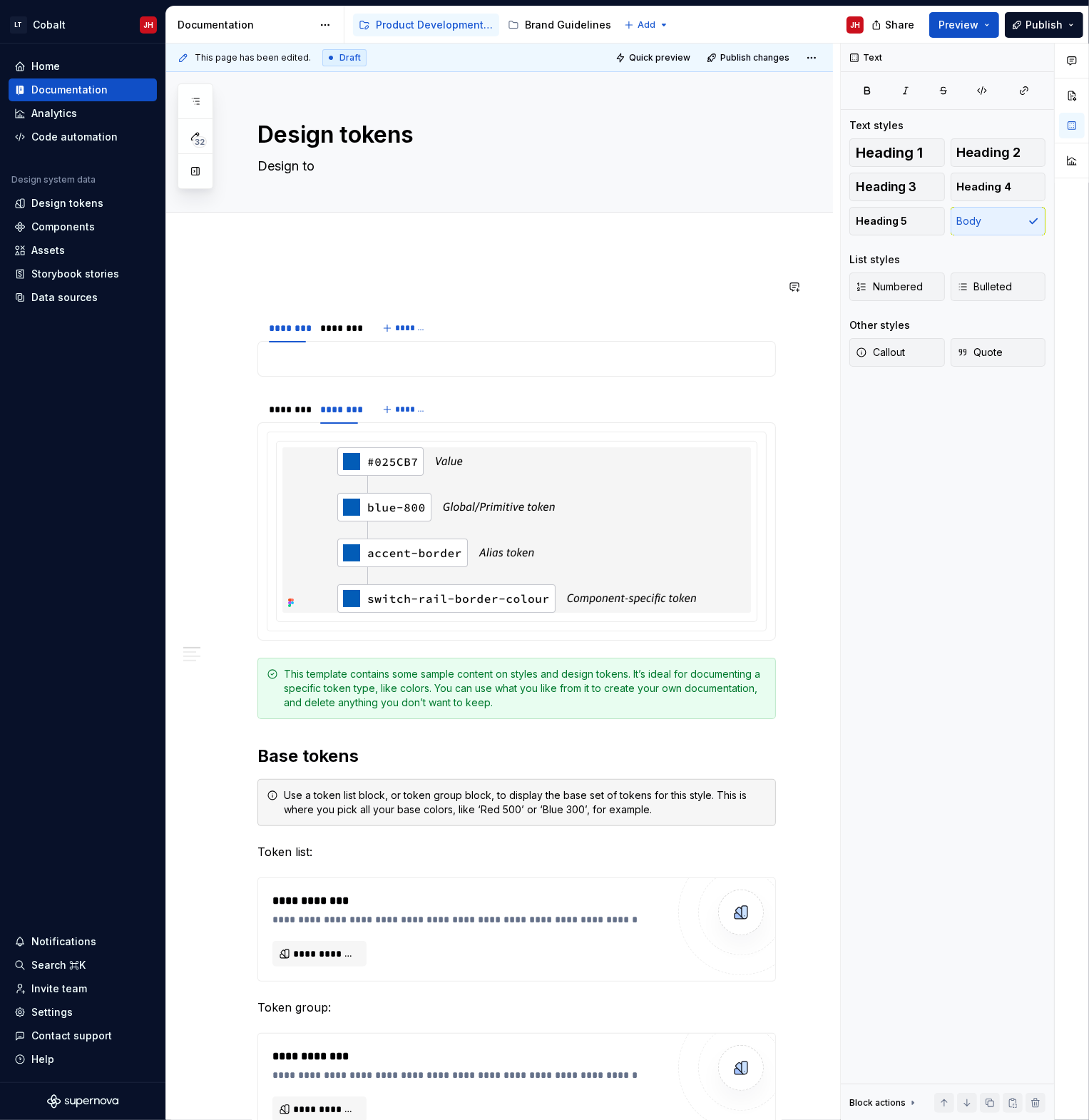 type on "*" 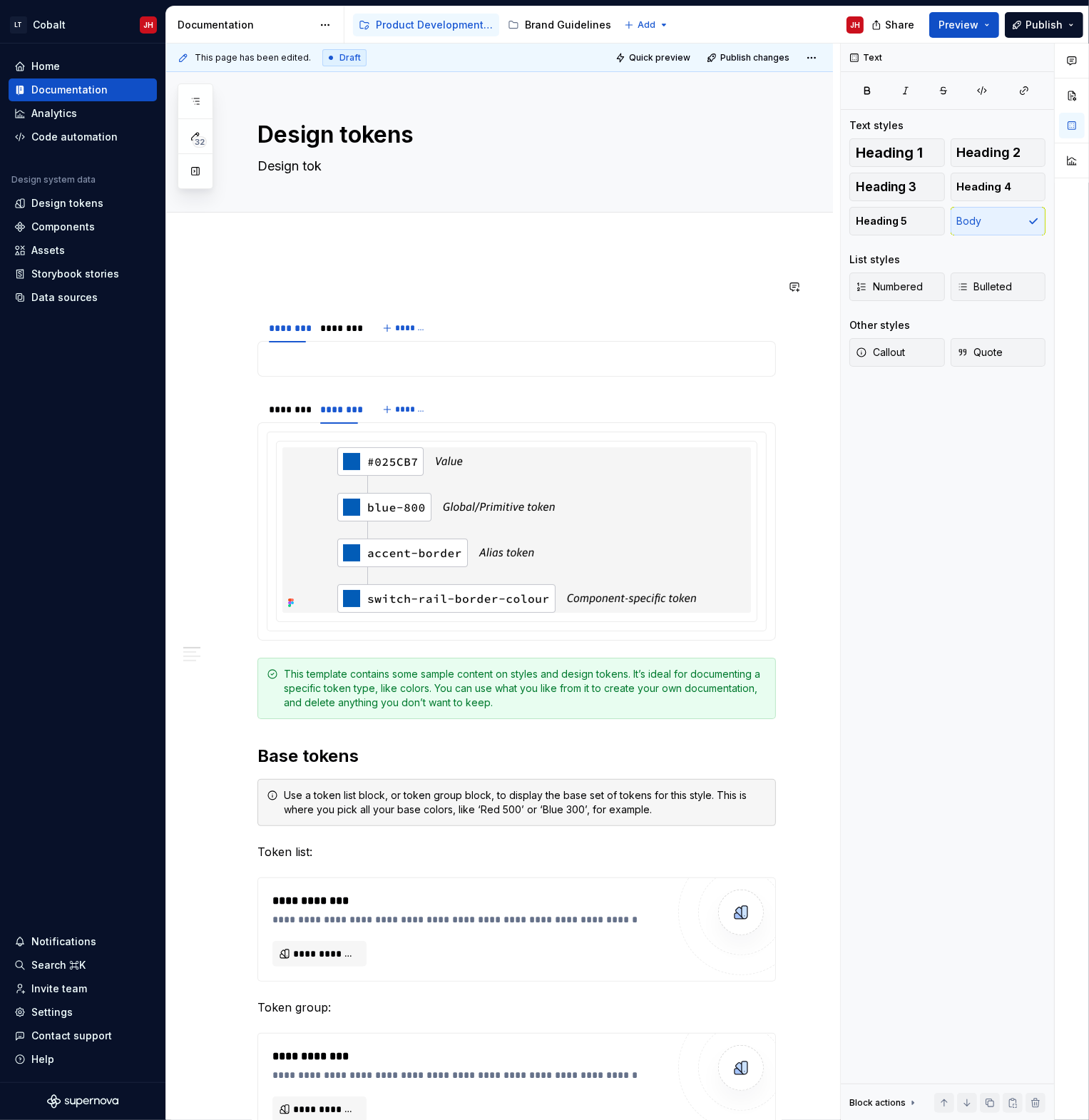 type on "*" 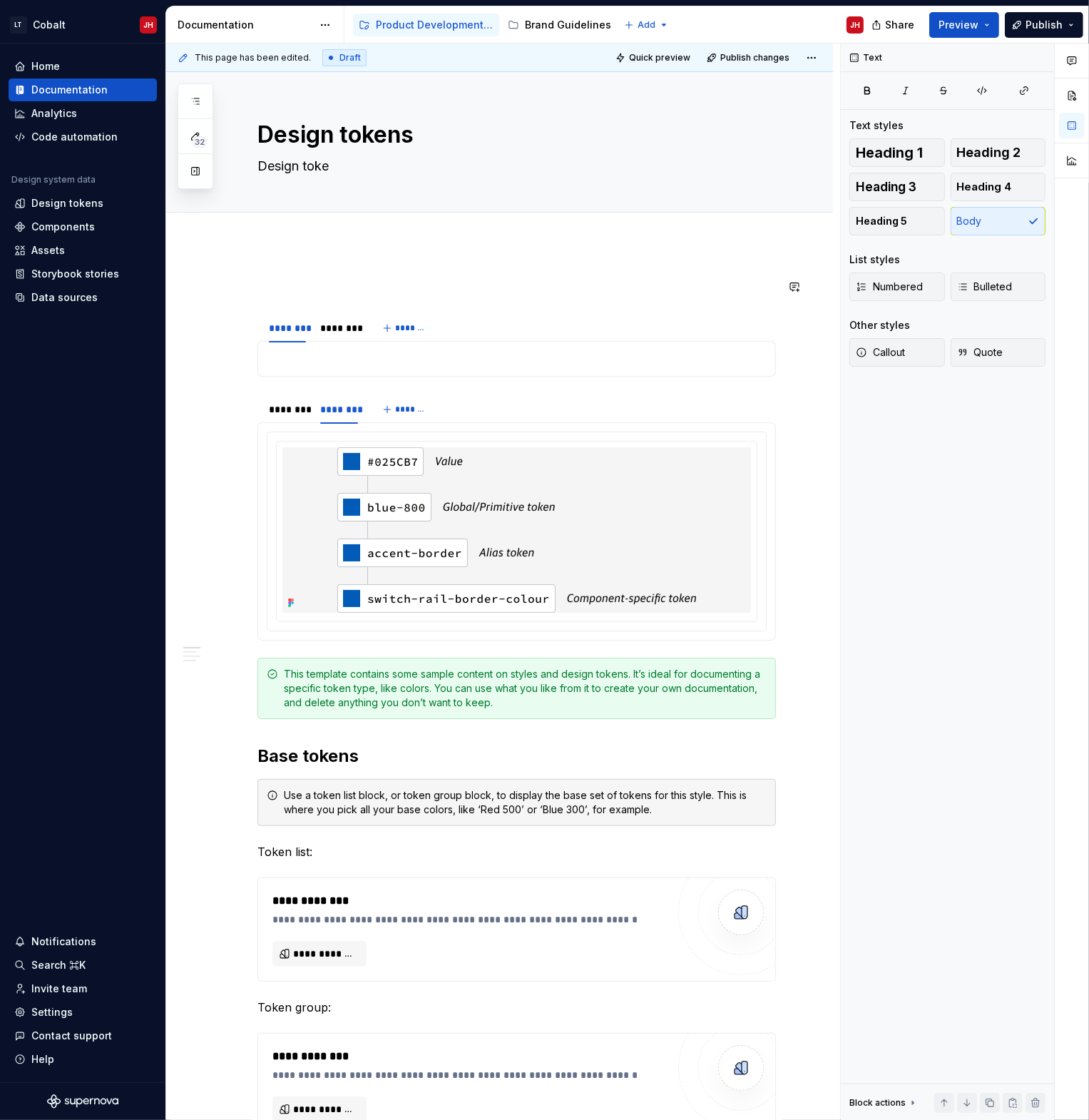 type on "*" 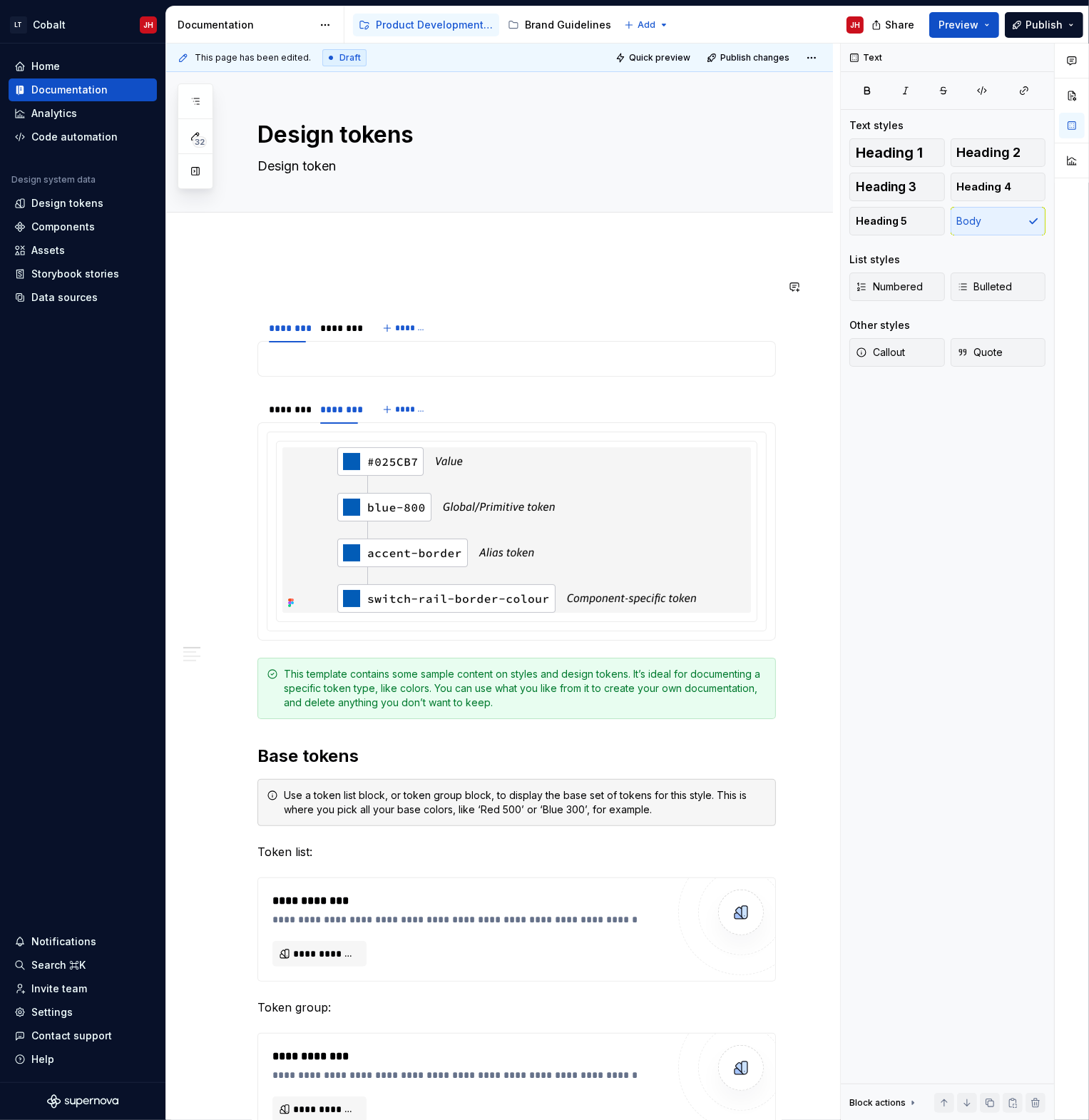 type on "*" 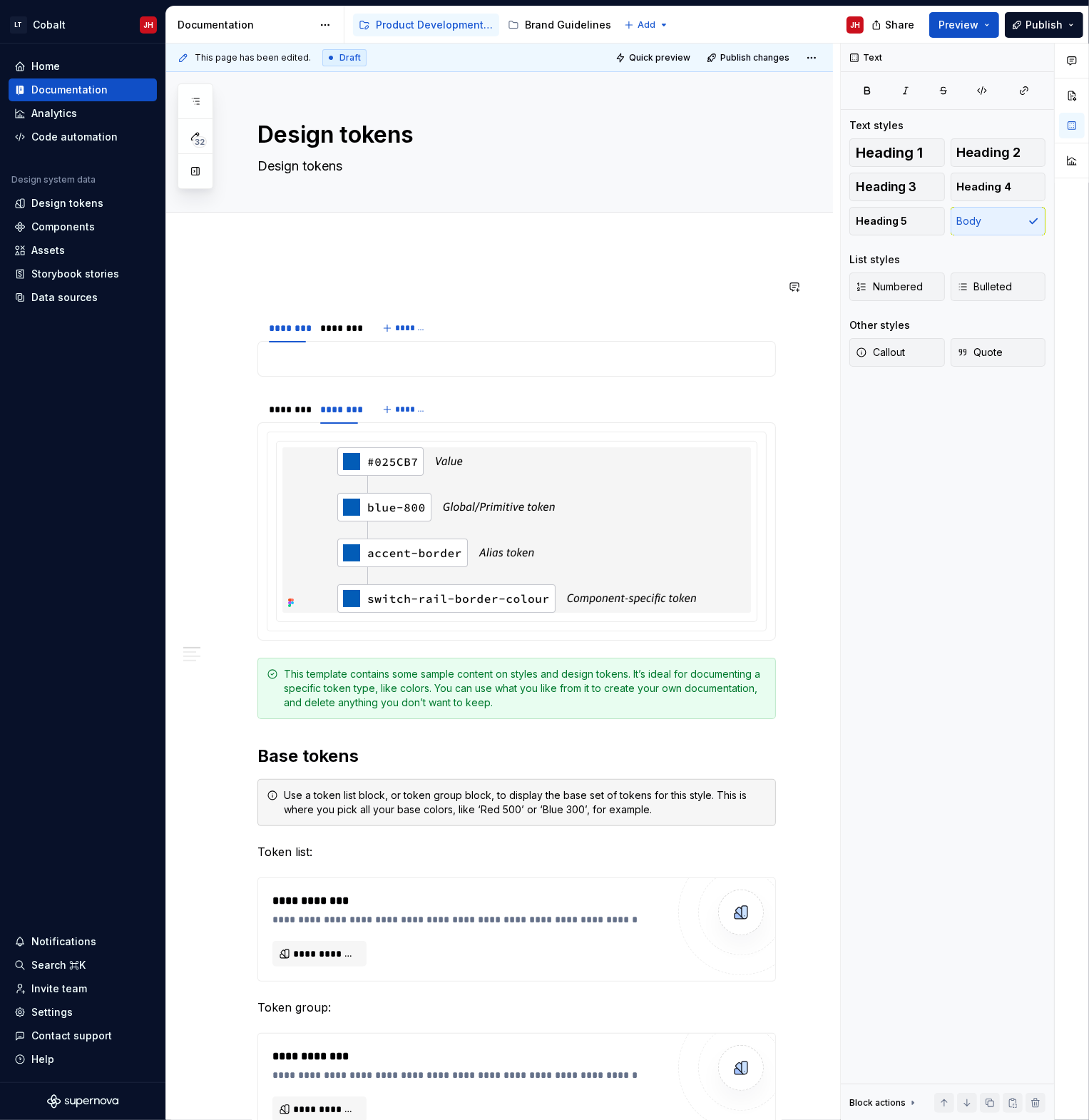 type on "*" 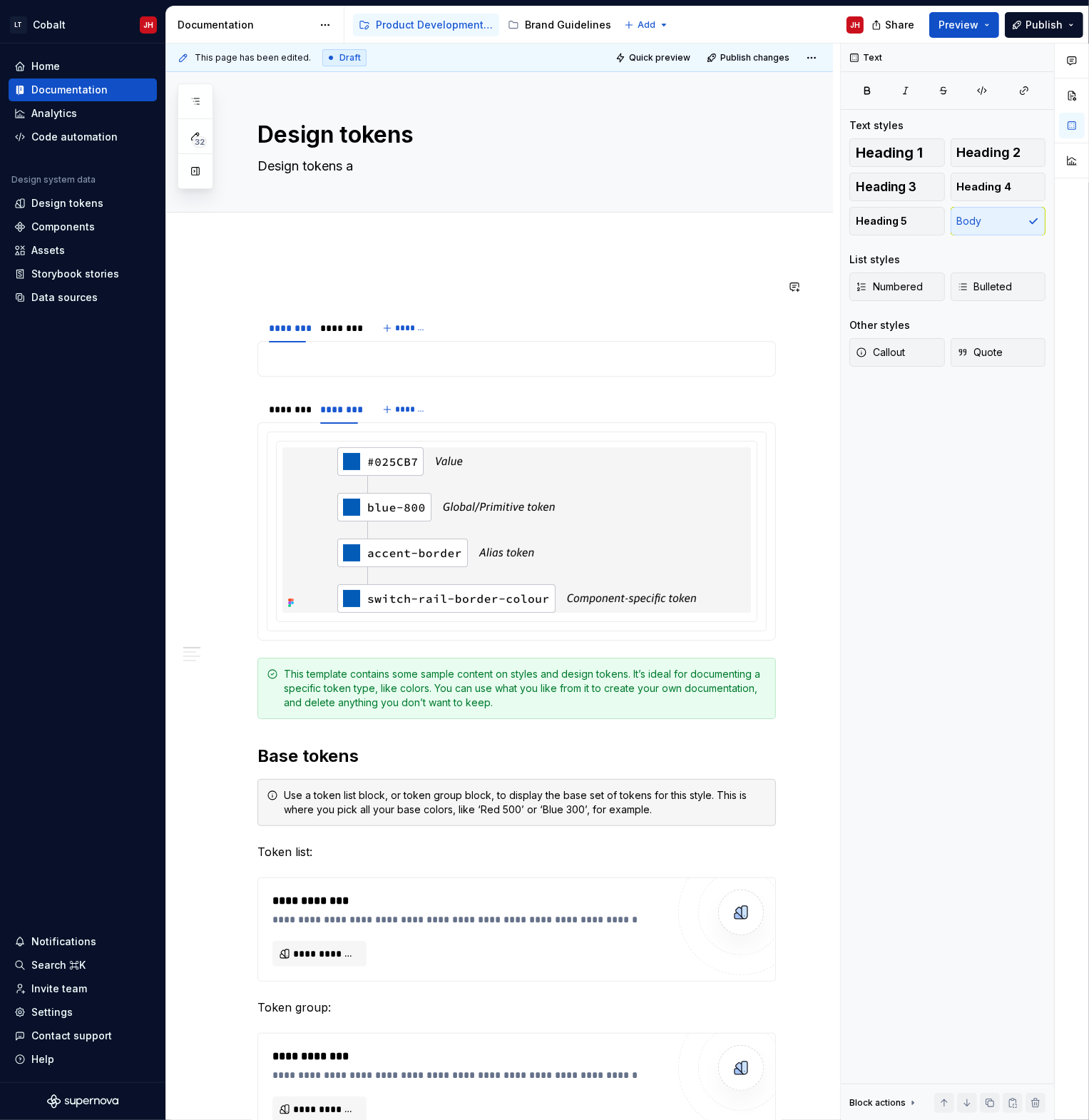 type on "*" 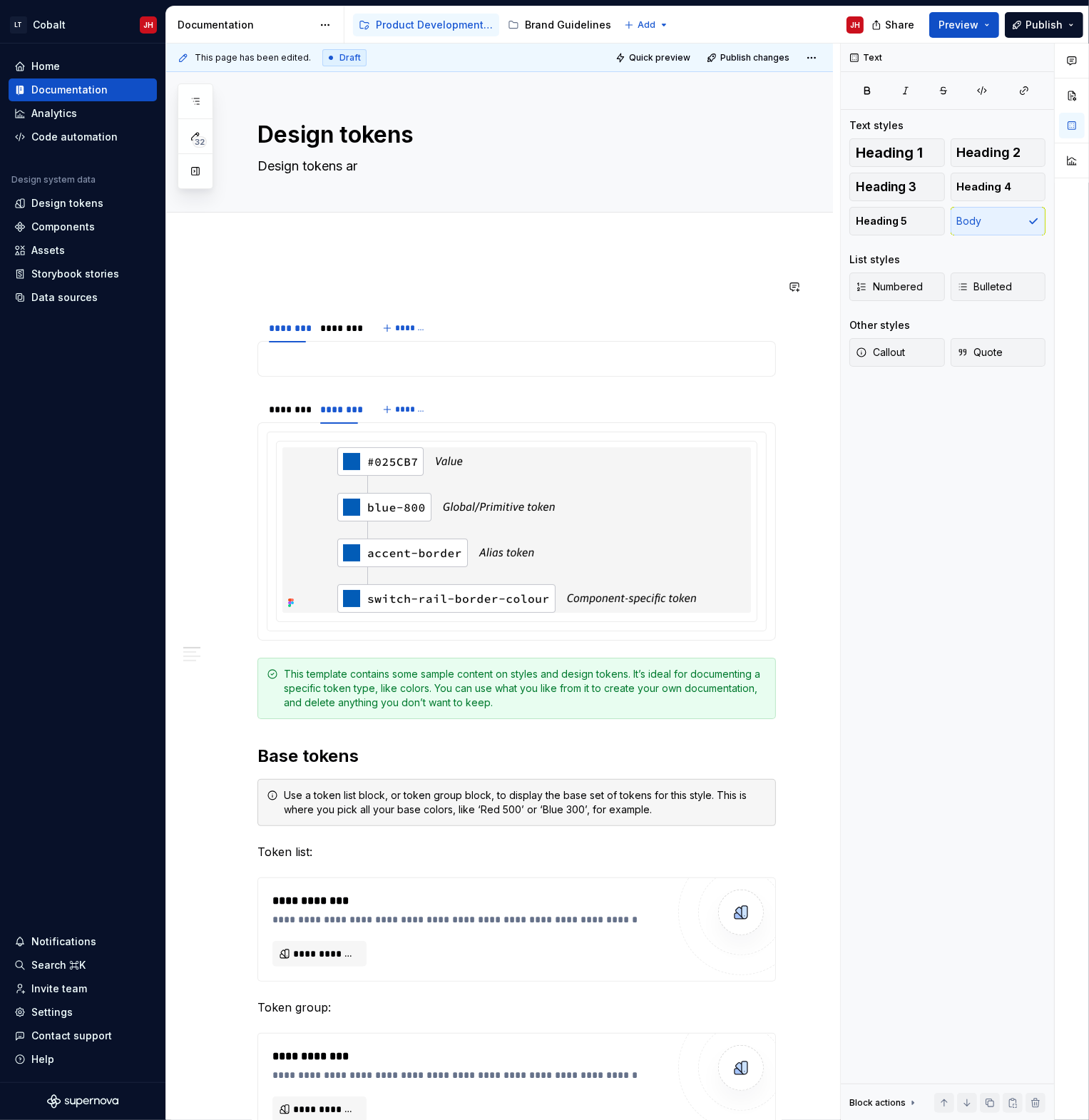 type on "*" 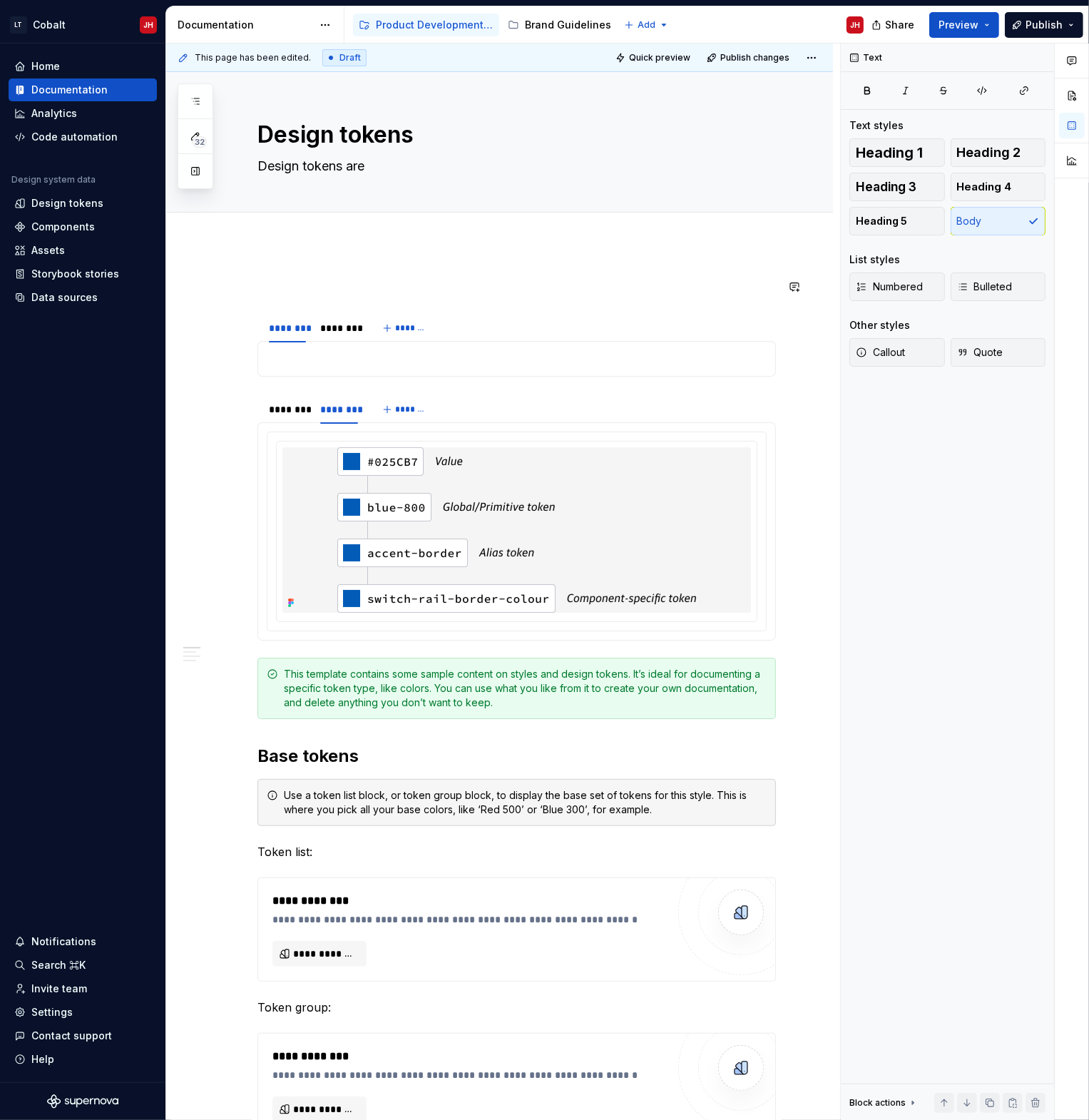 type on "*" 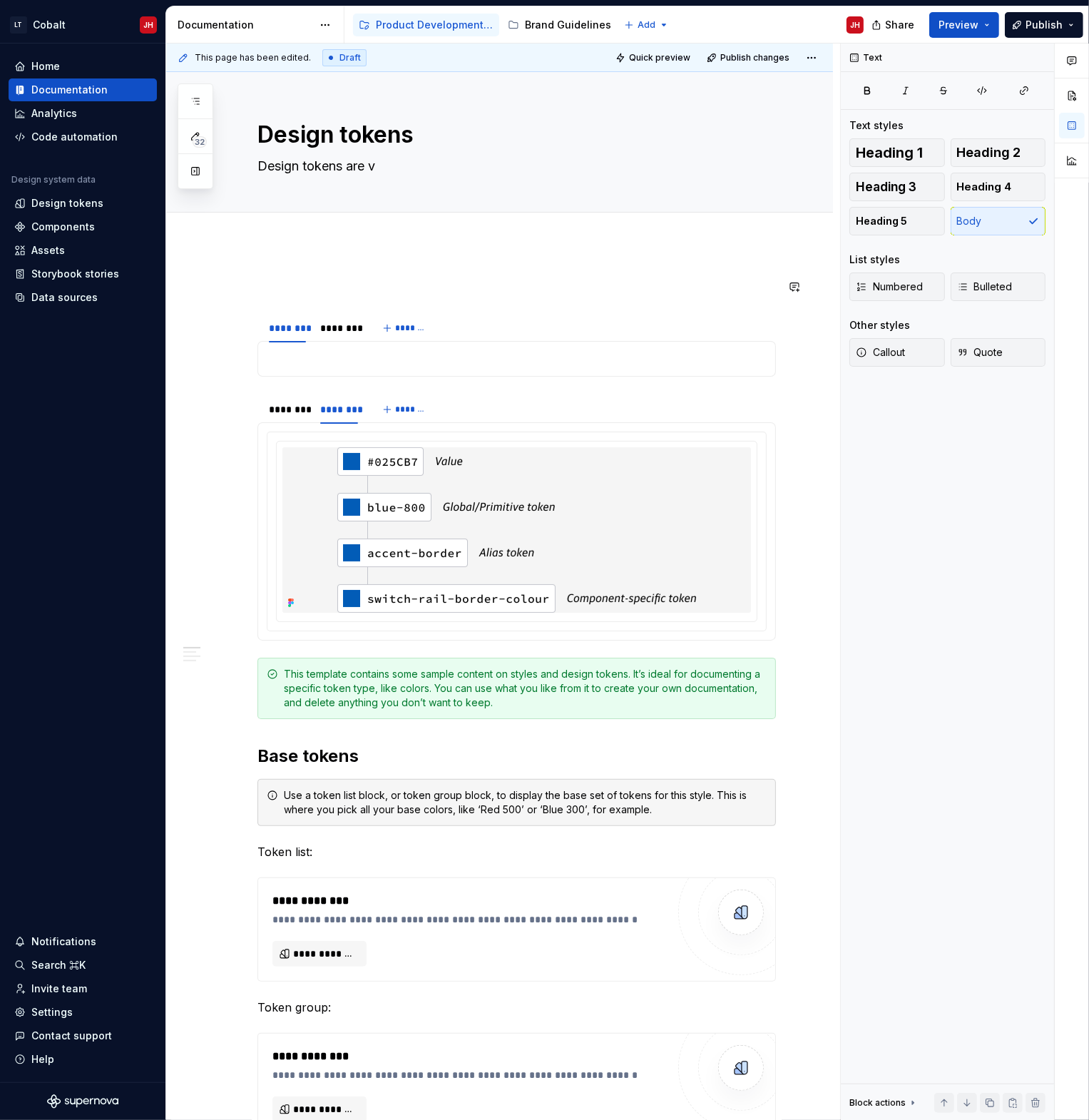 type on "*" 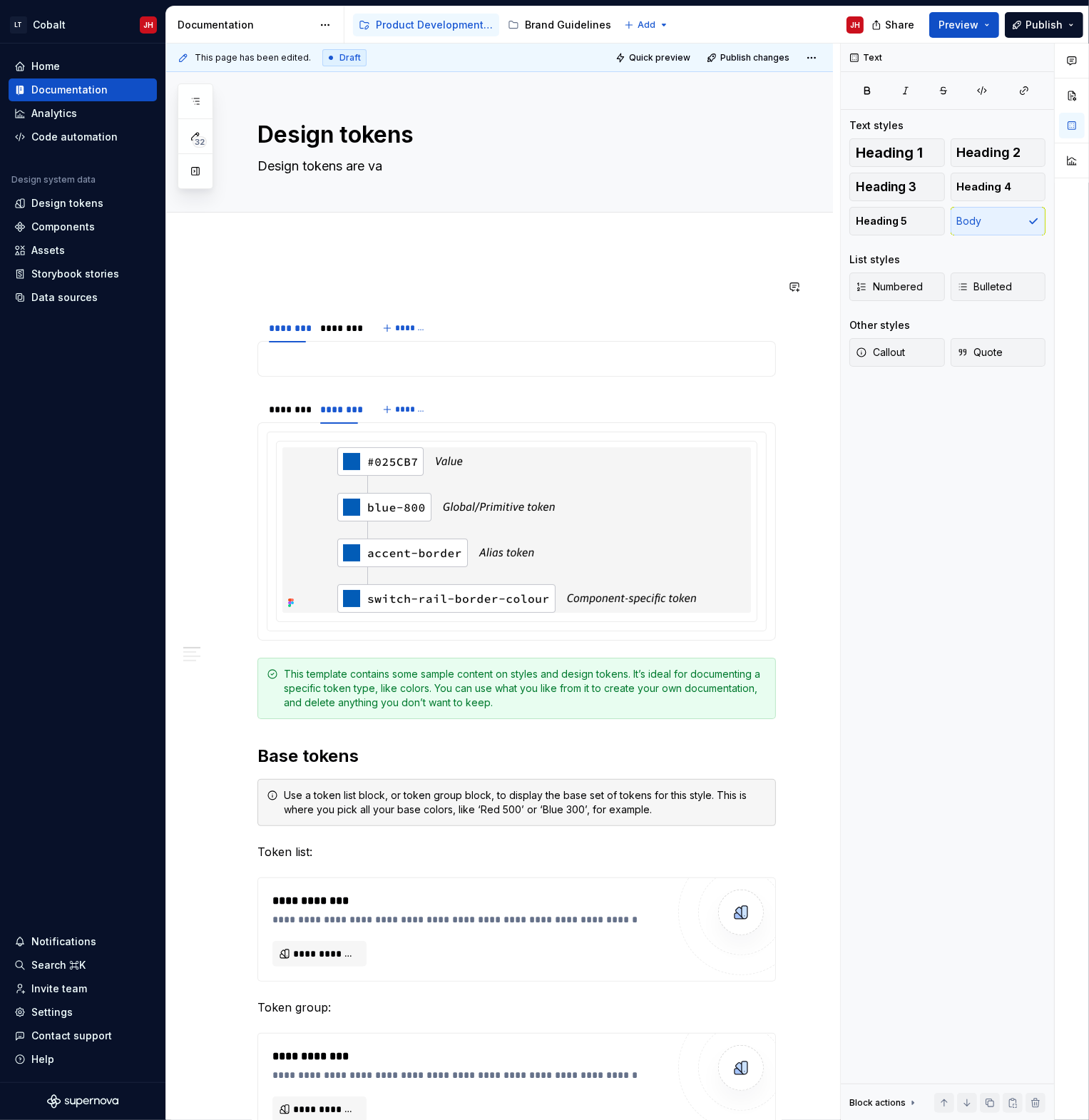 type on "*" 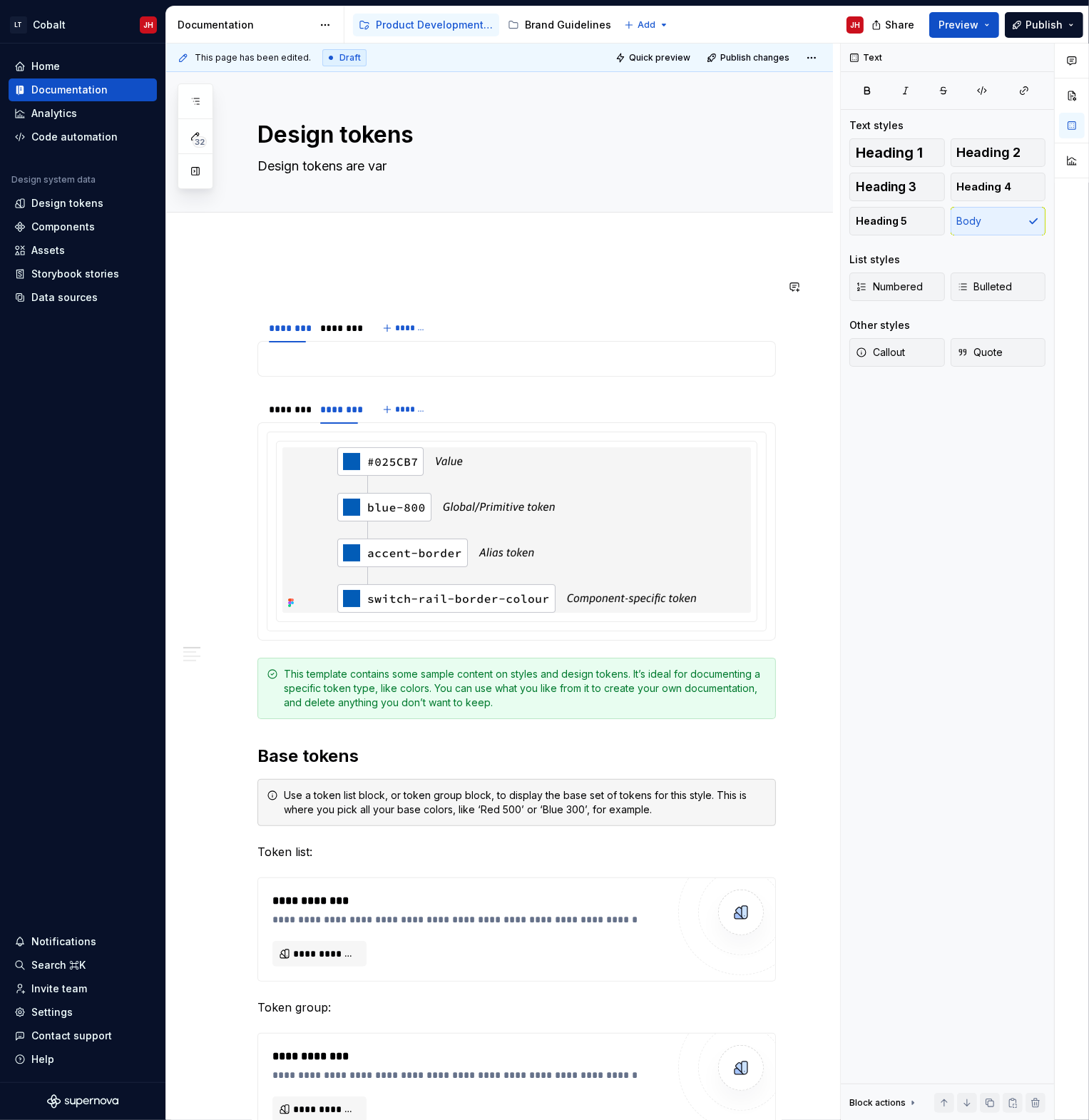 type on "*" 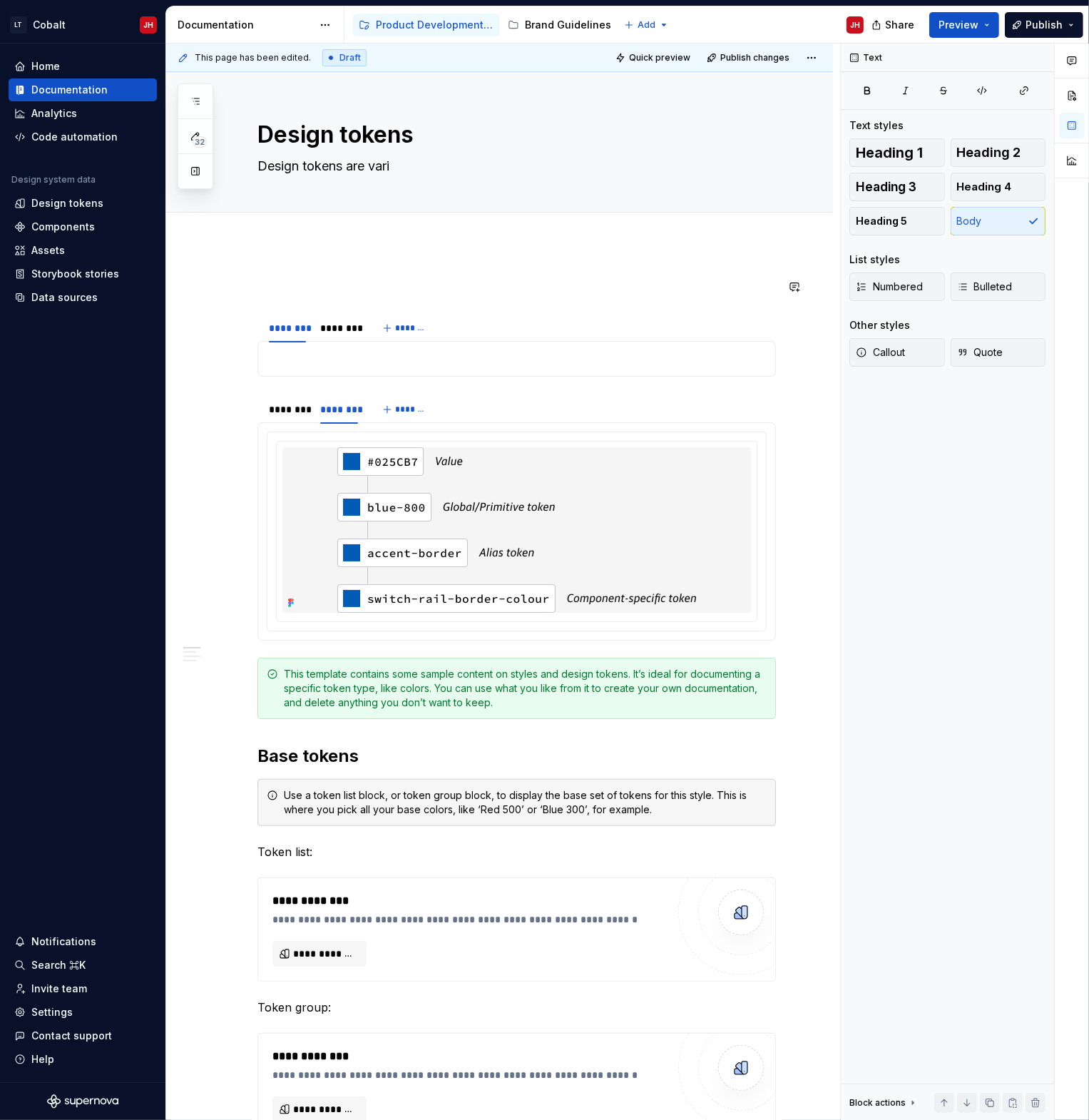 type on "*" 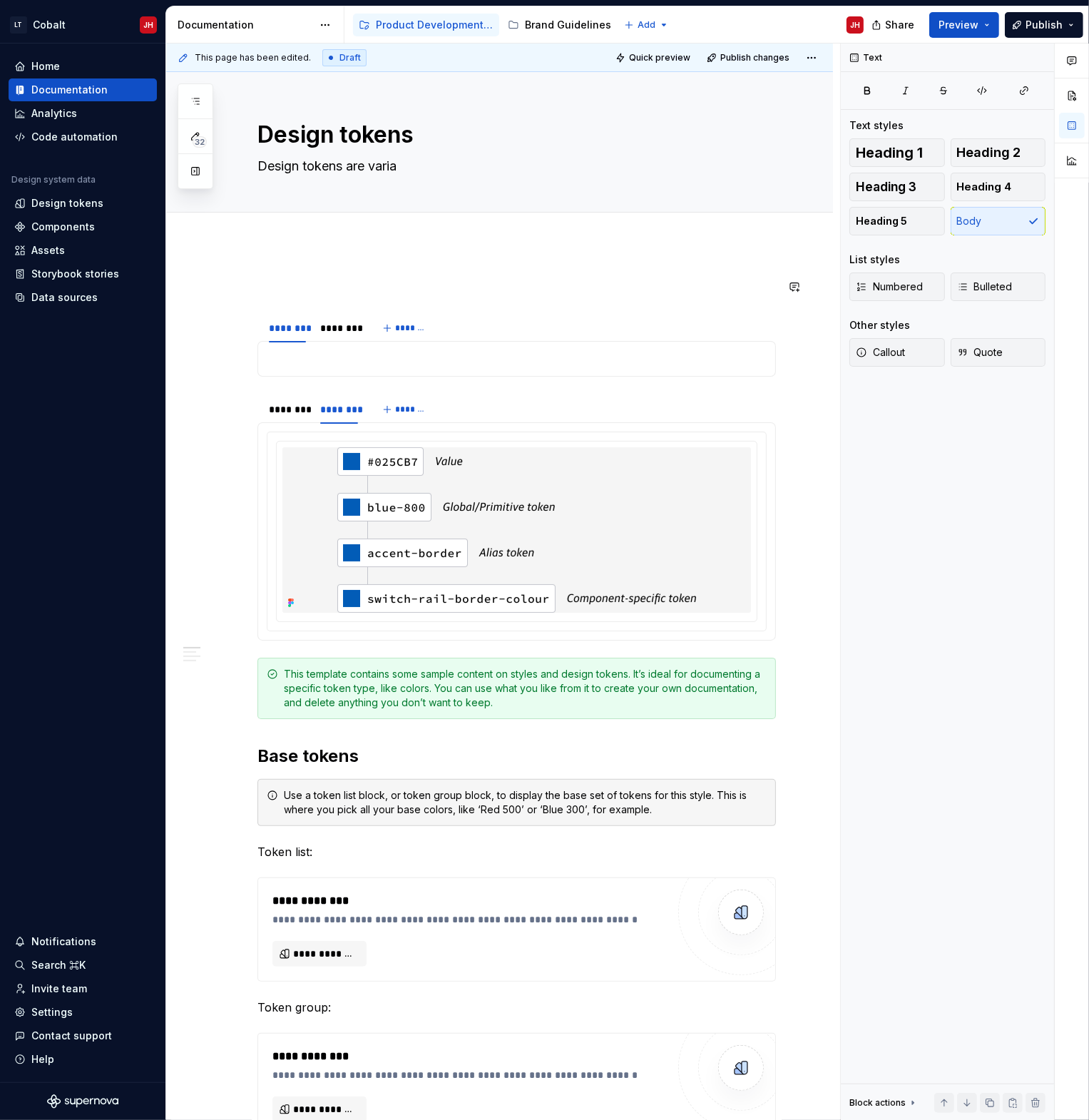 type on "*" 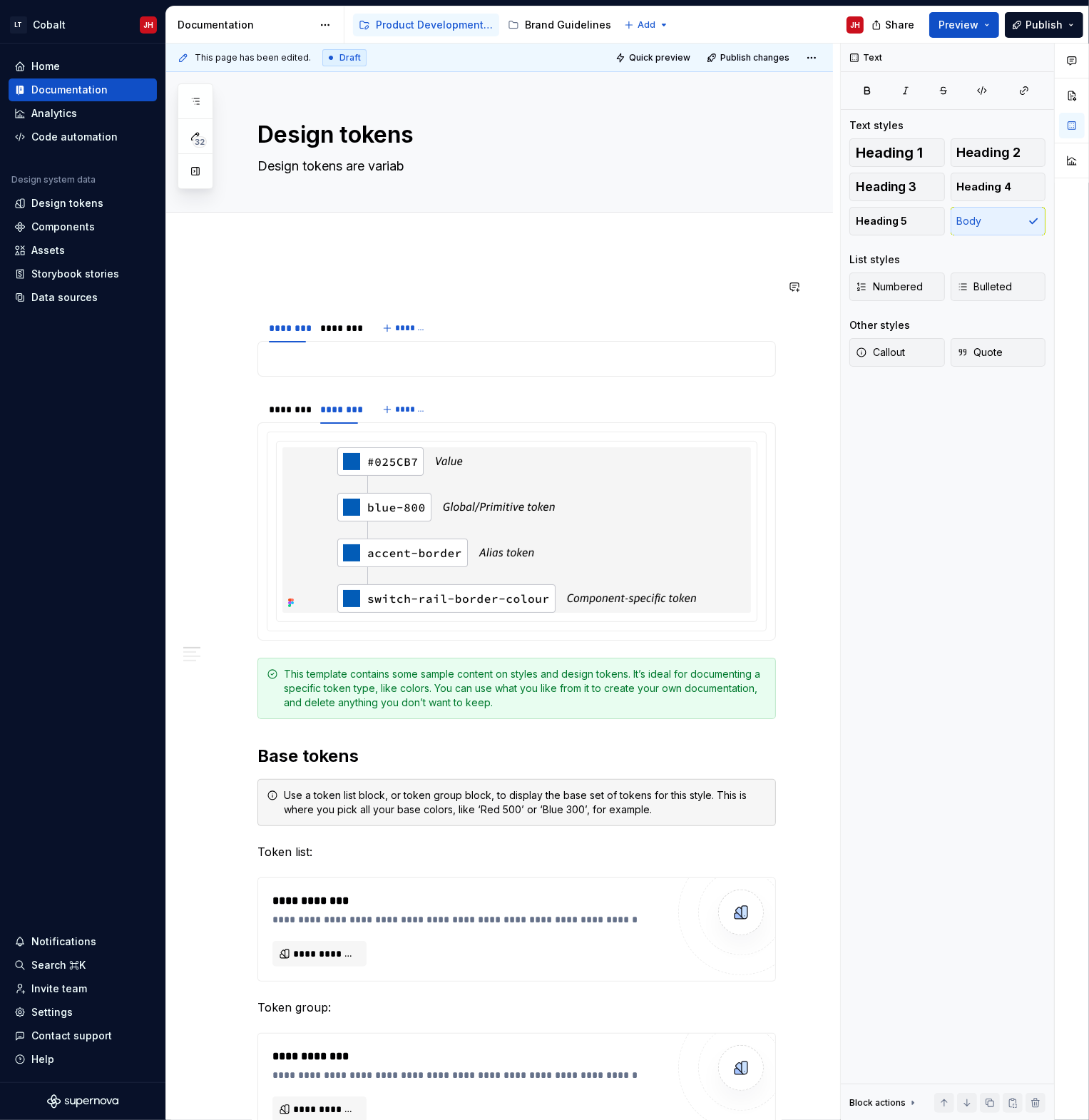 type on "*" 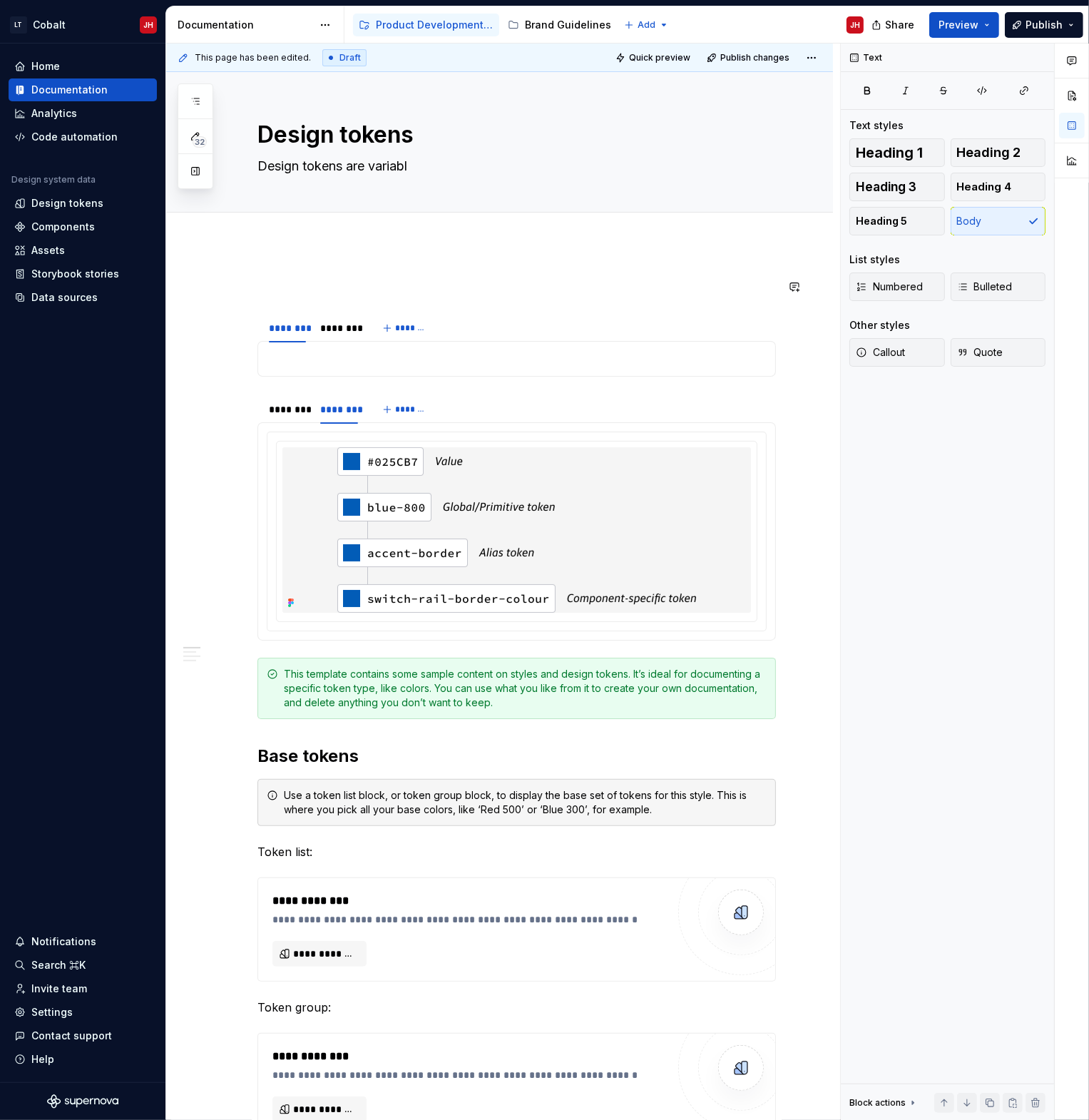 type on "*" 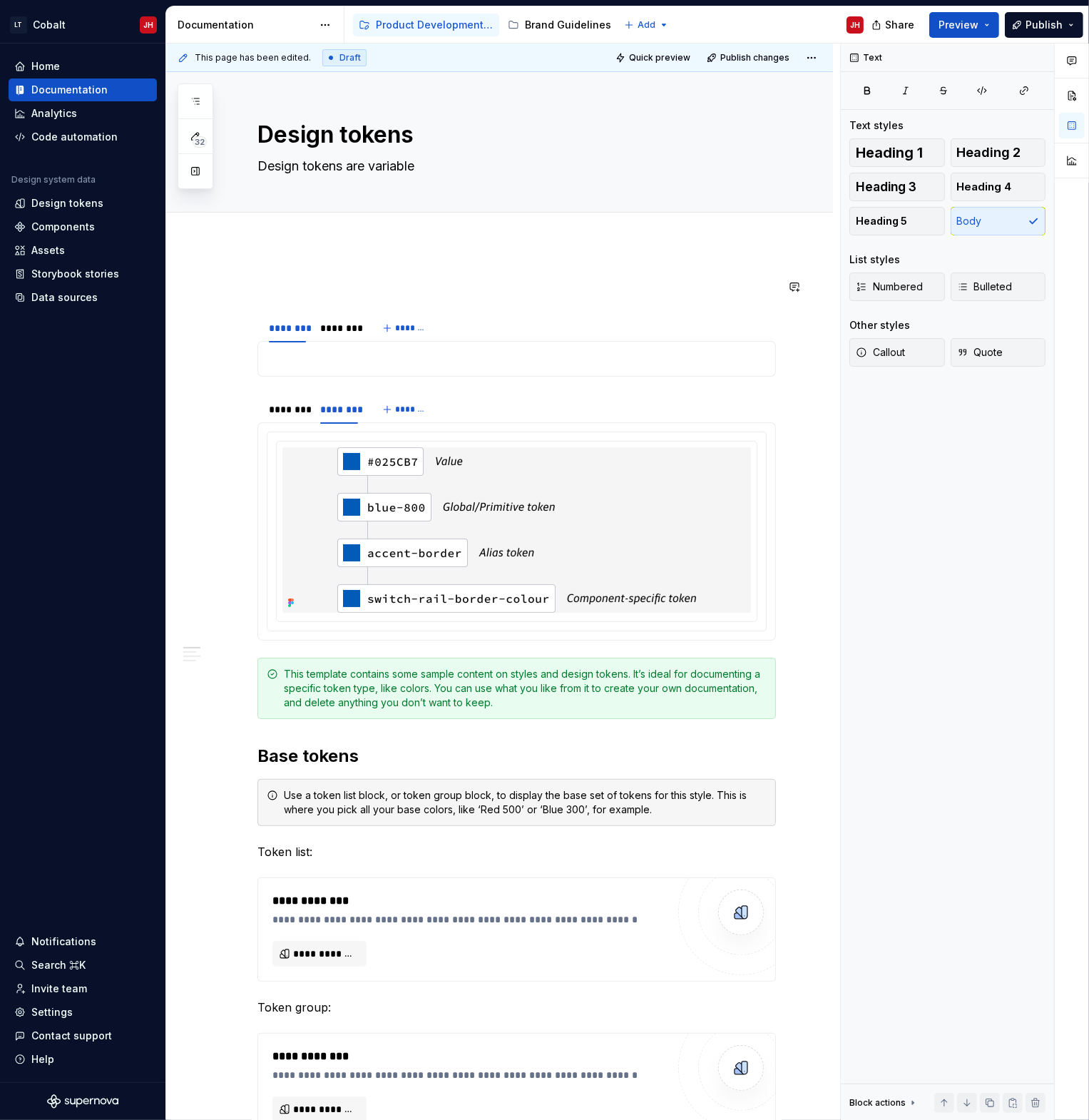 type on "*" 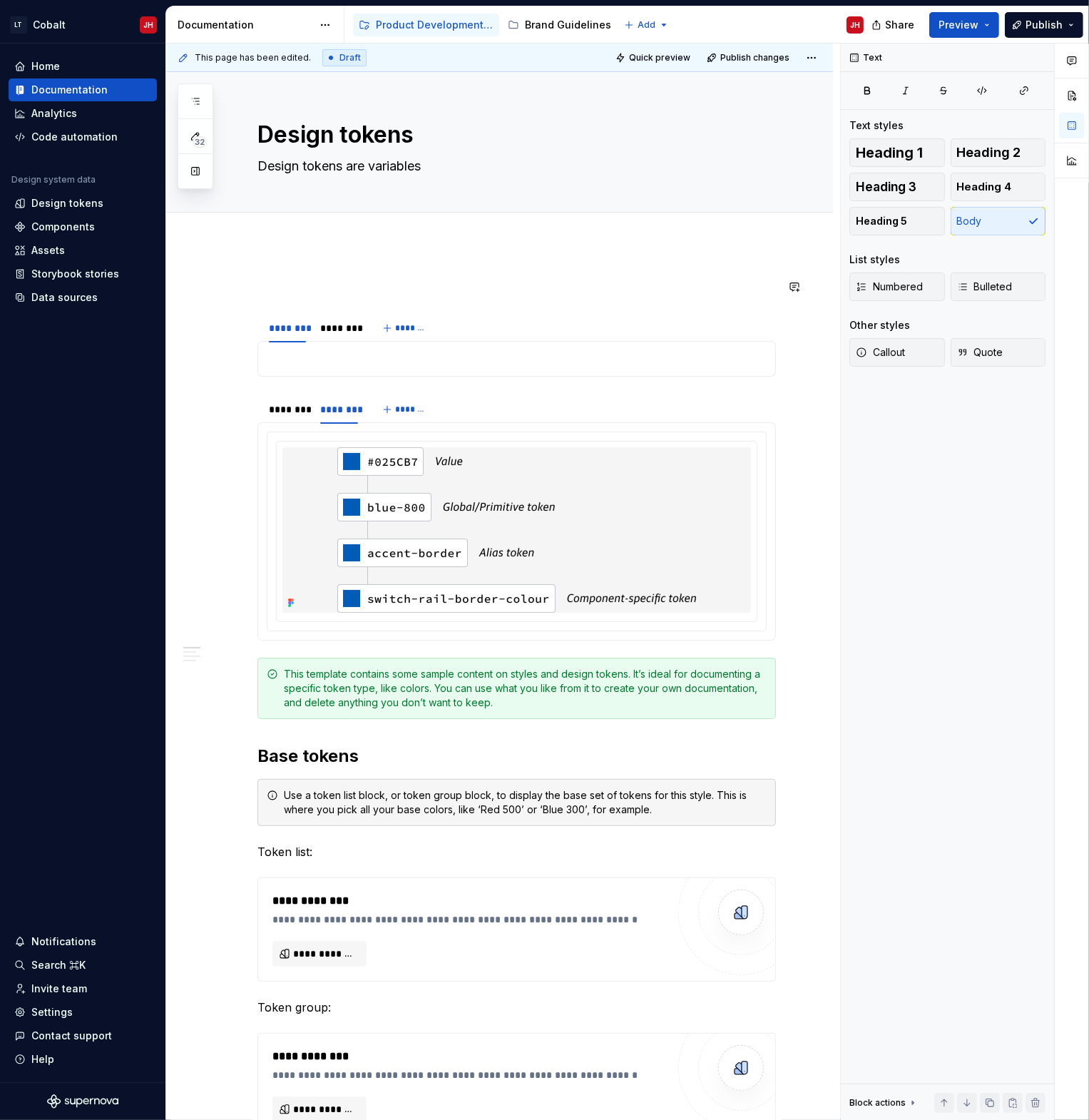 type on "*" 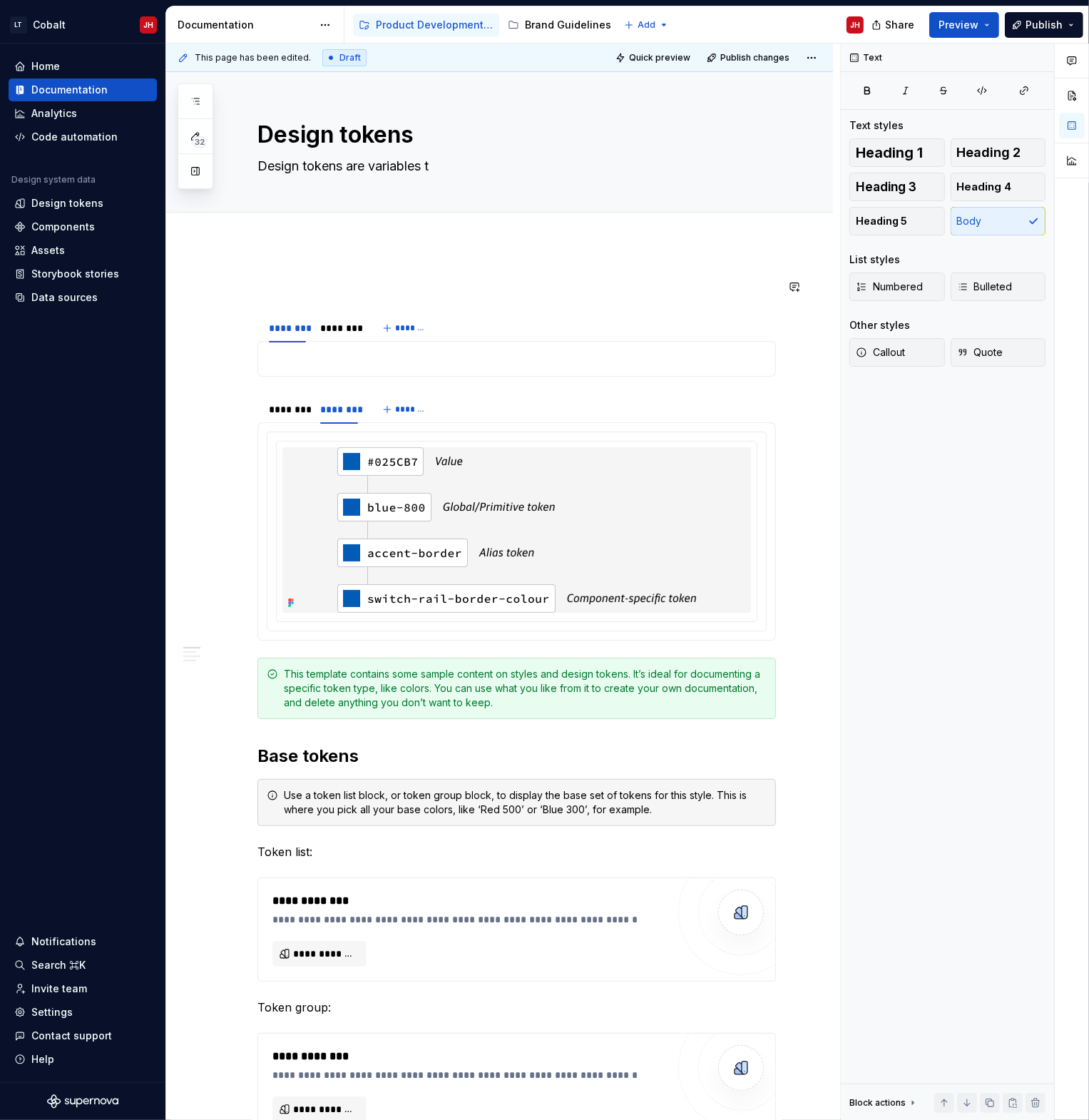 type on "*" 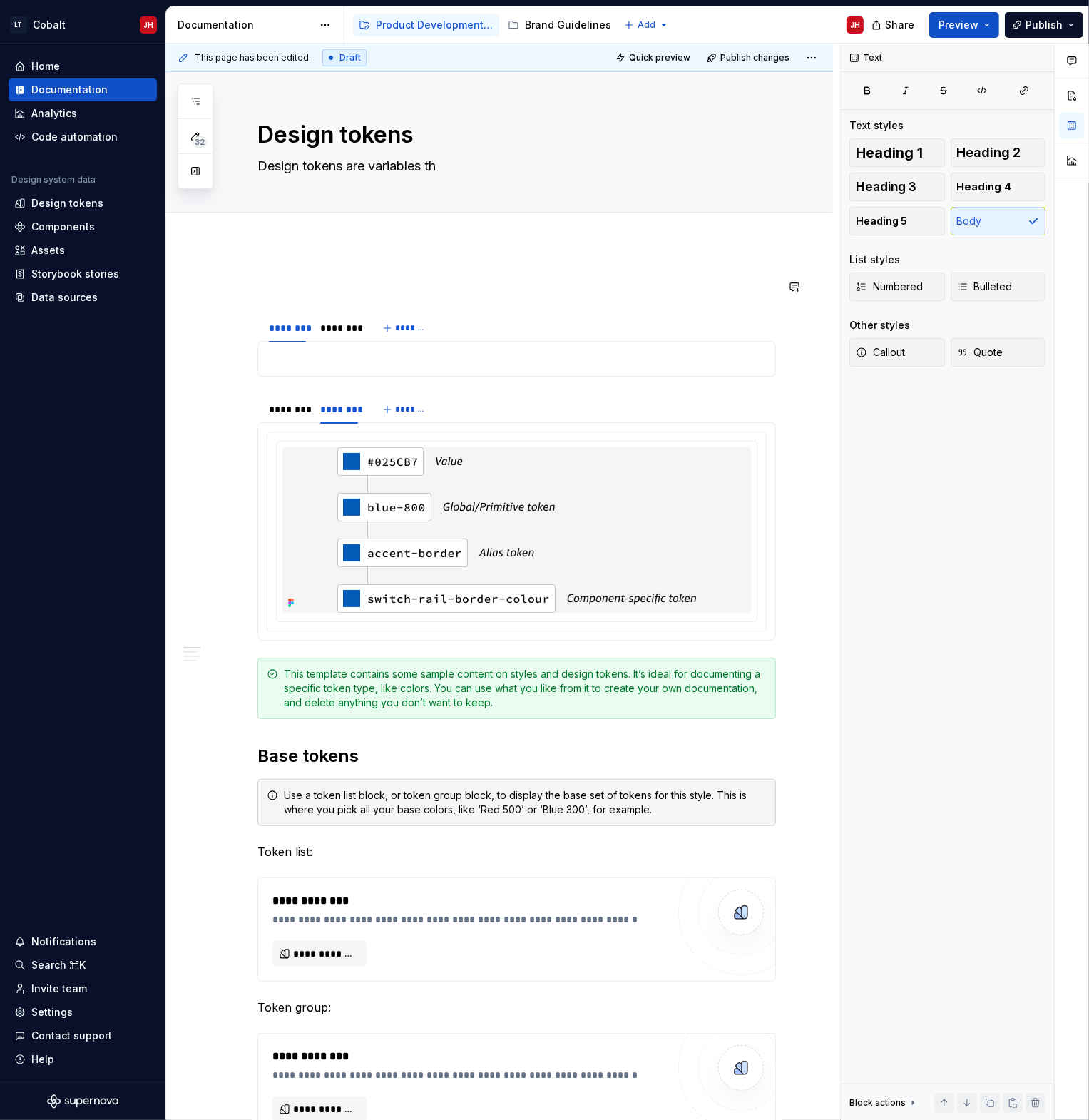 type on "Design tokens are variables tha" 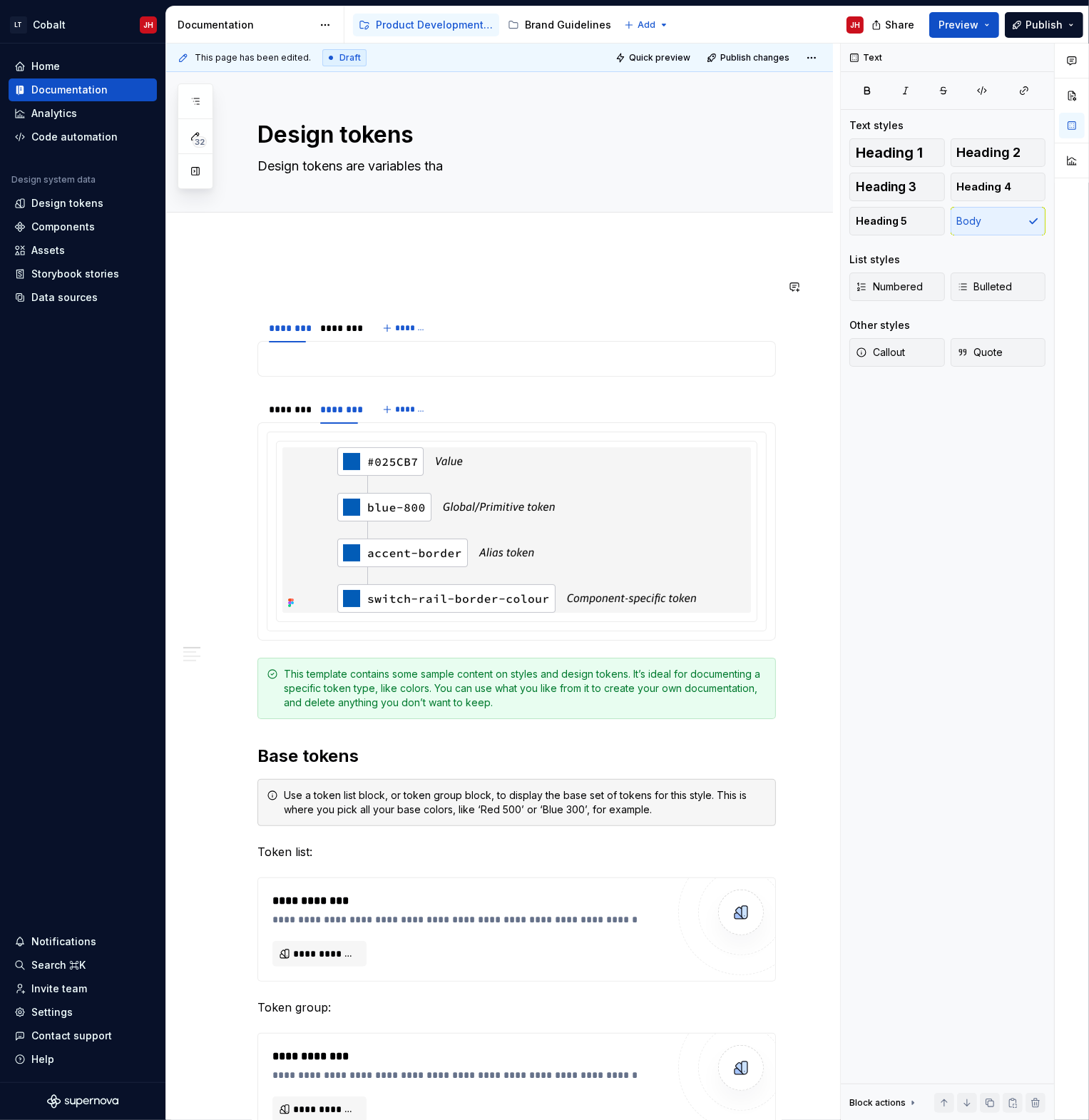 type on "*" 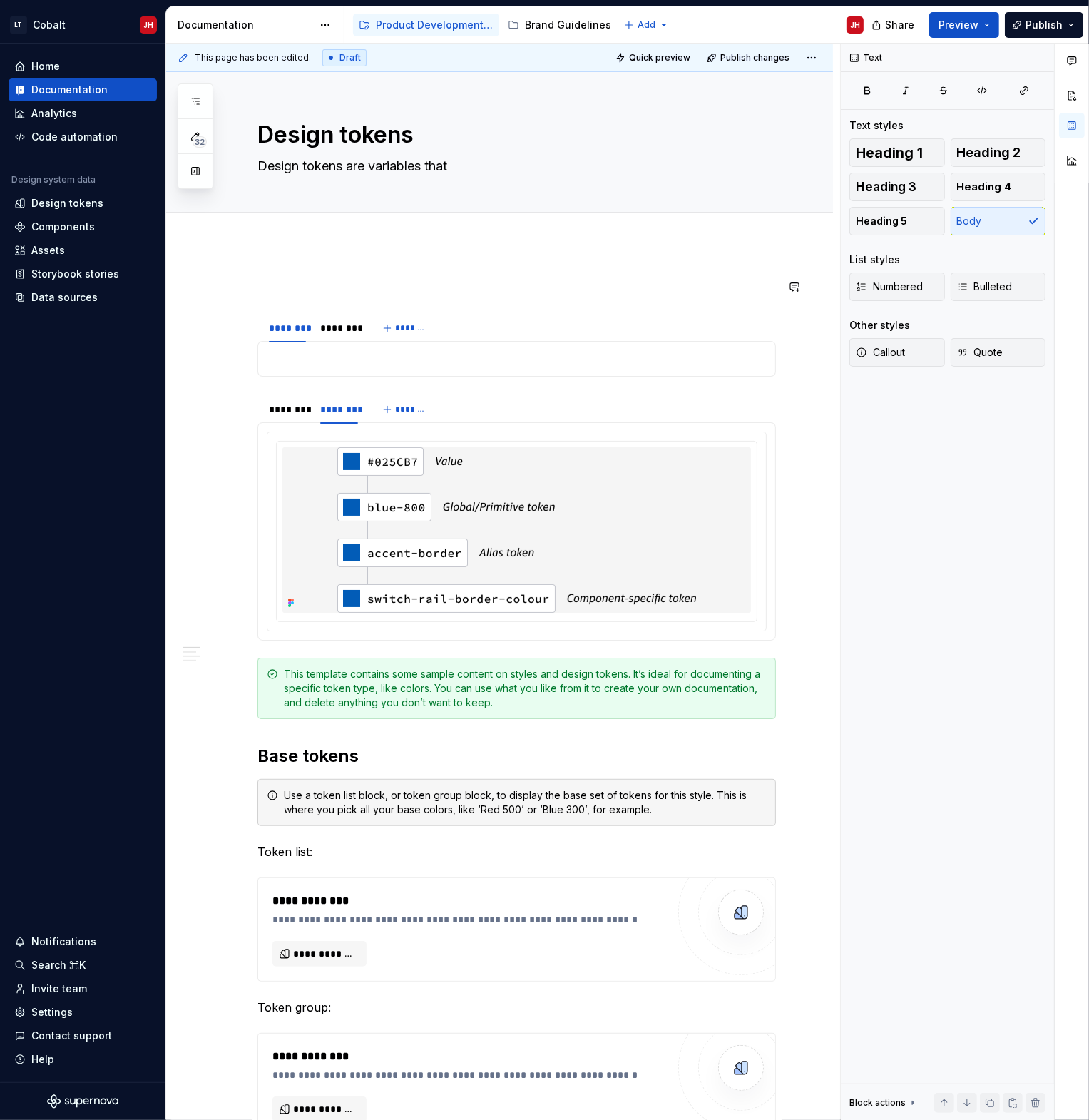 type on "*" 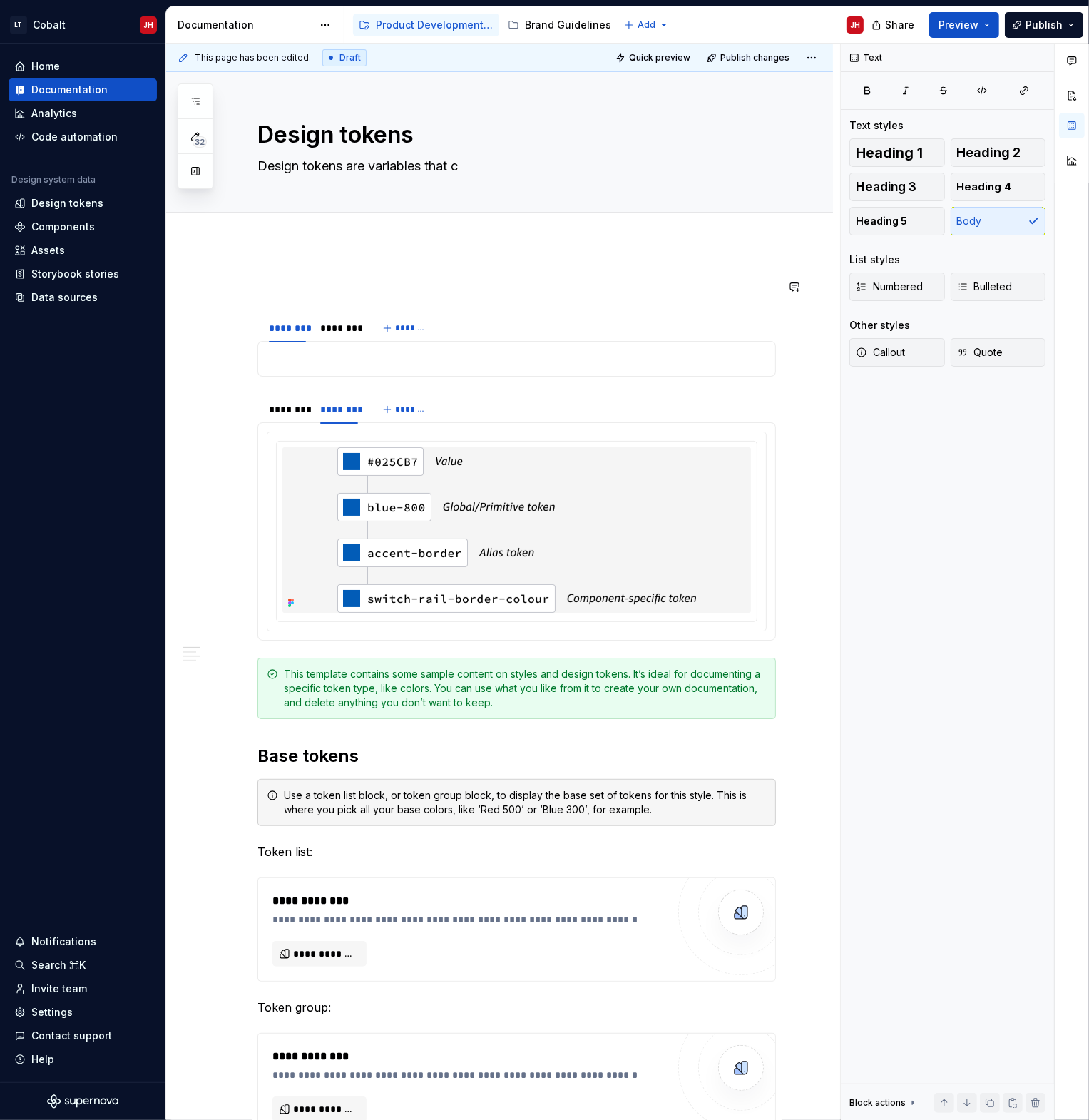 type on "*" 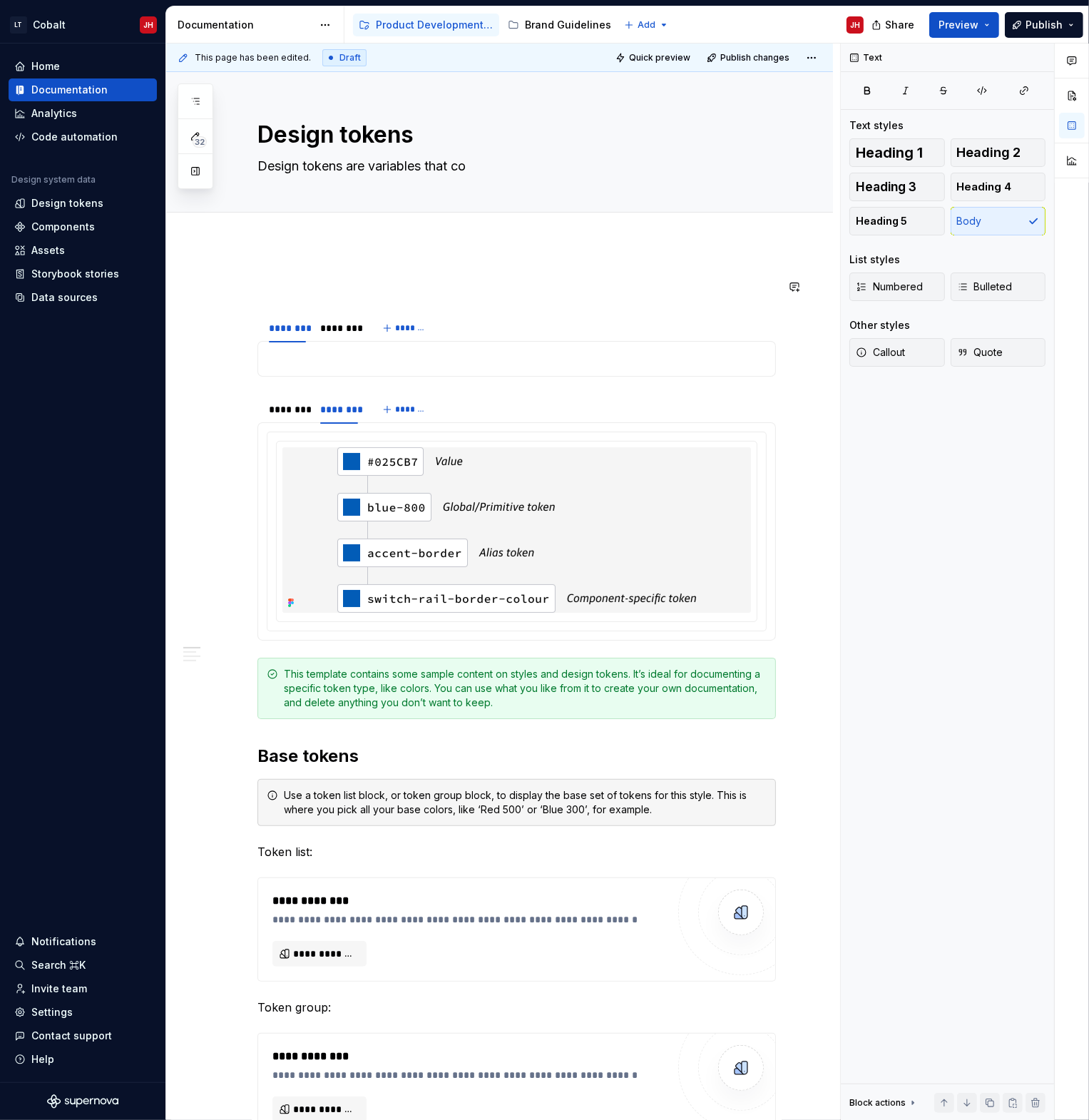 type on "*" 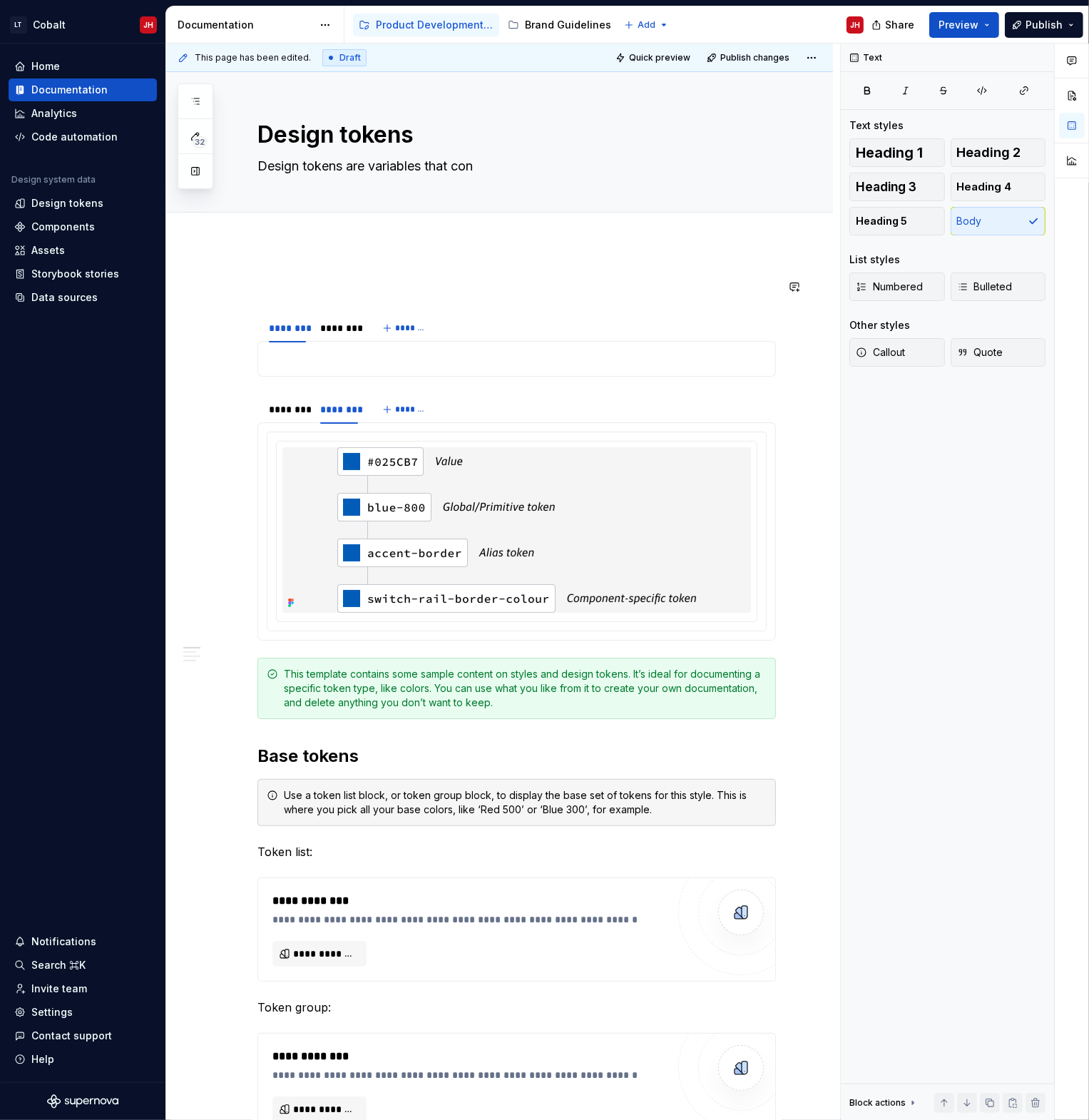 type on "*" 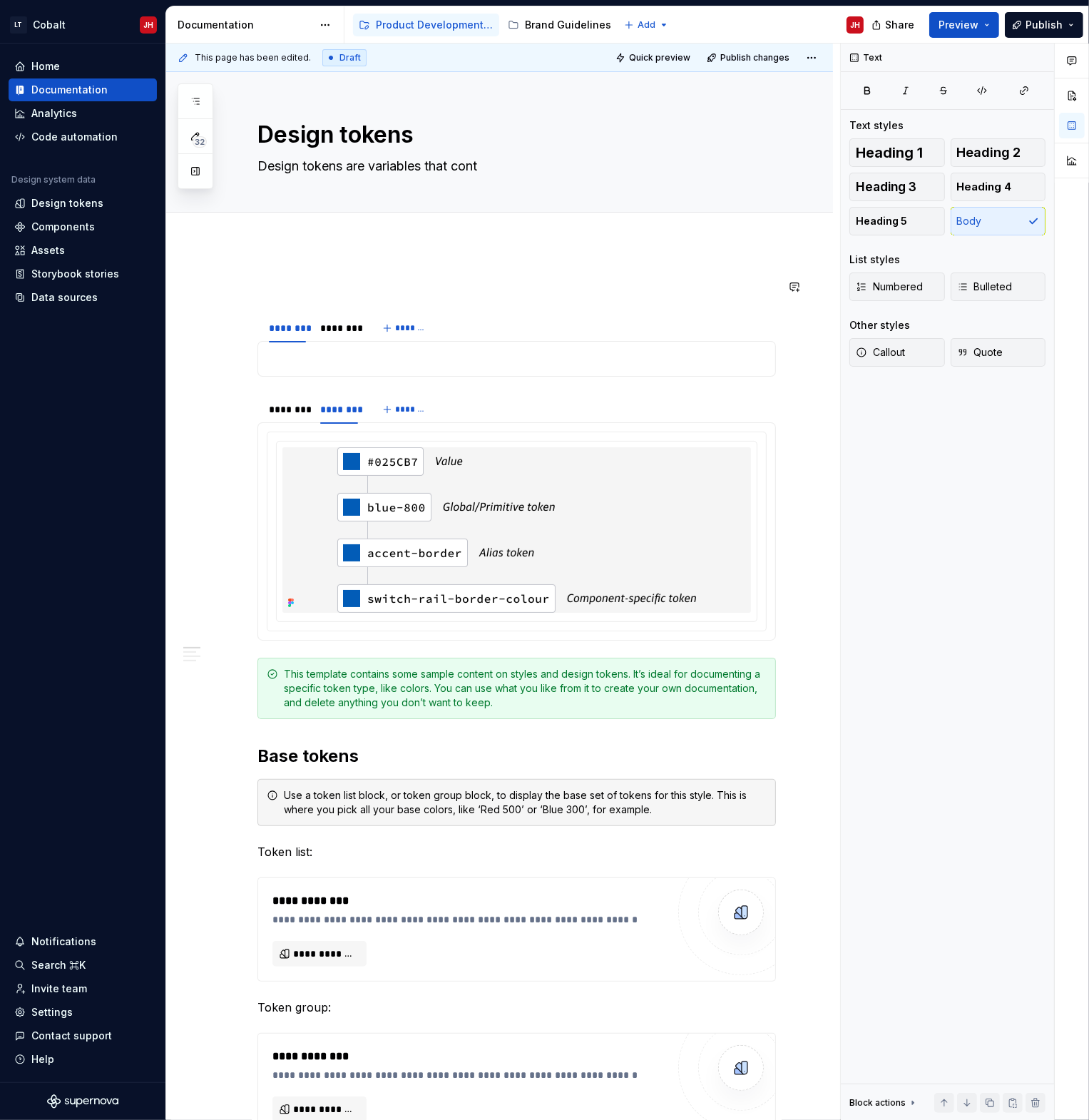 type on "*" 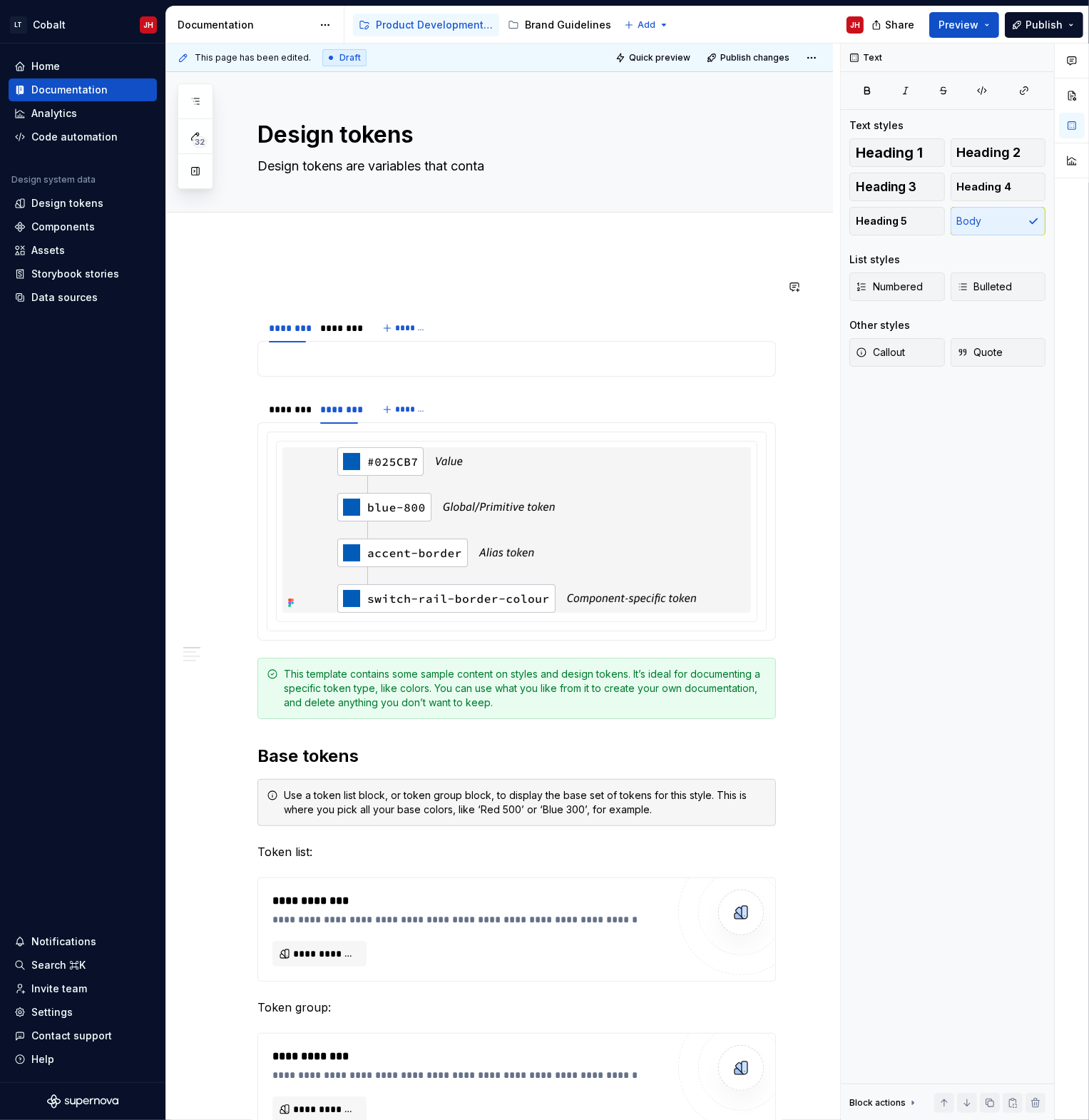 type on "*" 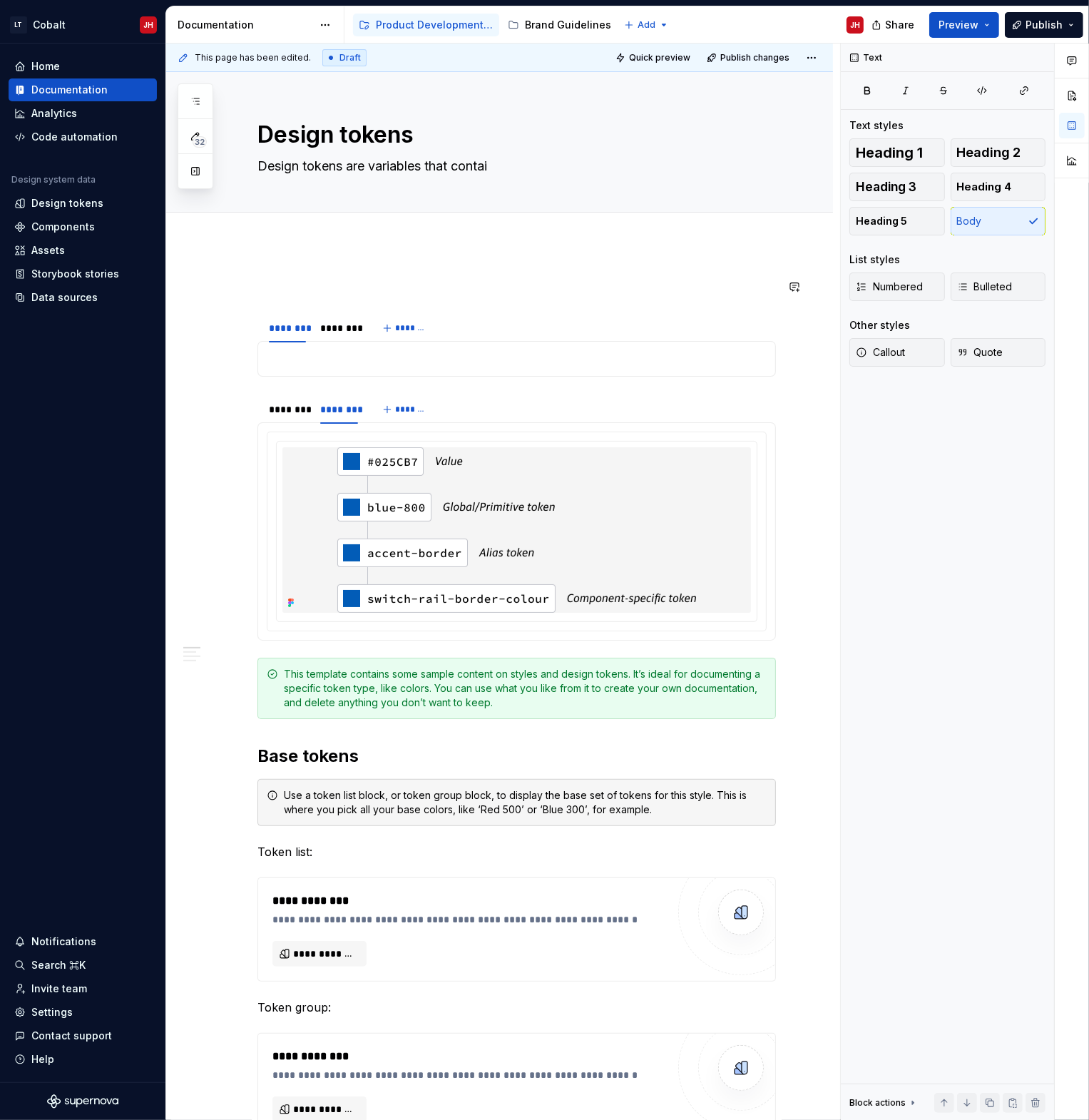 type on "*" 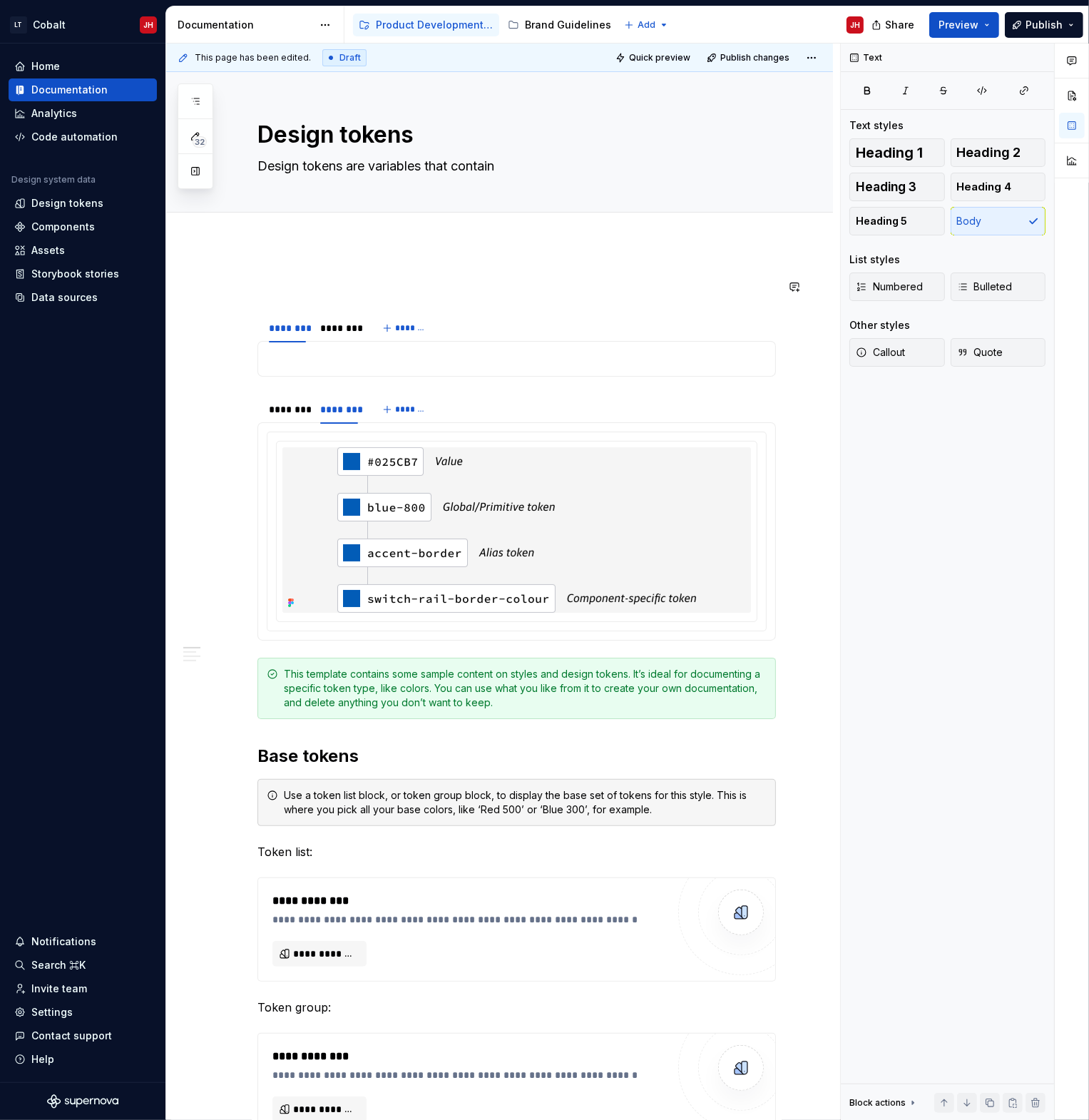 type on "Design tokens are variables that contain" 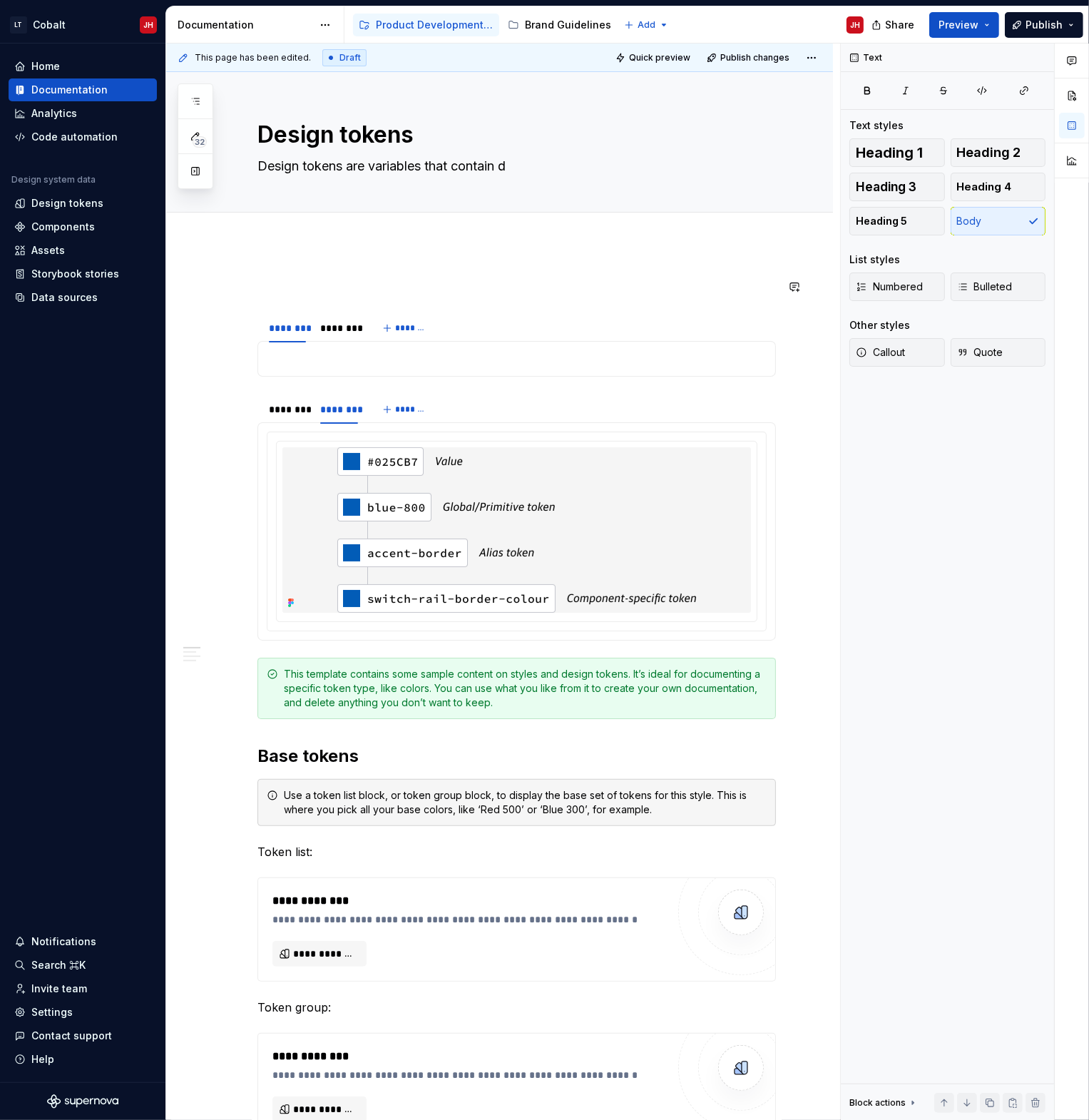 type on "*" 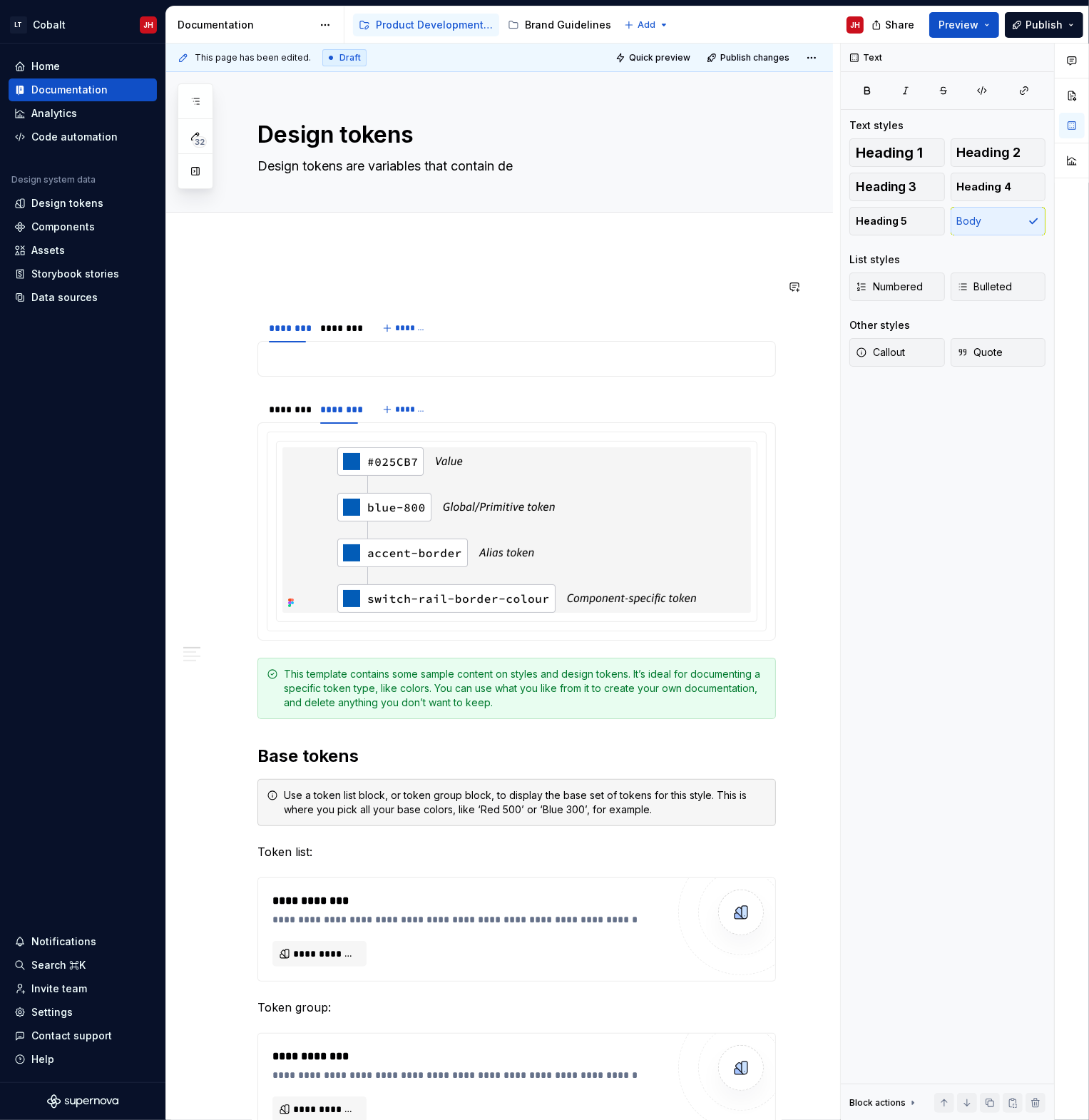 type on "*" 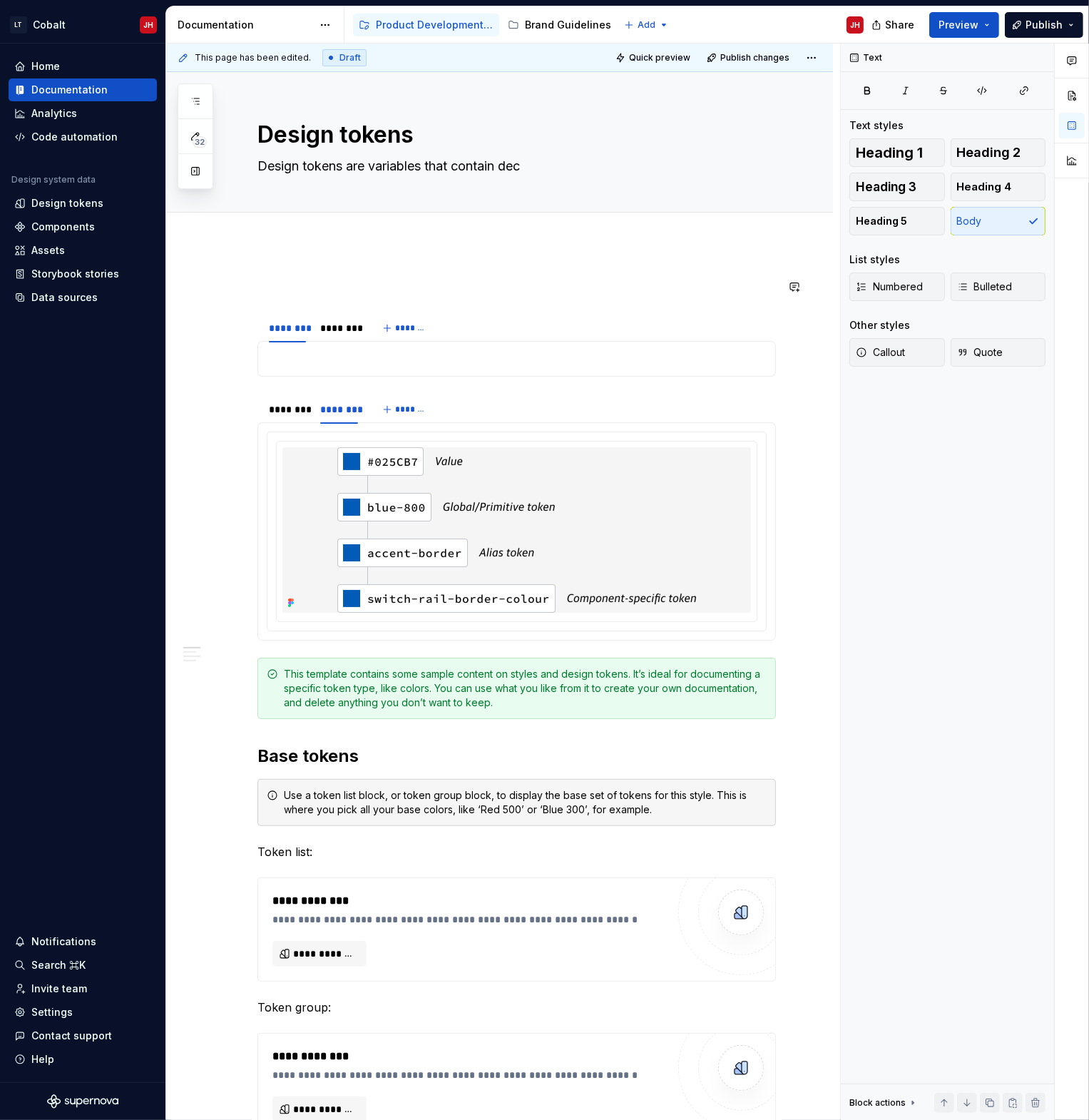 type on "*" 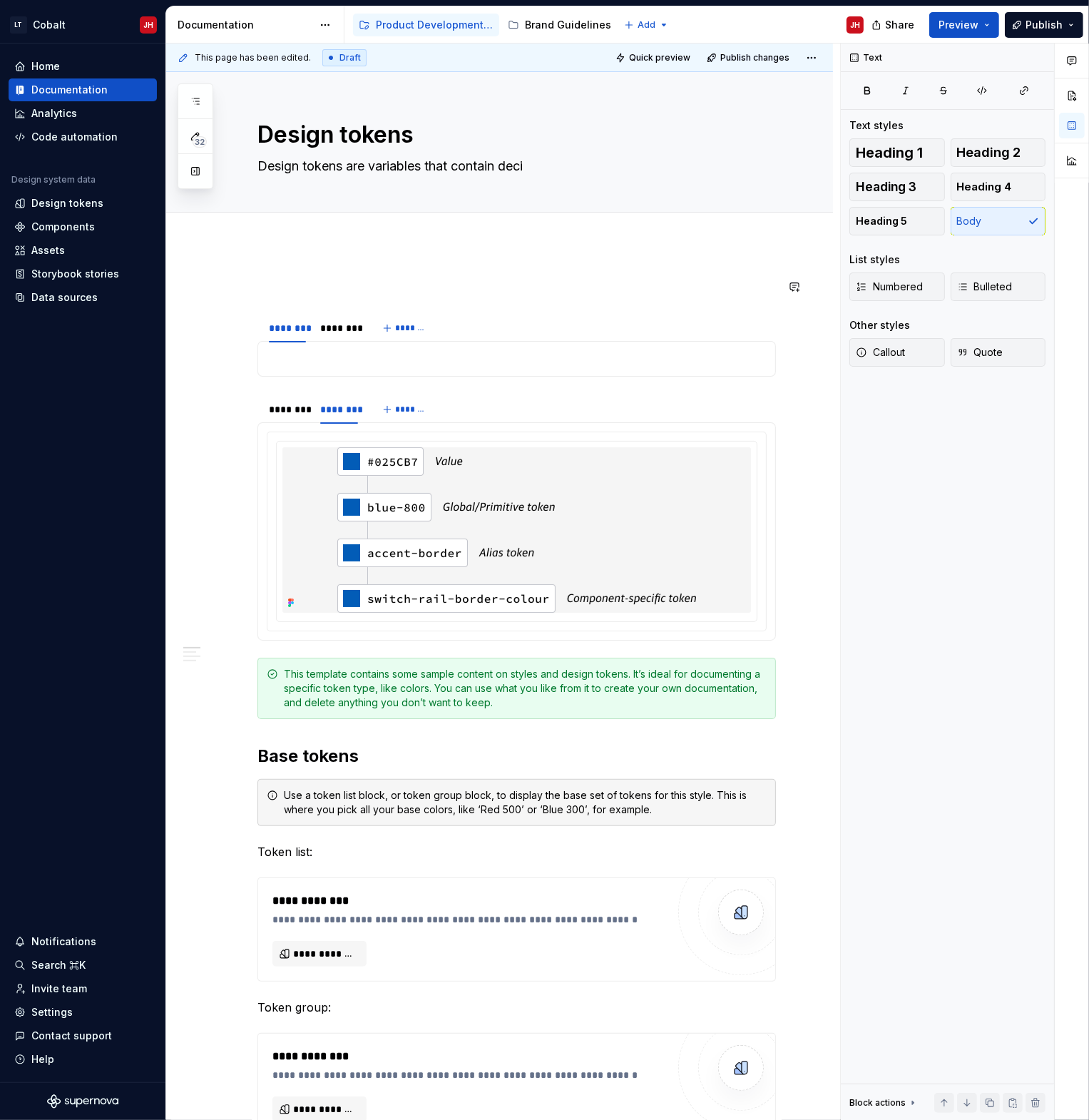 type on "*" 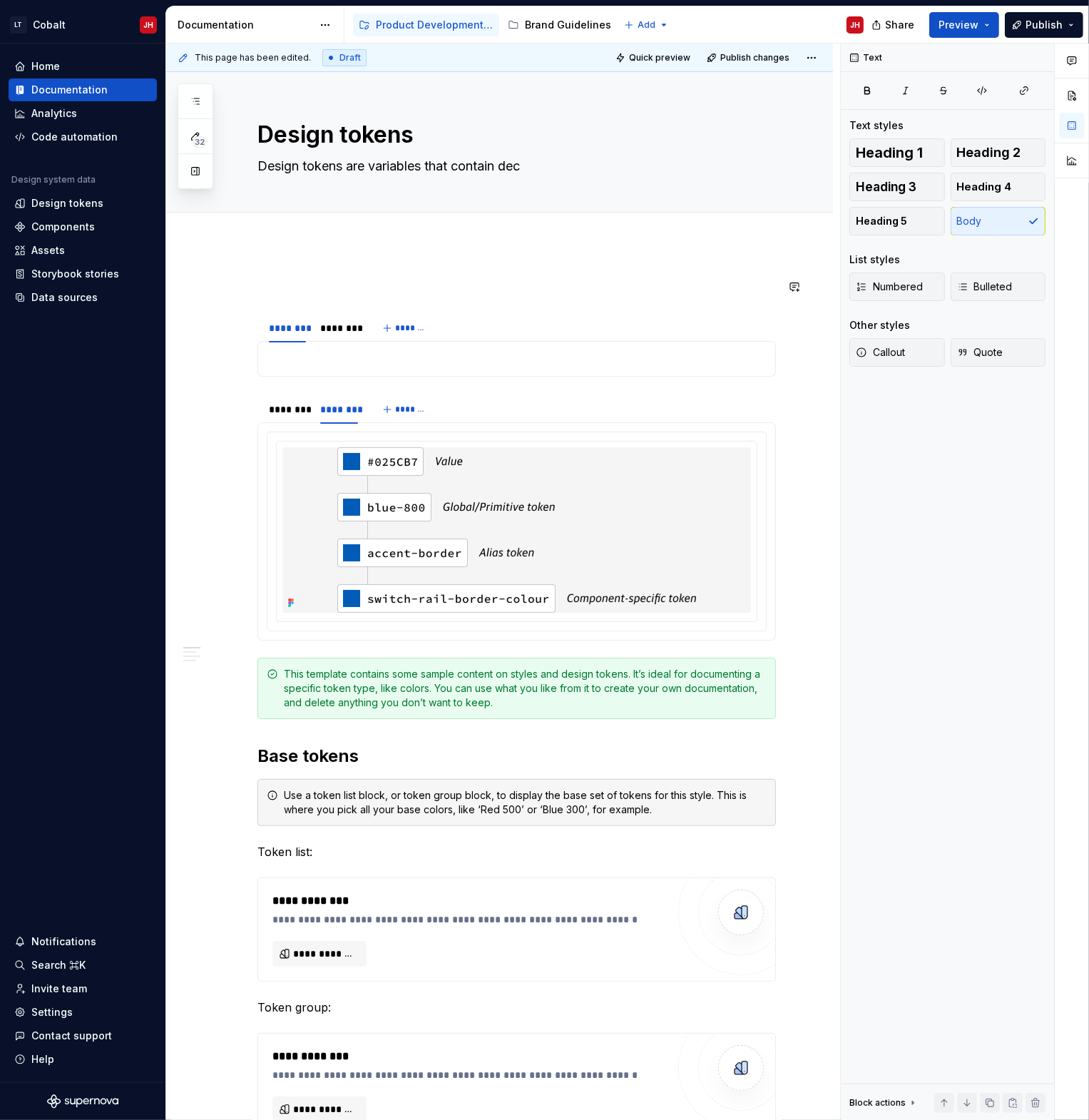 type on "*" 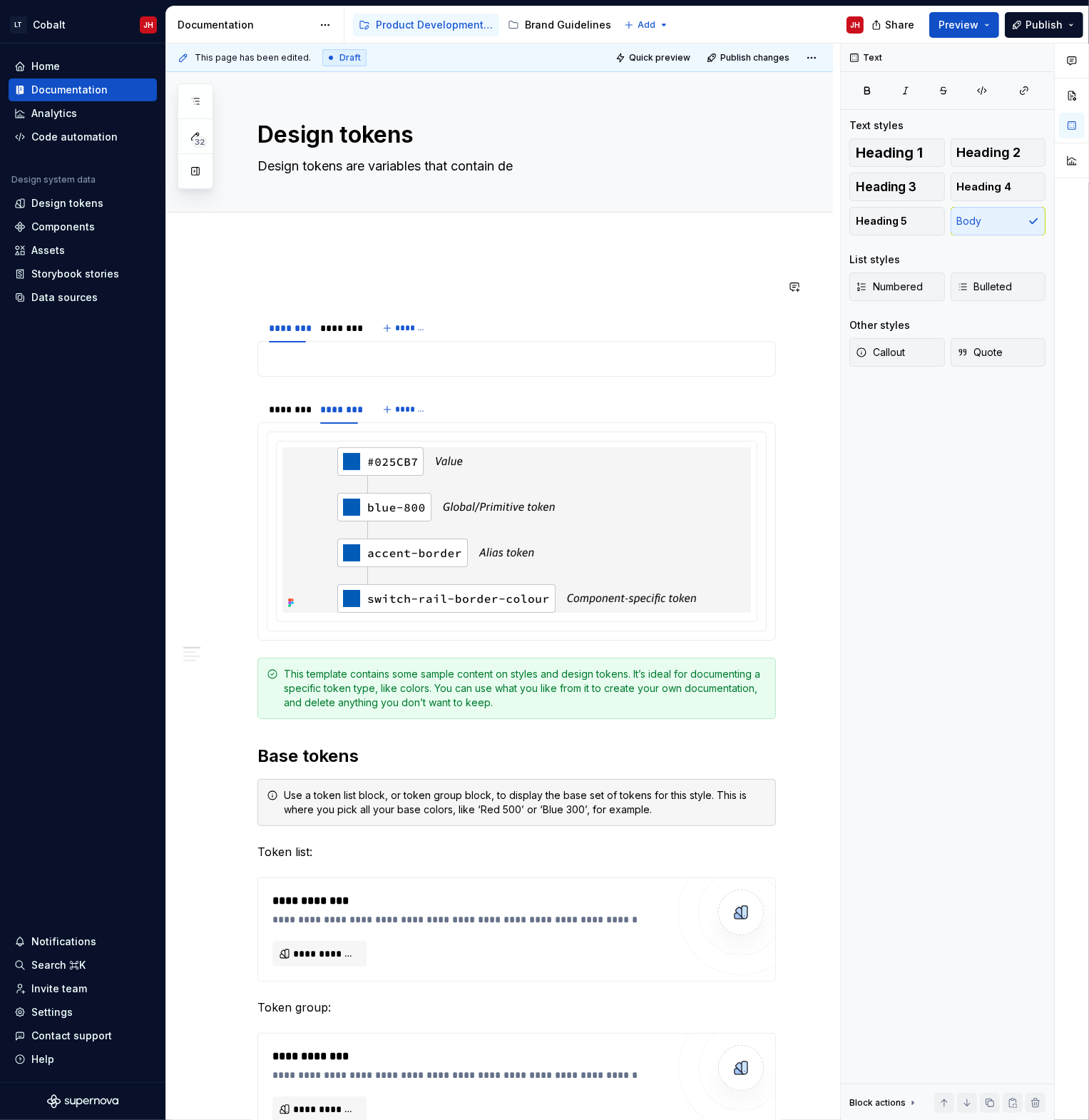 type on "*" 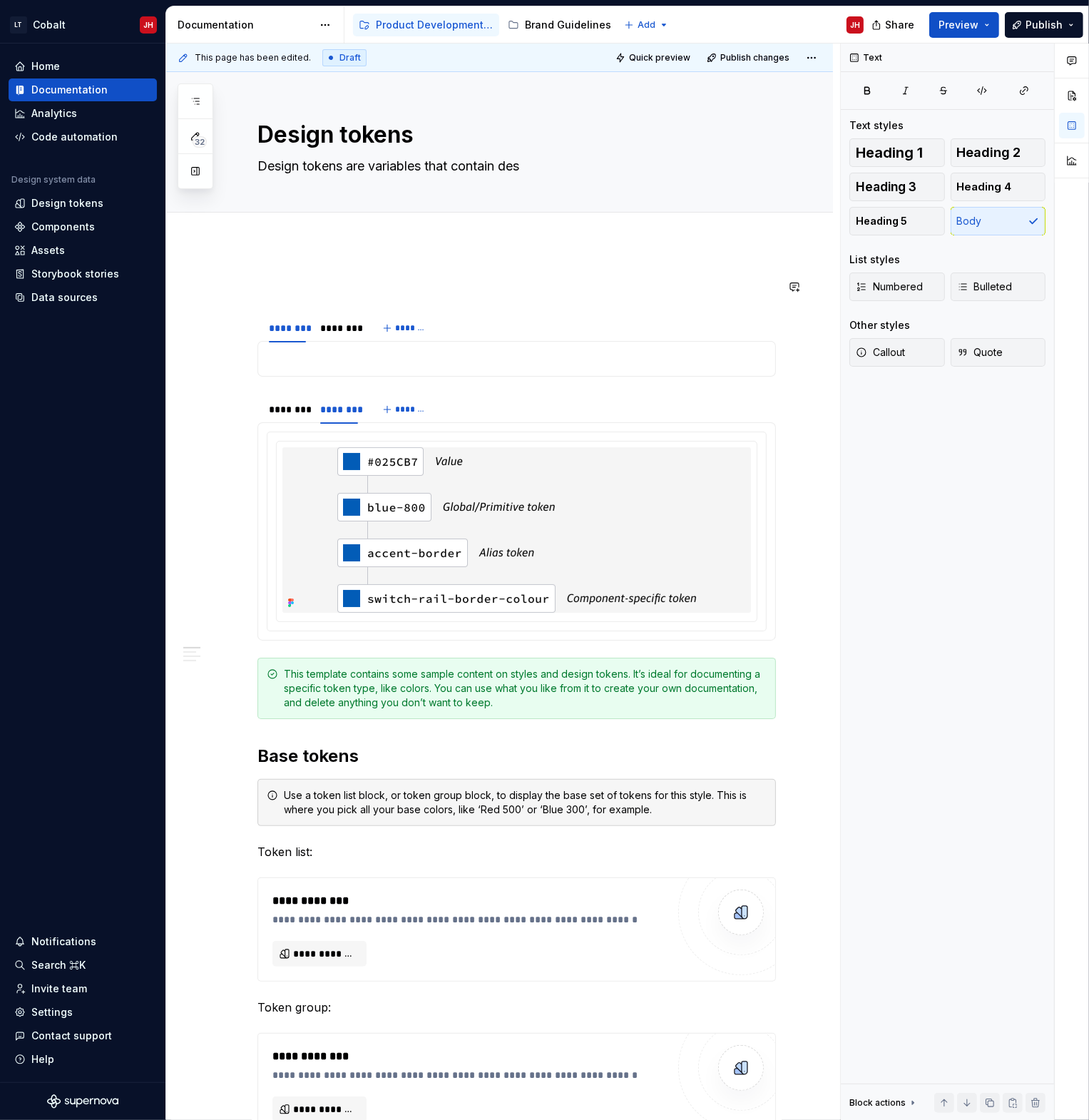 type on "*" 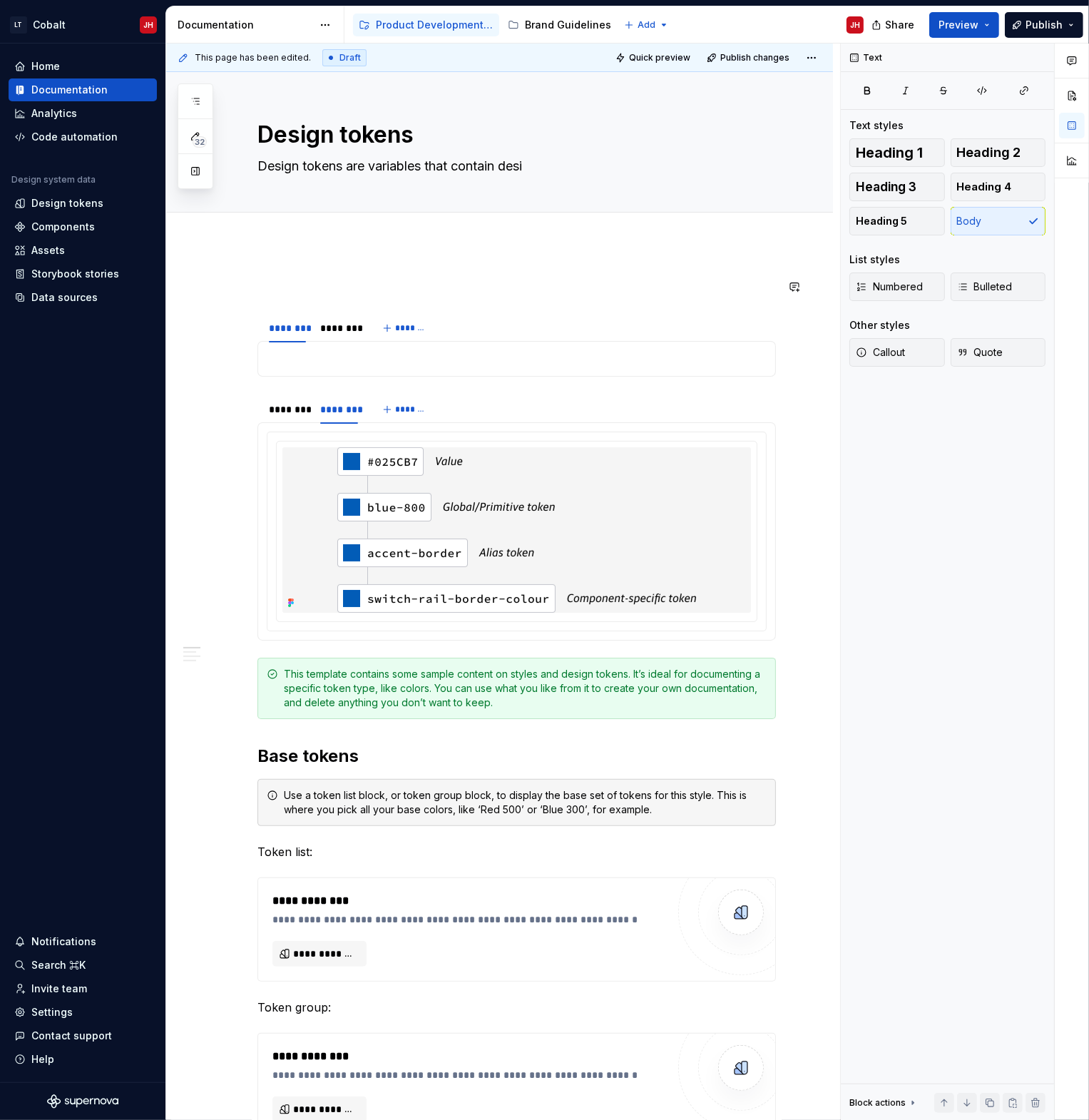 type on "*" 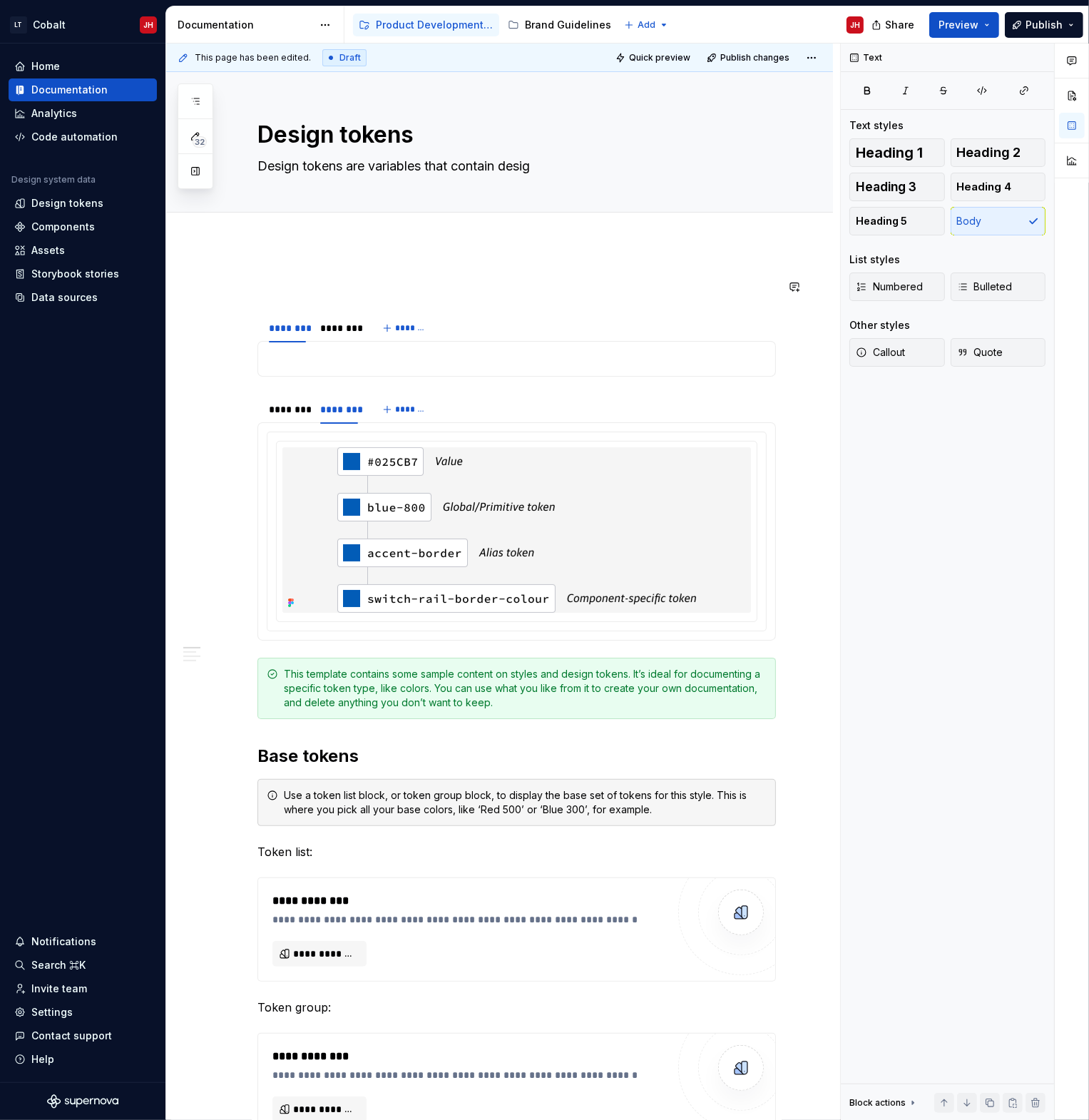 type on "*" 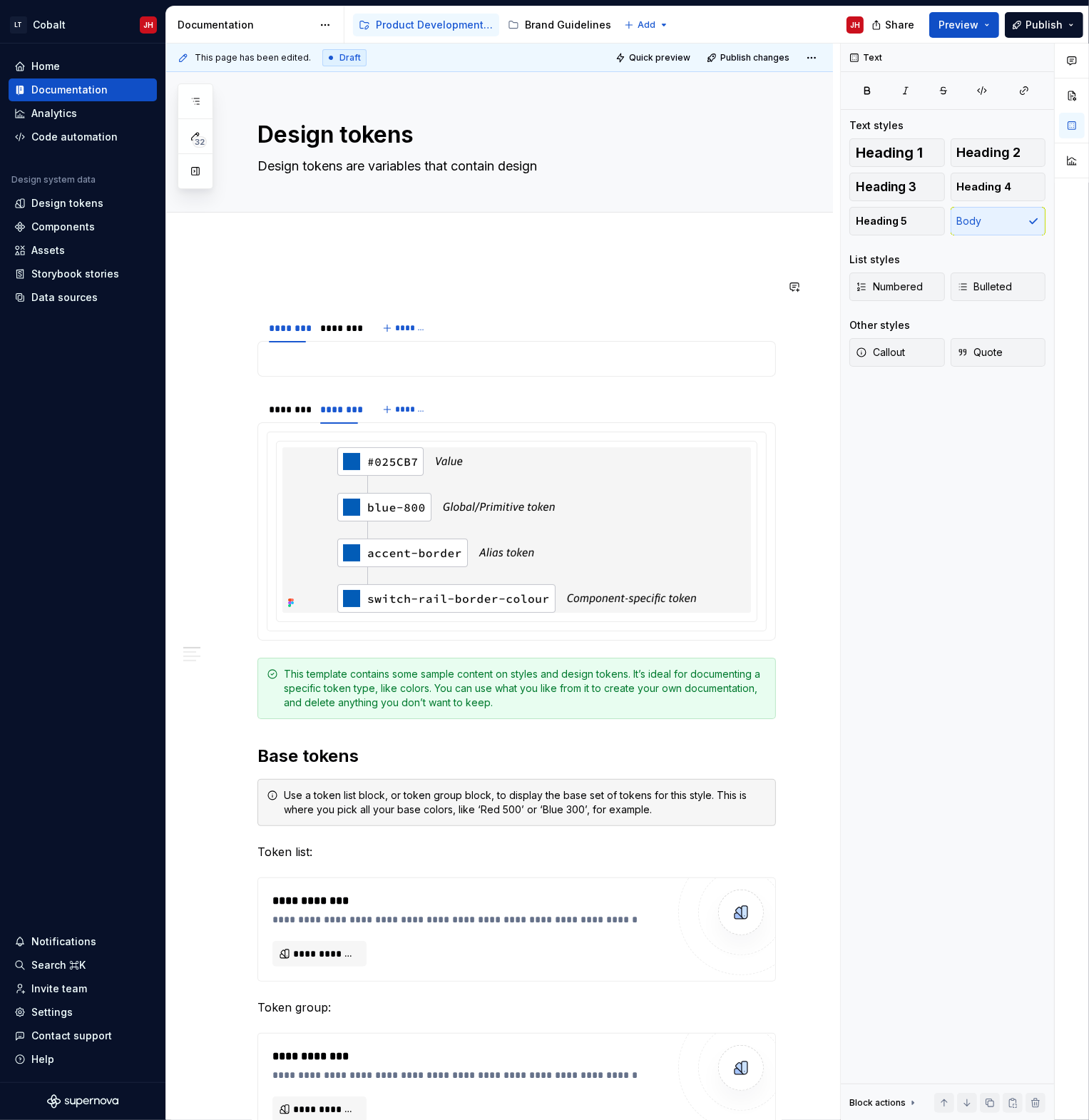 type on "*" 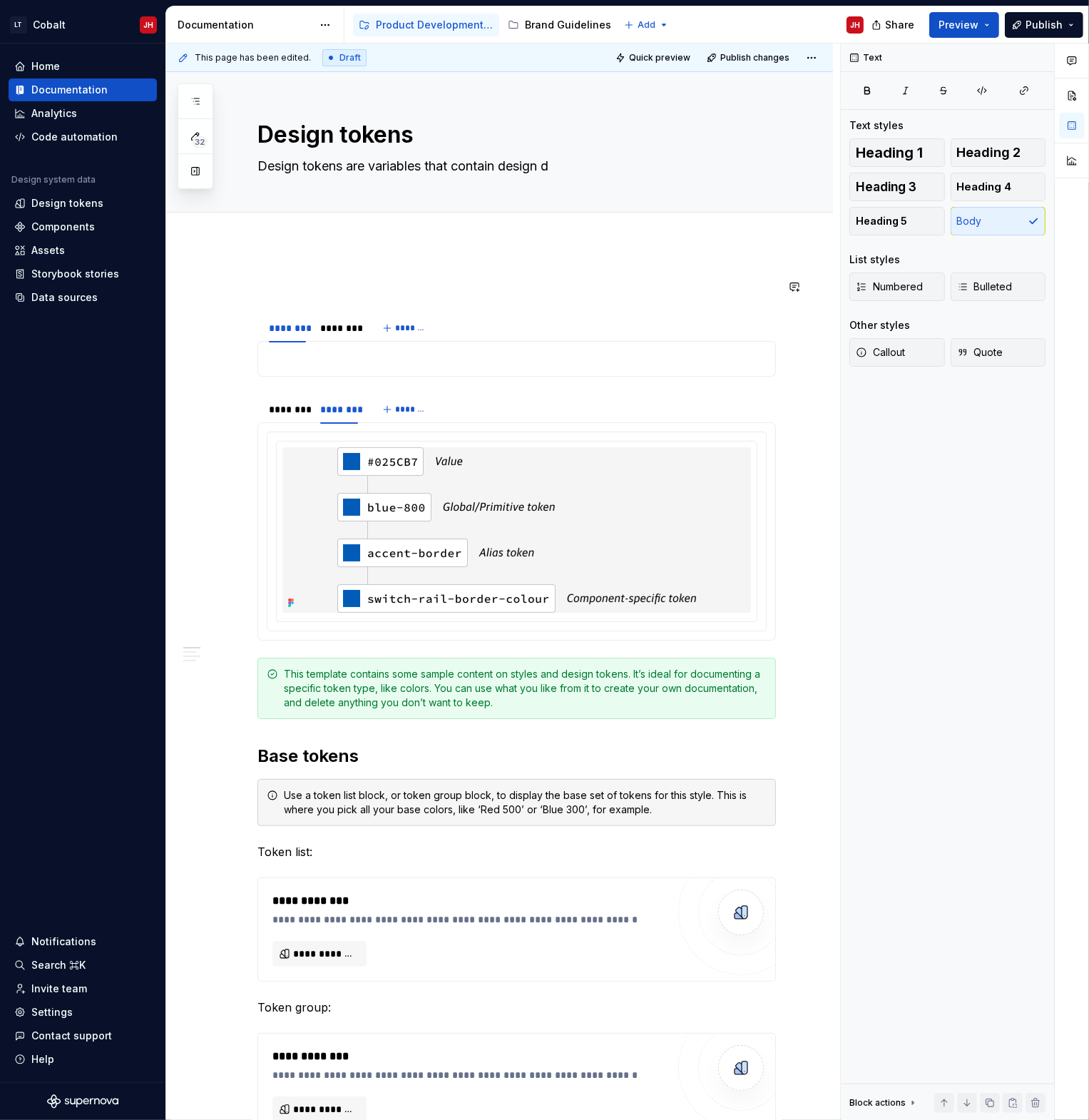 type on "*" 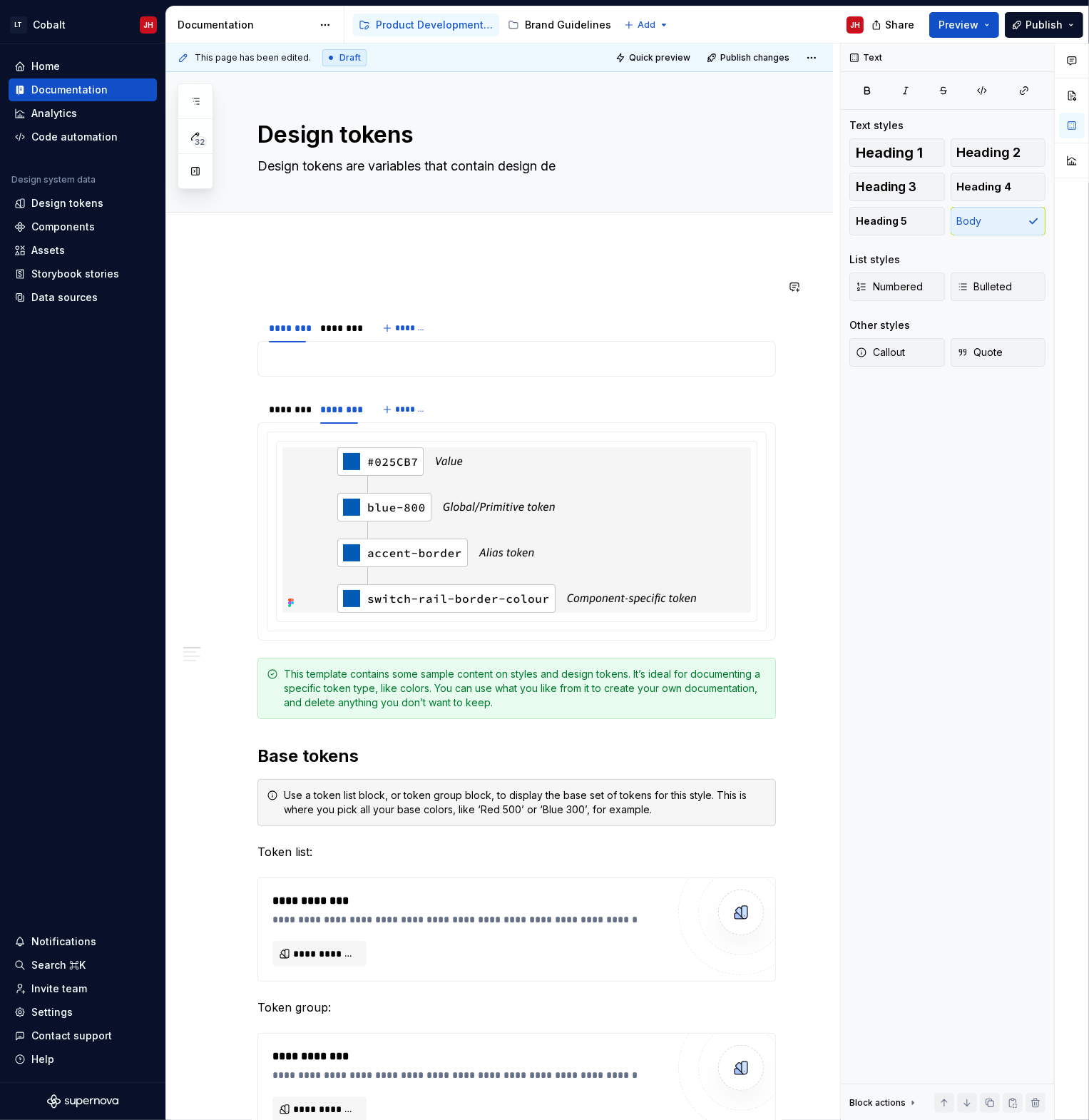 type on "*" 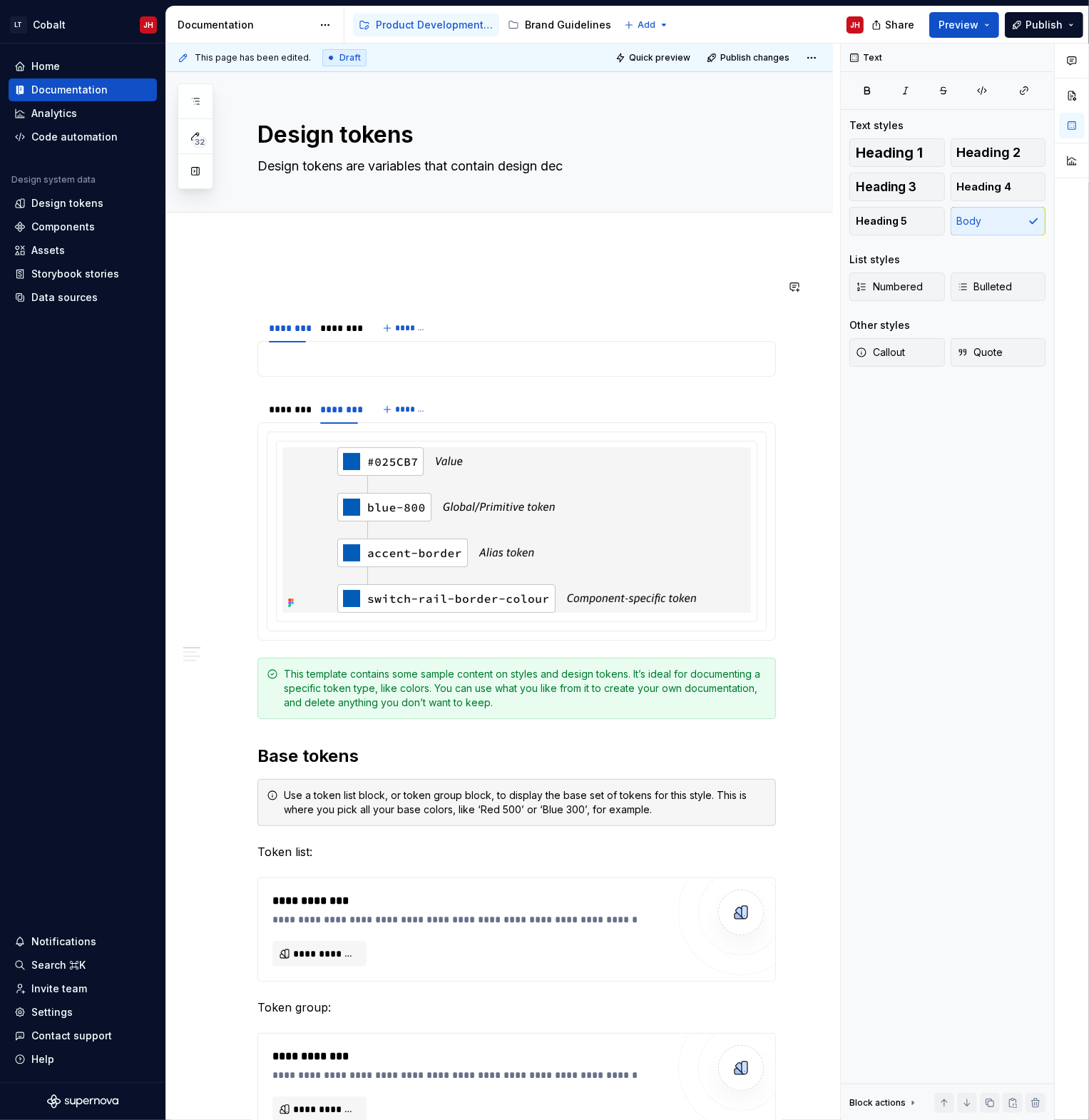 type on "*" 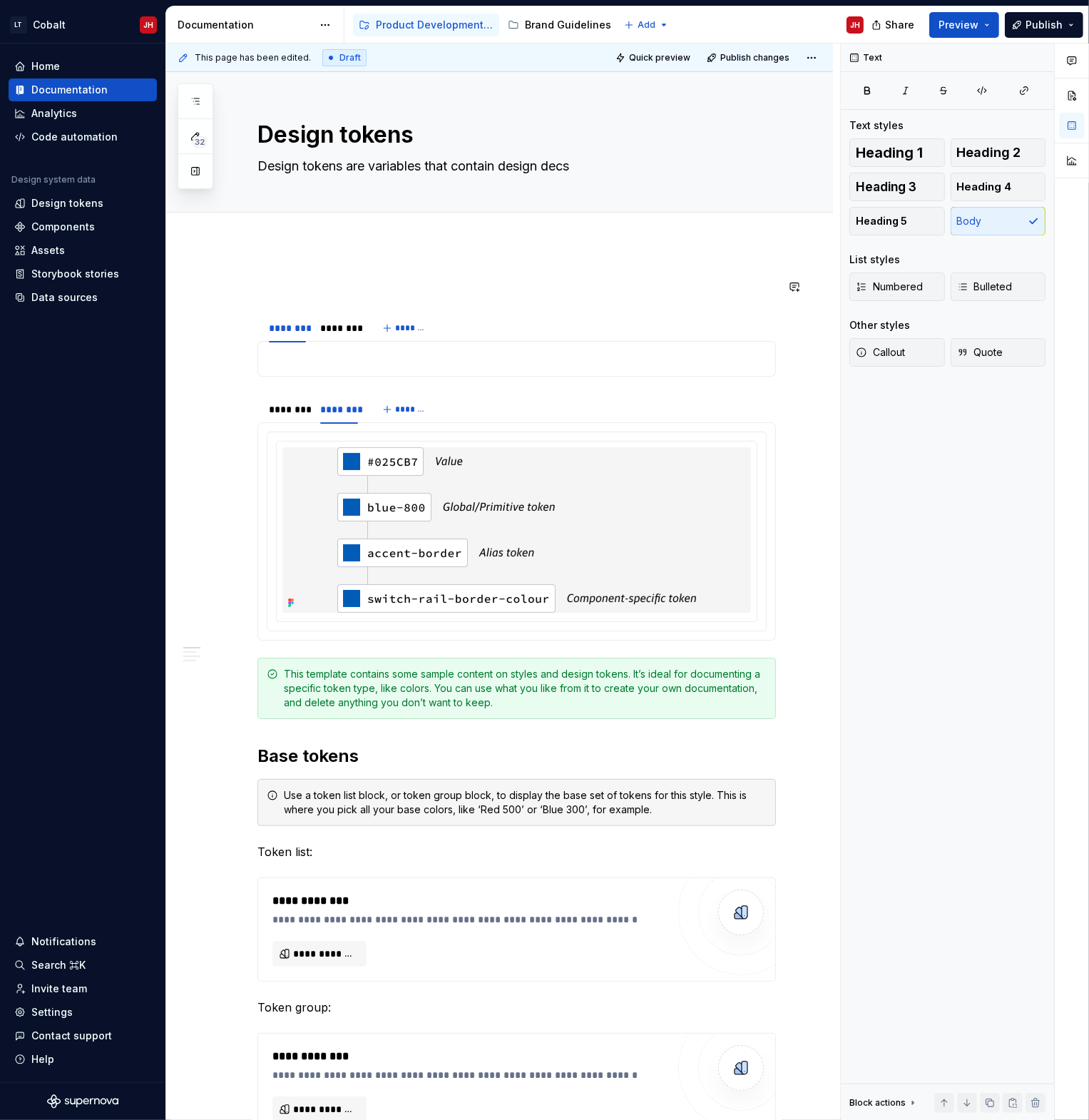 type on "*" 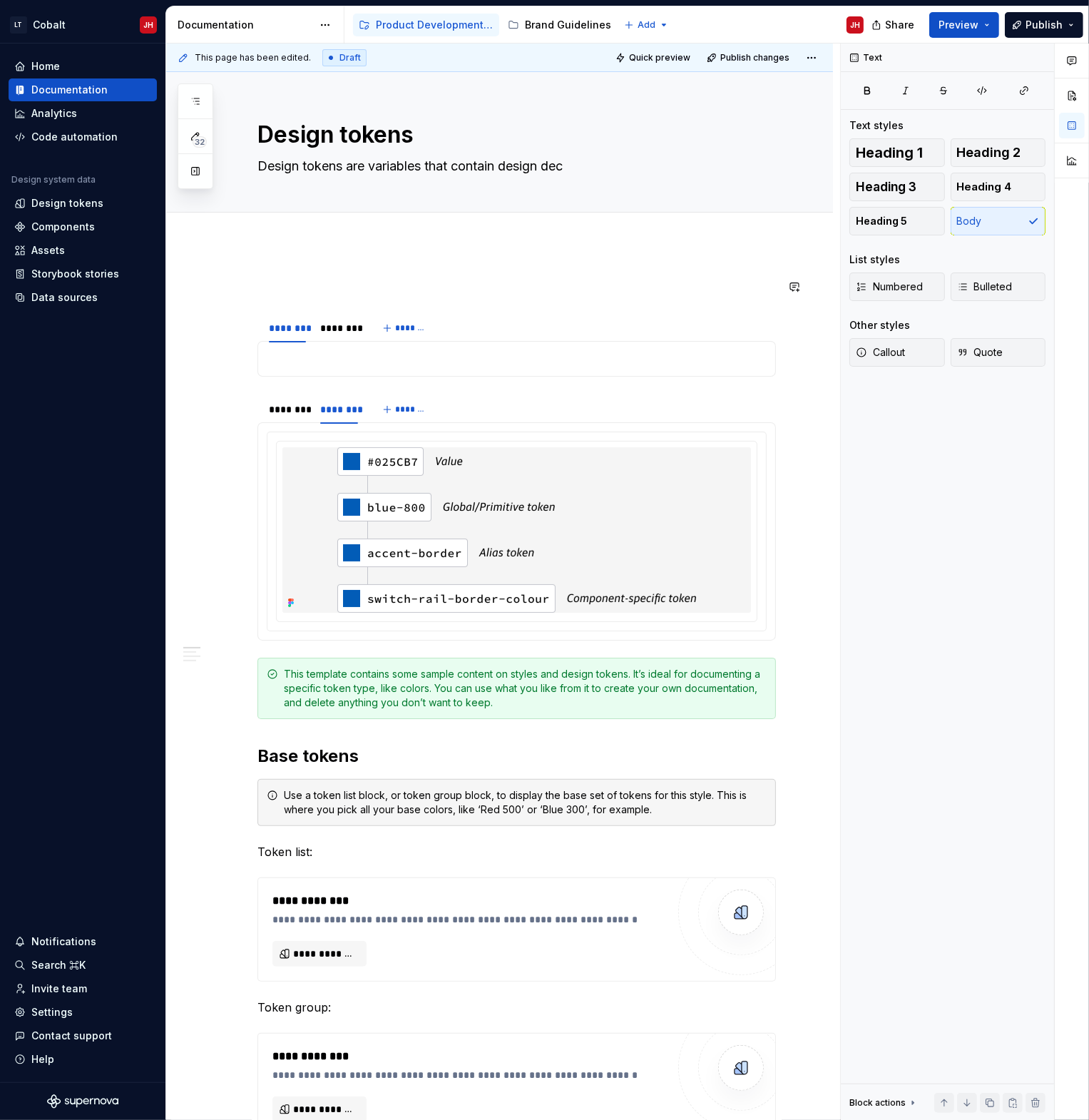 type on "*" 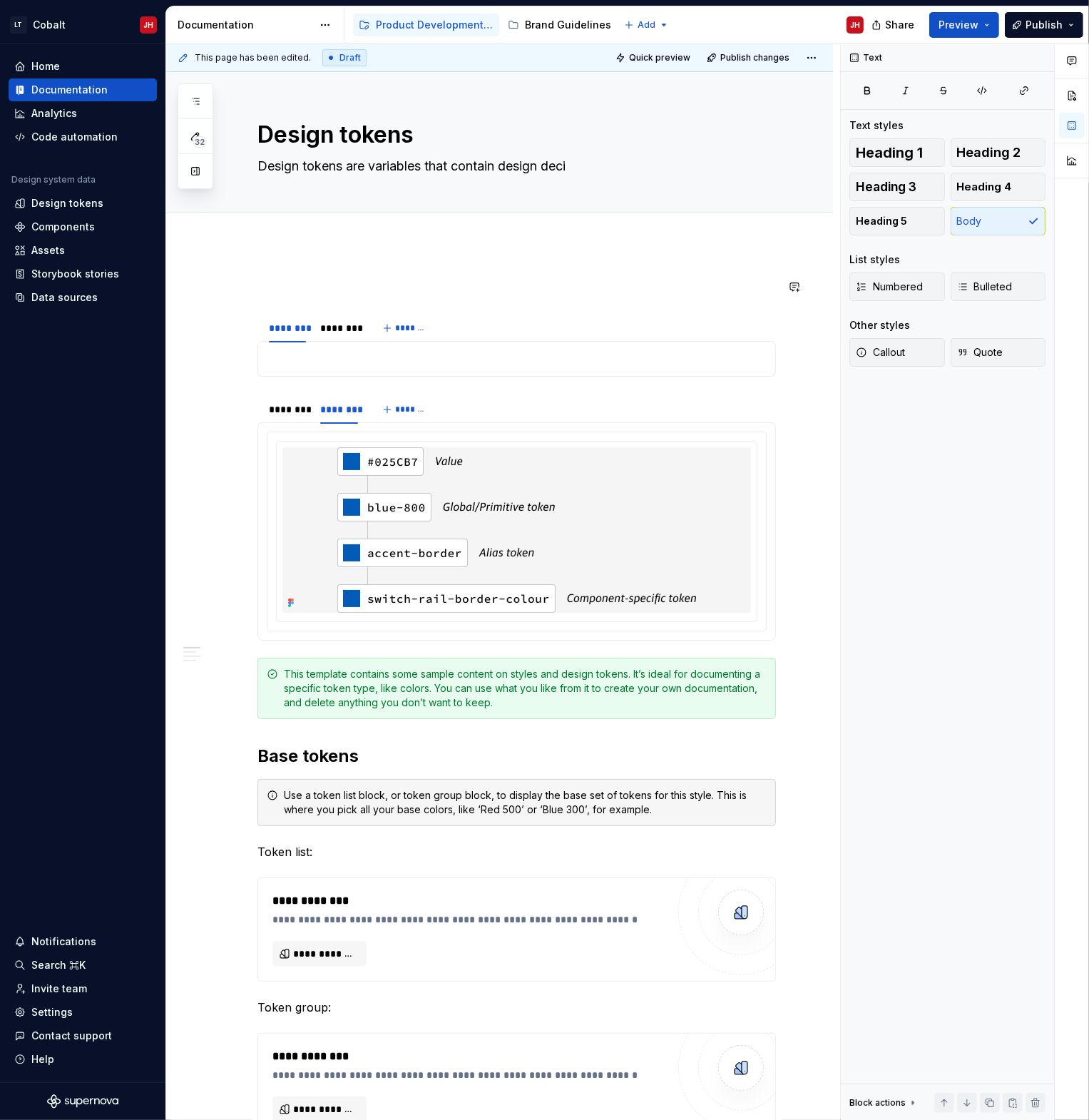 type on "*" 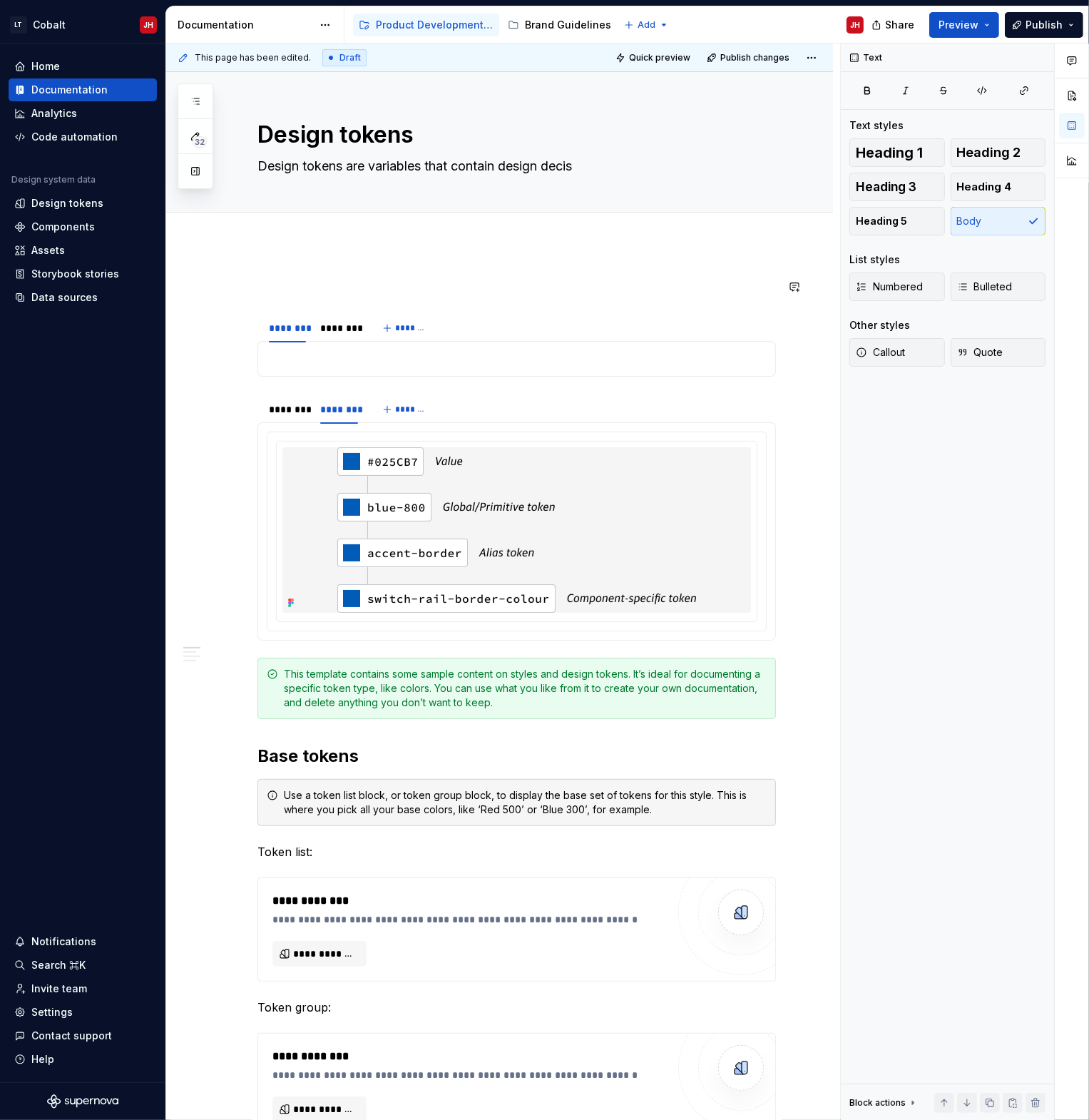 type on "*" 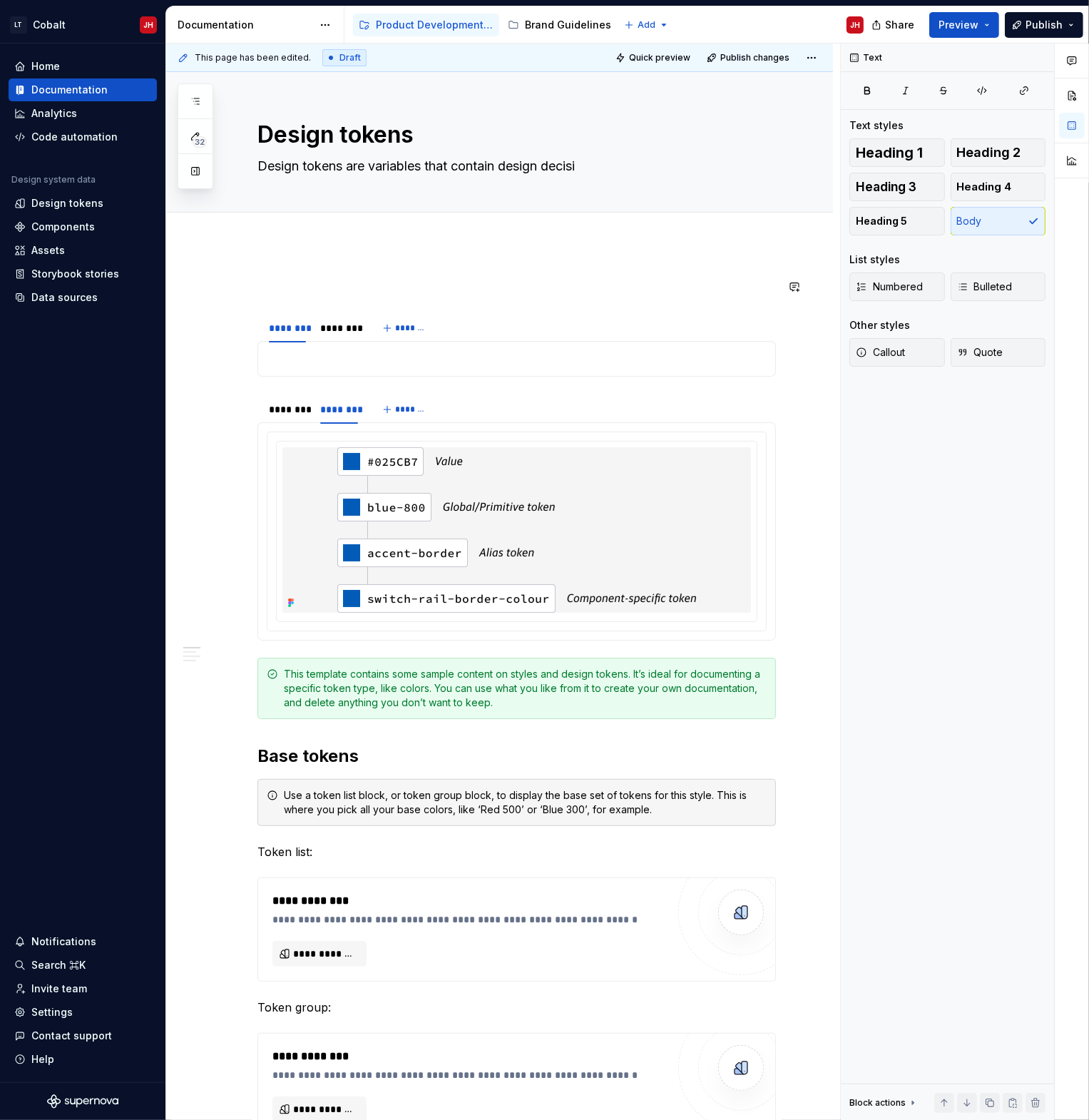 type on "*" 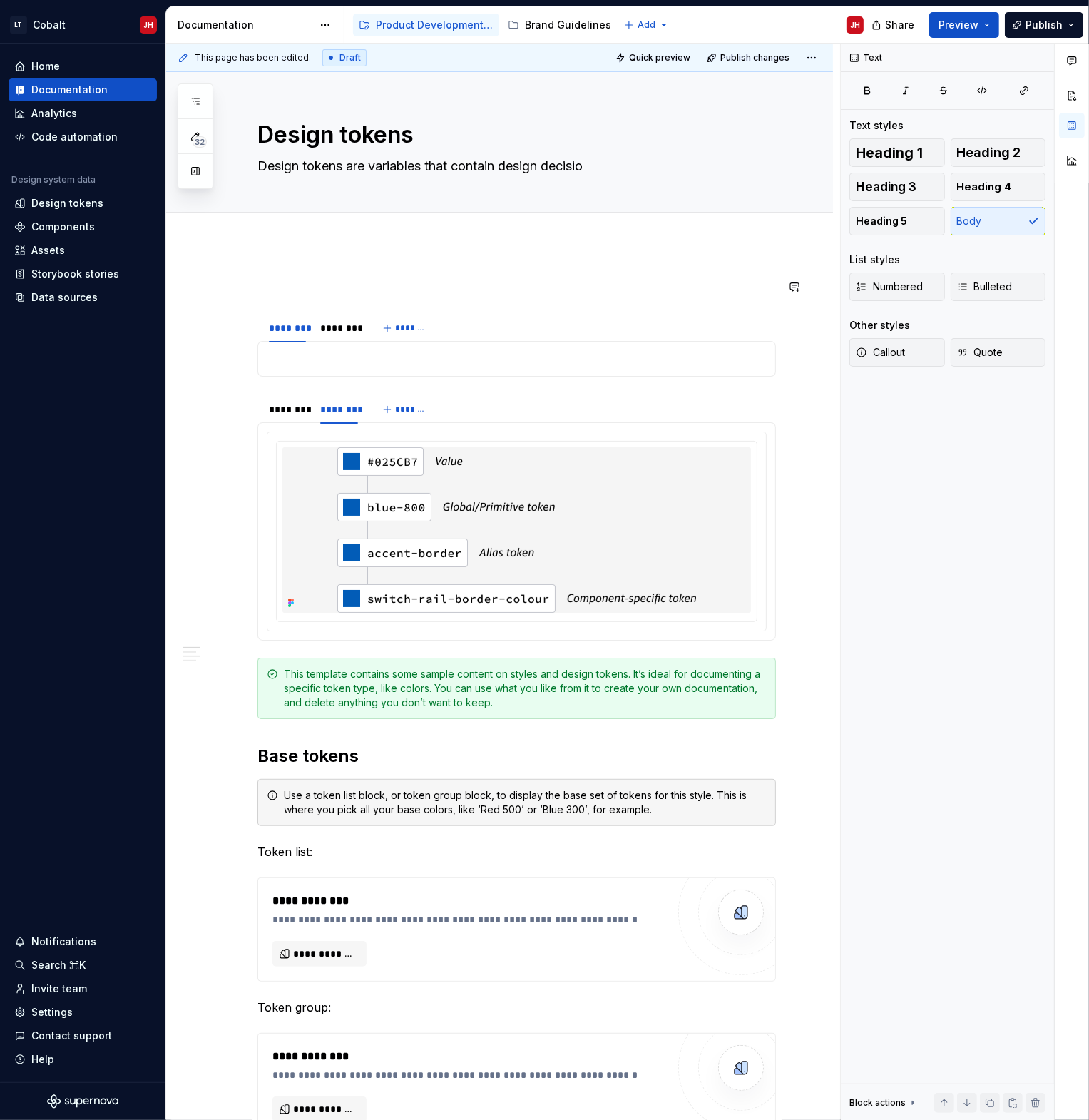 type on "*" 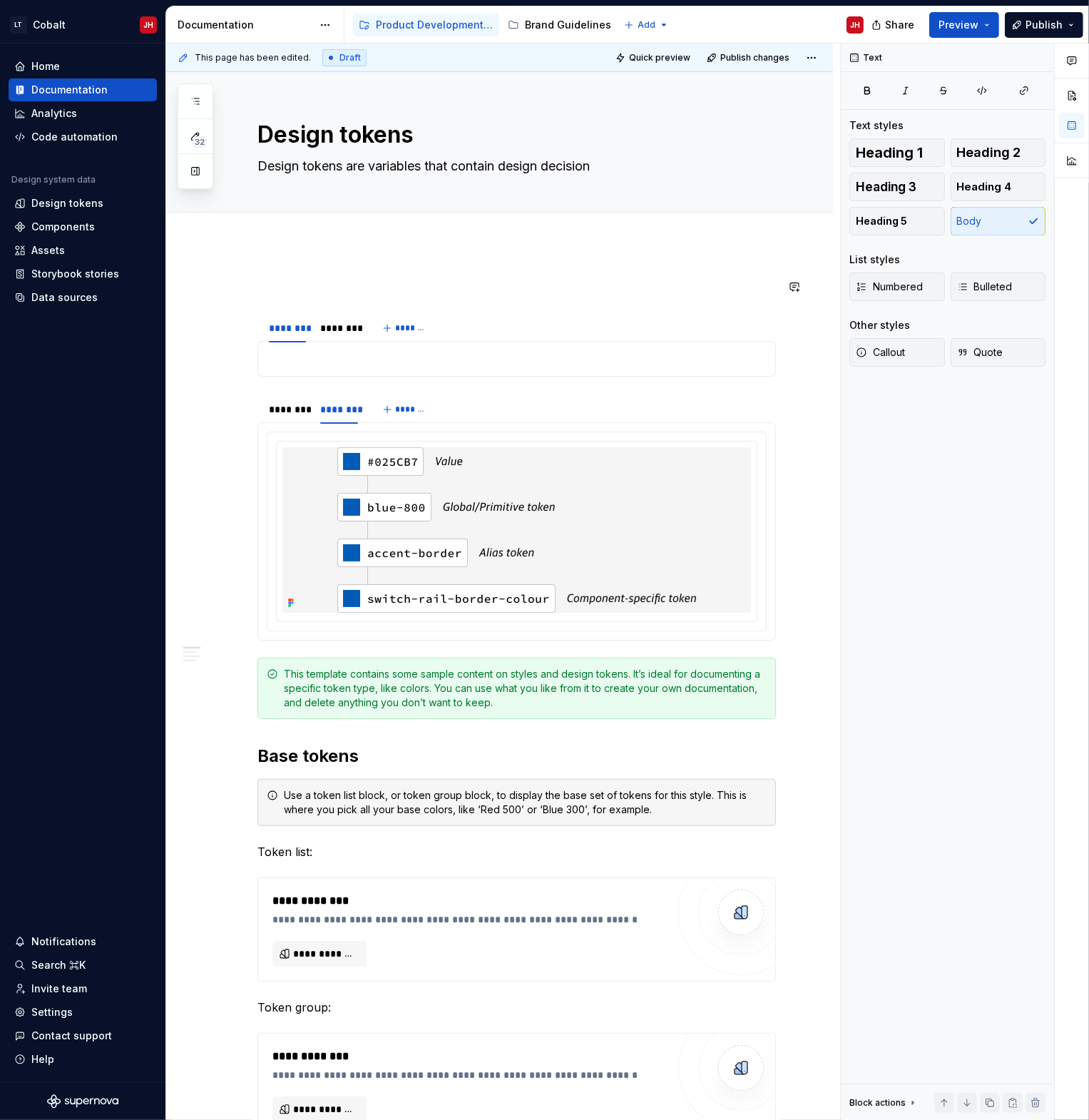 type on "Design tokens are variables that contain design decisions" 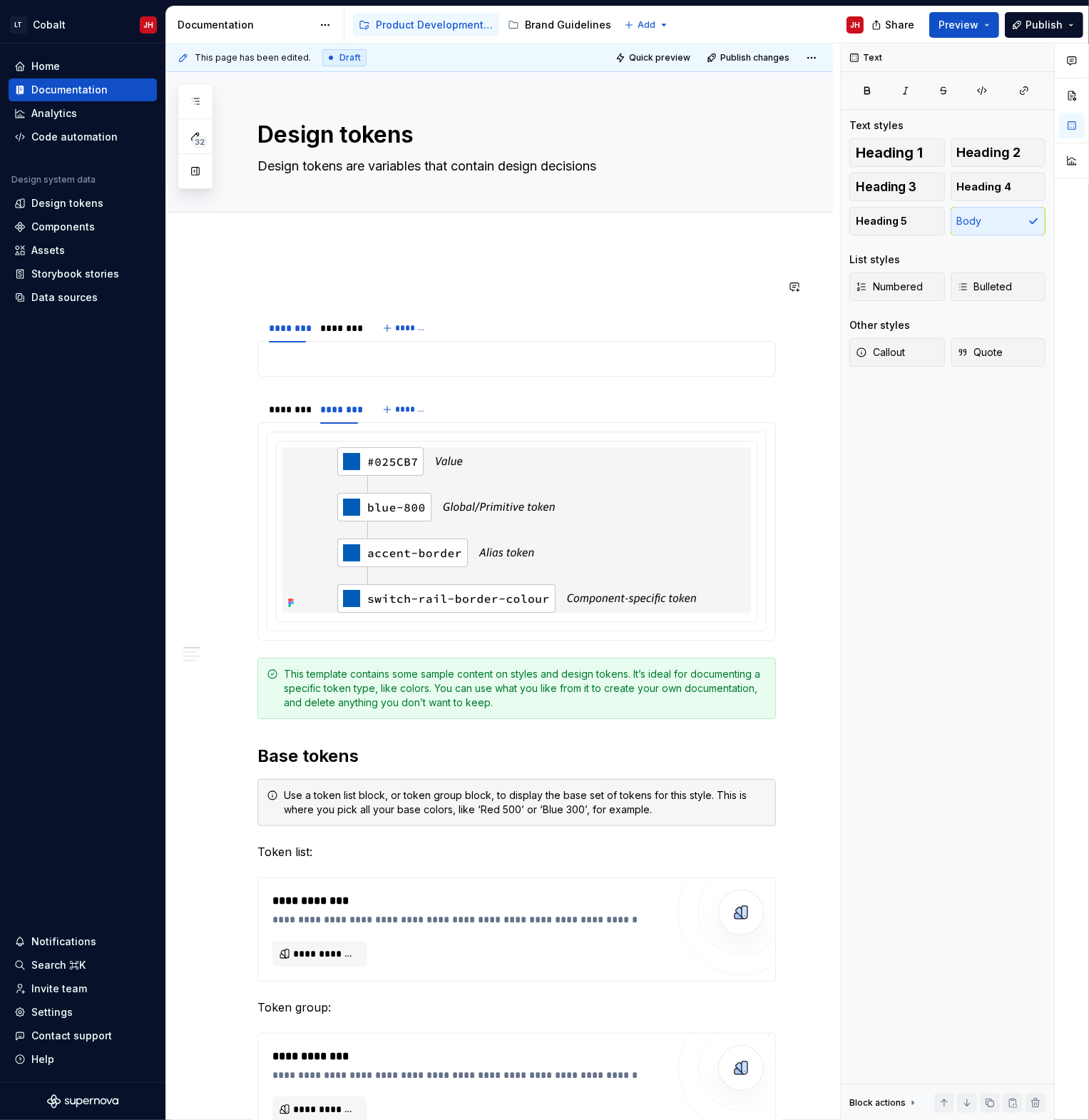 type on "*" 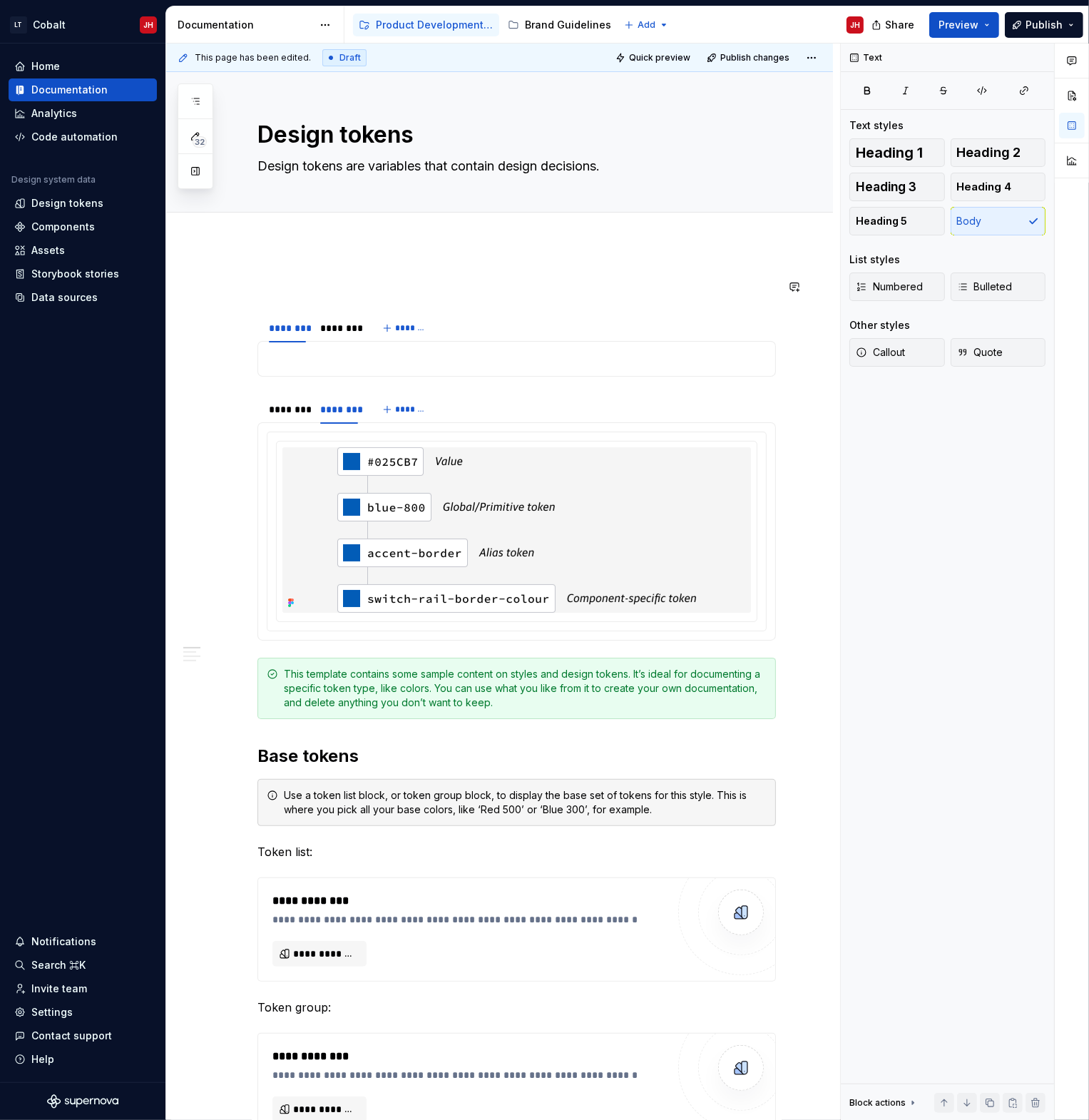 type on "*" 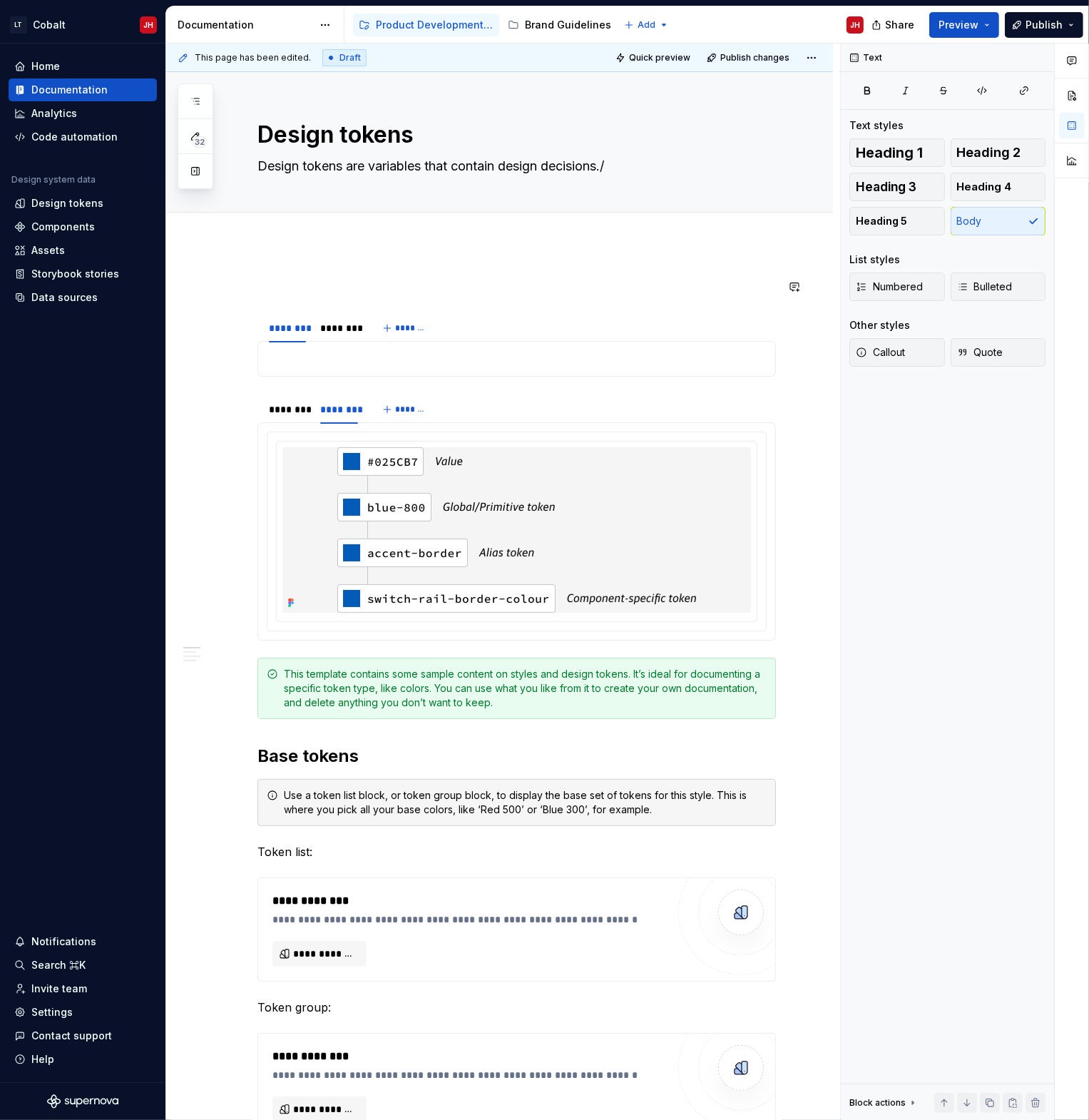 type on "*" 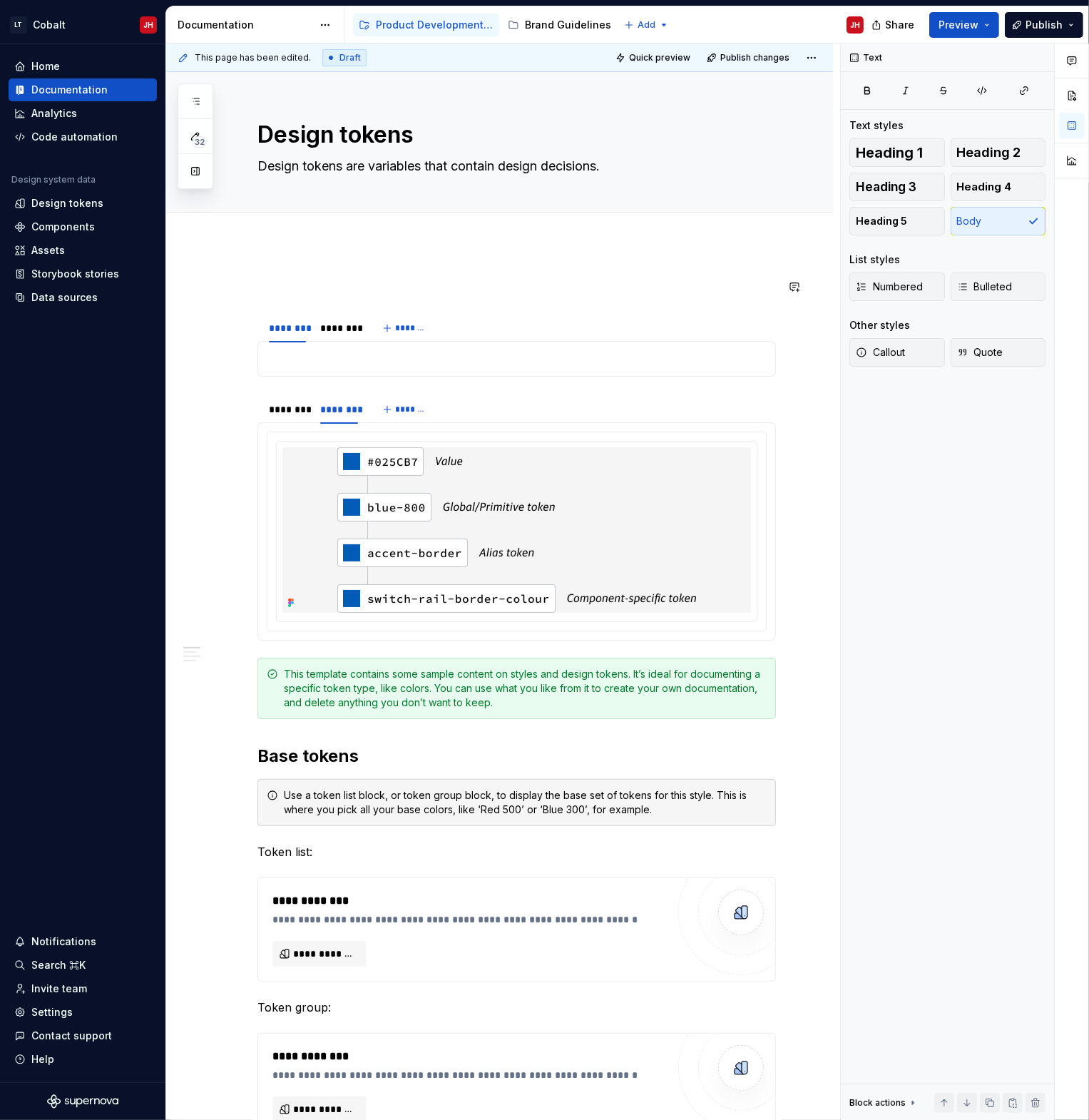 type on "*" 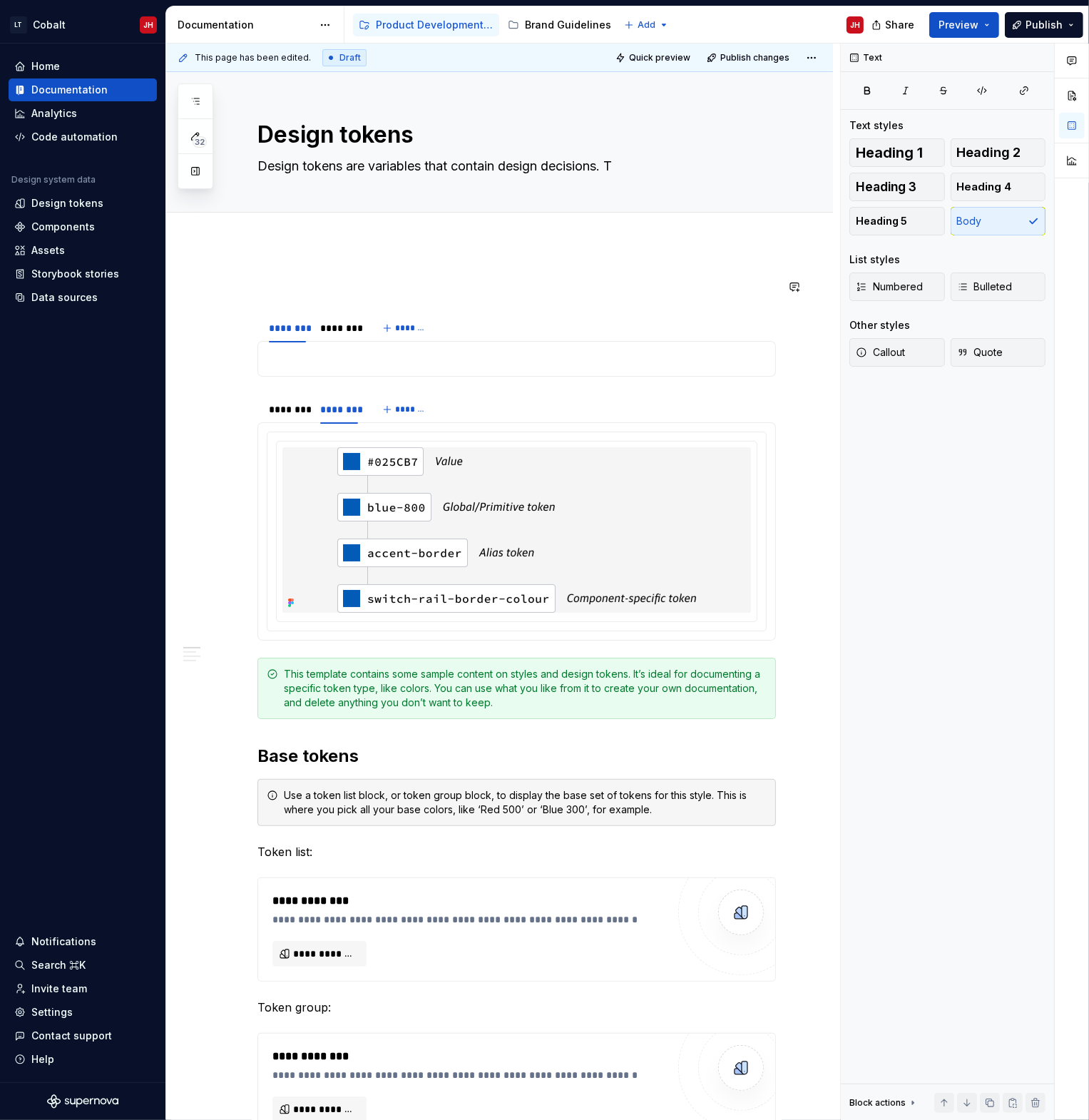 type on "*" 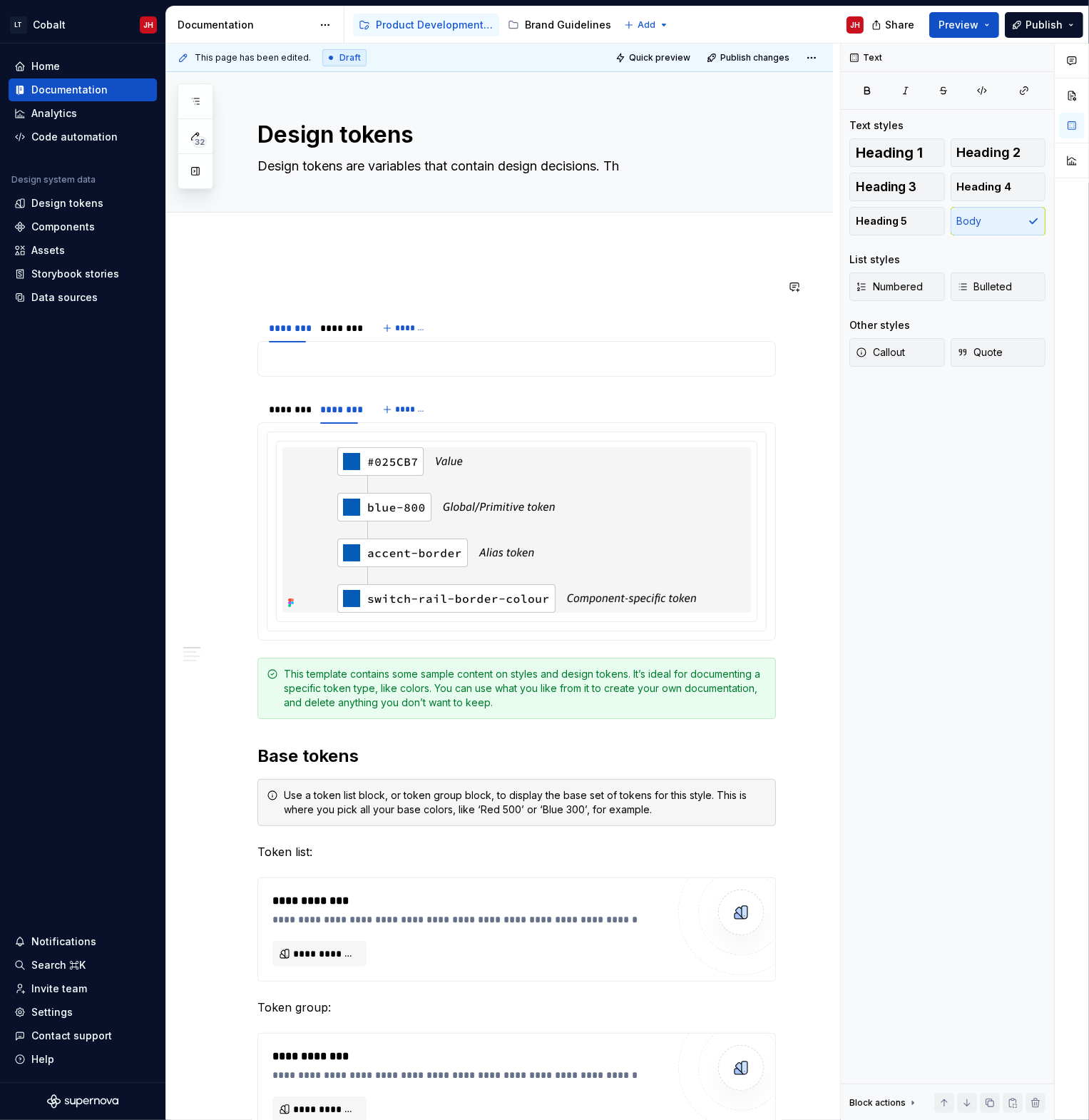 type on "*" 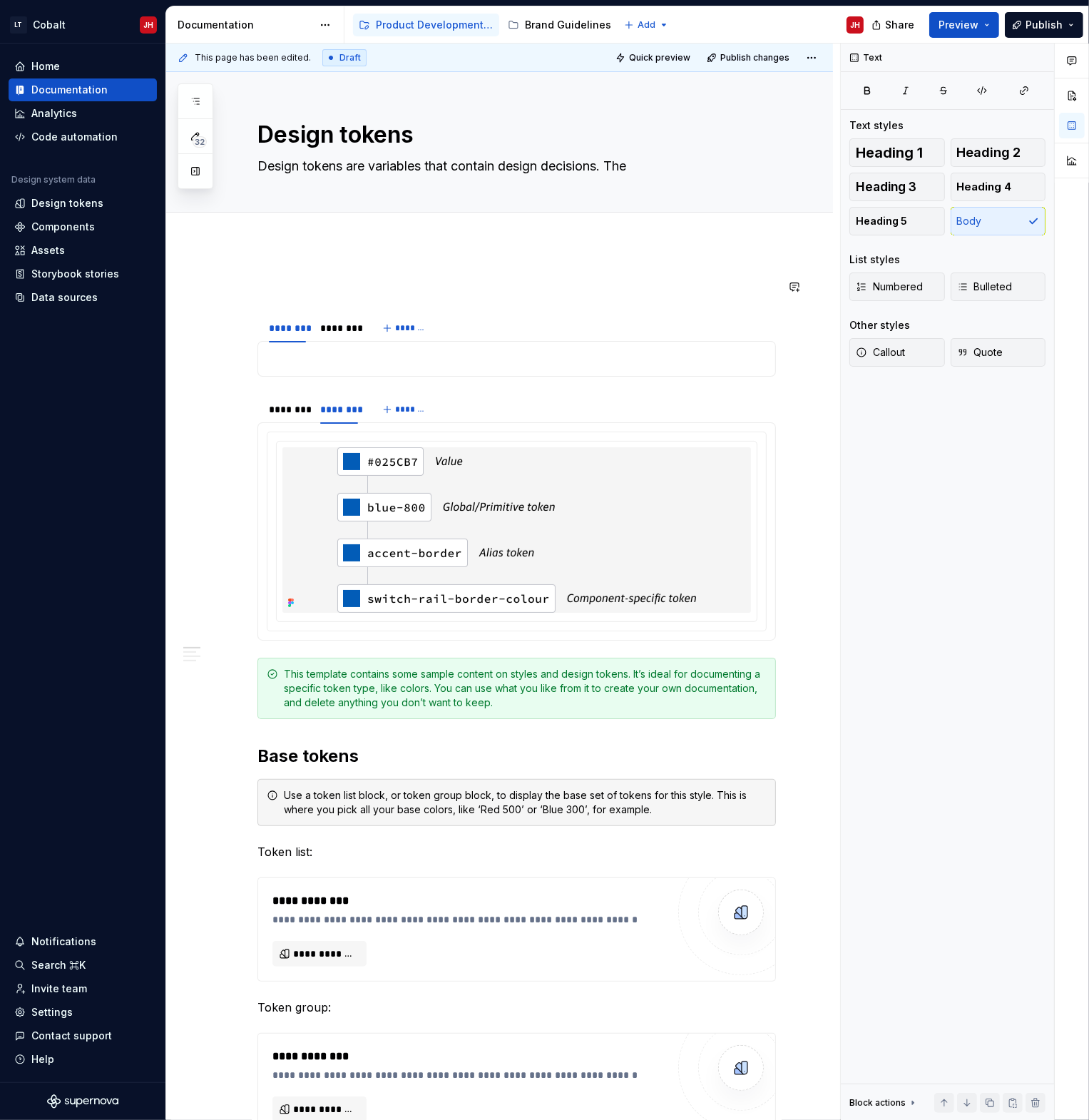 type on "*" 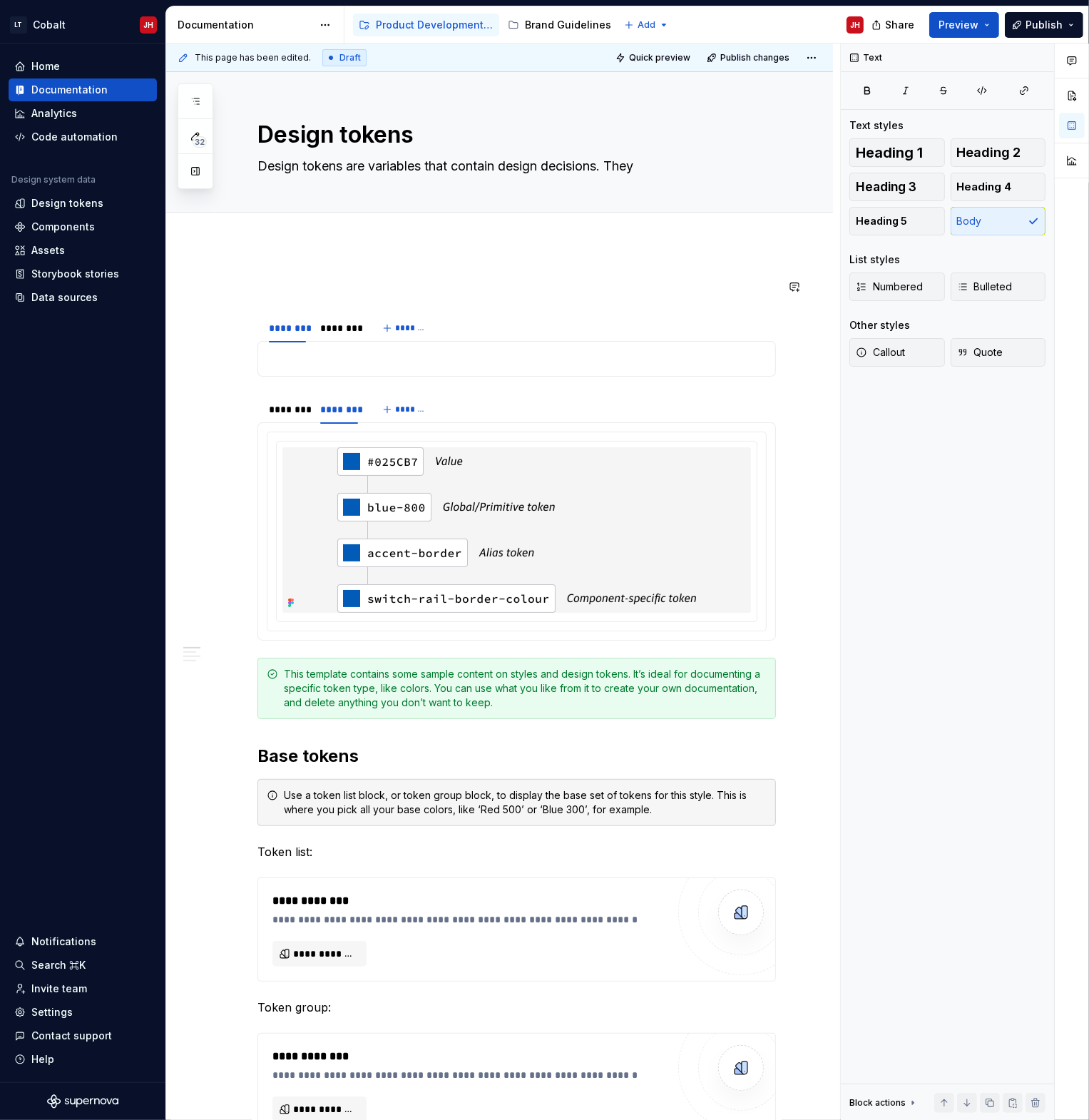 type on "*" 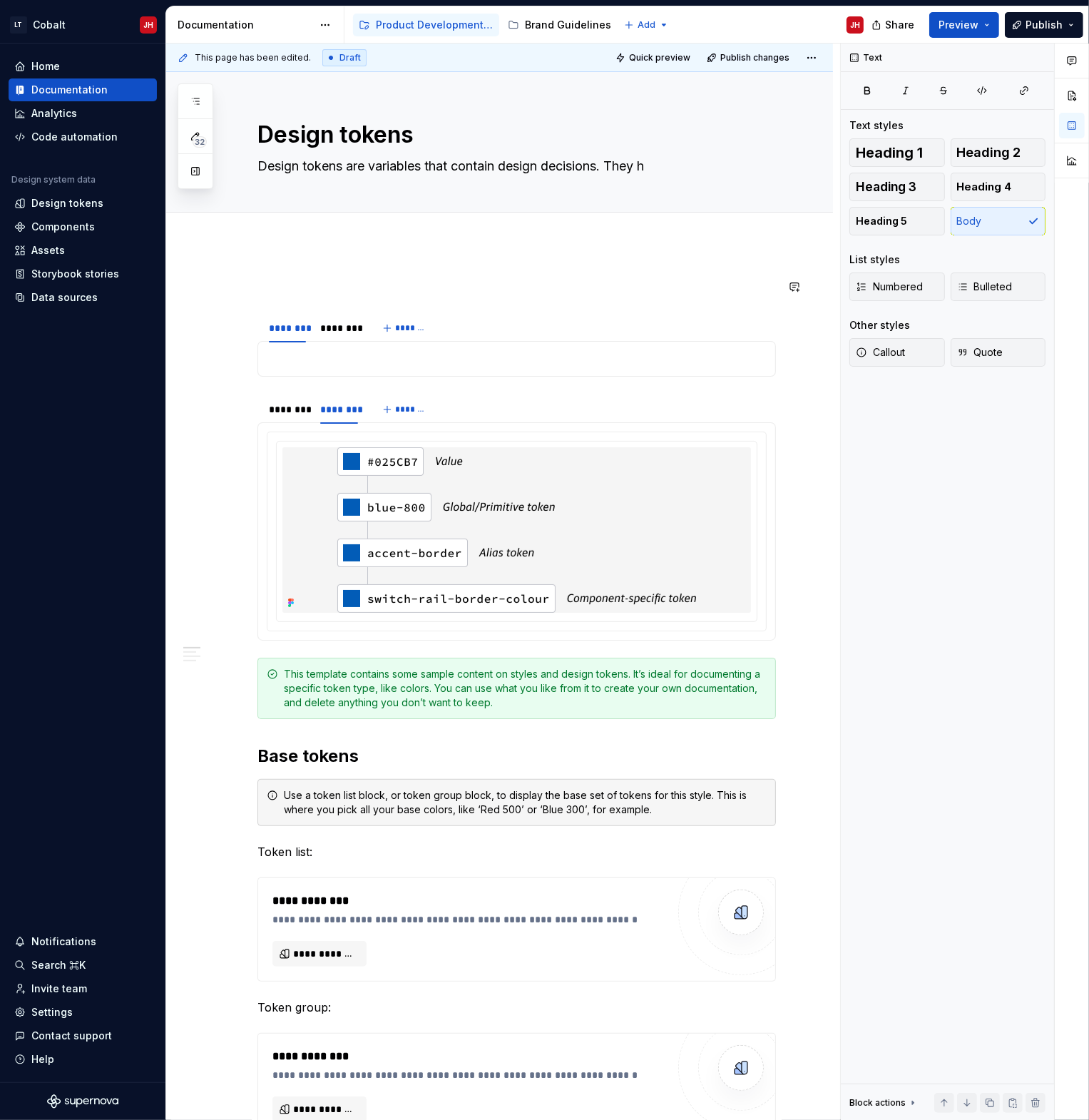 type on "*" 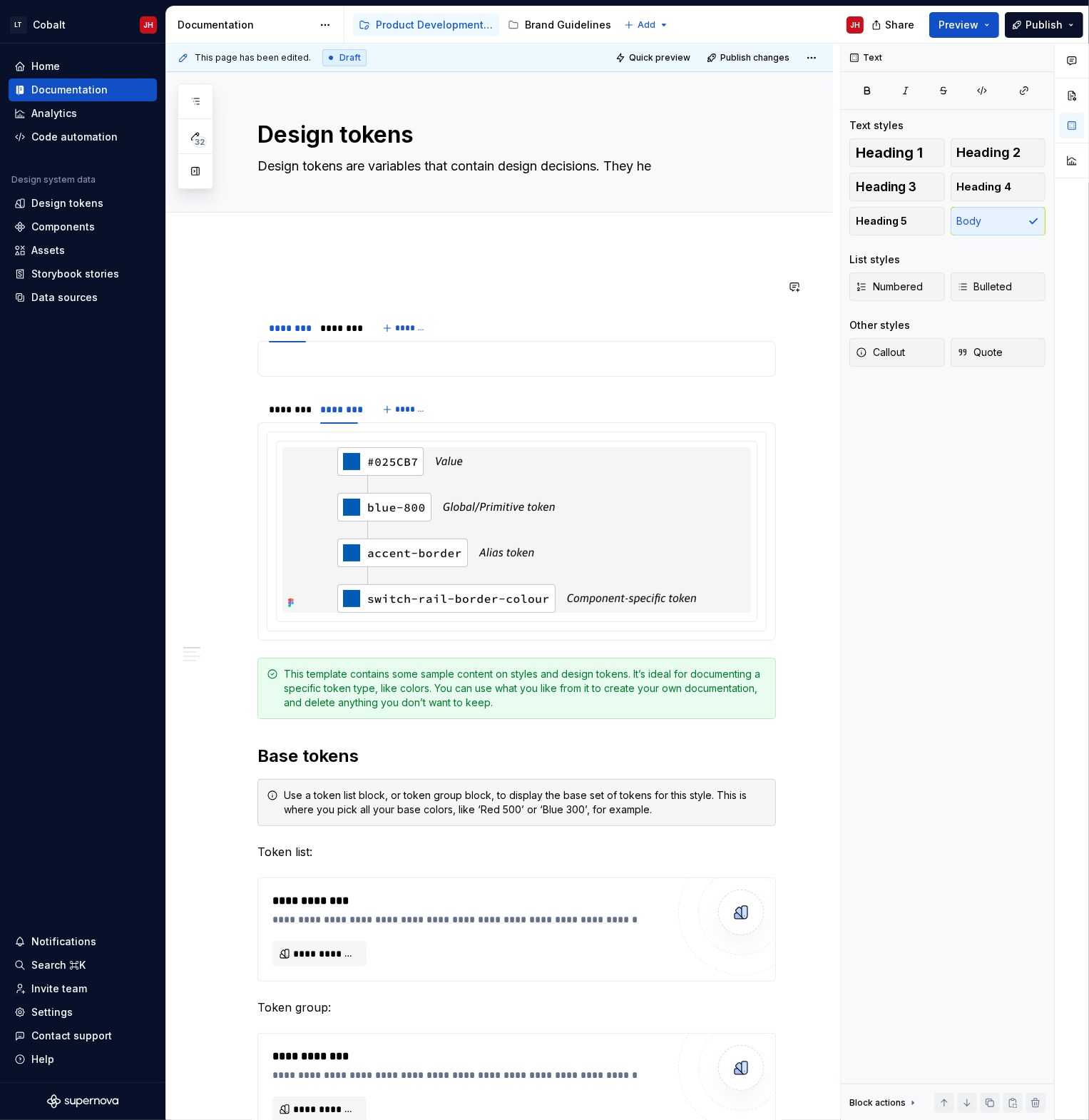 type on "*" 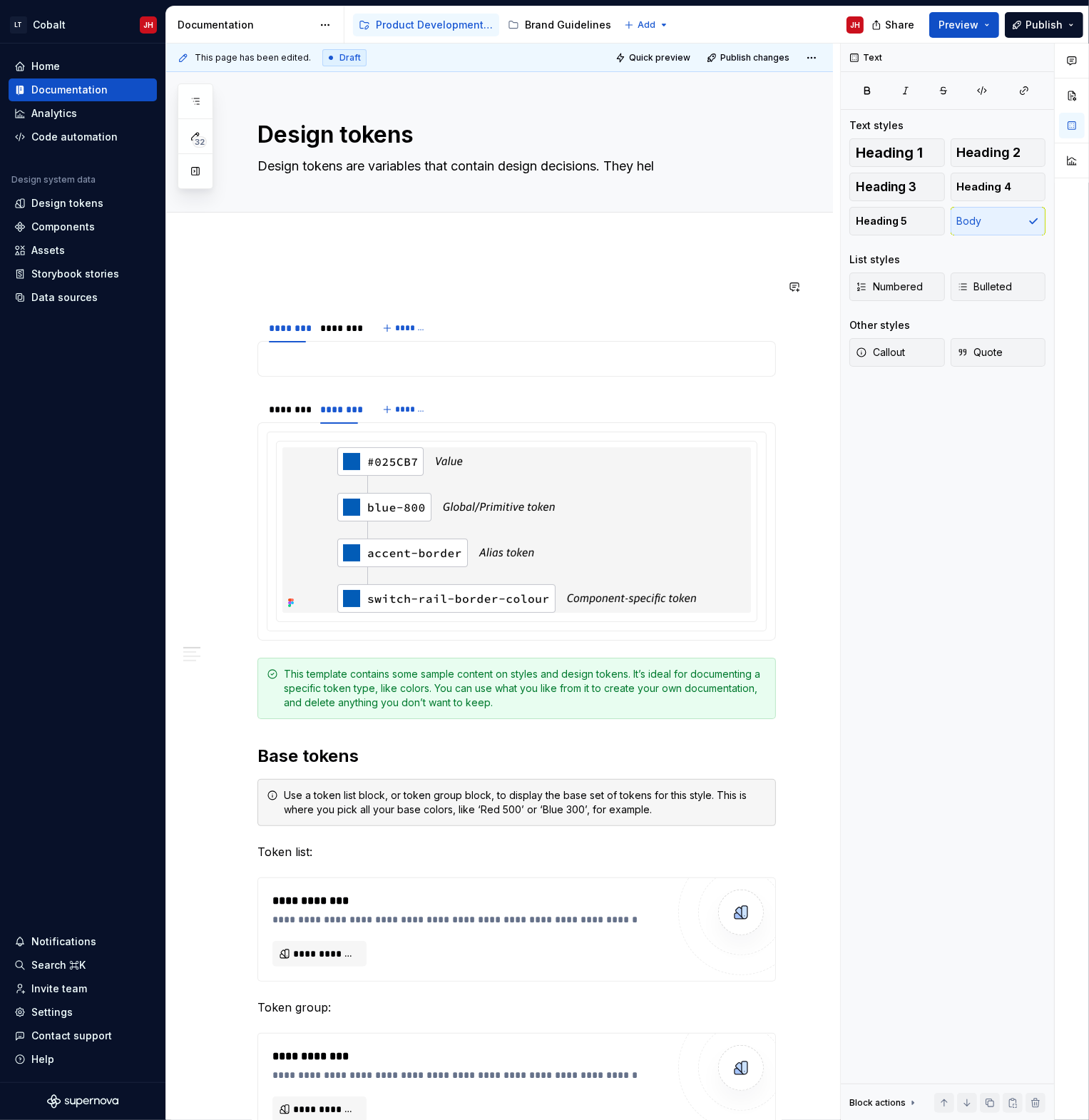 type on "*" 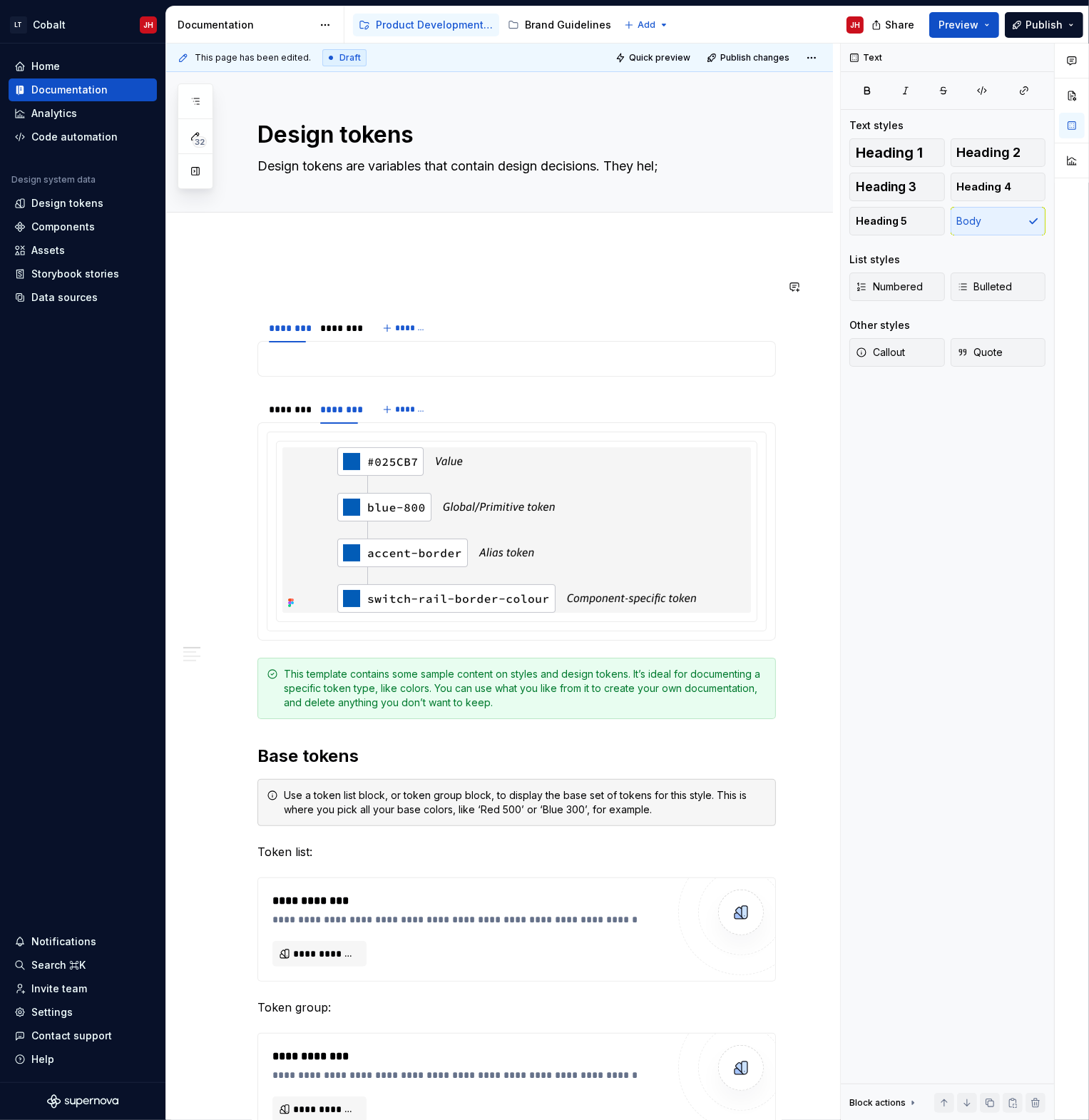type on "*" 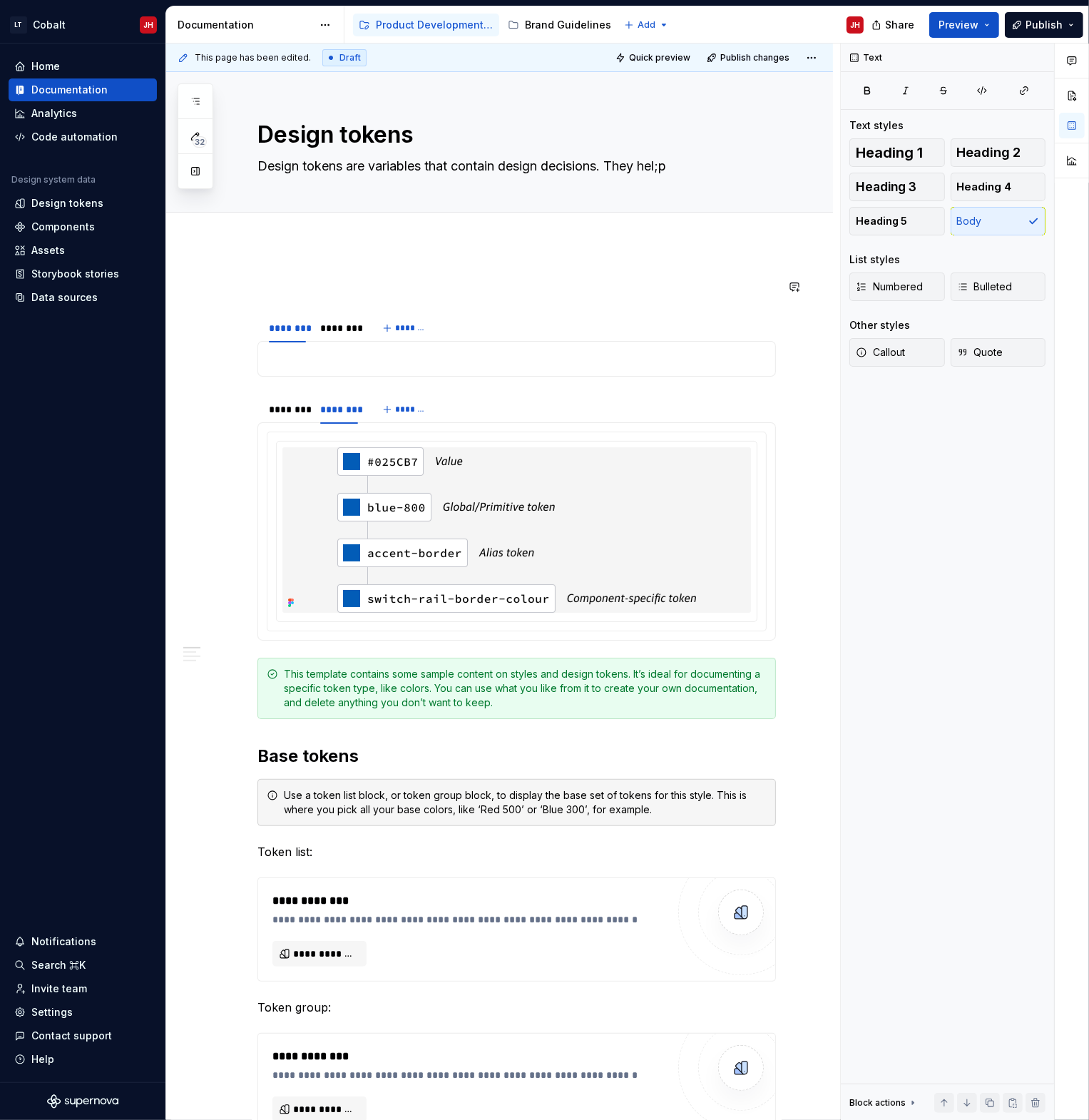 type on "*" 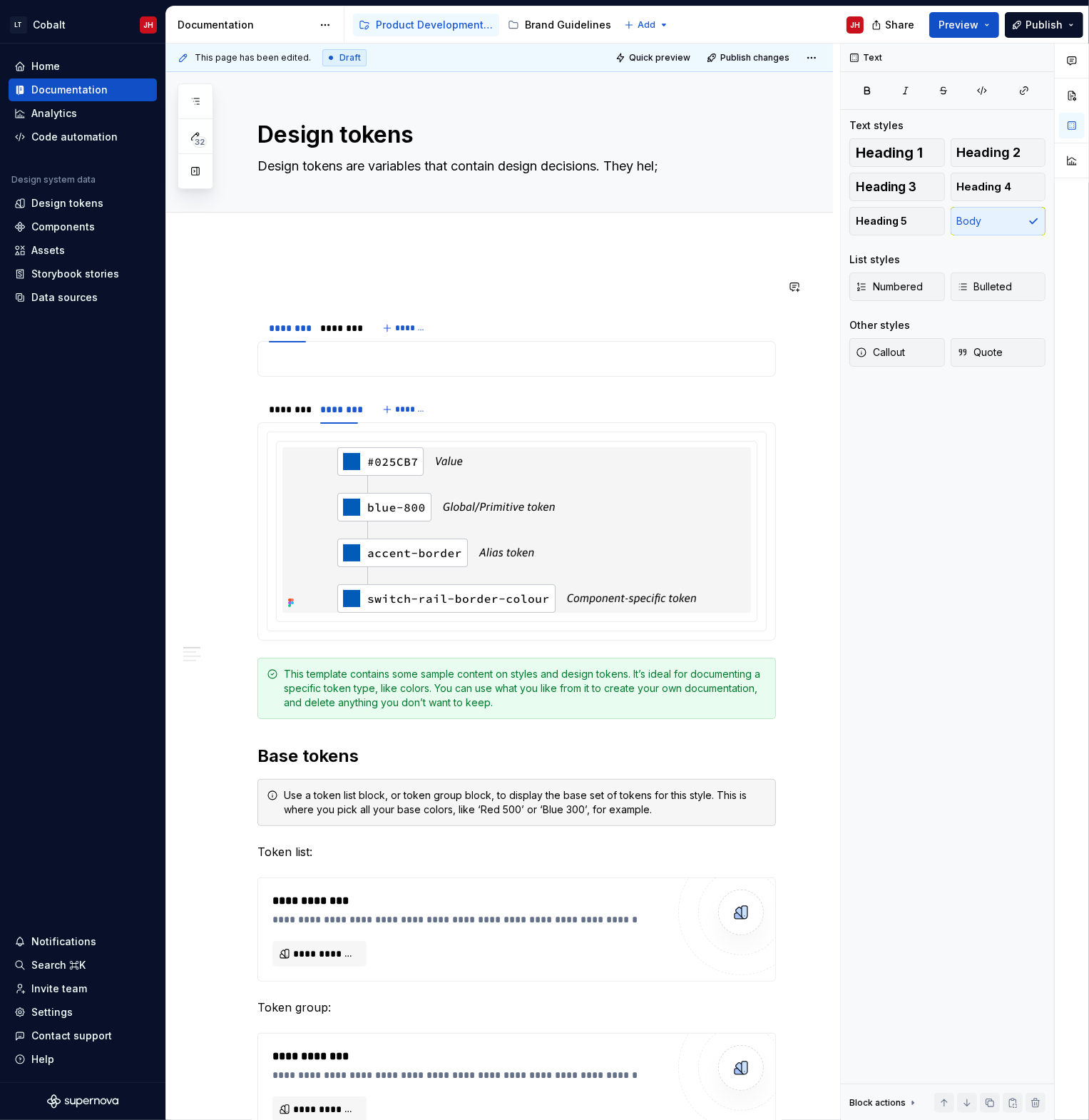 type on "*" 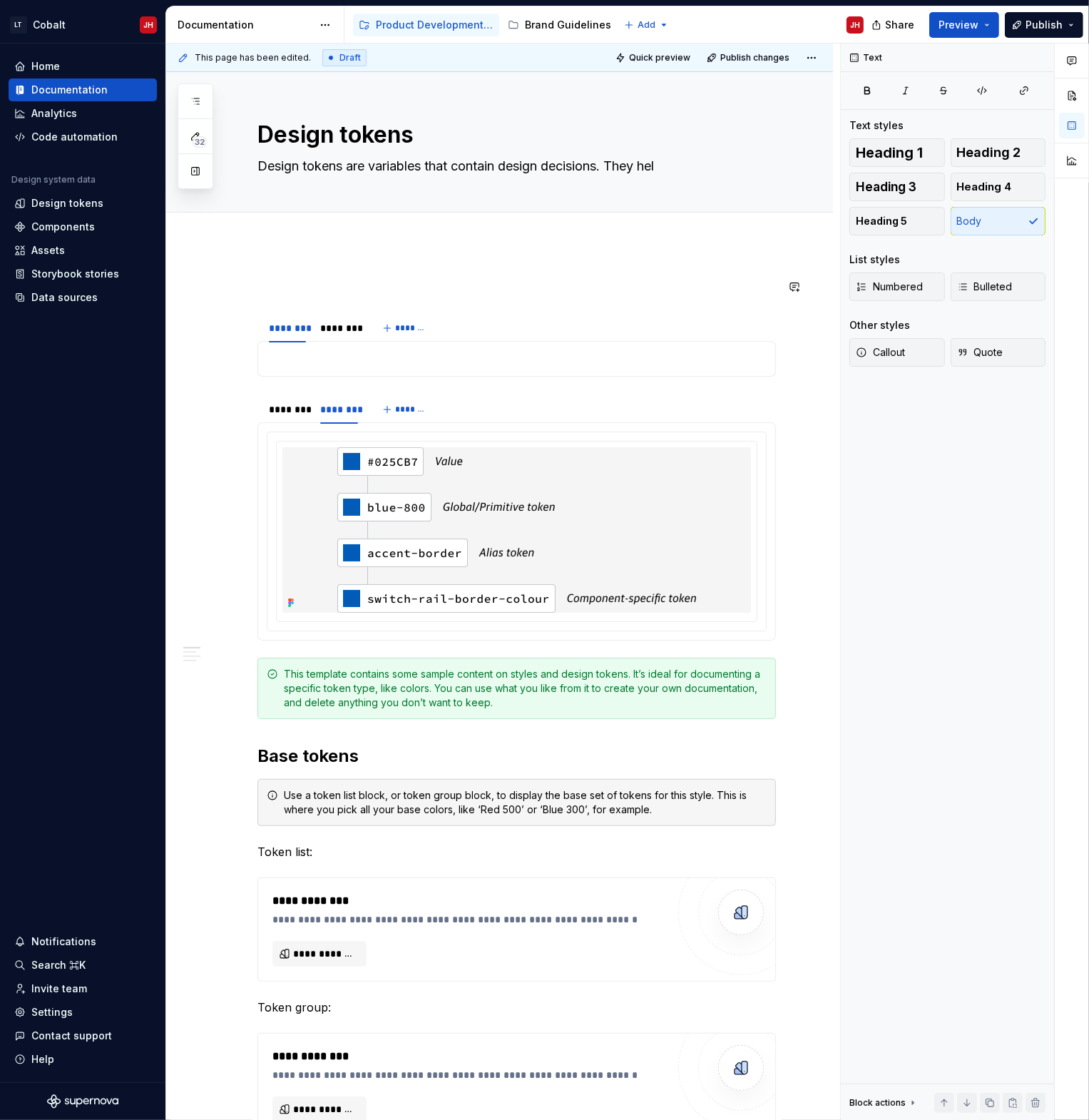 type on "*" 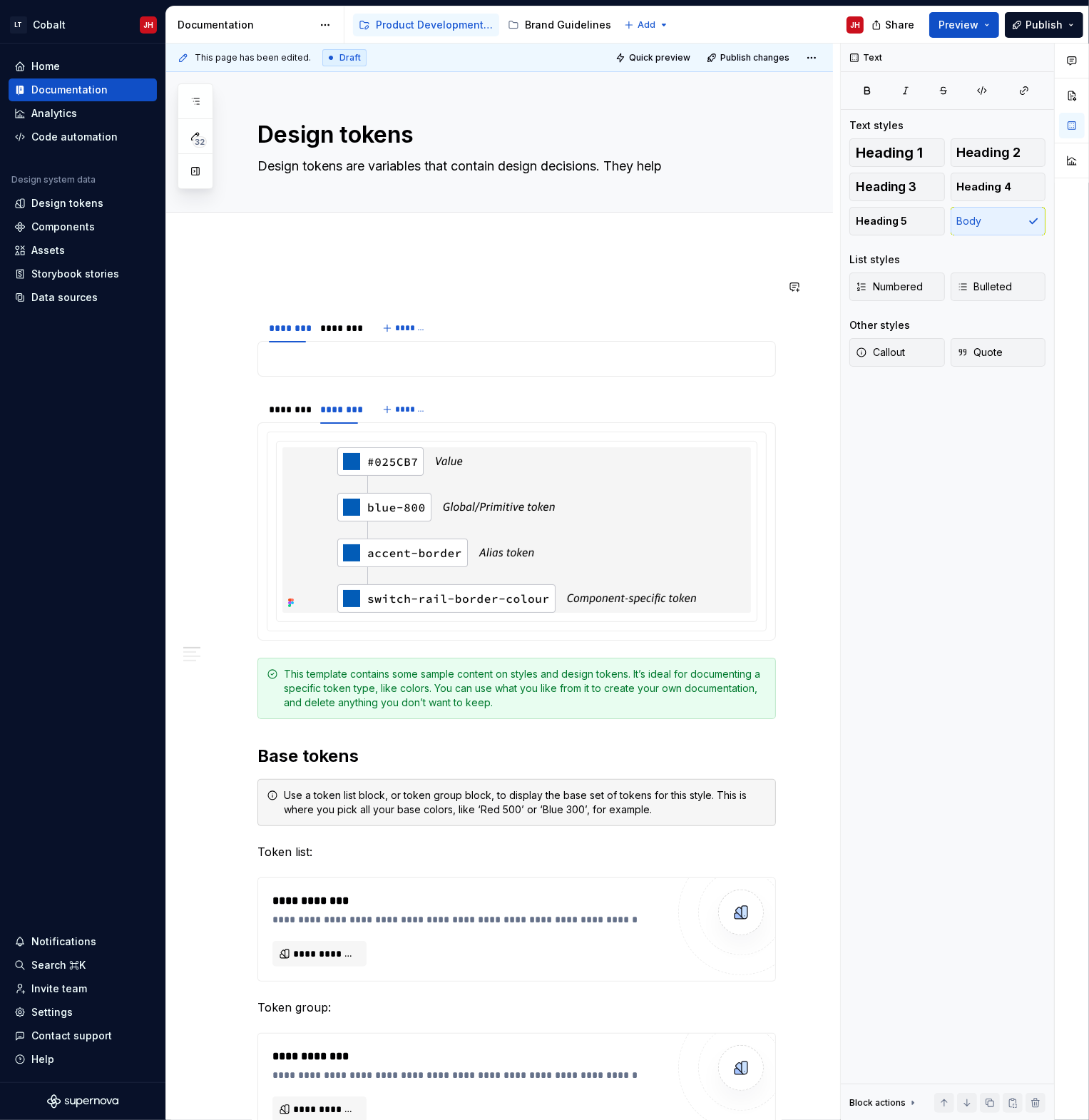 type on "*" 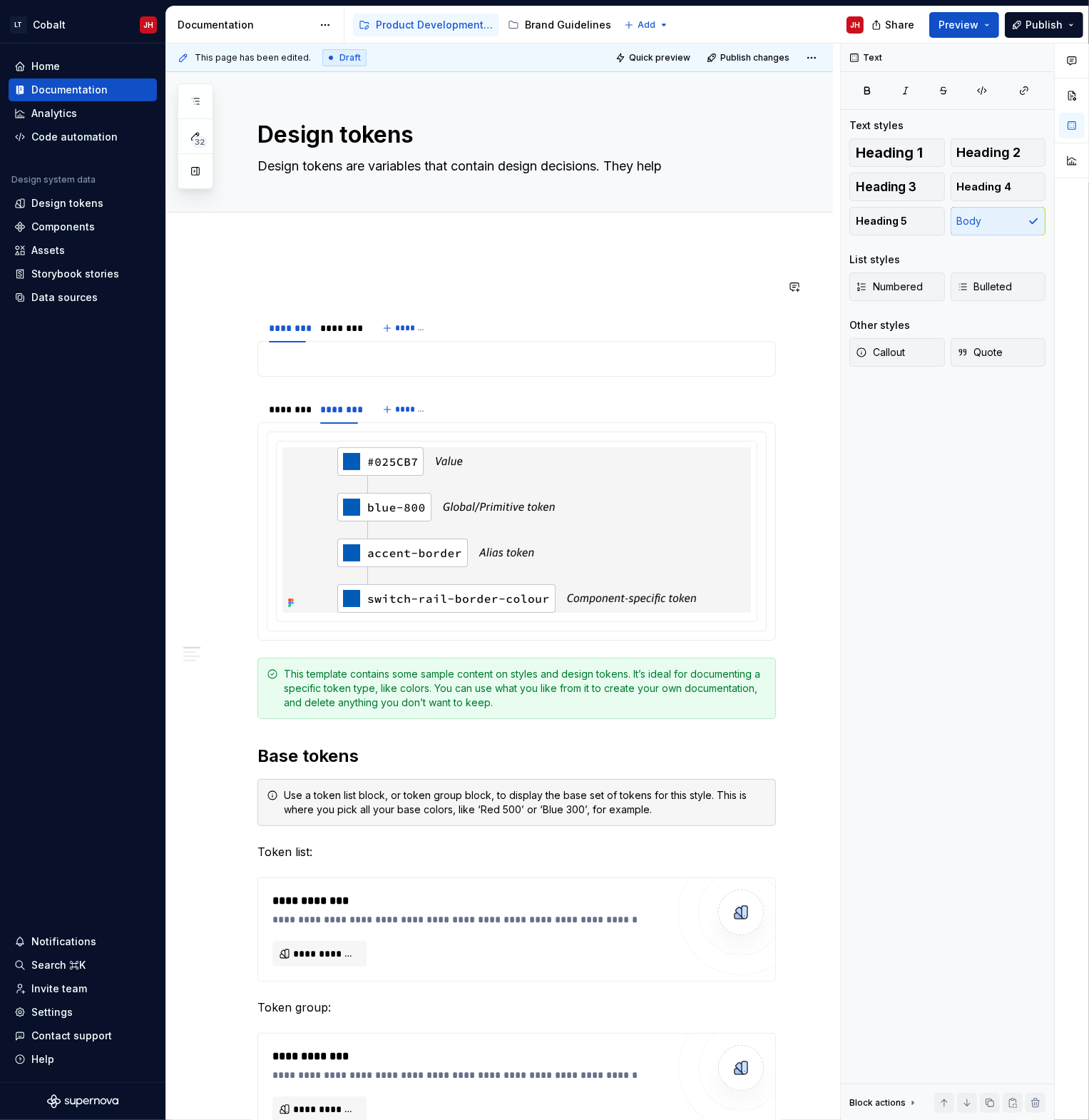 type on "*" 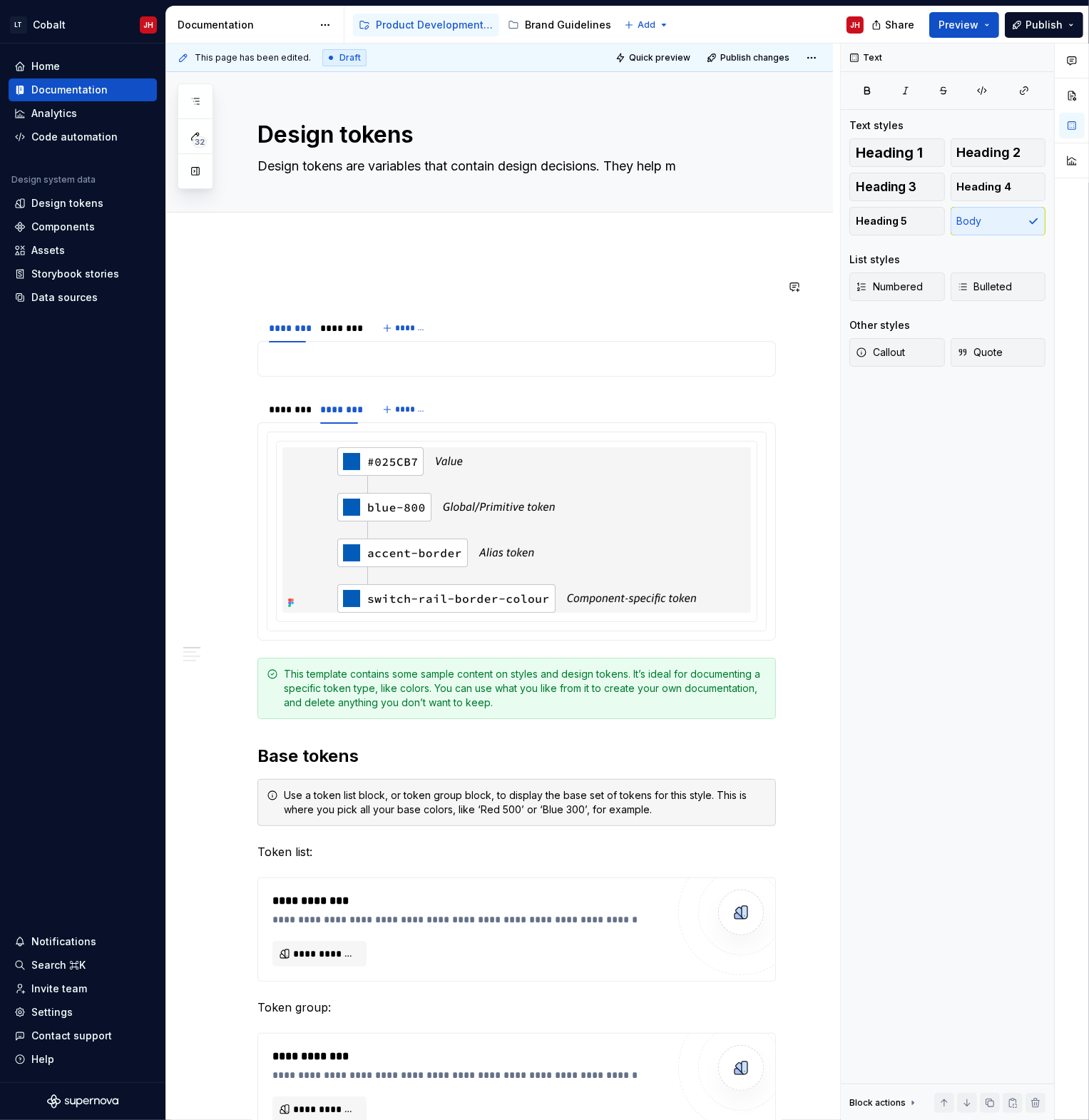 type on "*" 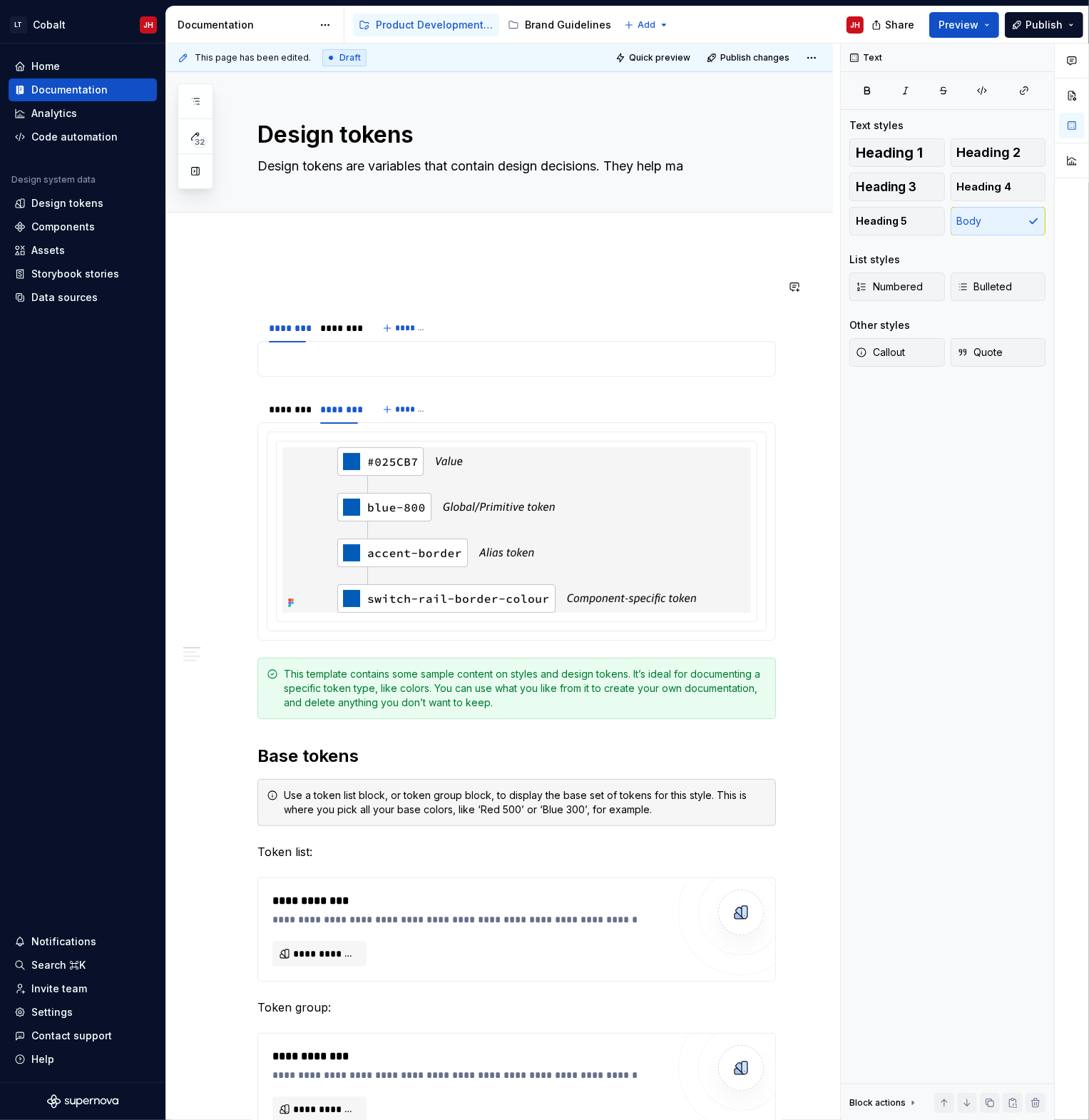 type 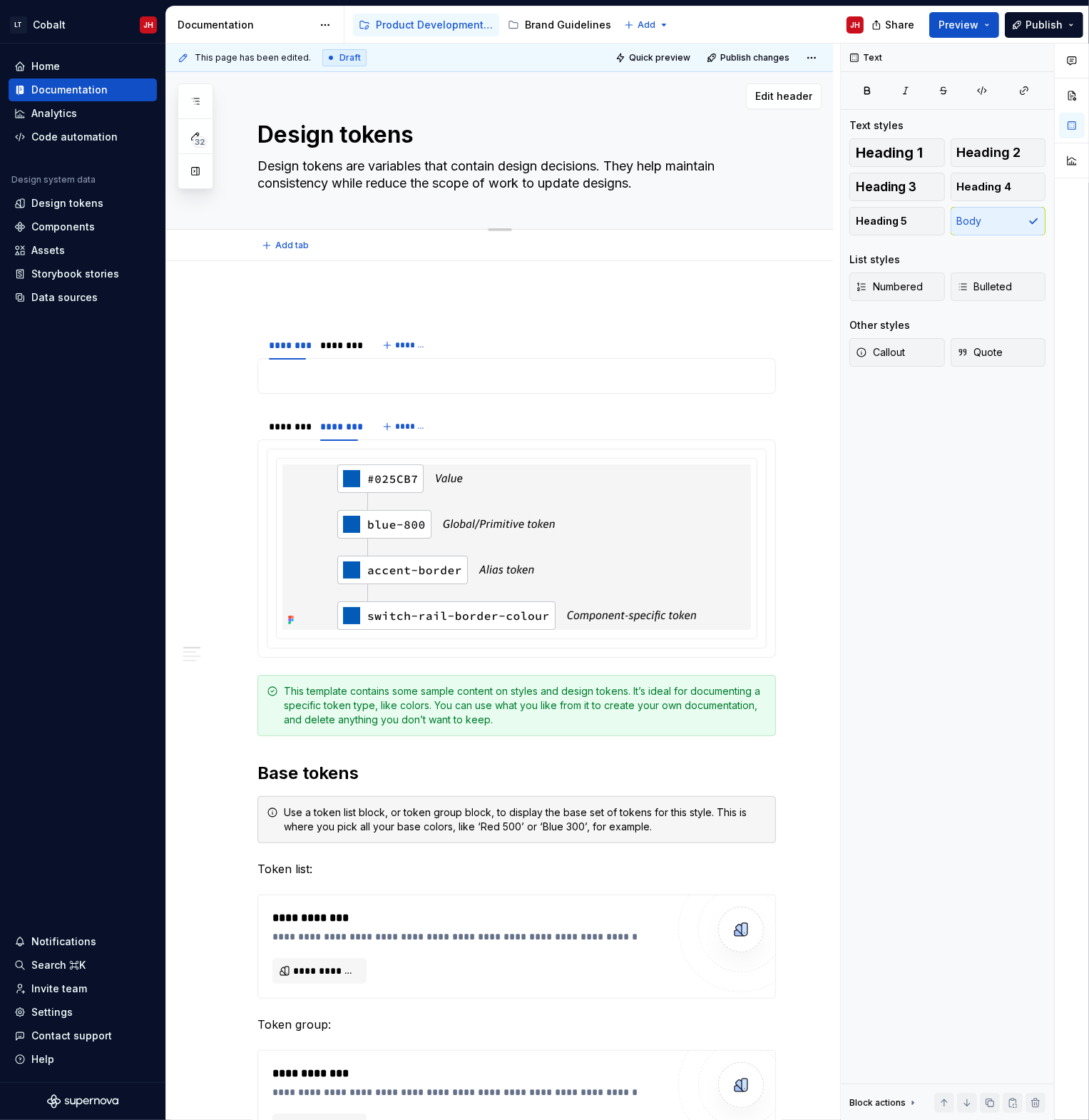 click on "Design tokens are variables that contain design decisions. They help maintain consistency while reduce the scope of work to update designs." at bounding box center [513, 175] 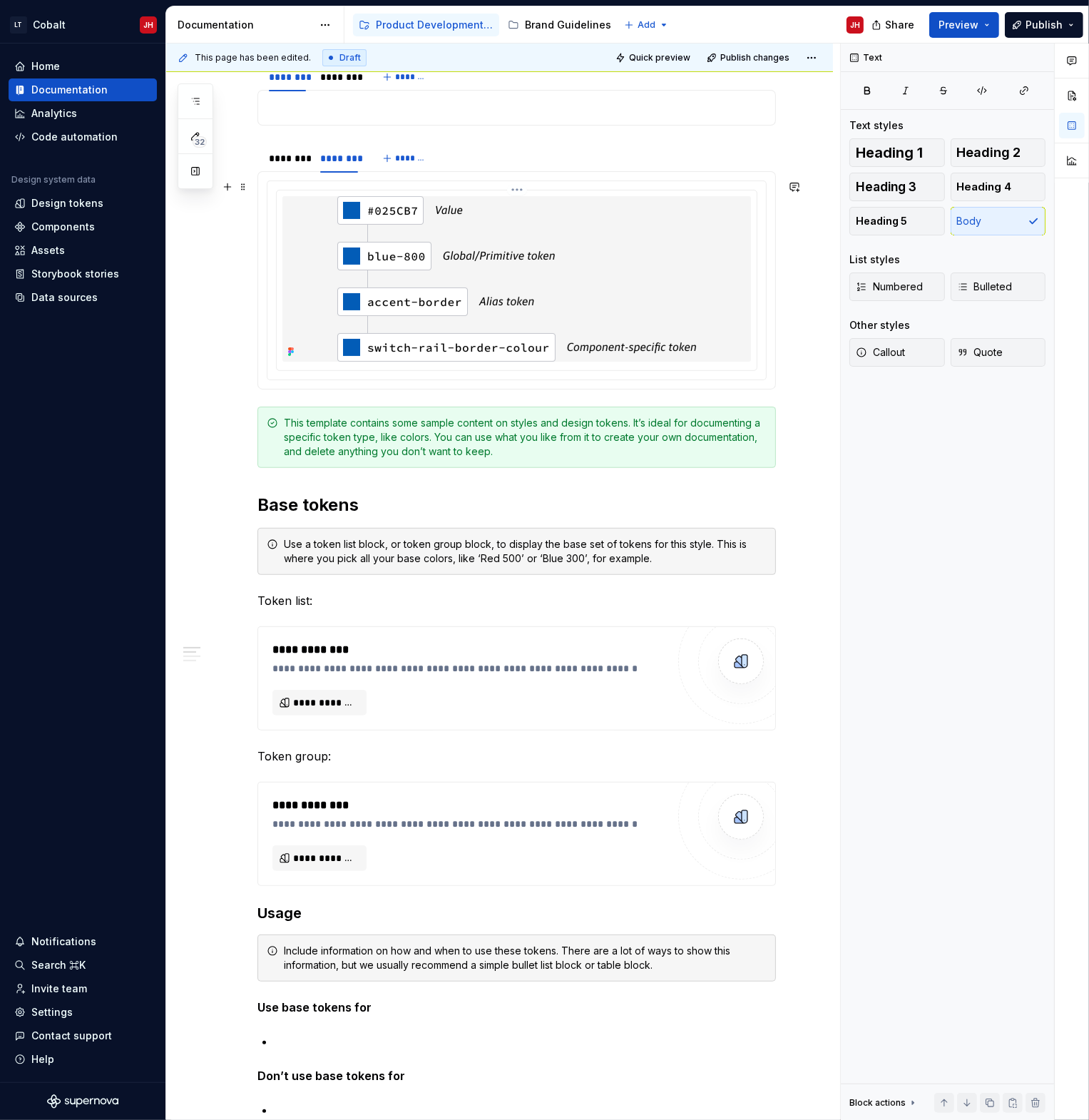 scroll, scrollTop: 0, scrollLeft: 0, axis: both 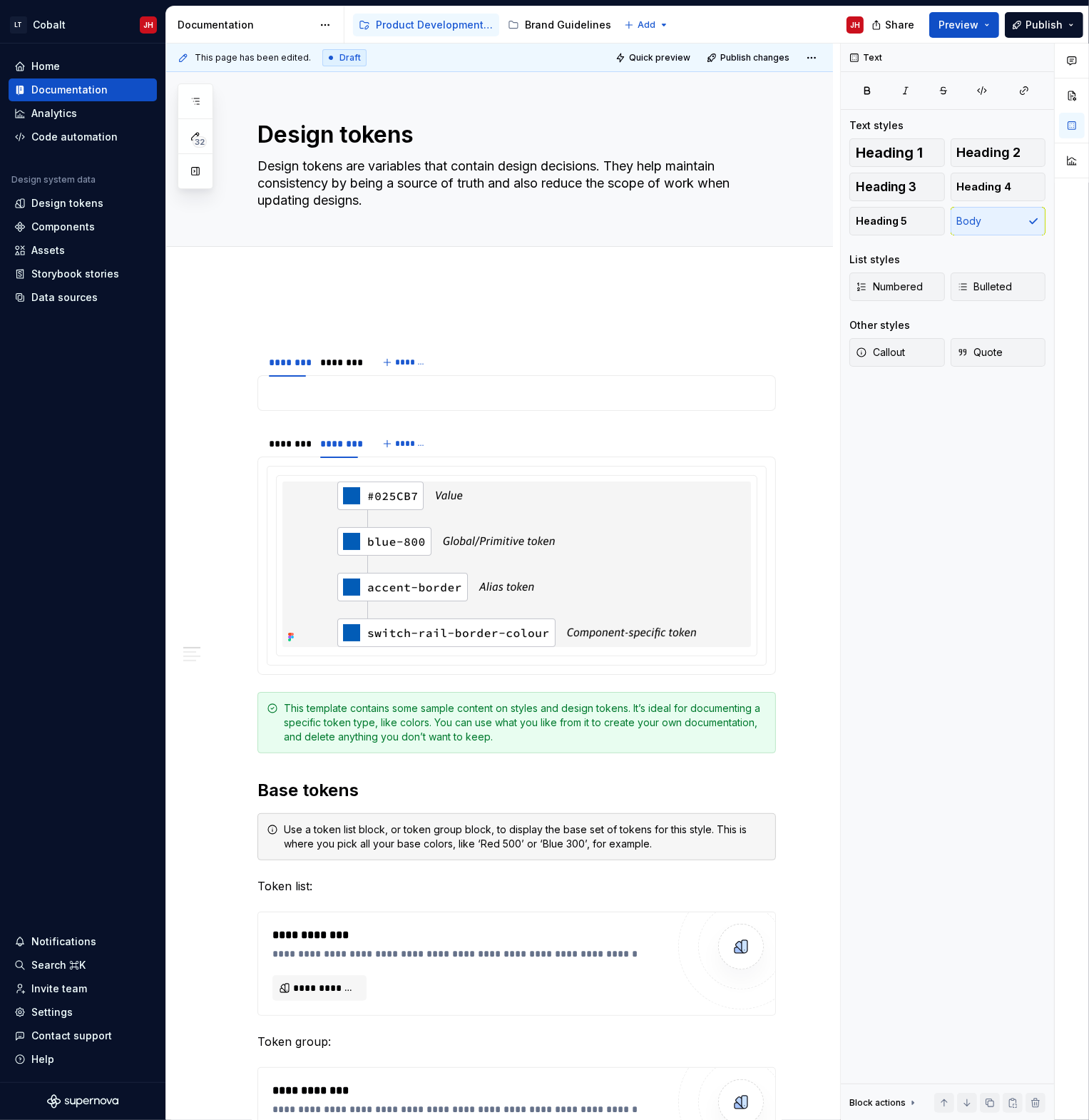 click on "**********" at bounding box center [503, 582] 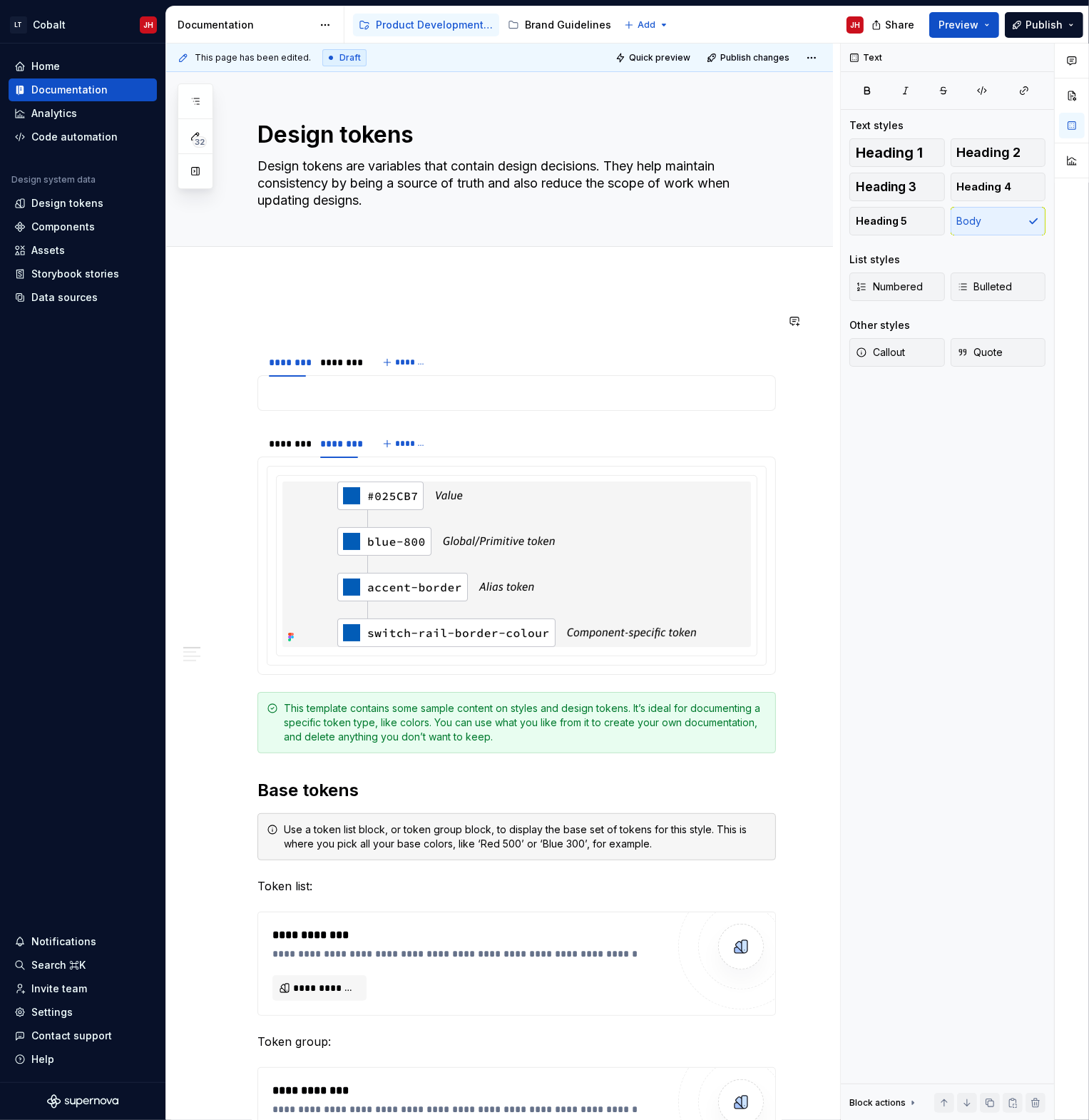 click on "**********" at bounding box center [499, 1310] 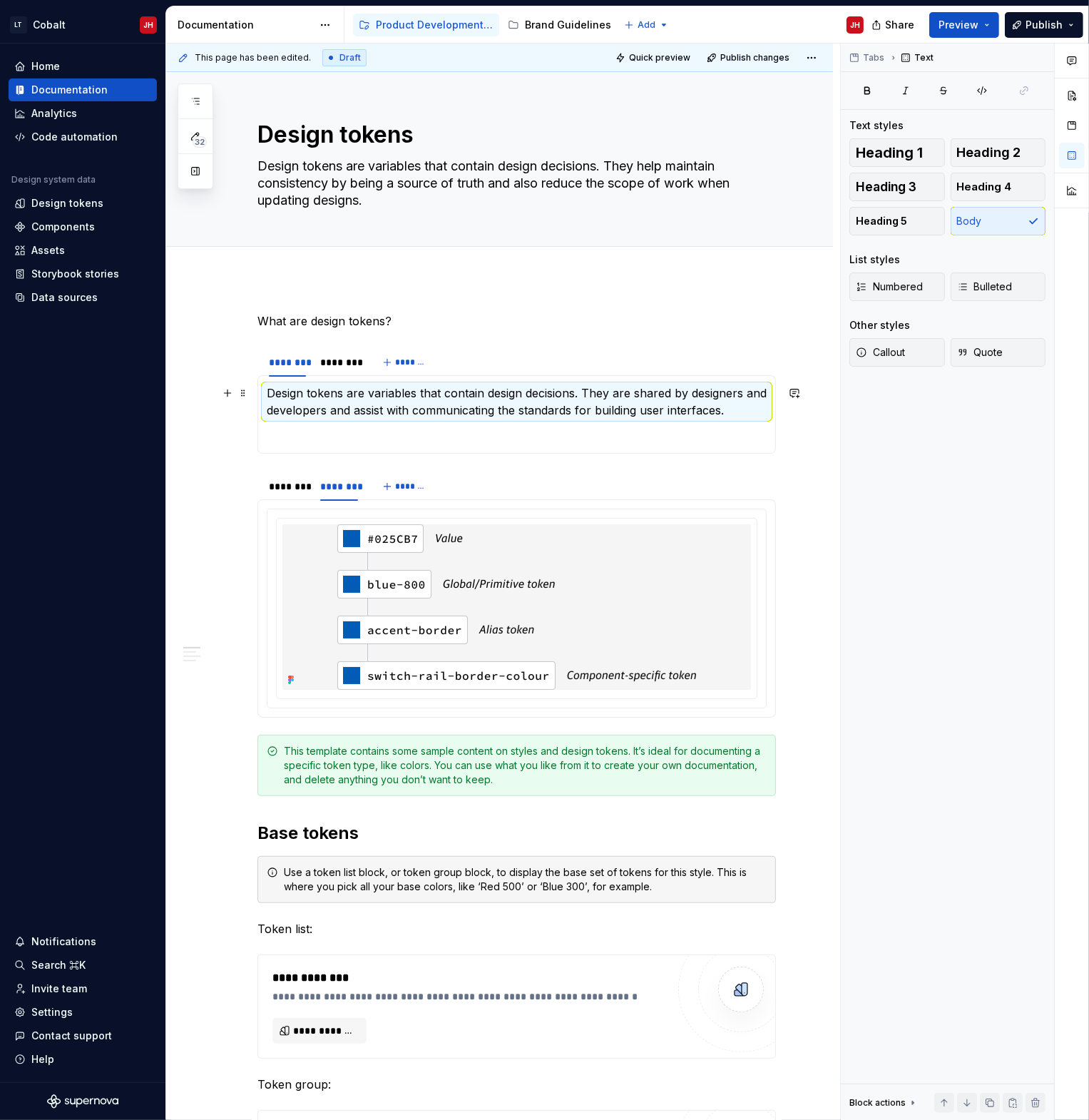 click on "Design tokens are variables that contain design decisions. They are shared by designers and developers and assist with communicating the standards for building user interfaces." at bounding box center [516, 402] 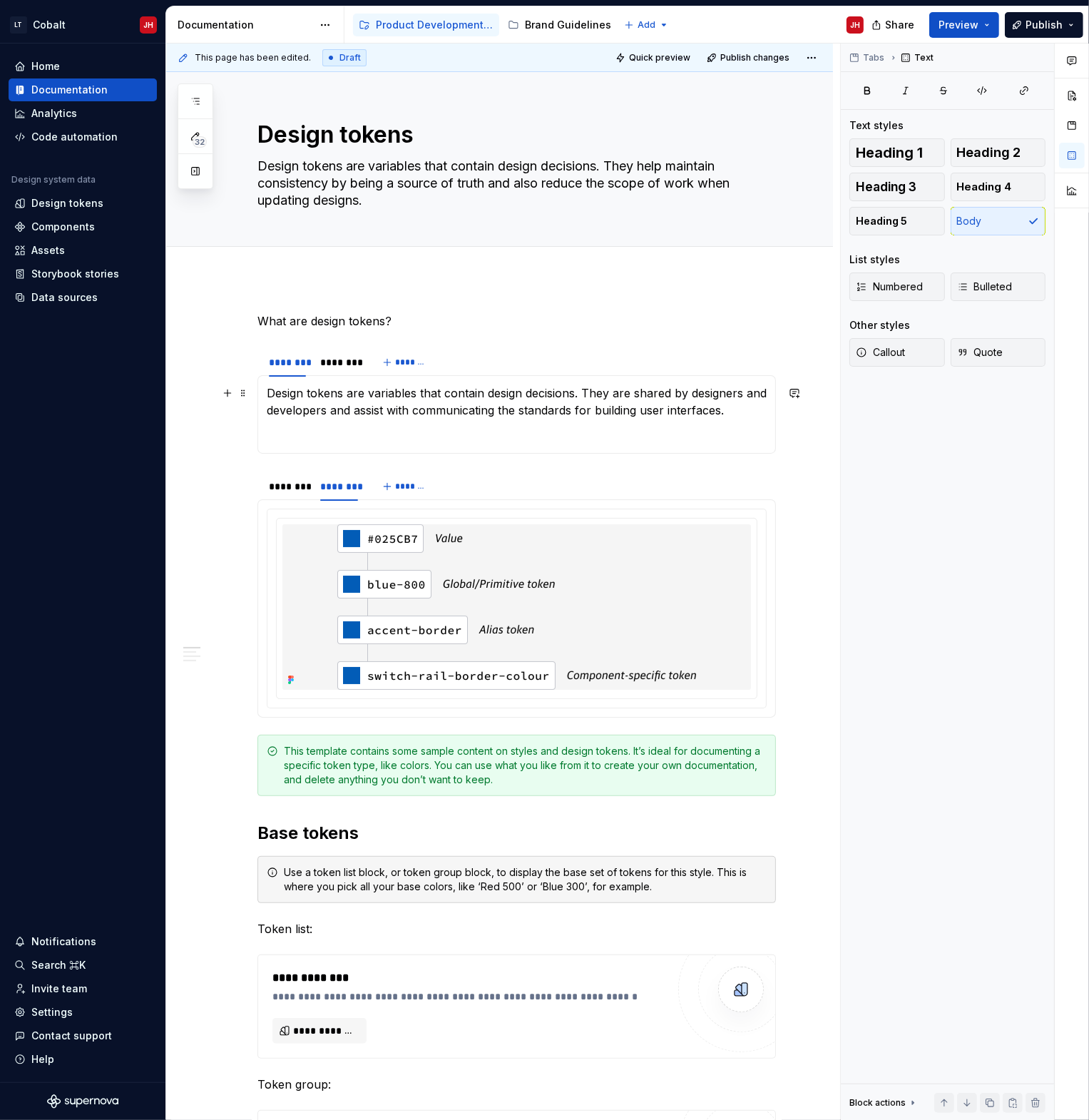 click on "Design tokens are variables that contain design decisions. They are shared by designers and developers and assist with communicating the standards for building user interfaces." at bounding box center [516, 402] 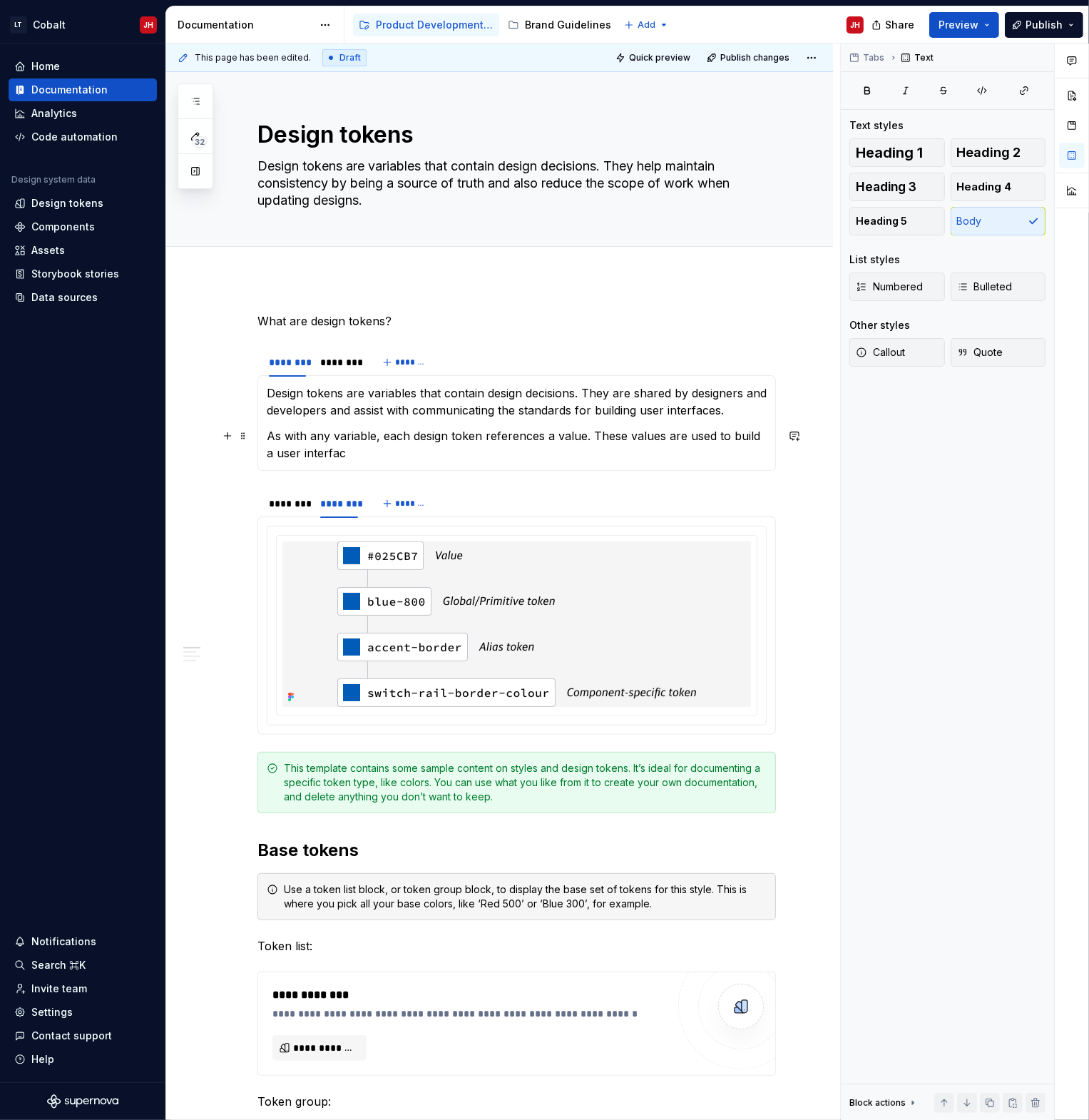 click on "As with any variable, each design token references a value. These values are used to build a user interfac" at bounding box center [516, 444] 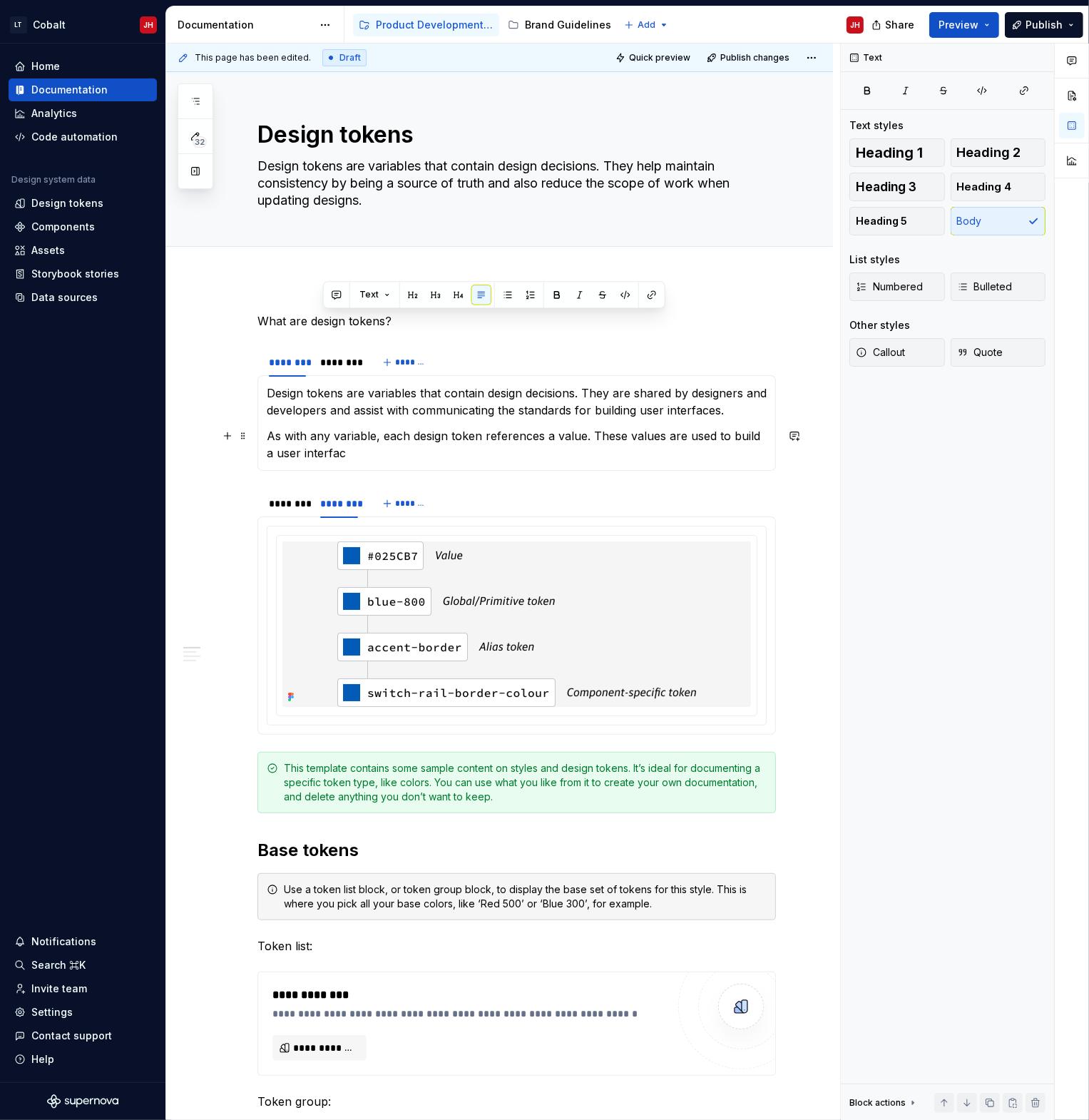 click on "As with any variable, each design token references a value. These values are used to build a user interfac" at bounding box center (516, 444) 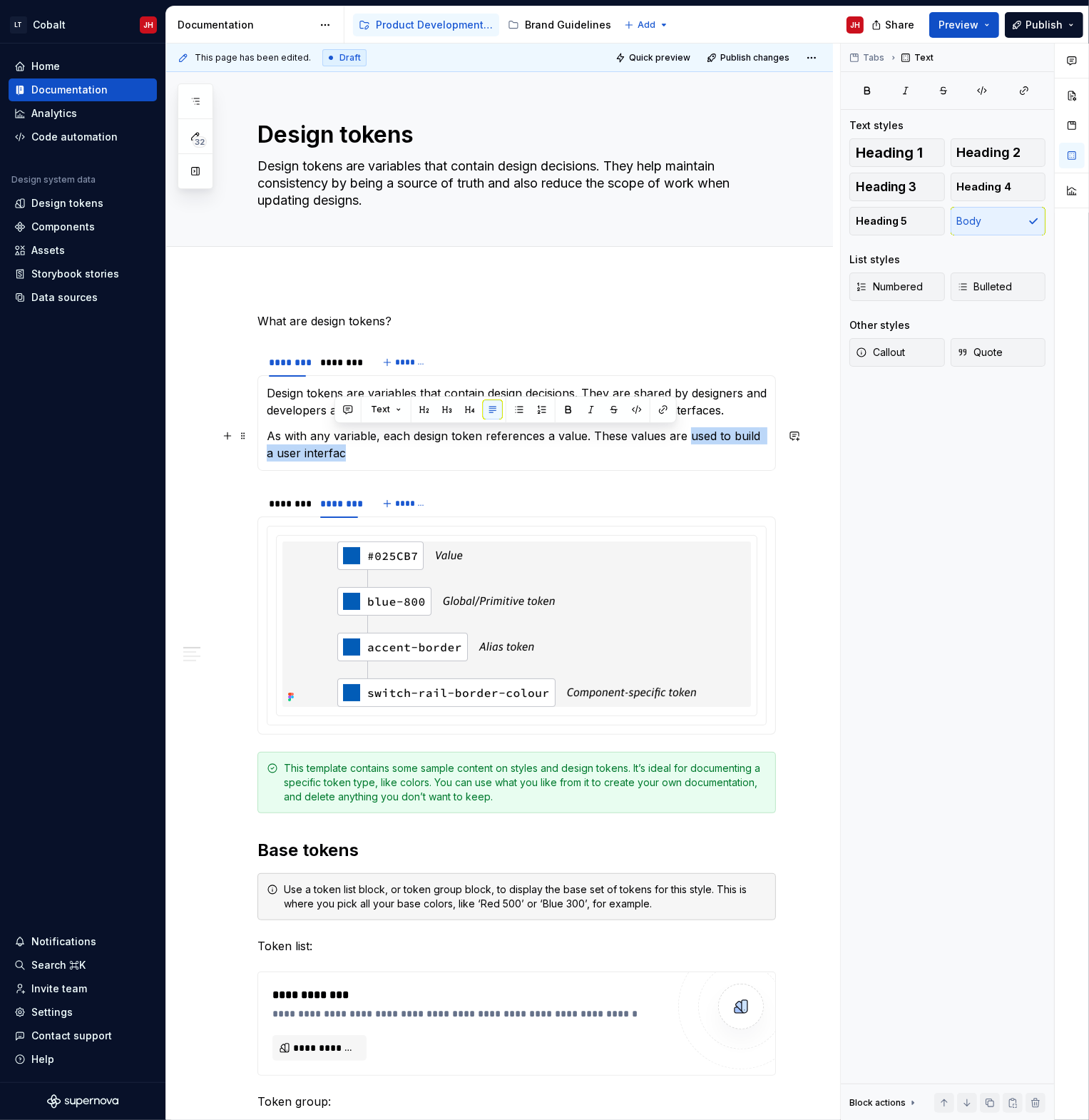 drag, startPoint x: 334, startPoint y: 449, endPoint x: 643, endPoint y: 444, distance: 309.04045 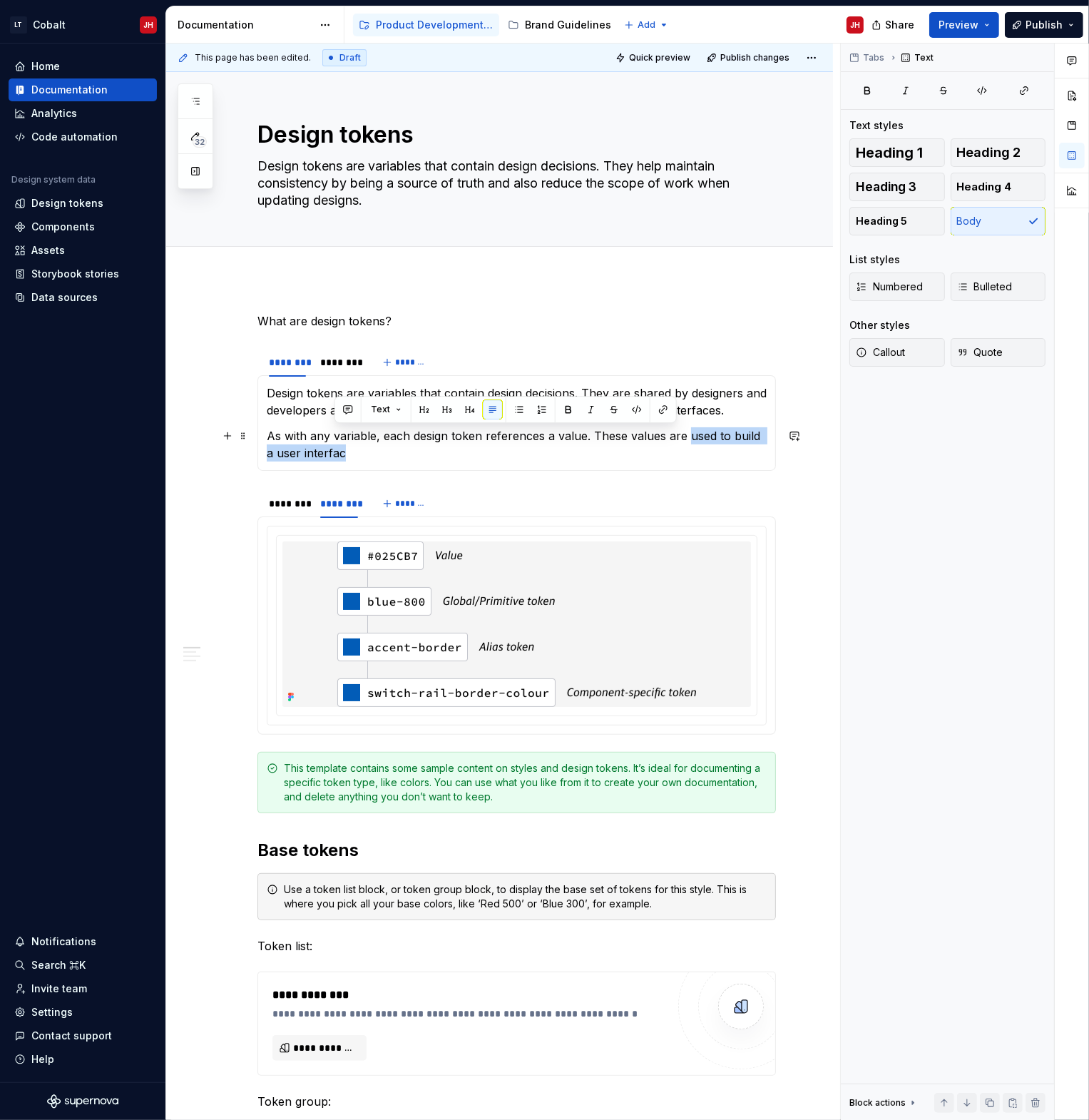 click on "As with any variable, each design token references a value. These values are used to build a user interfac" at bounding box center (516, 444) 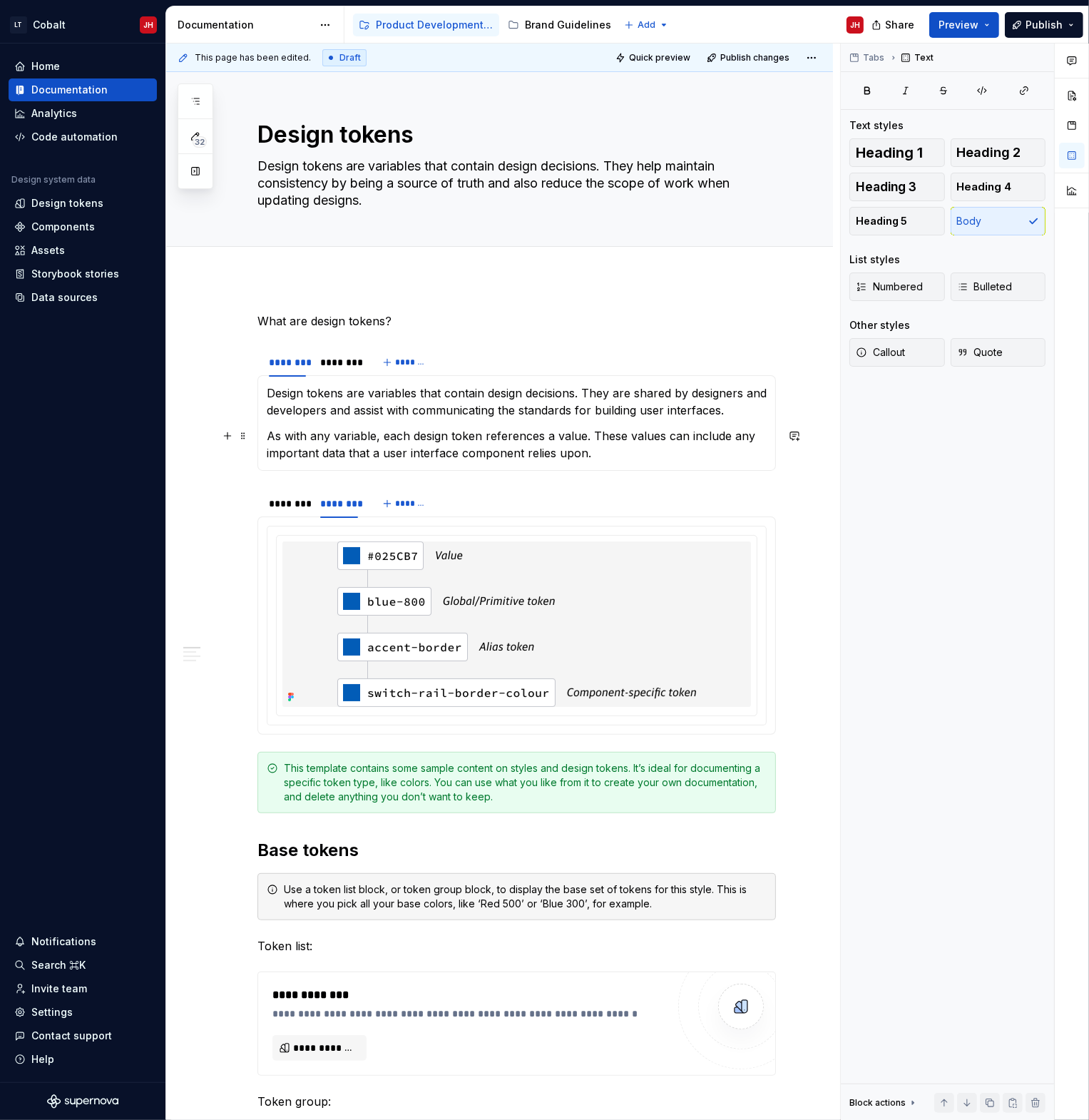 click on "As with any variable, each design token references a value. These values can include any important data that a user interface component relies upon." at bounding box center [516, 444] 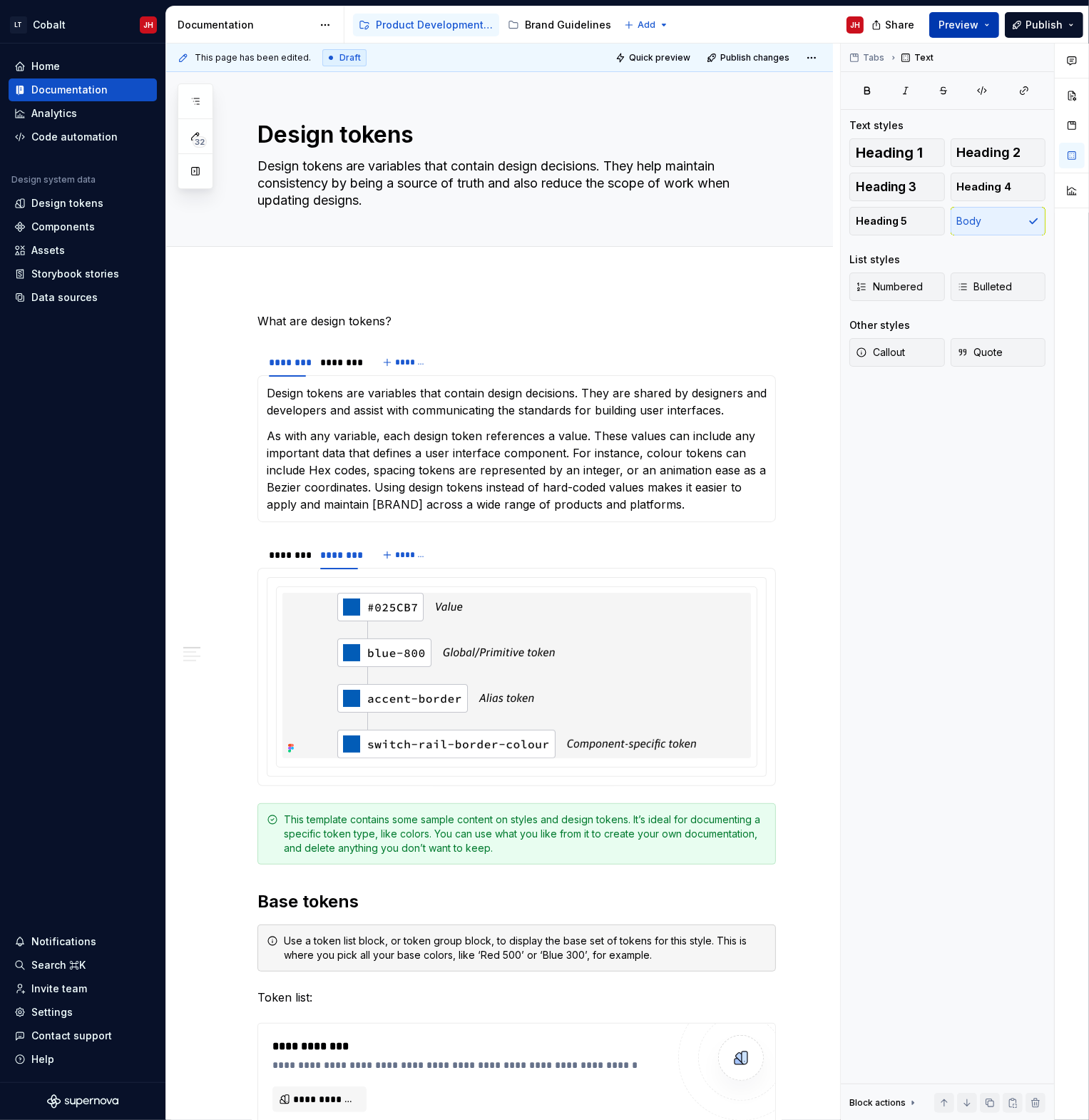 click on "Preview" at bounding box center (964, 25) 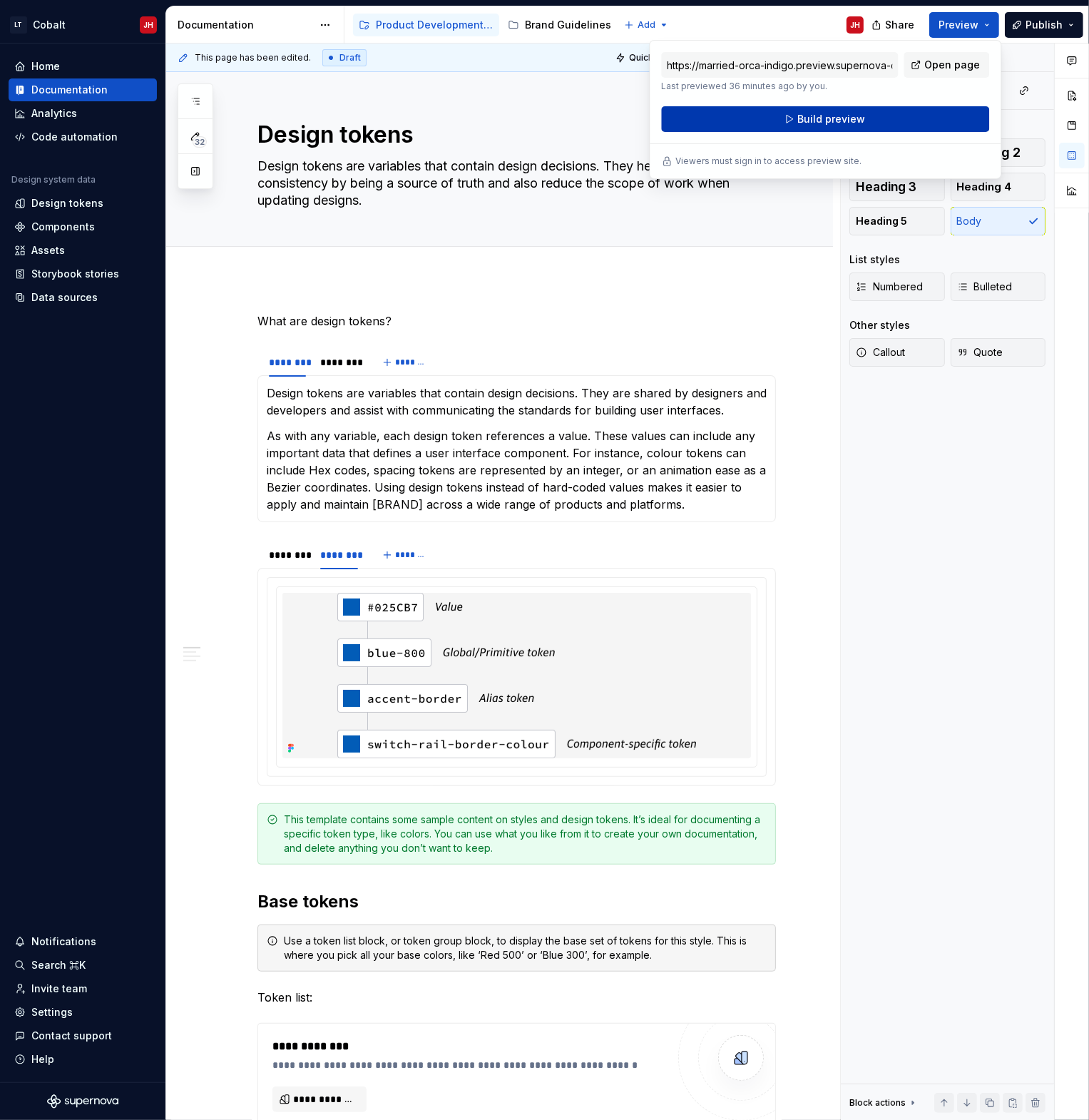 drag, startPoint x: 961, startPoint y: 15, endPoint x: 822, endPoint y: 115, distance: 171.23376 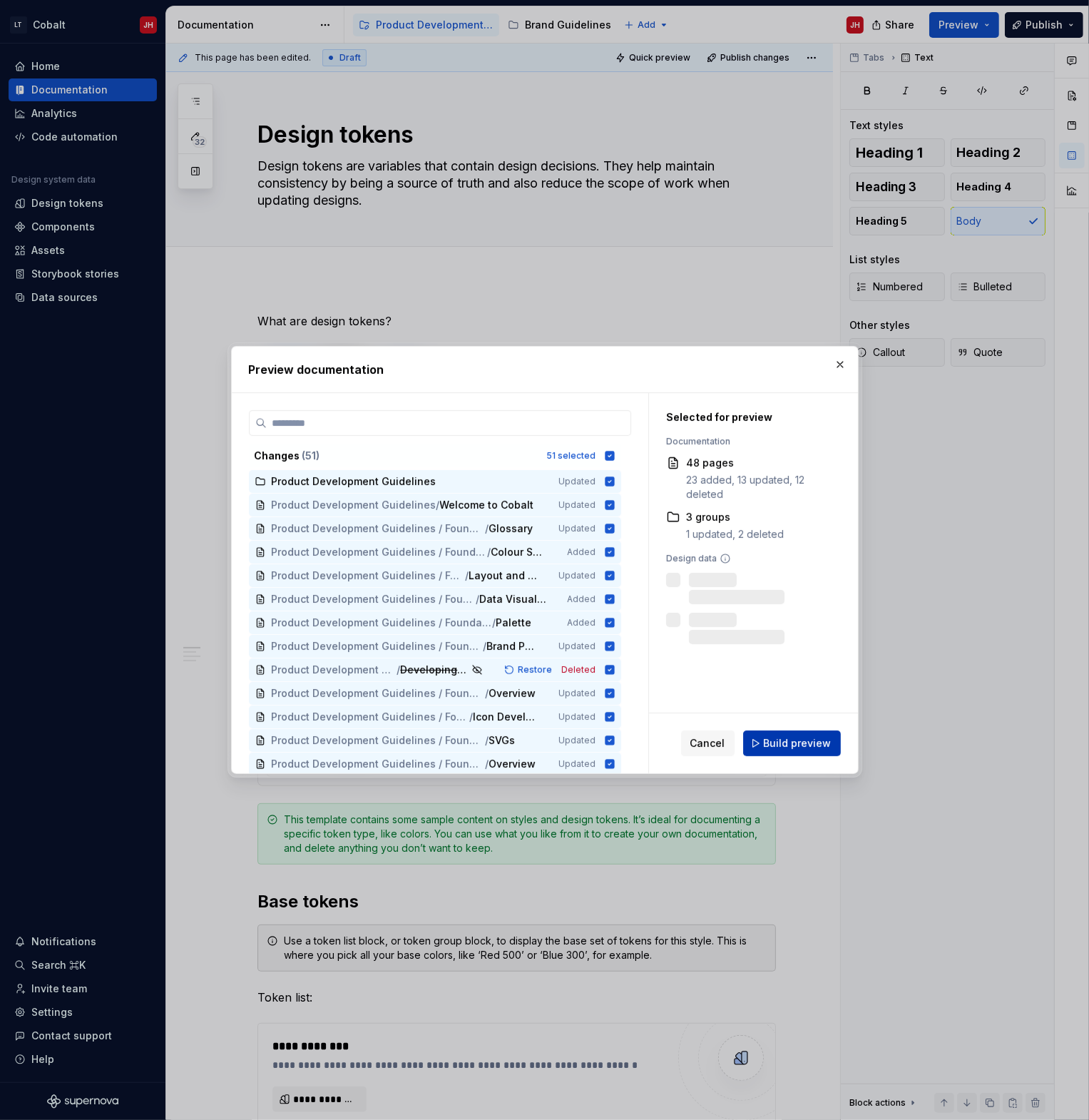 click on "Build preview" at bounding box center [792, 743] 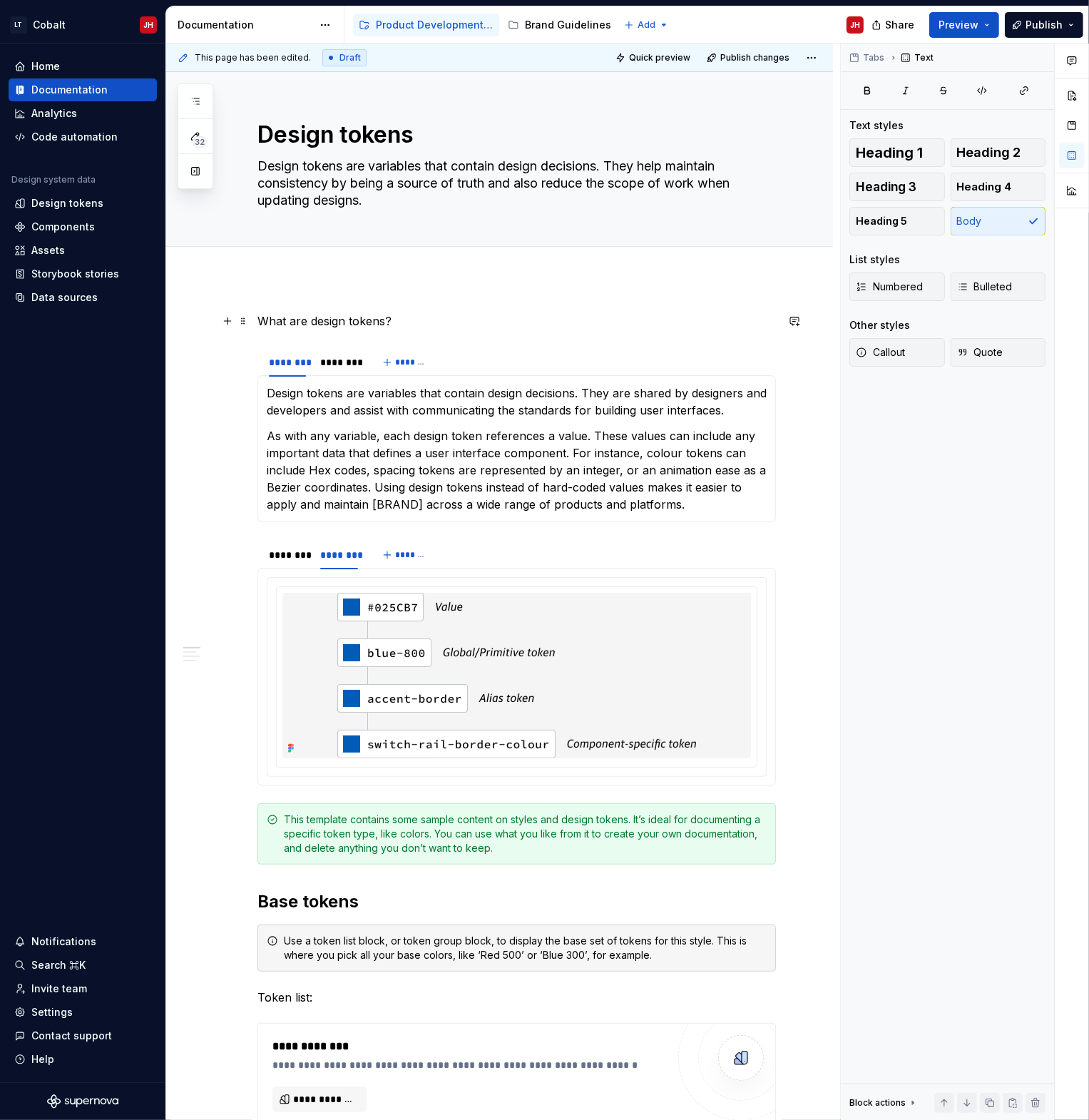click on "What are design tokens?" at bounding box center [516, 321] 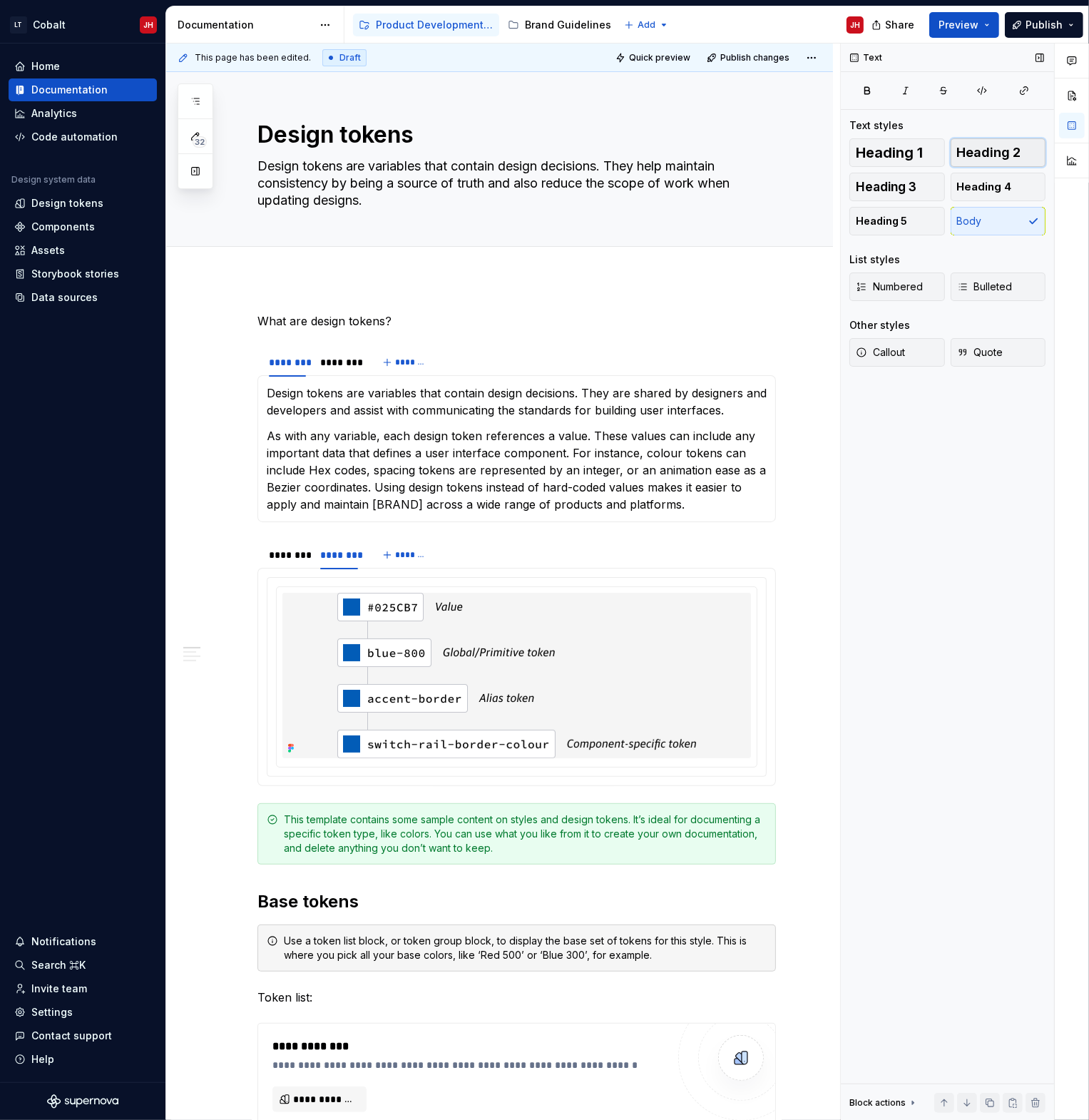 click on "Heading 2" at bounding box center [989, 153] 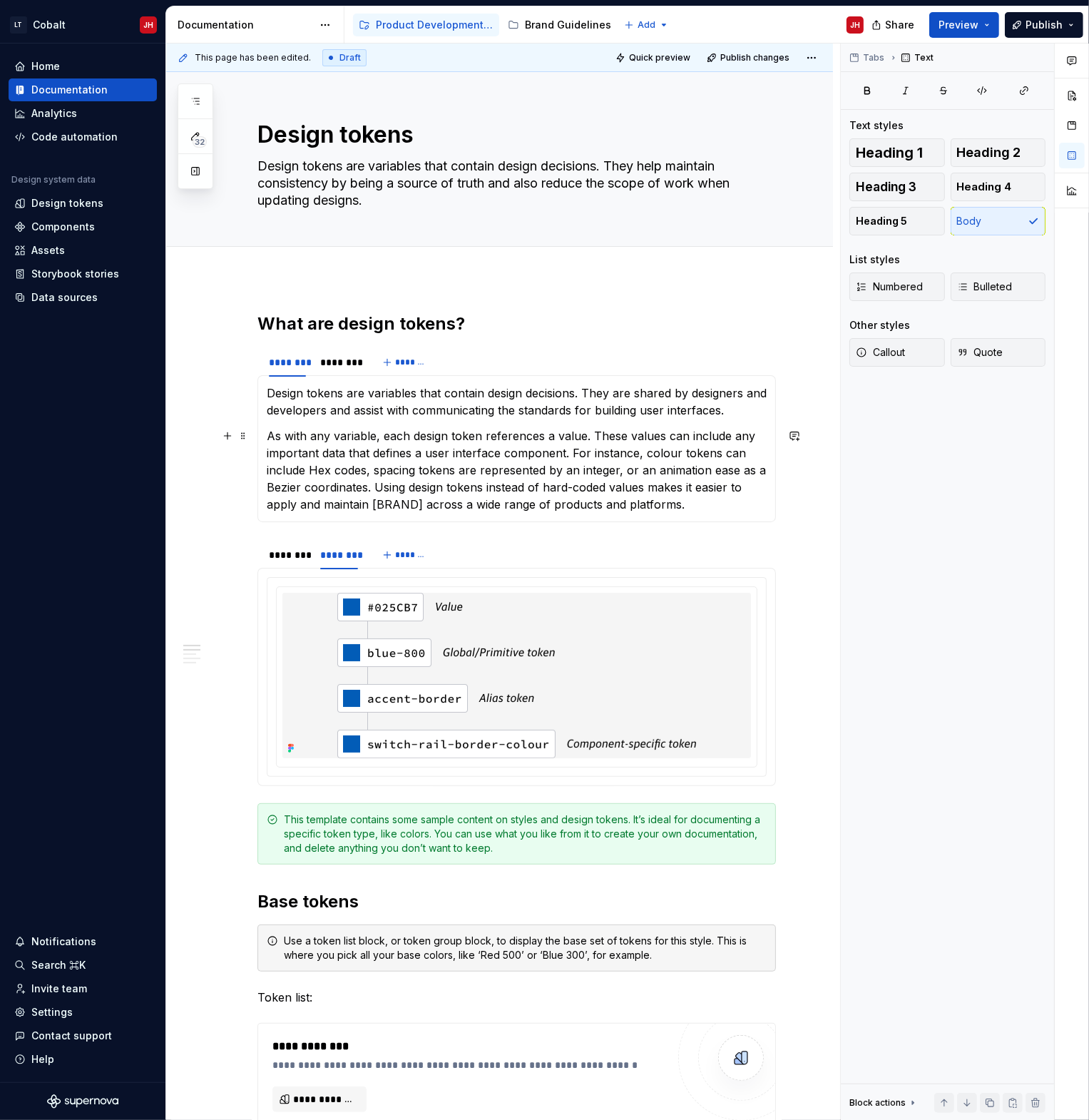 click on "As with any variable, each design token references a value. These values can include any important data that defines a user interface component. For instance, colour tokens can include Hex codes, spacing tokens are represented by an integer, or an animation ease as a Bezier coordinates. Using design tokens instead of hard-coded values makes it easier to apply and maintain [BRAND] across a wide range of products and platforms." at bounding box center [516, 470] 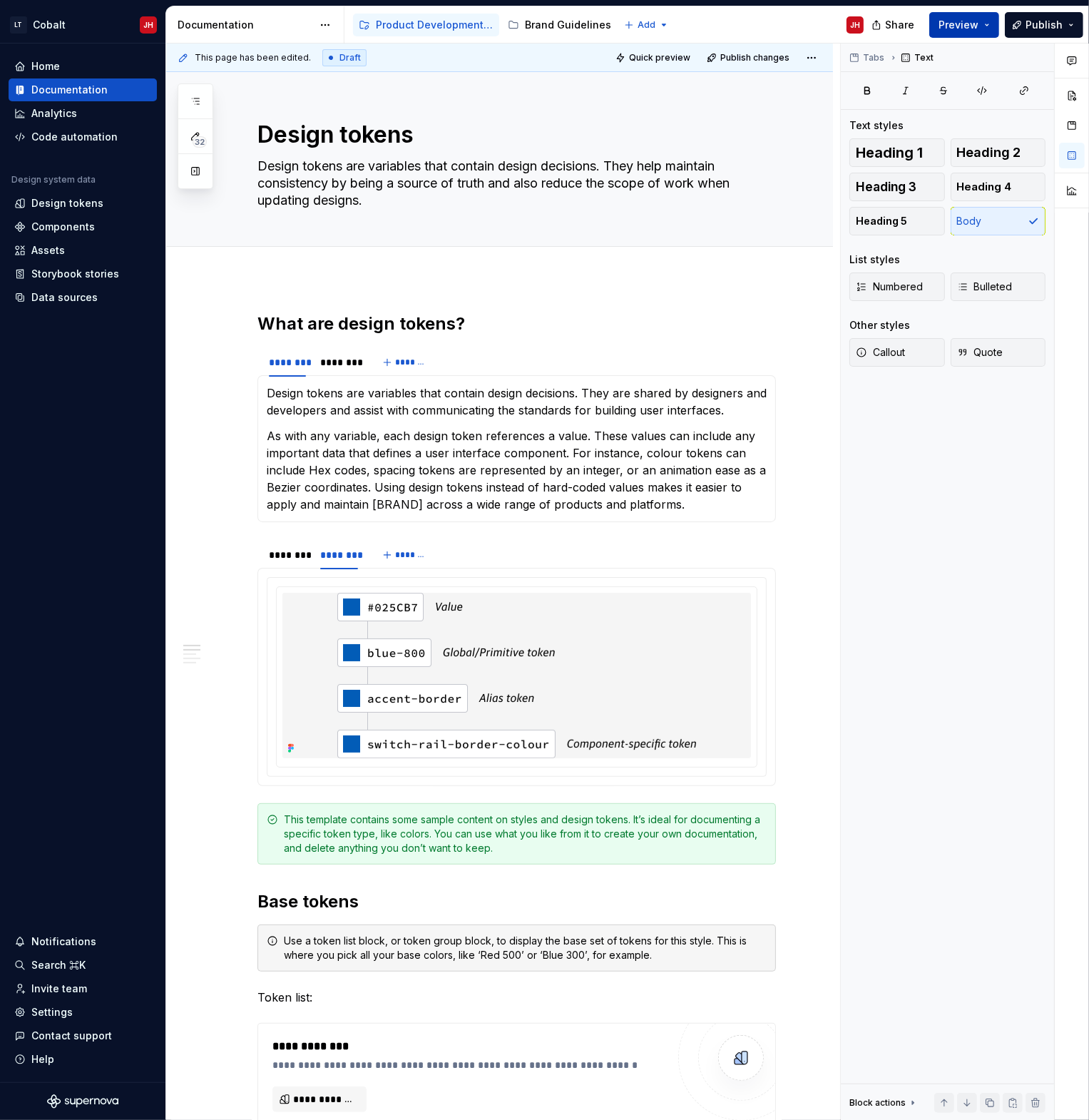 click on "Preview" at bounding box center (958, 25) 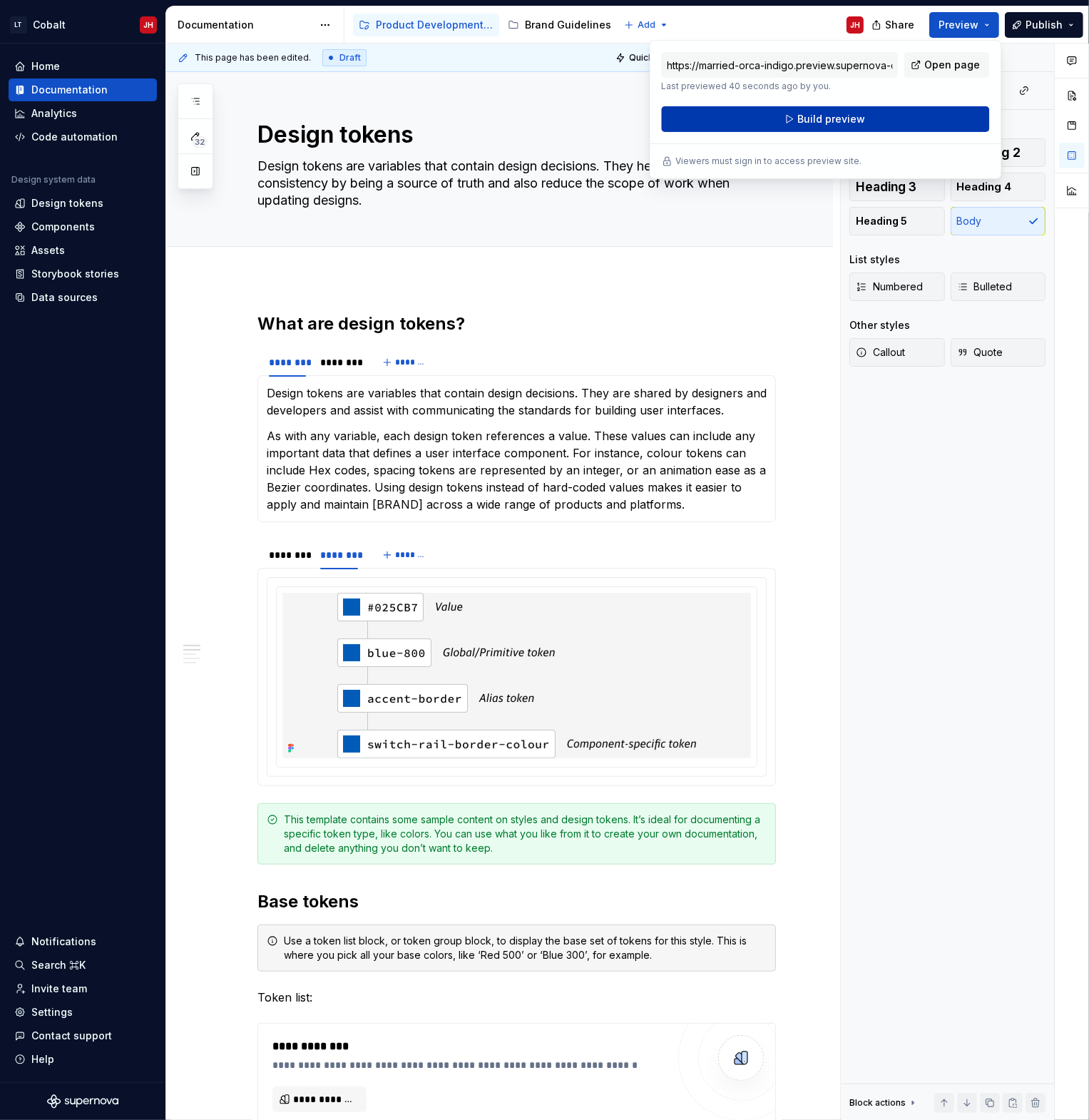 click on "Build preview" at bounding box center (825, 119) 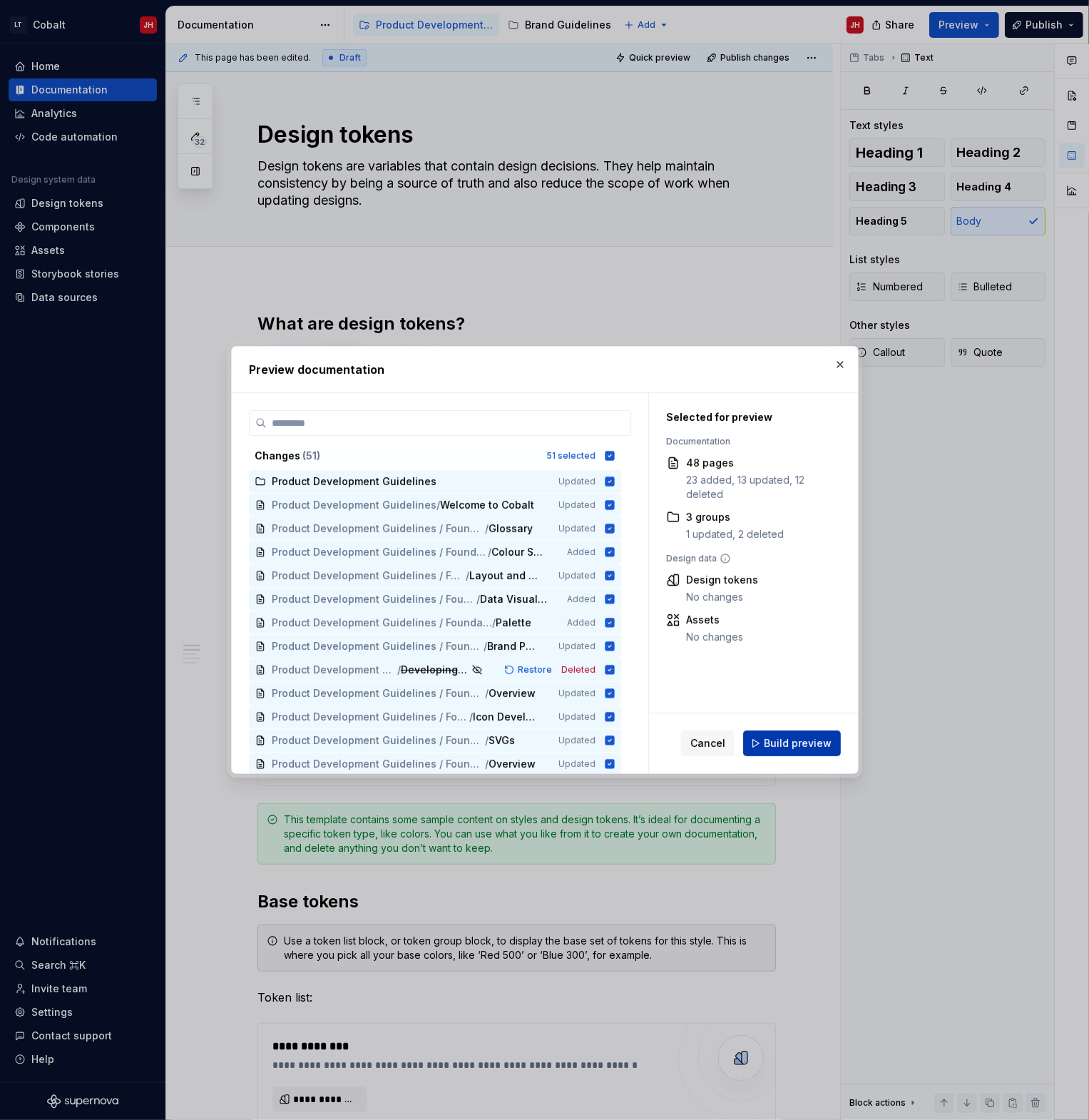 click on "Build preview" at bounding box center (797, 743) 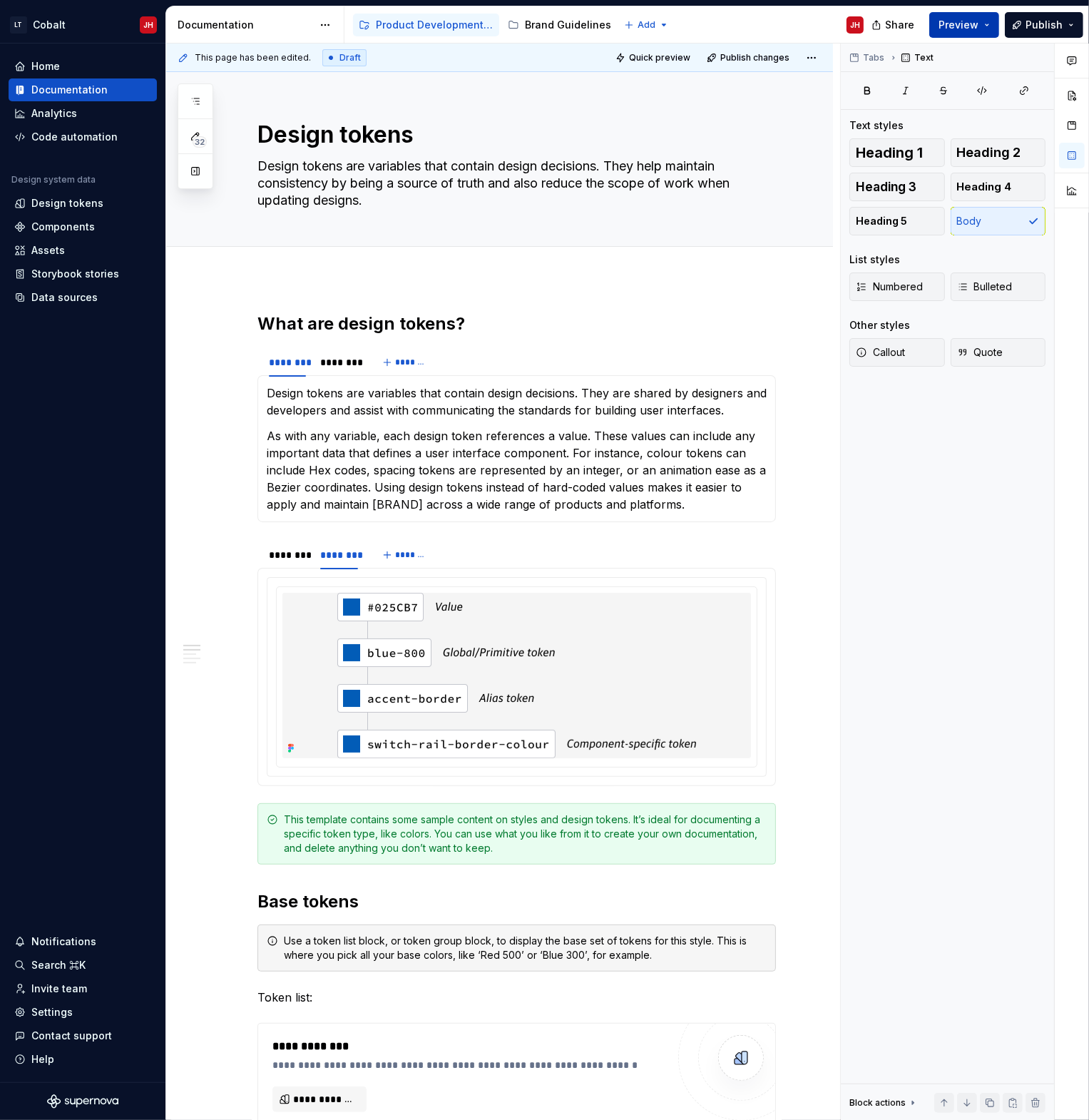 click on "Preview" at bounding box center (958, 25) 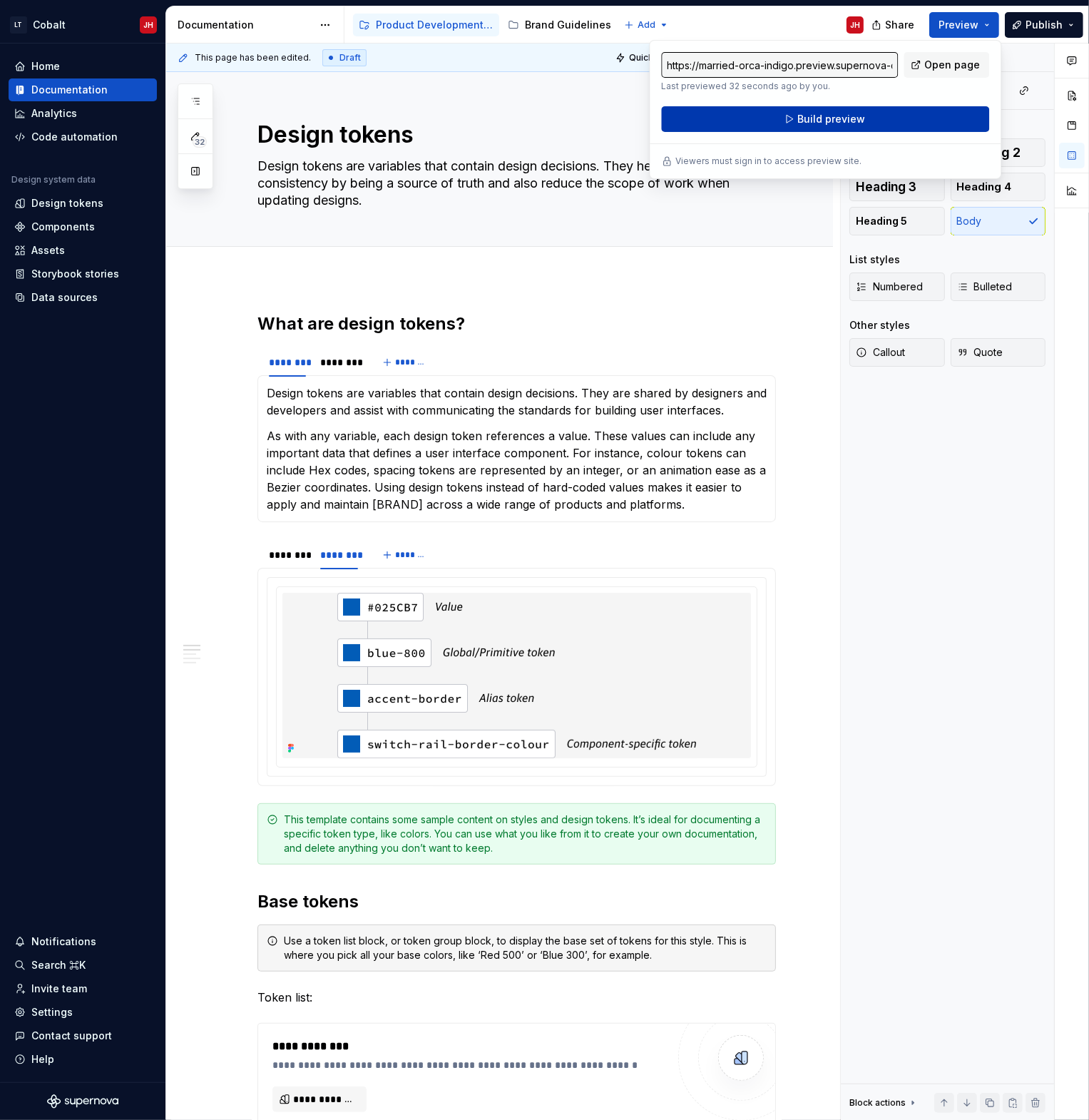 click on "Build preview" at bounding box center (825, 119) 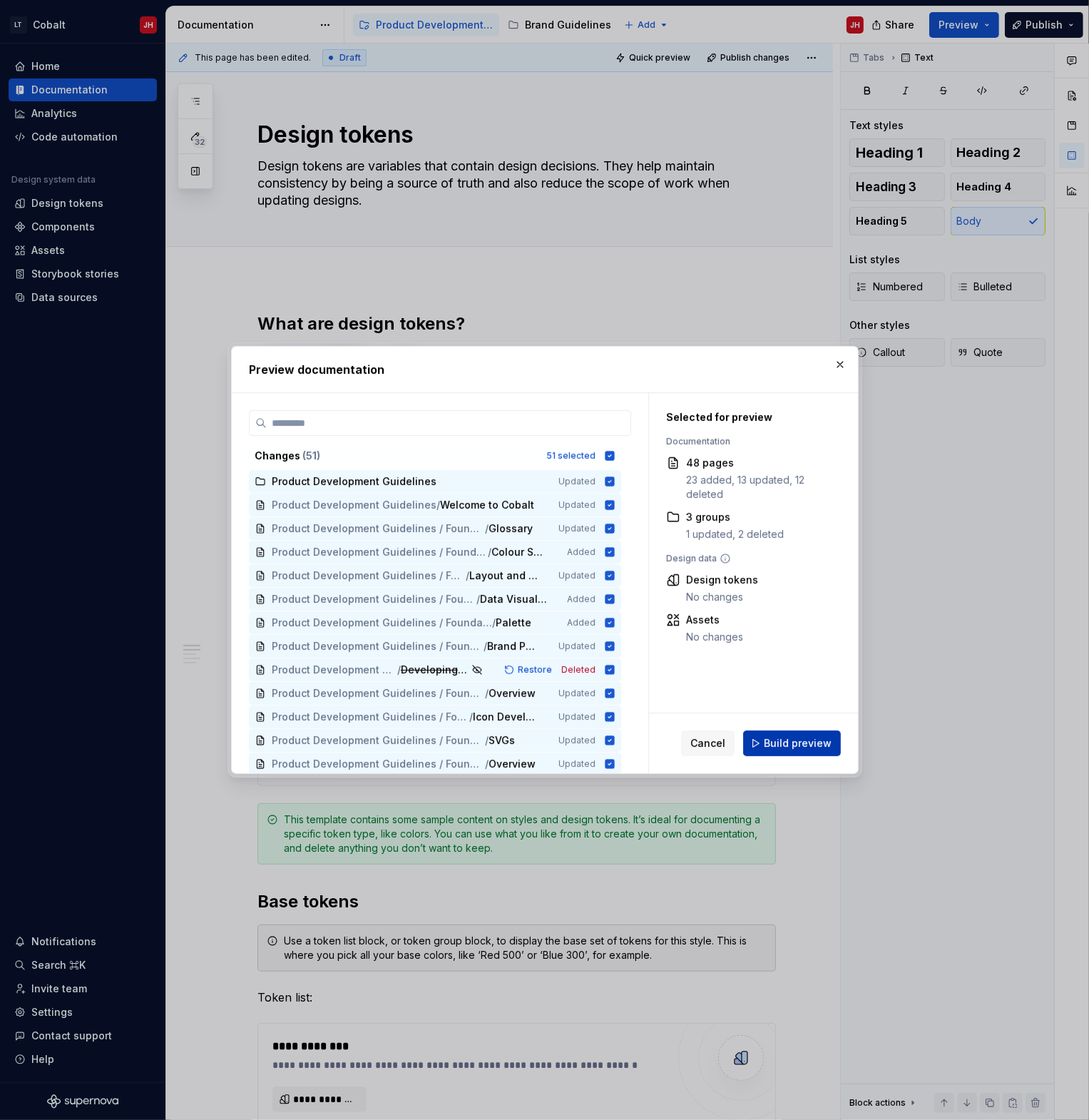 click on "Build preview" at bounding box center [797, 743] 